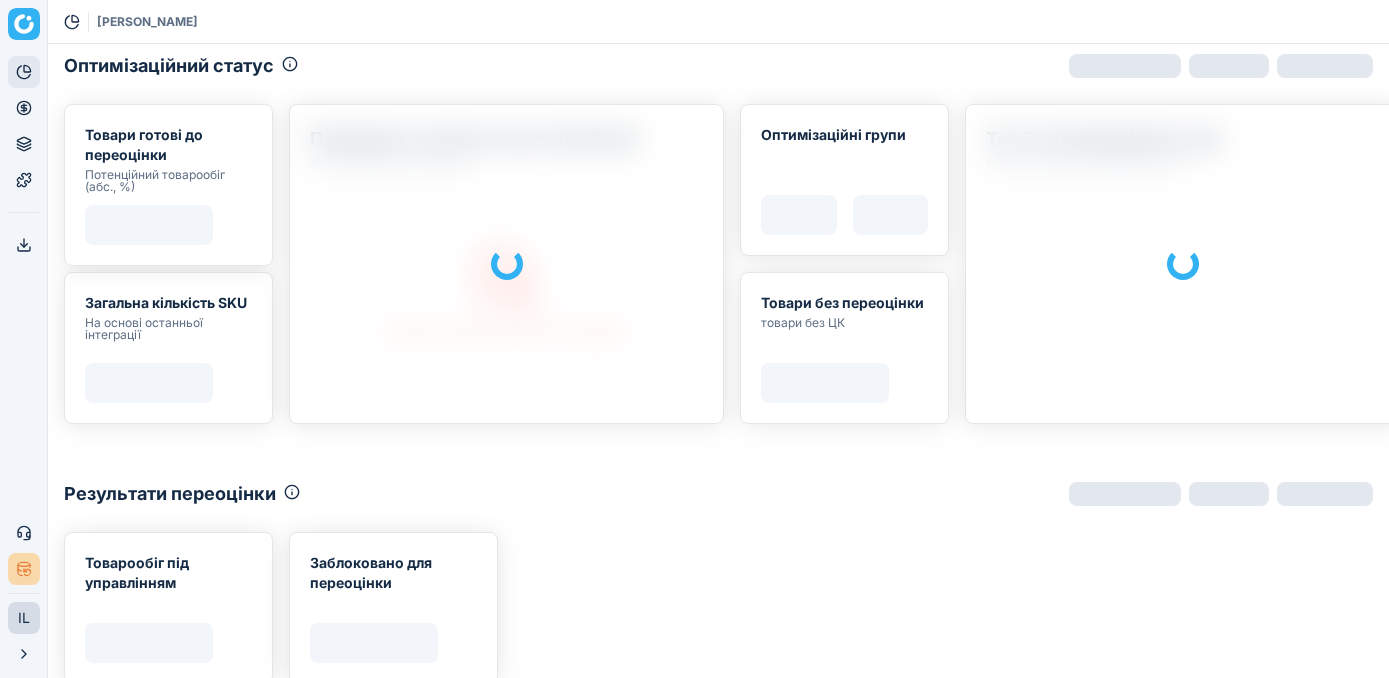 scroll, scrollTop: 0, scrollLeft: 0, axis: both 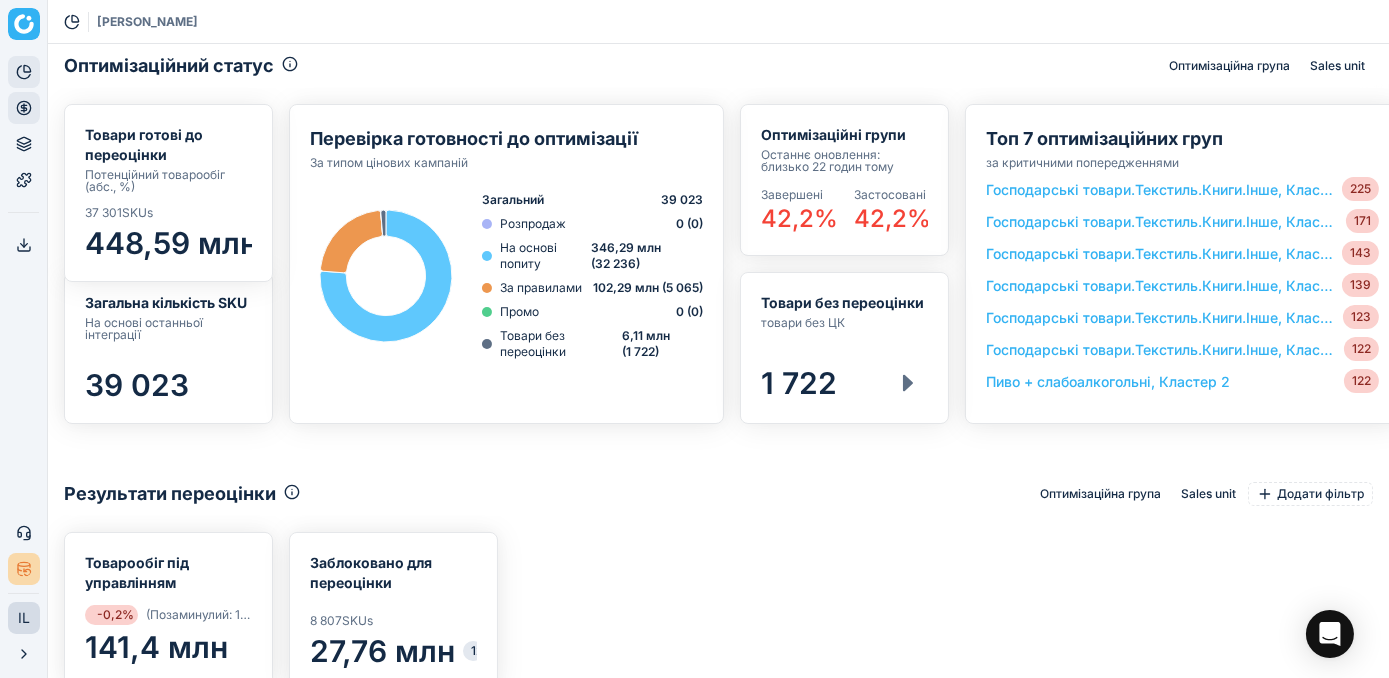click 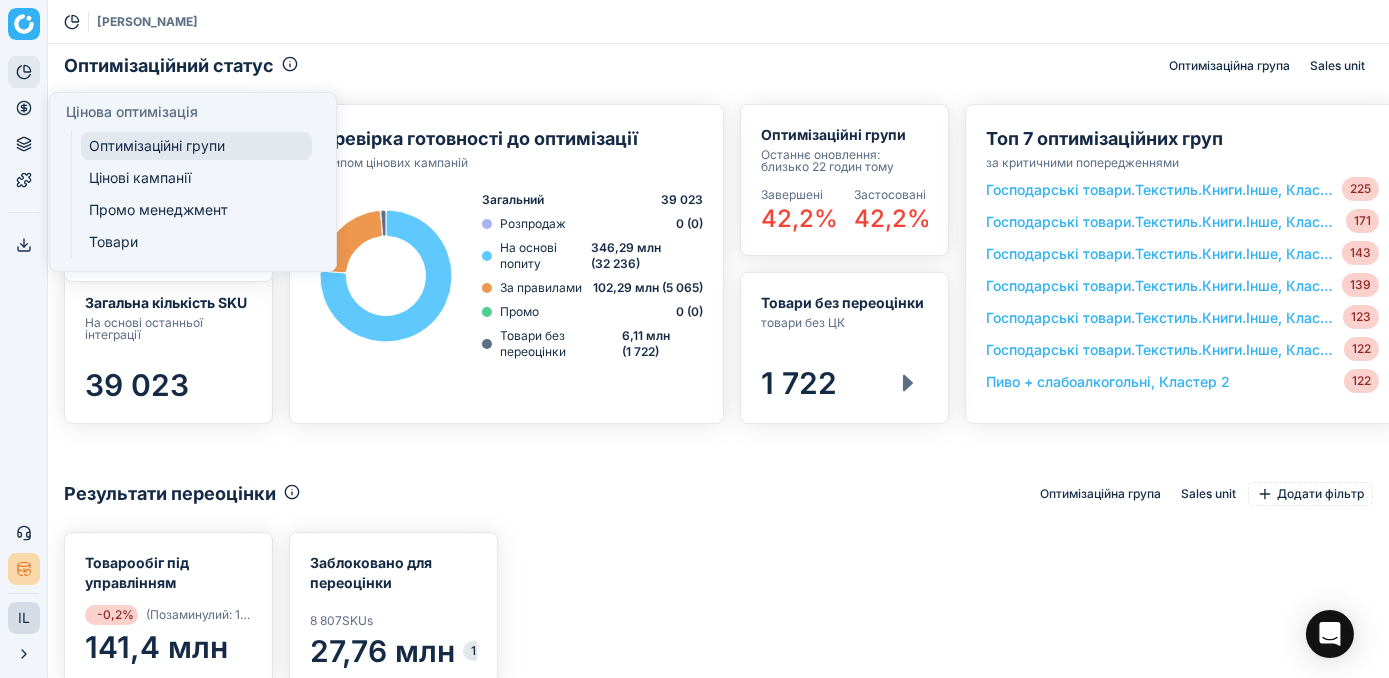 click on "Оптимізаційні групи" at bounding box center [196, 146] 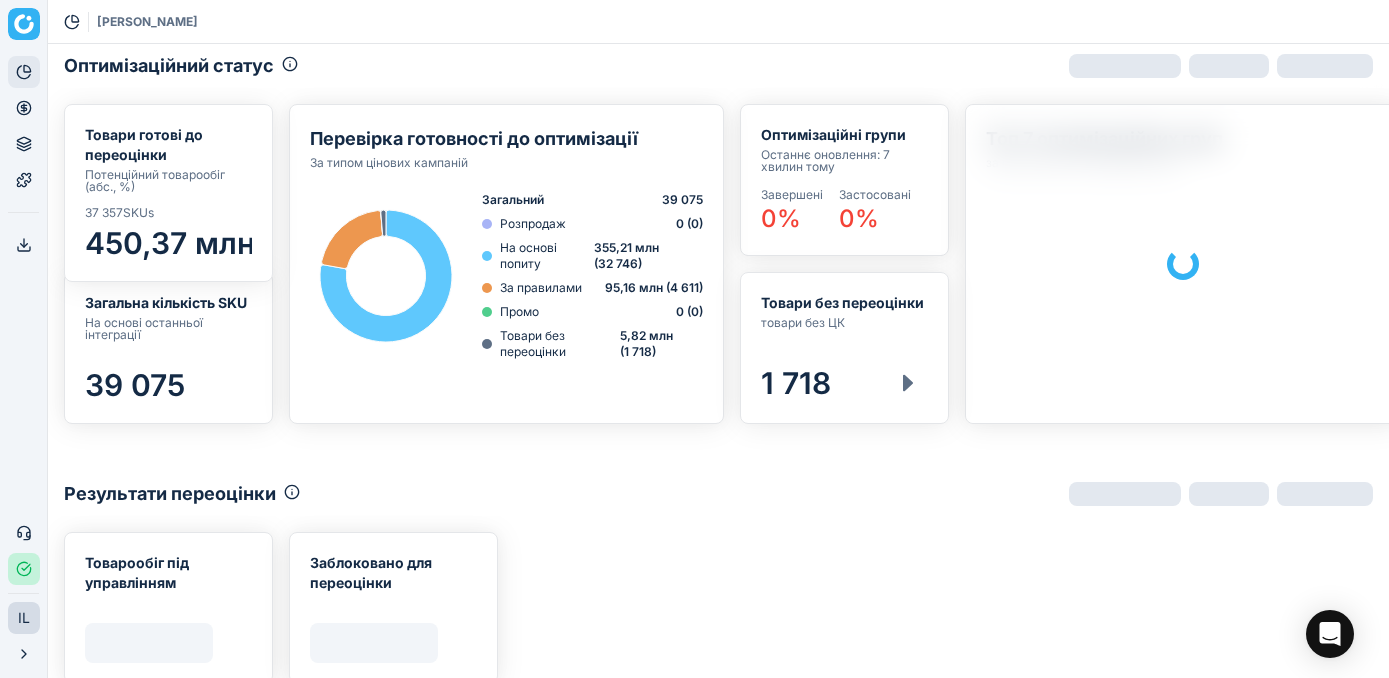 click 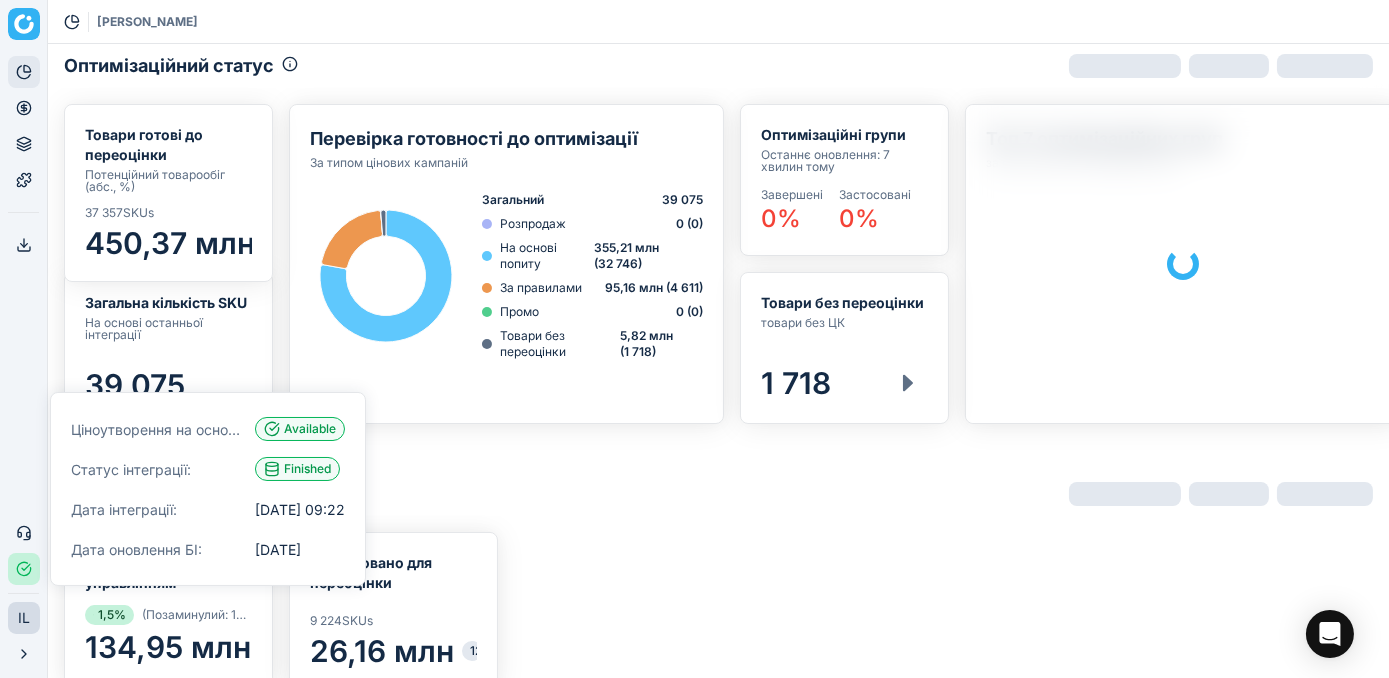 click 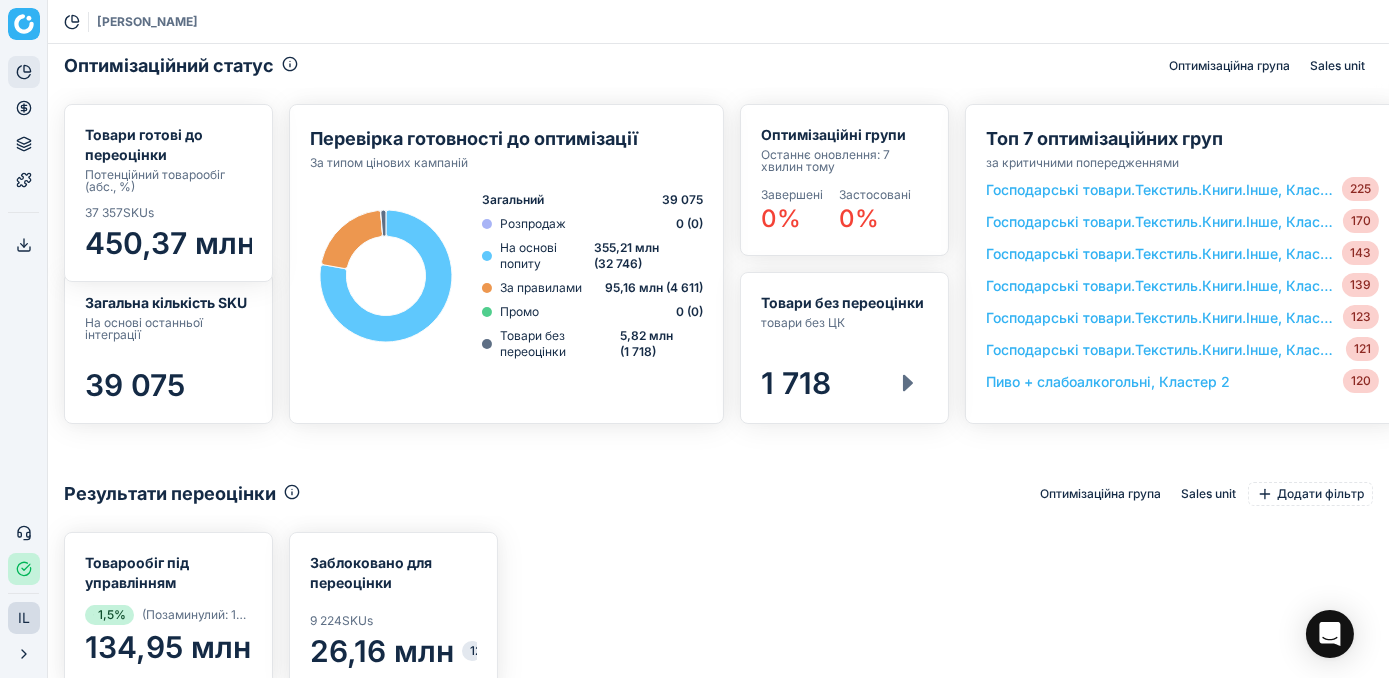 scroll, scrollTop: 356, scrollLeft: 1306, axis: both 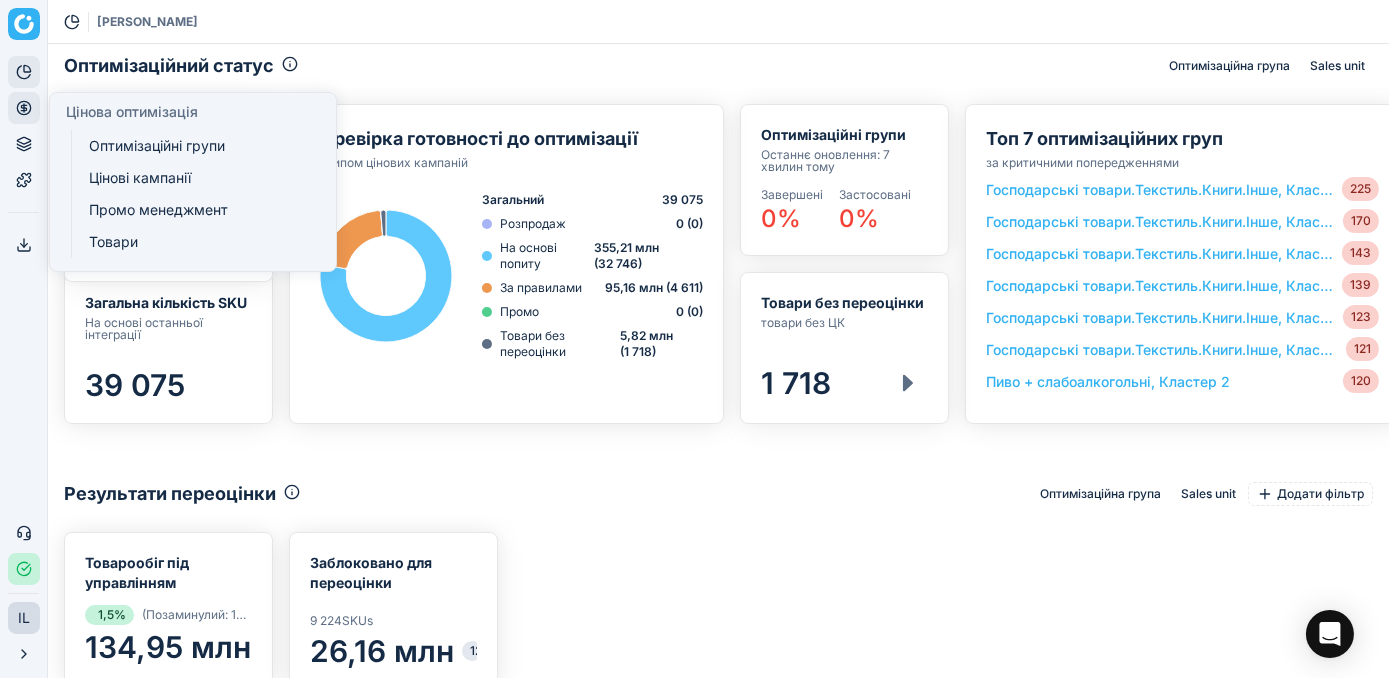 click on "Цінова оптимізація" at bounding box center (24, 108) 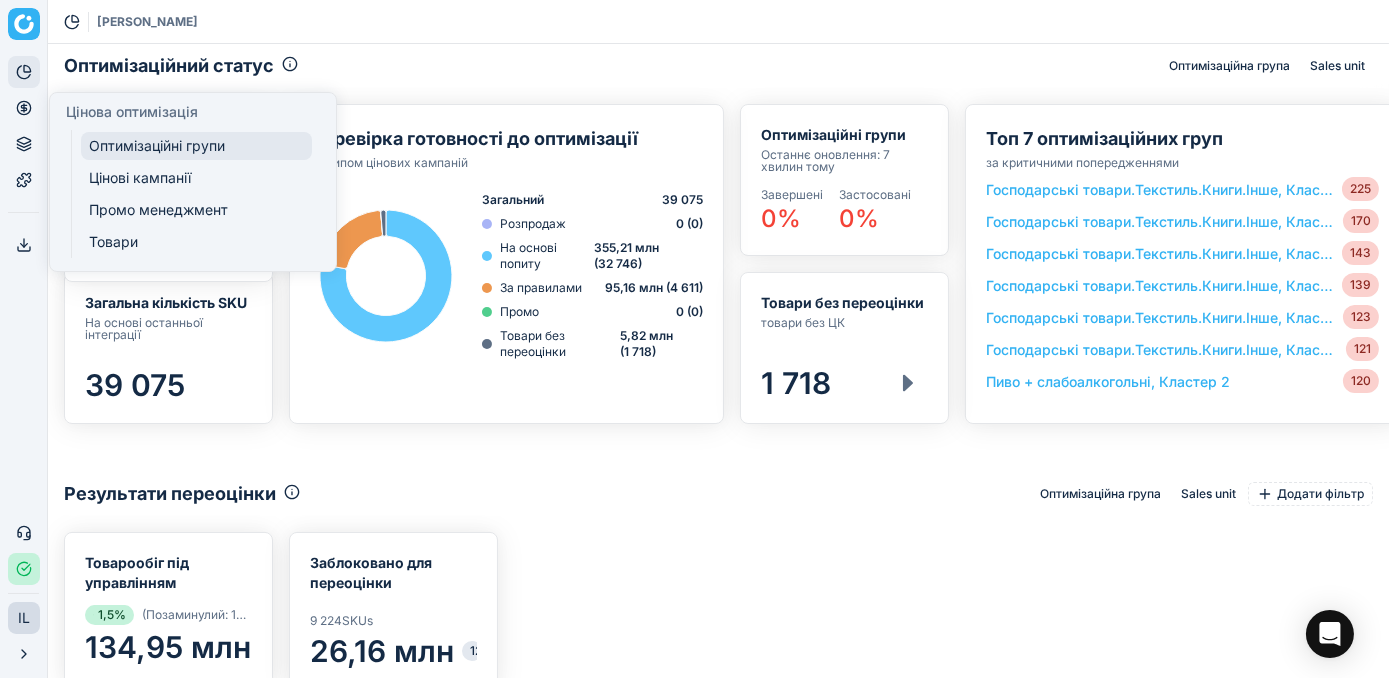 click on "Оптимізаційні групи" at bounding box center [196, 146] 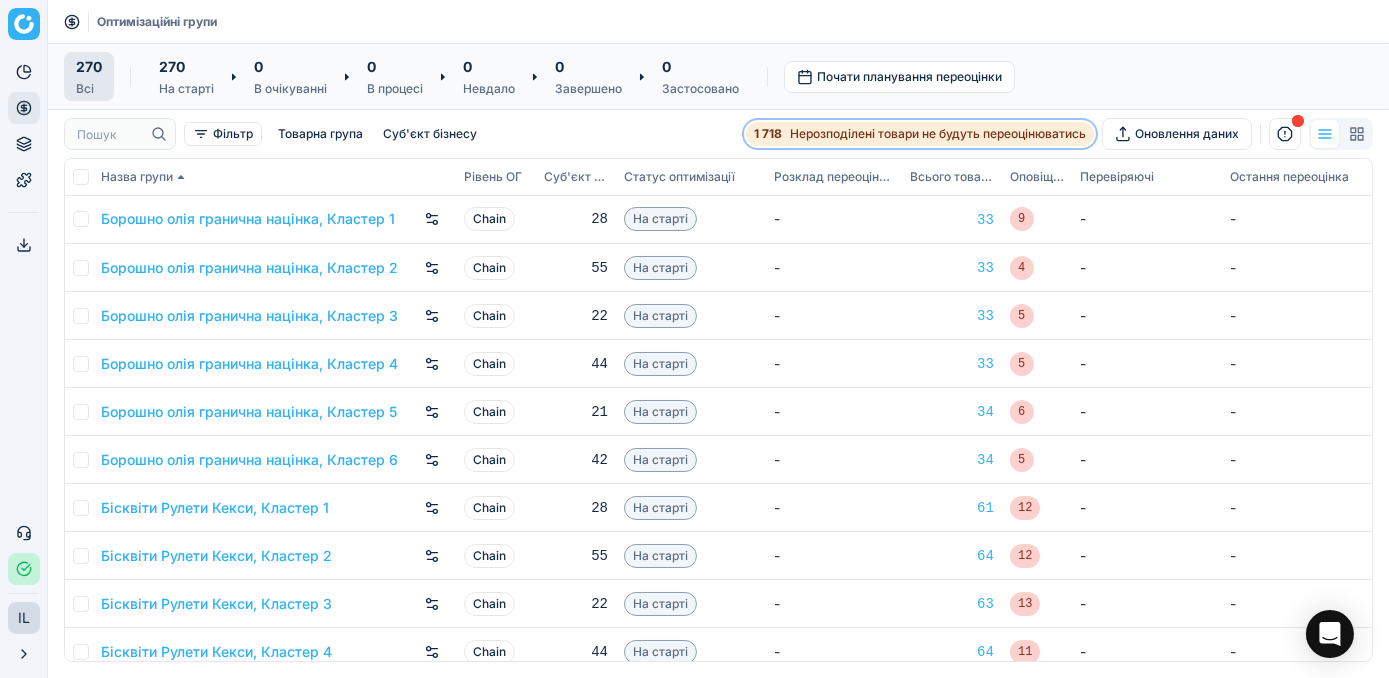 click on "1 718" at bounding box center [768, 134] 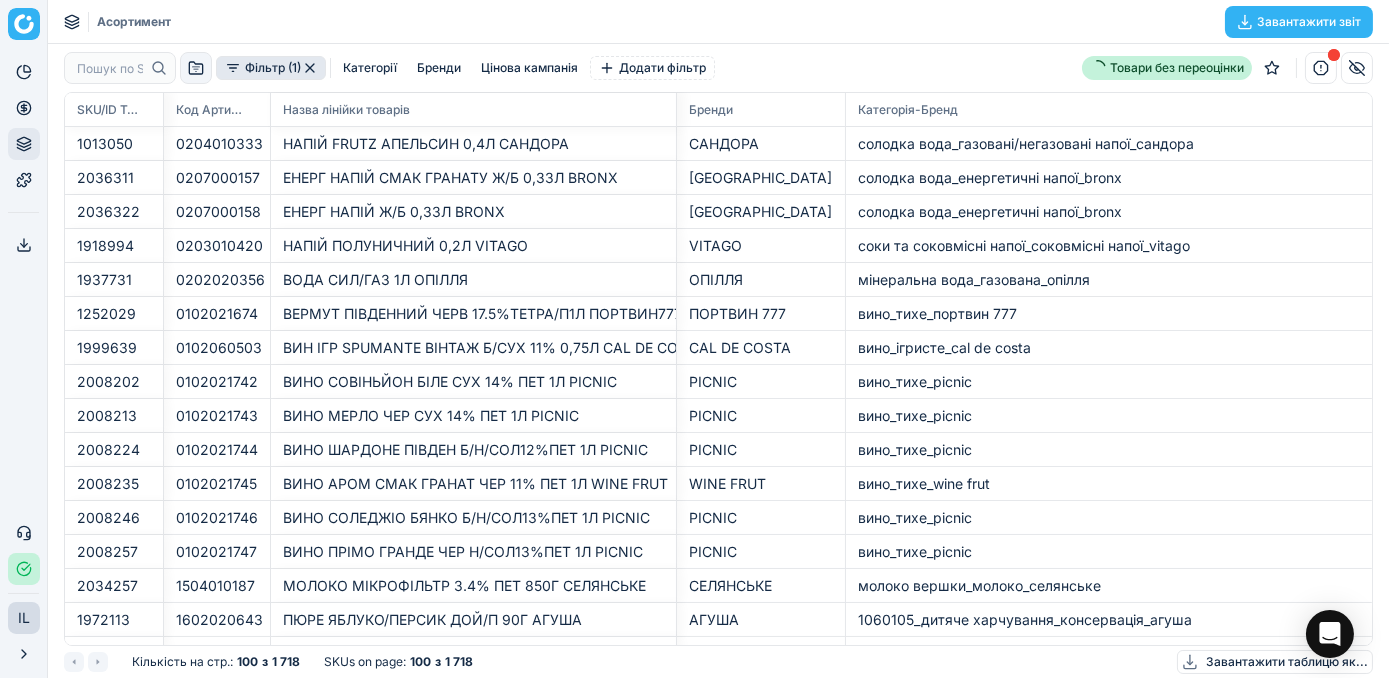 scroll, scrollTop: 2, scrollLeft: 2, axis: both 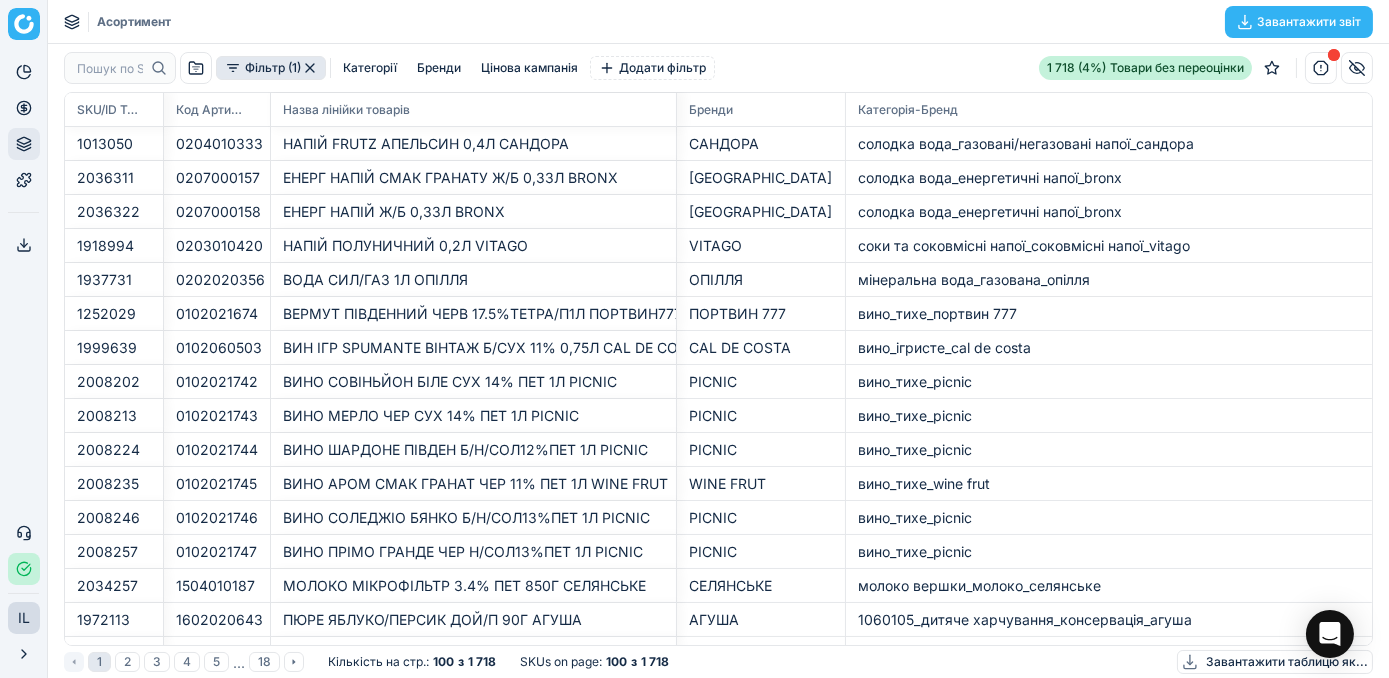click 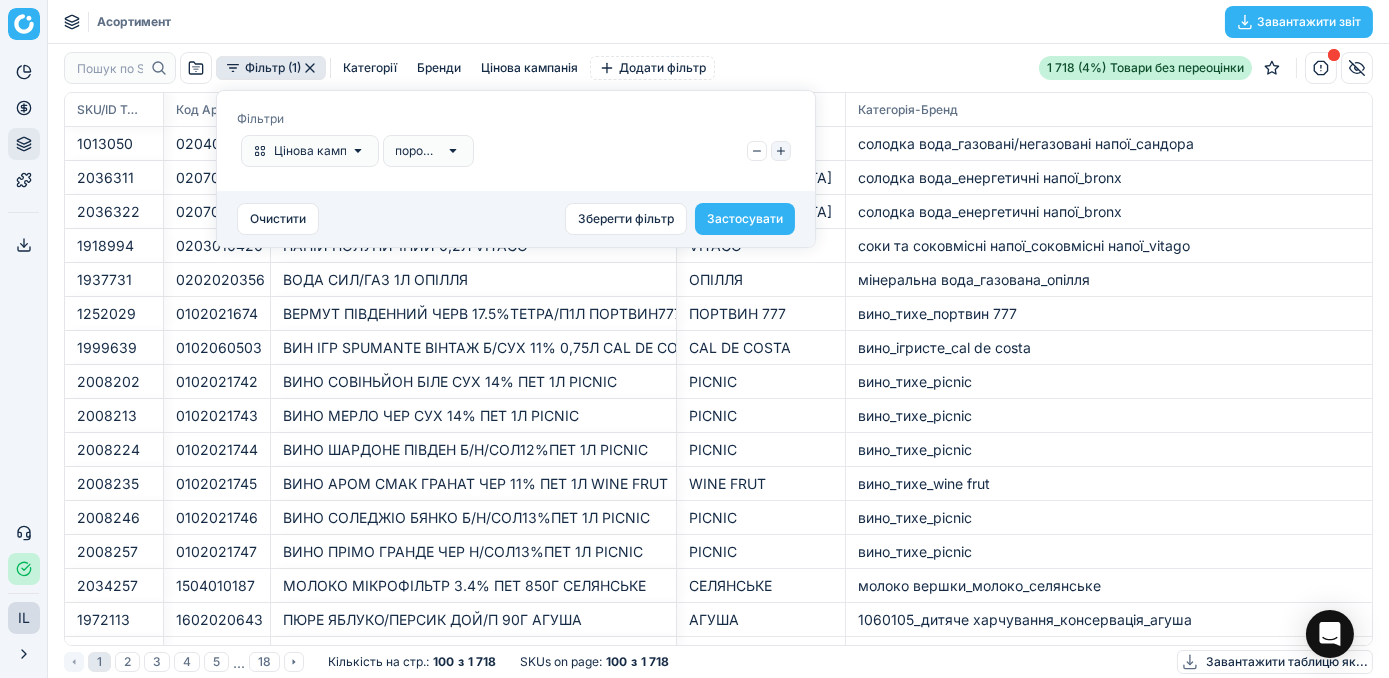 click 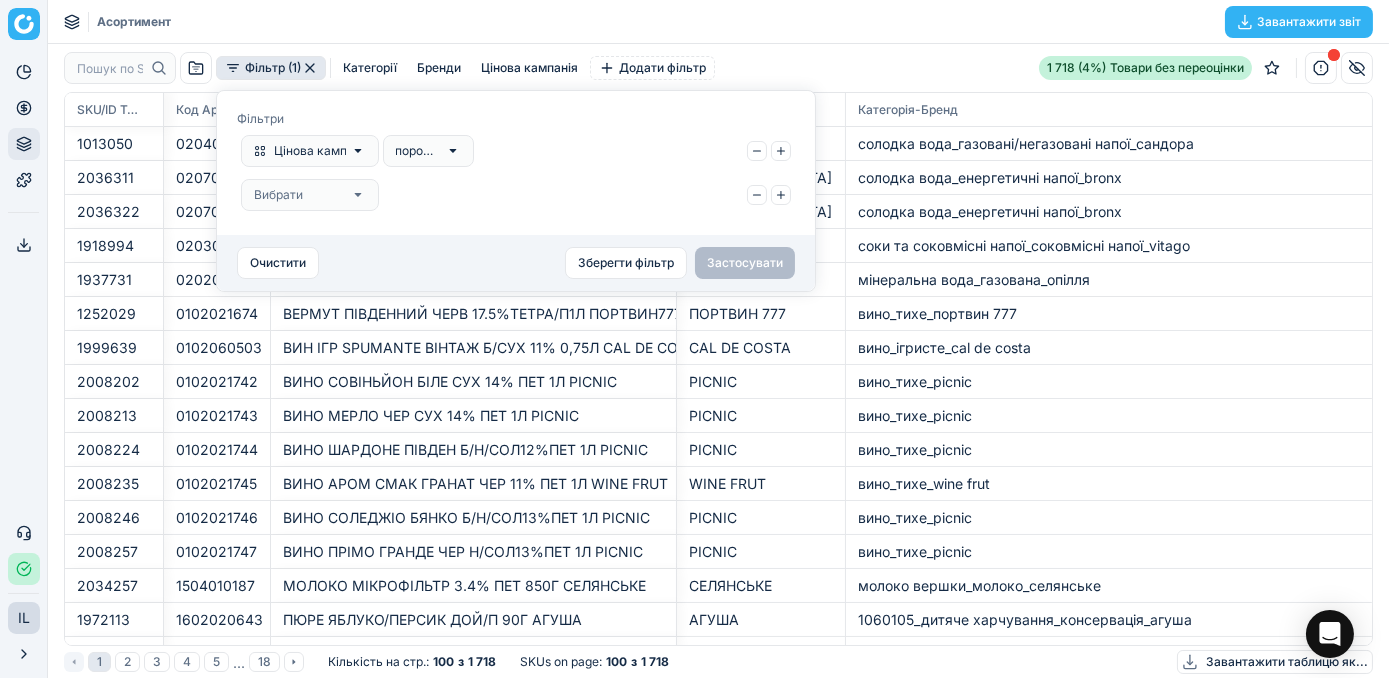 click 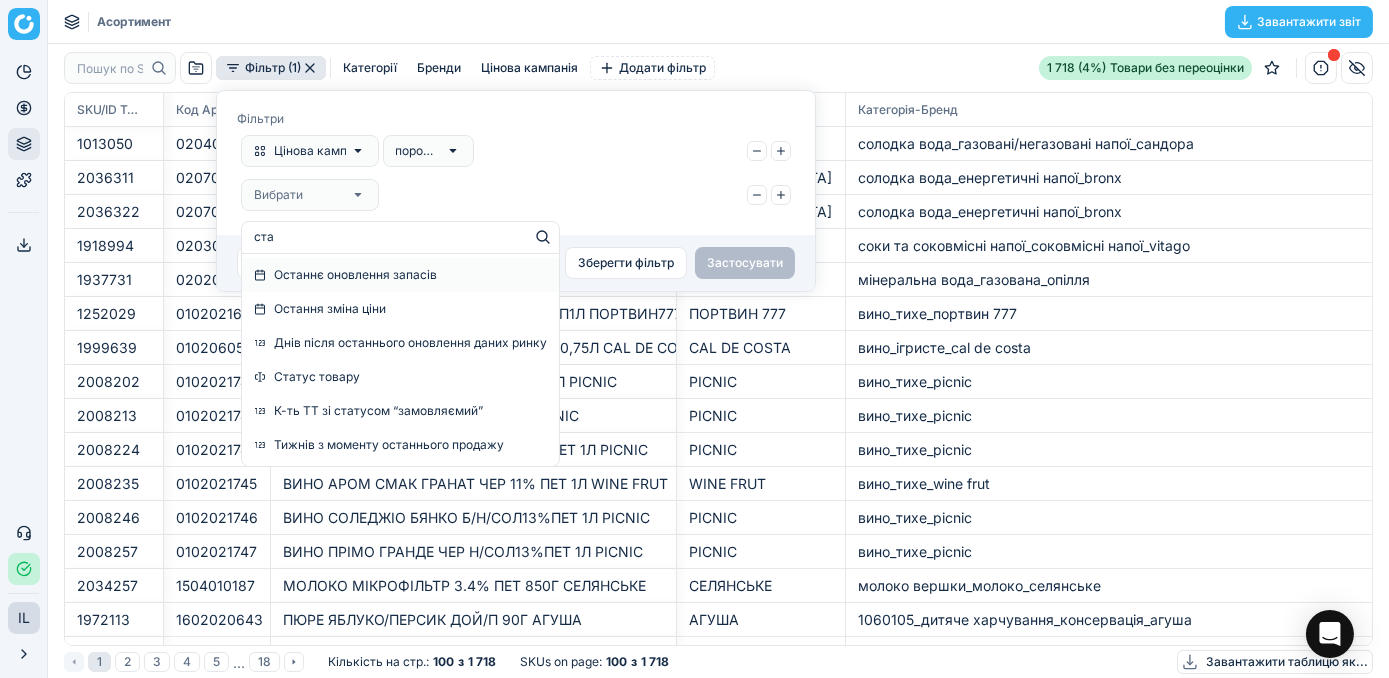 type on "стат" 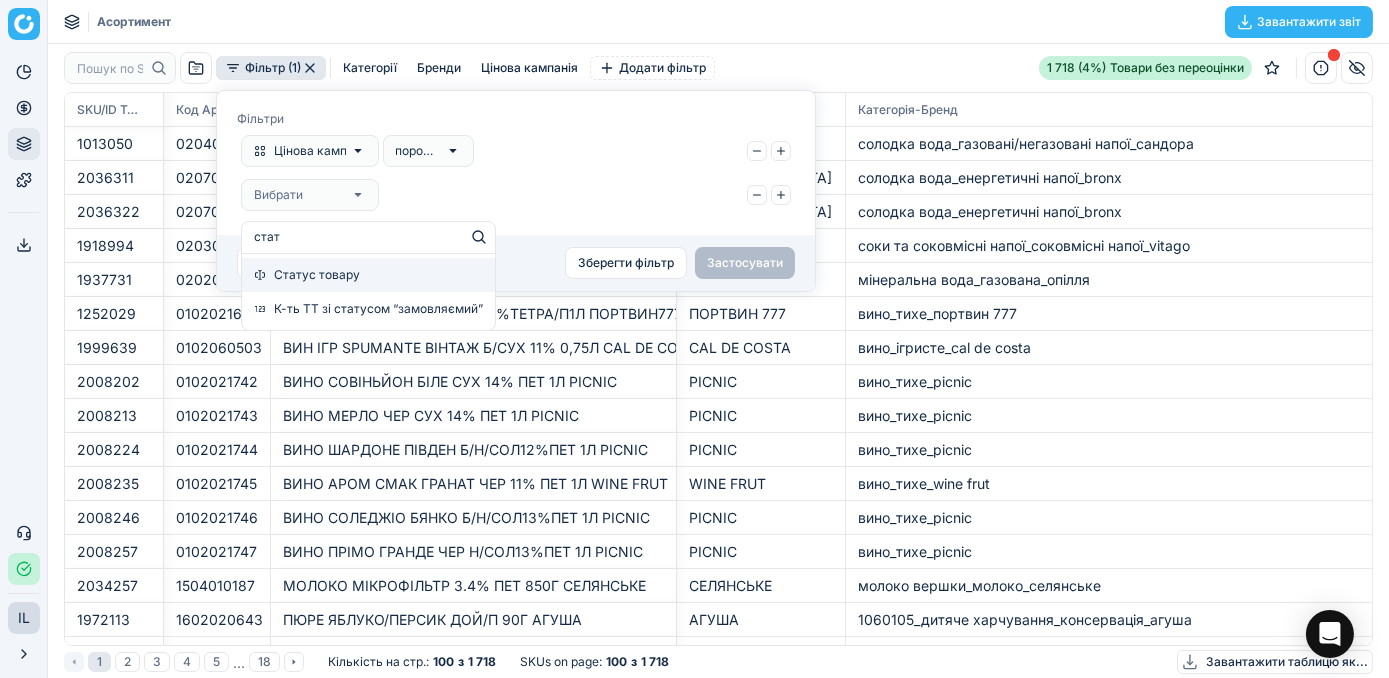 click on "Статус товару" at bounding box center (368, 275) 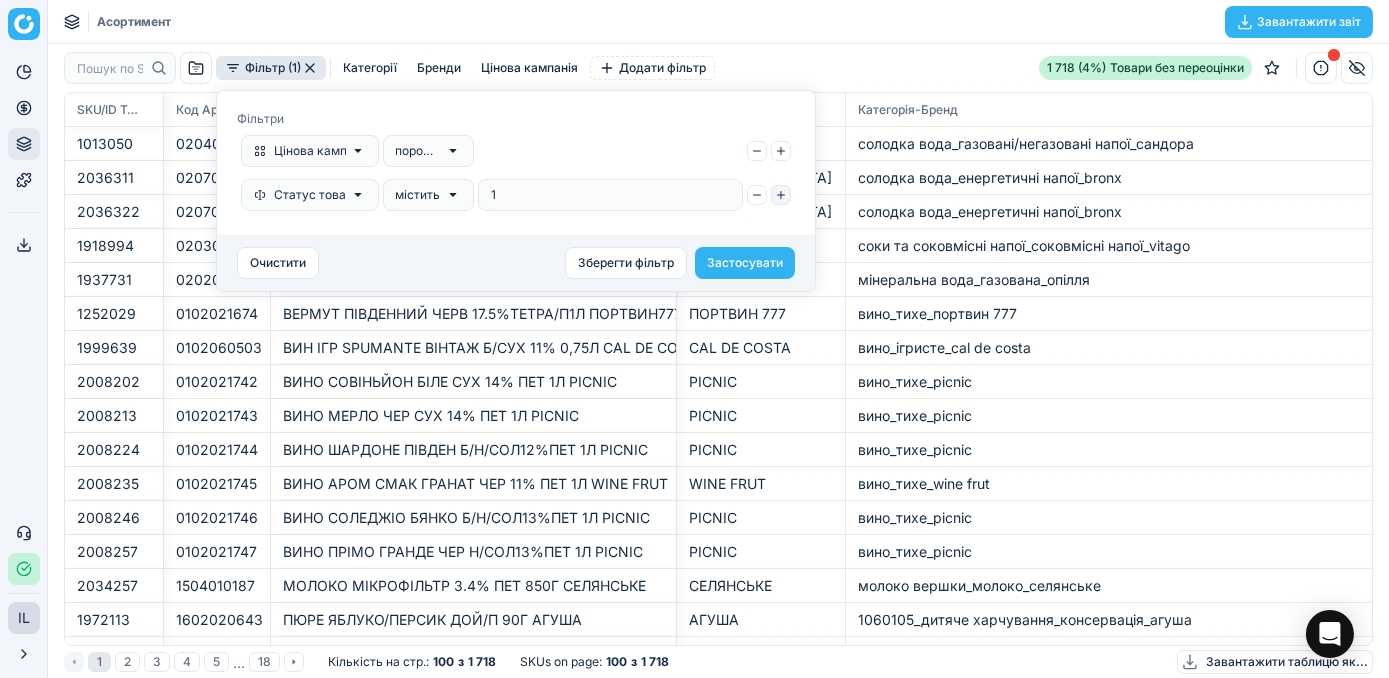 type on "1" 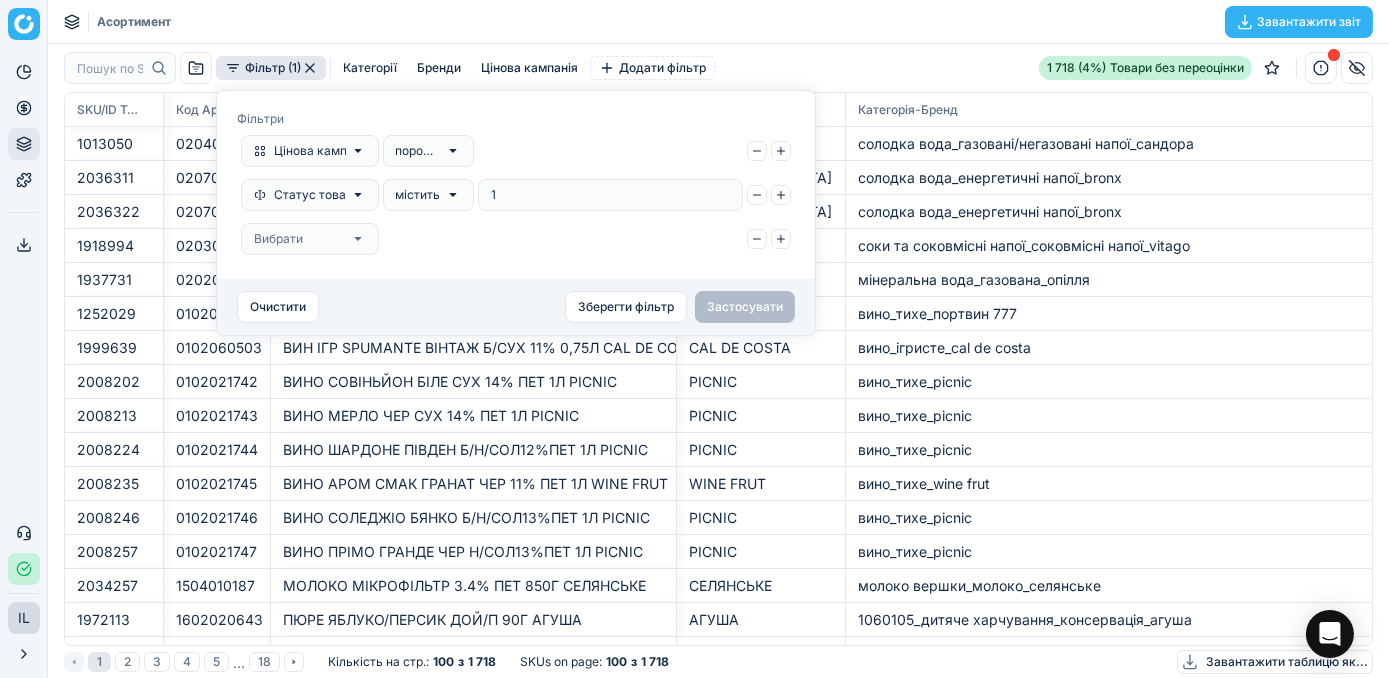 click on "Вибрати" at bounding box center (310, 239) 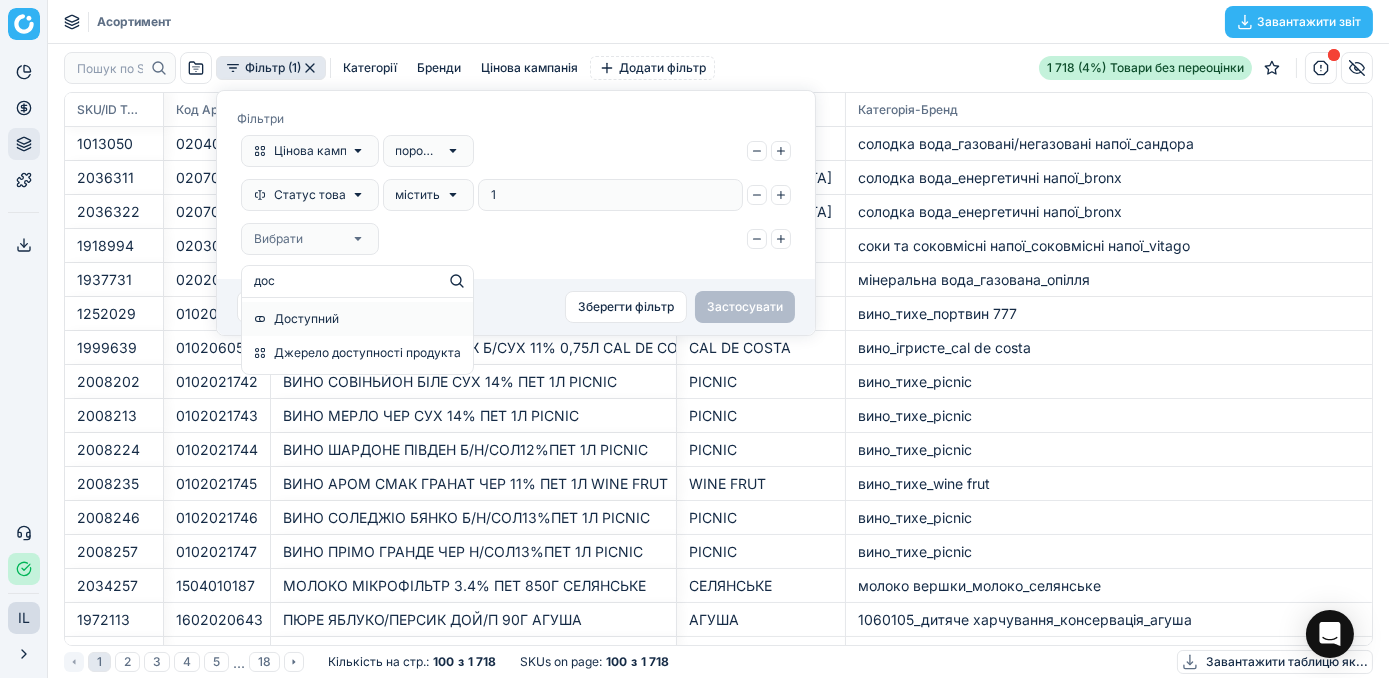 type on "дост" 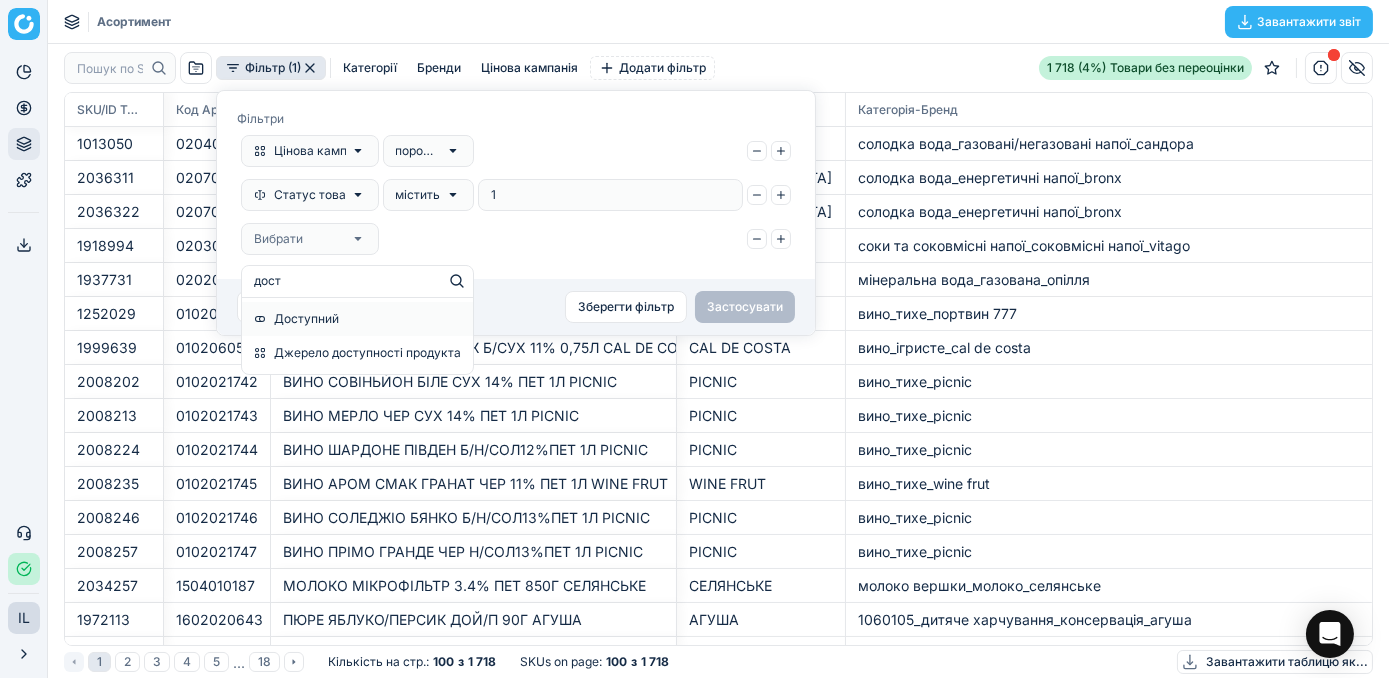 click on "Доступний" at bounding box center (306, 319) 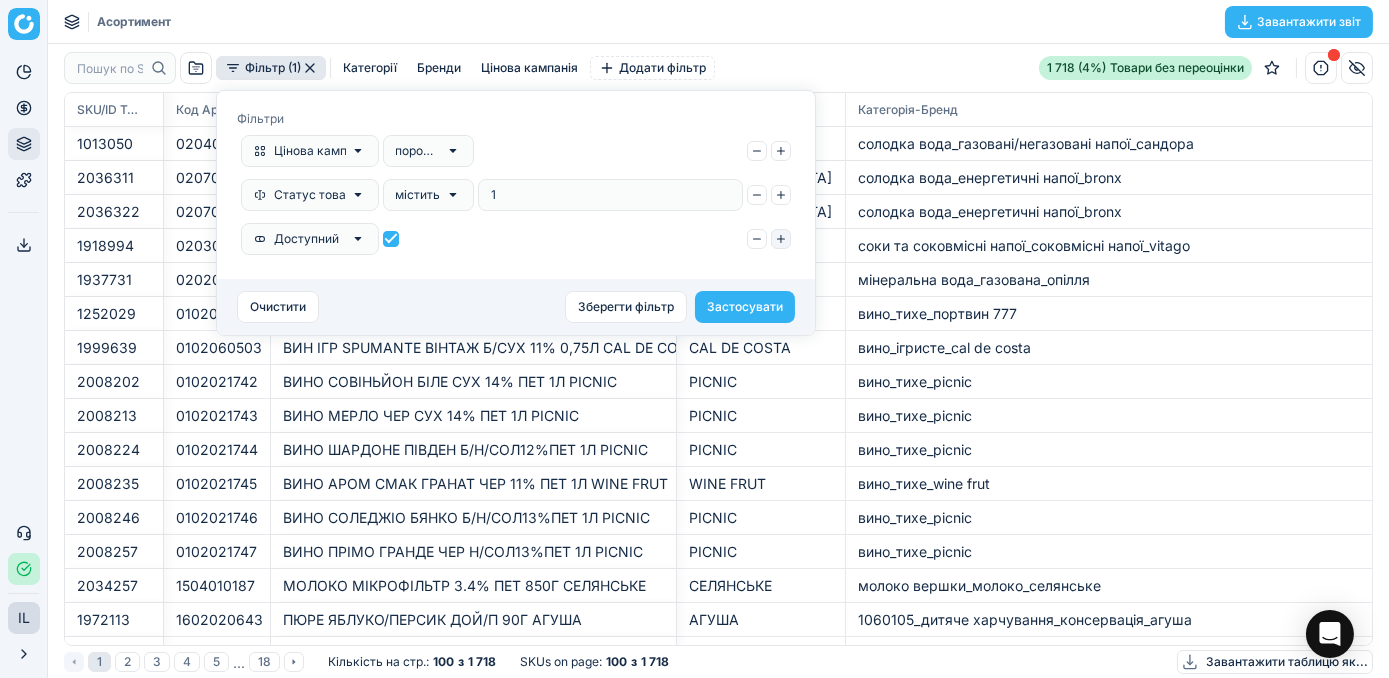 click at bounding box center (781, 239) 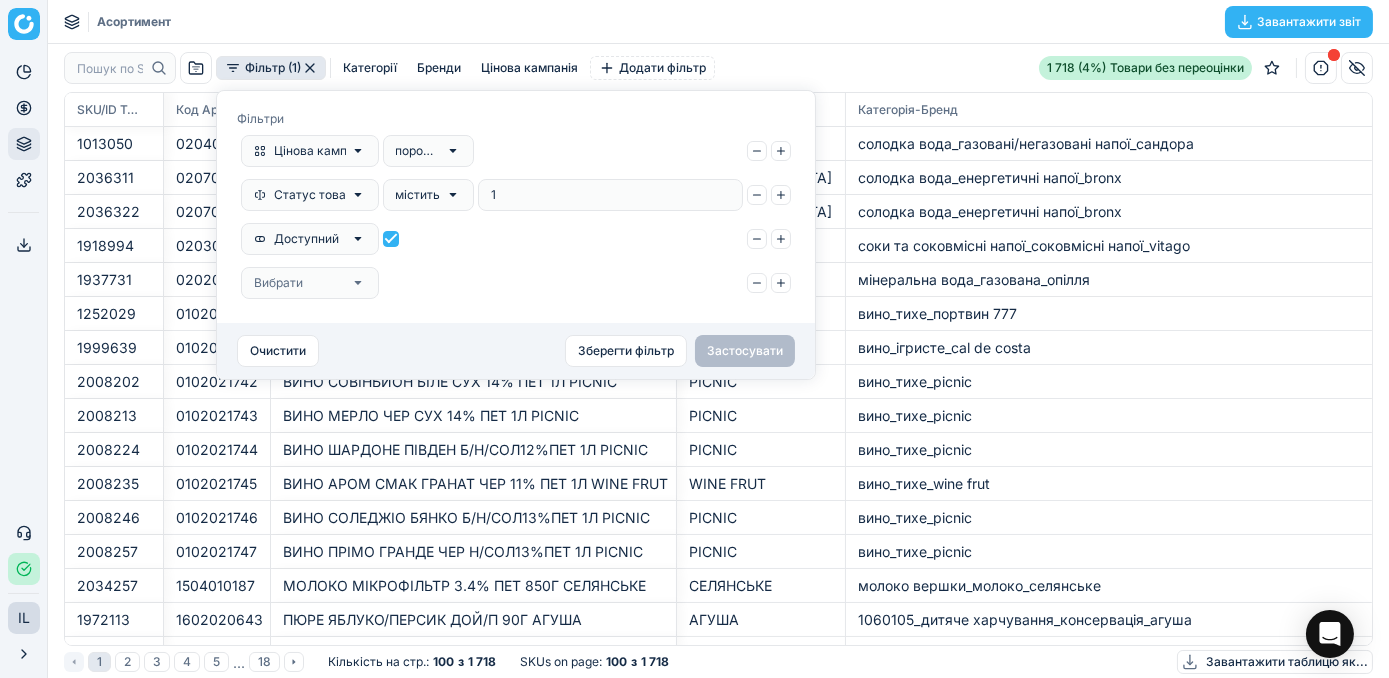 click 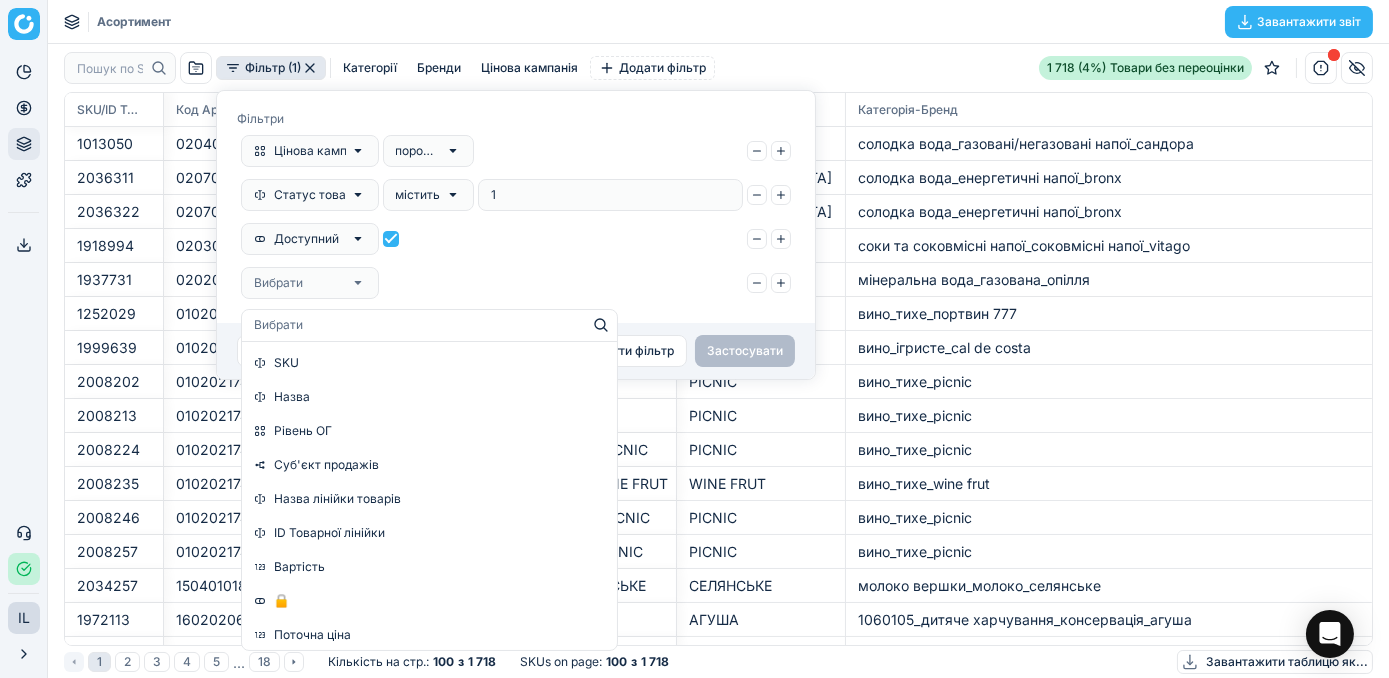 type on "1" 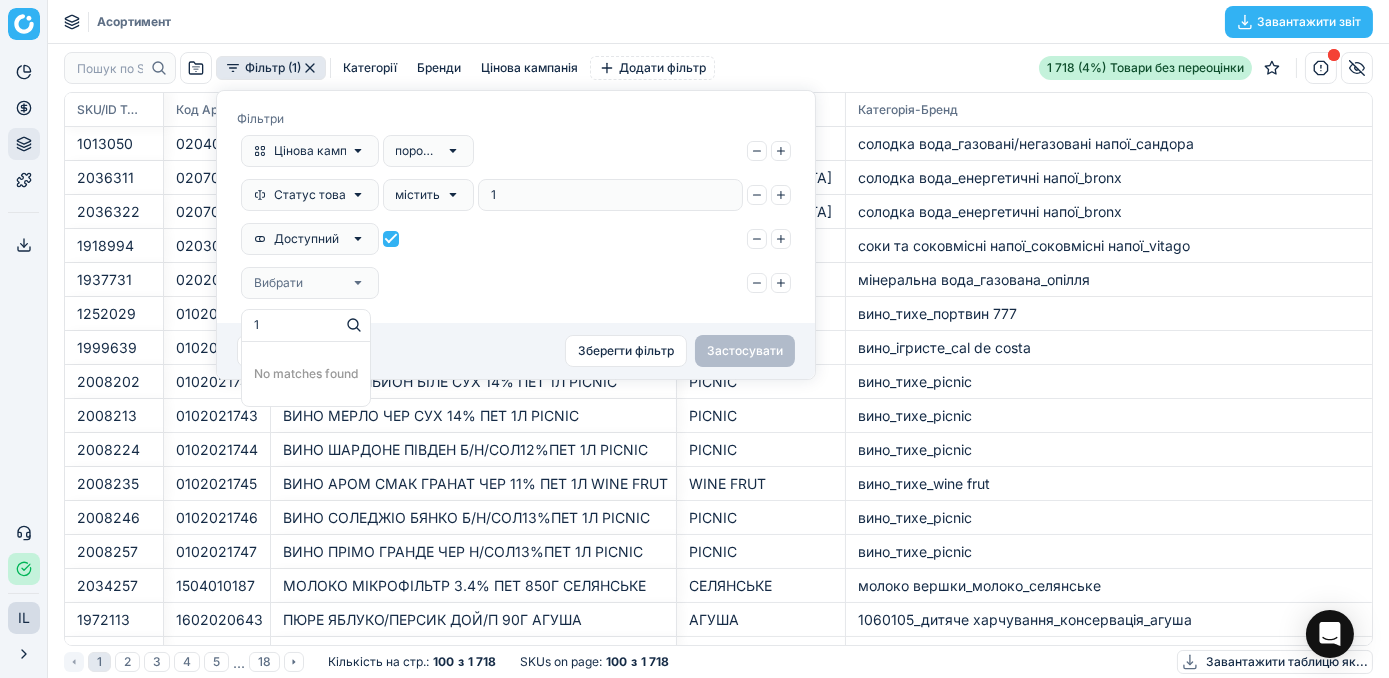 type 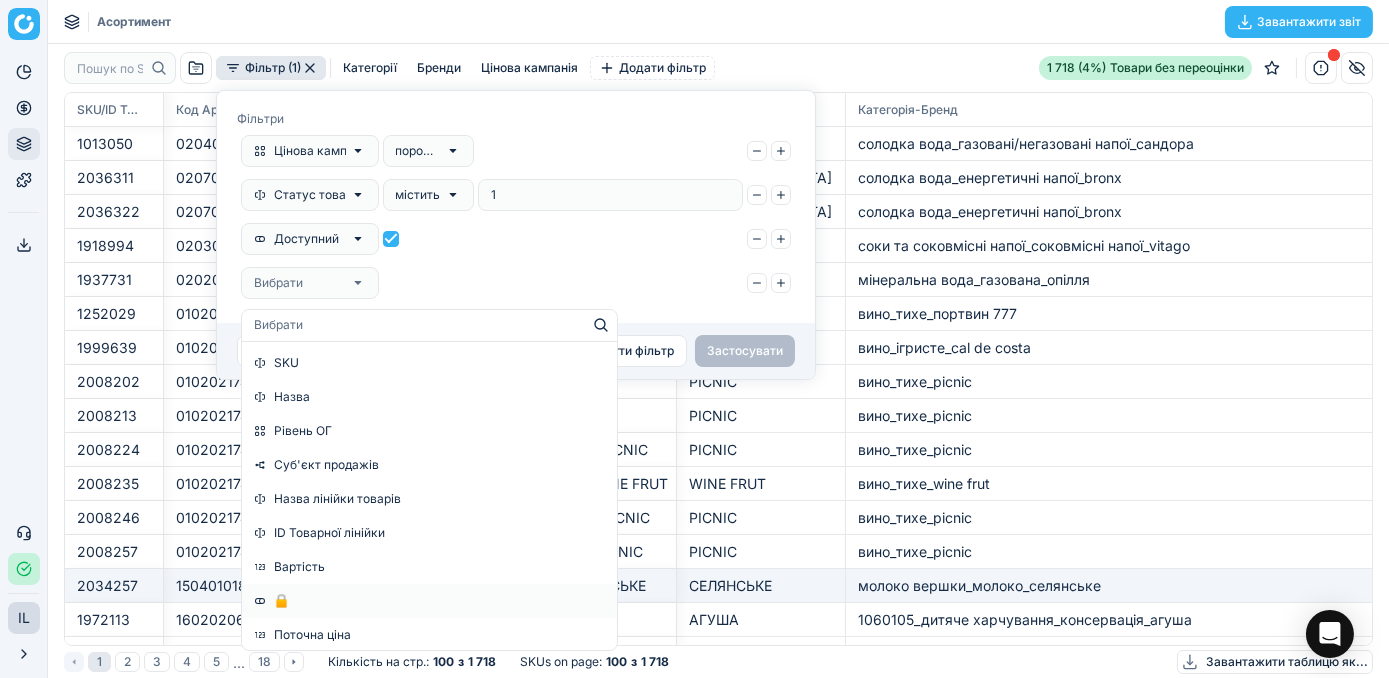 click on "🔒" at bounding box center [429, 601] 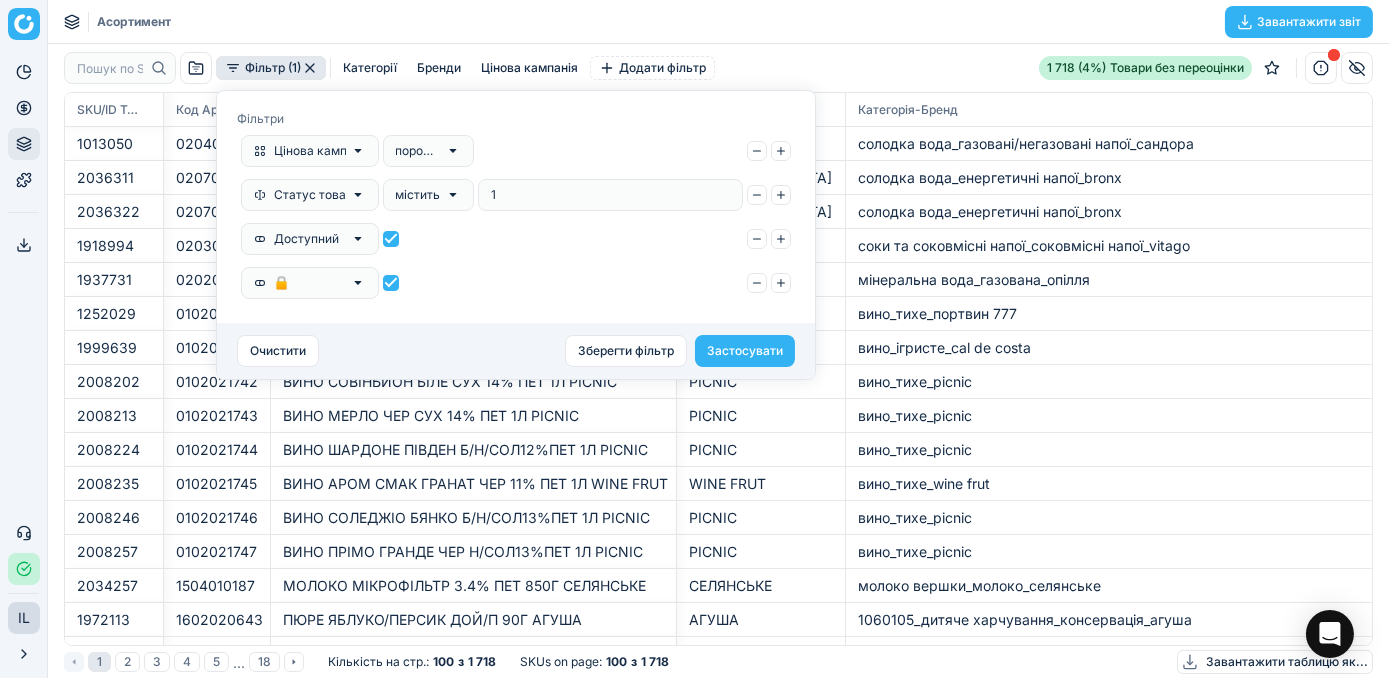 click at bounding box center [391, 283] 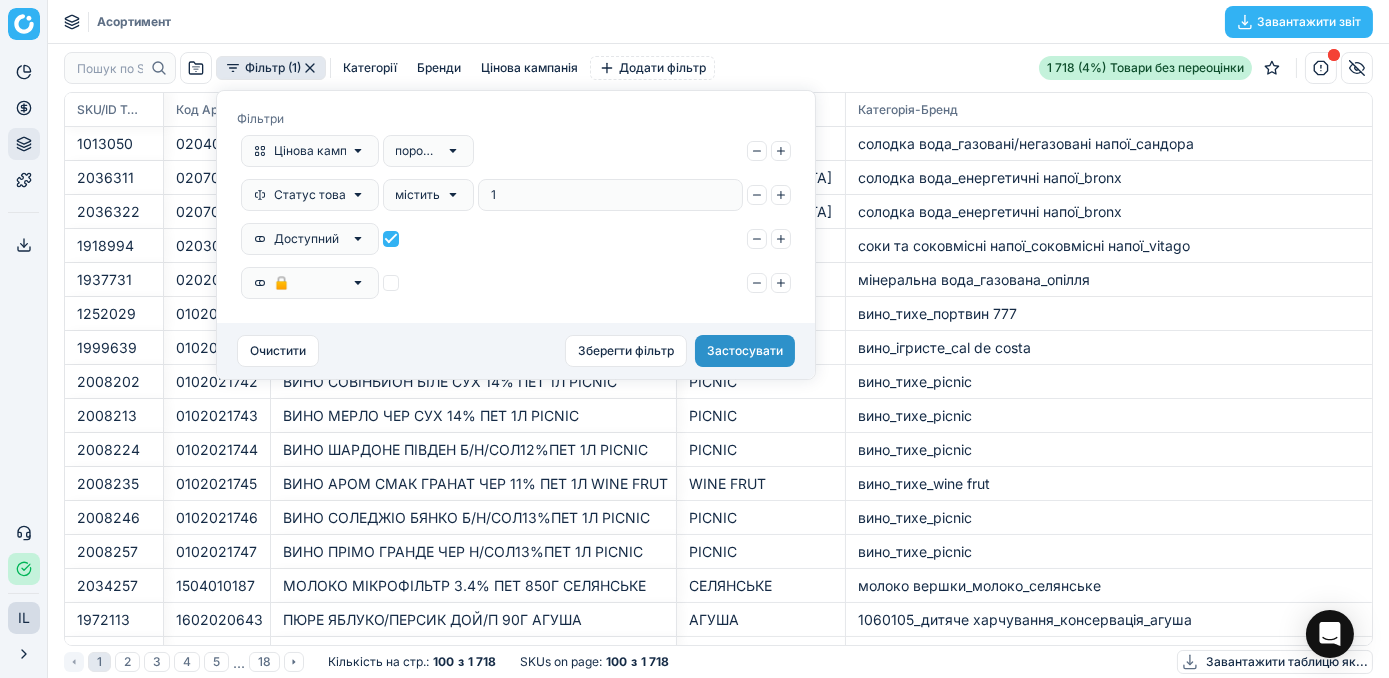 click on "Застосувати" at bounding box center (745, 351) 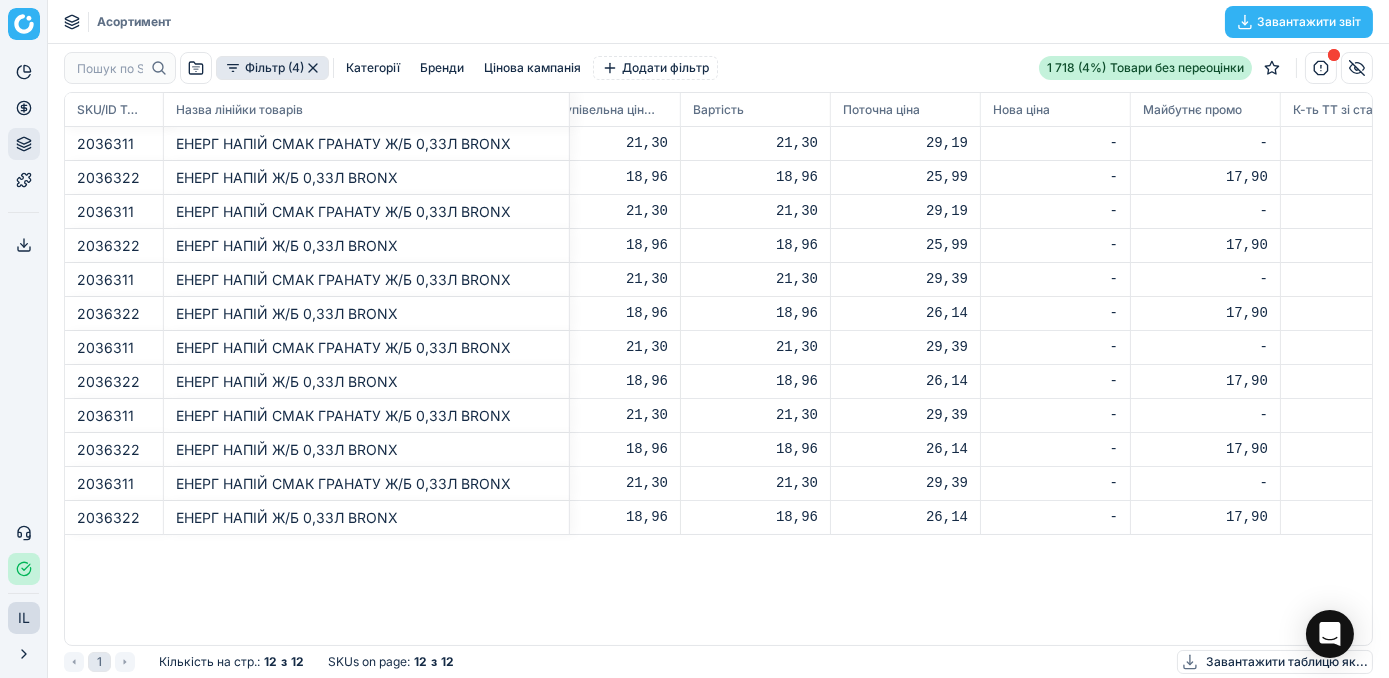 scroll, scrollTop: 0, scrollLeft: 1810, axis: horizontal 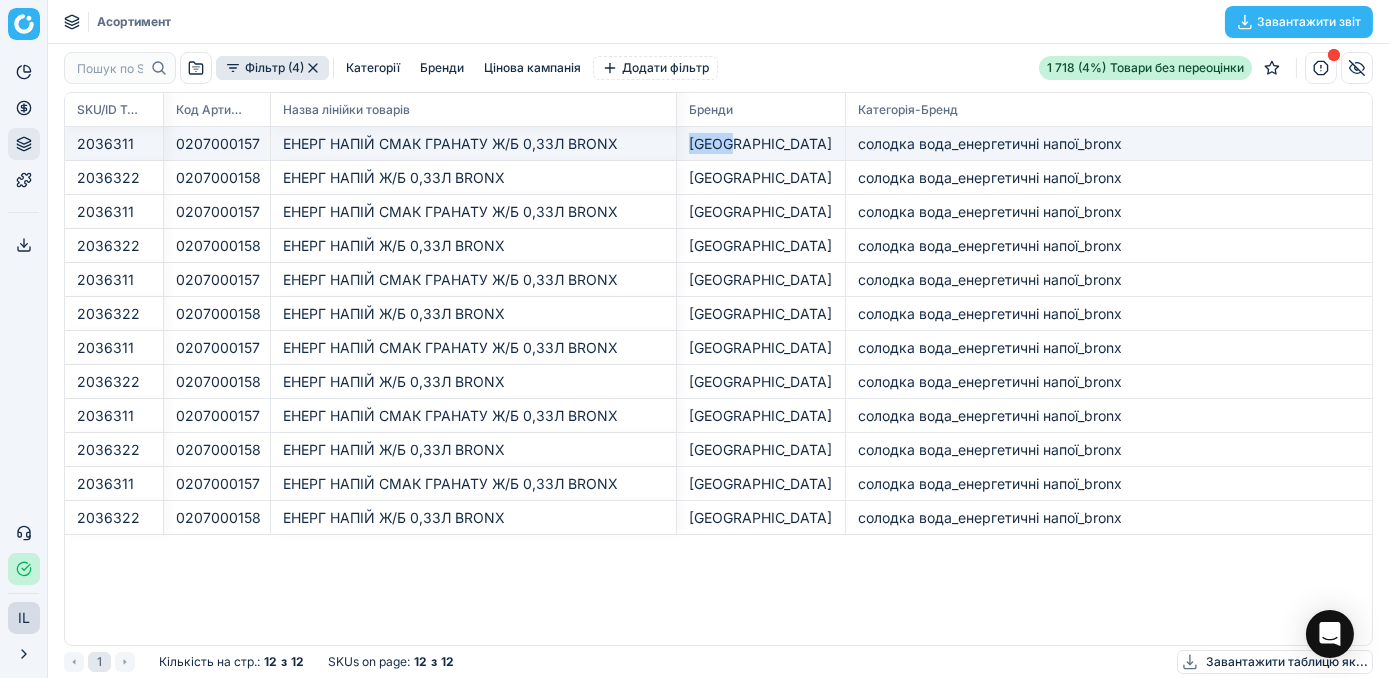 drag, startPoint x: 744, startPoint y: 146, endPoint x: 682, endPoint y: 153, distance: 62.39391 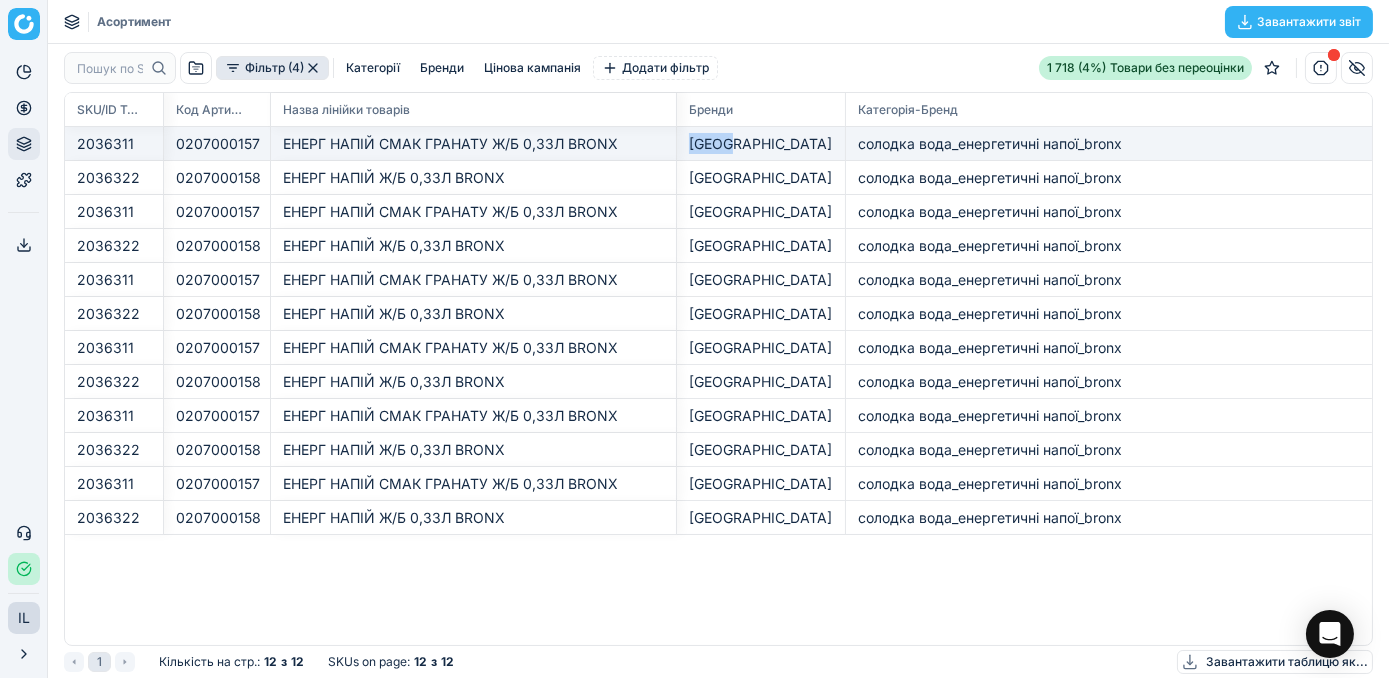 click on "[GEOGRAPHIC_DATA]" at bounding box center (761, 144) 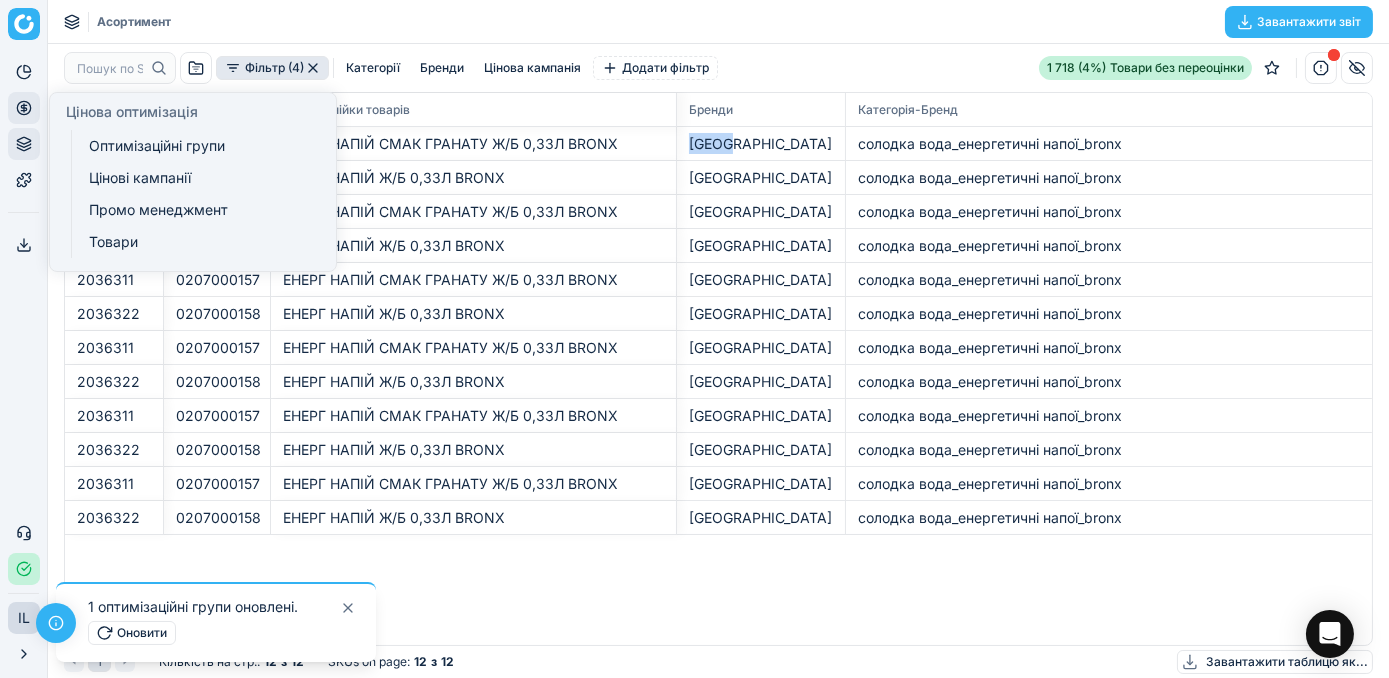 click on "Цінова оптимізація" at bounding box center (24, 108) 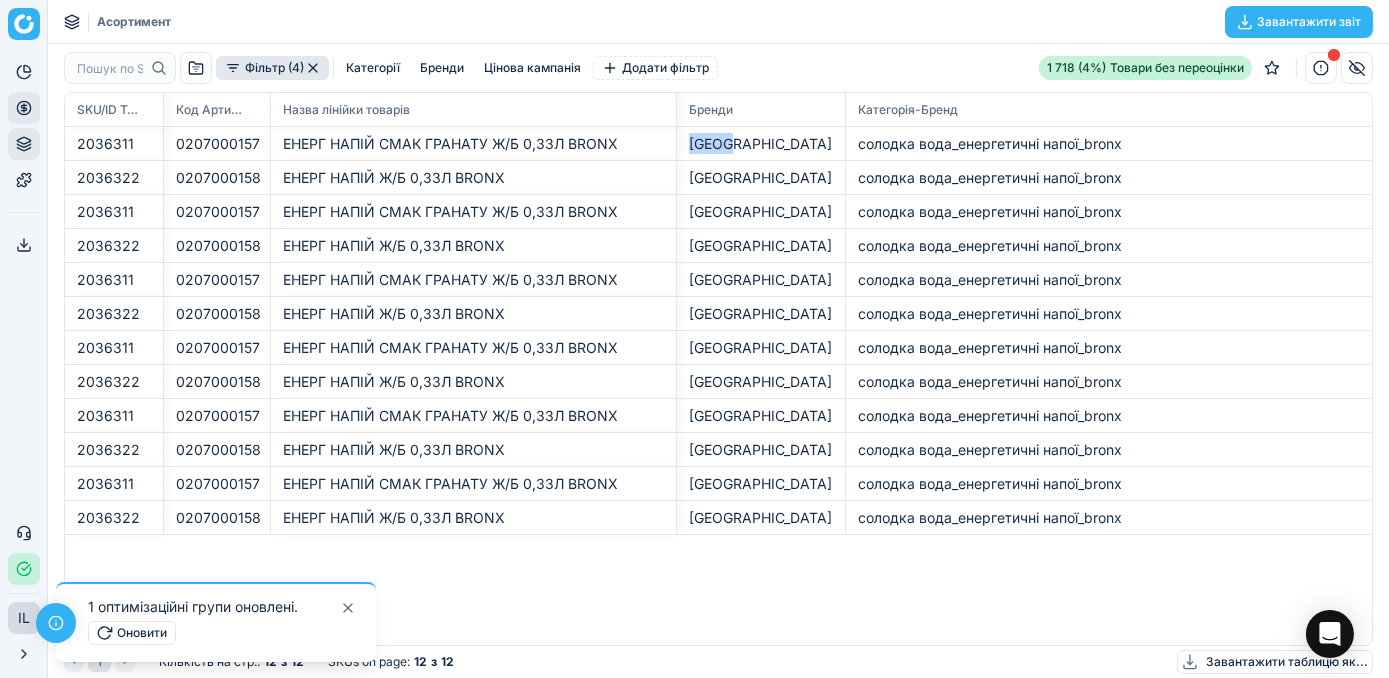 click on "Цінова оптимізація" at bounding box center [24, 108] 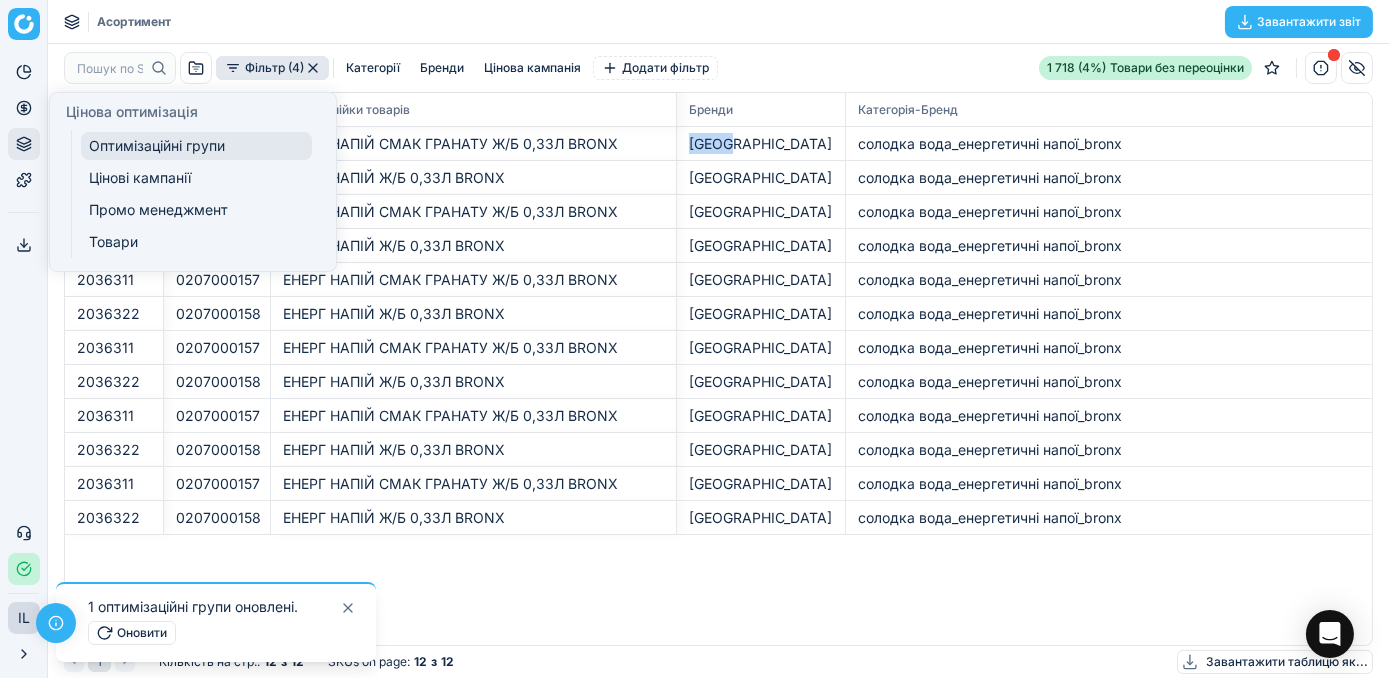 click on "Оптимізаційні групи" at bounding box center (196, 146) 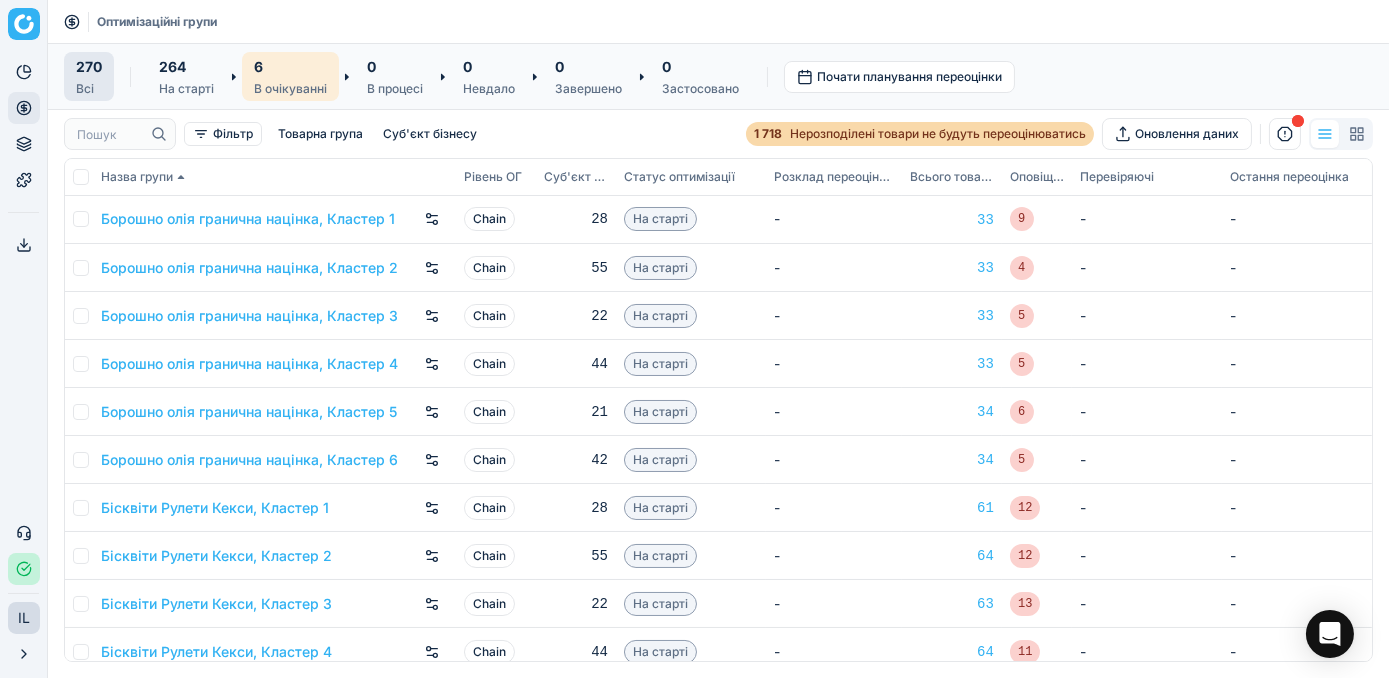 click on "6" at bounding box center [290, 66] 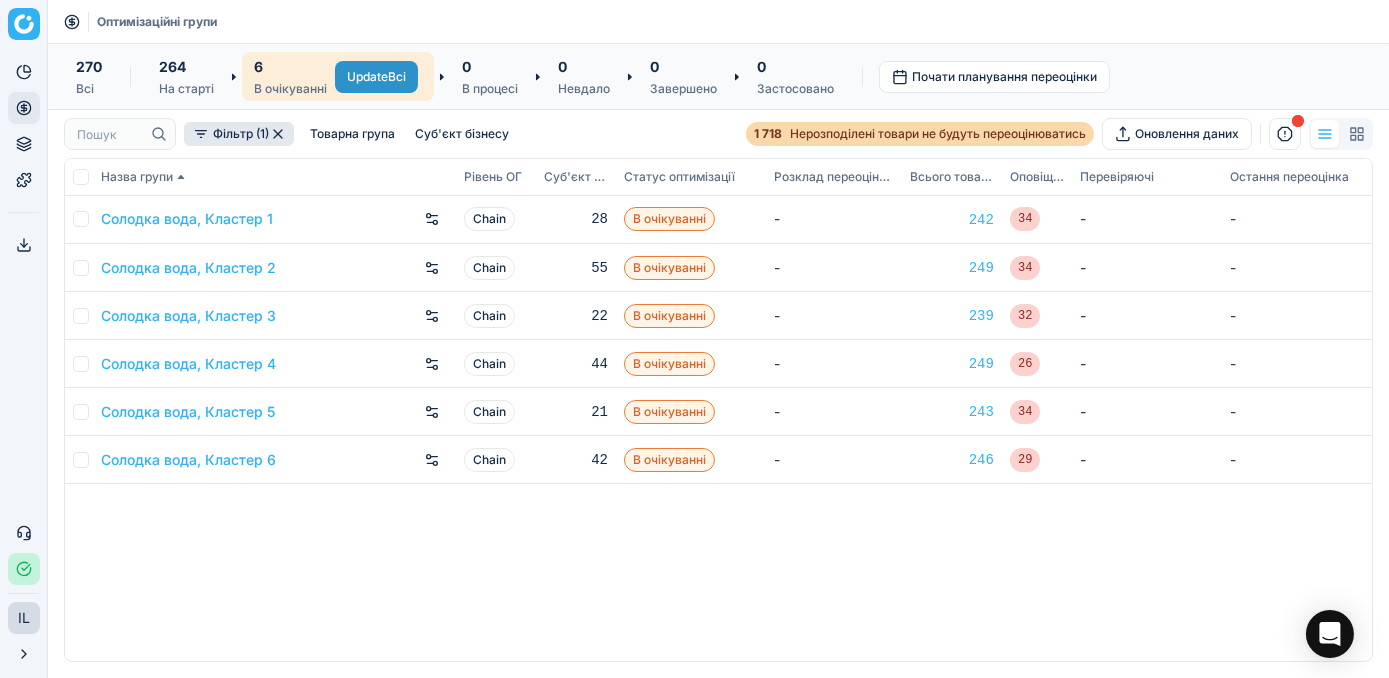 click on "Update  Всі" at bounding box center [376, 77] 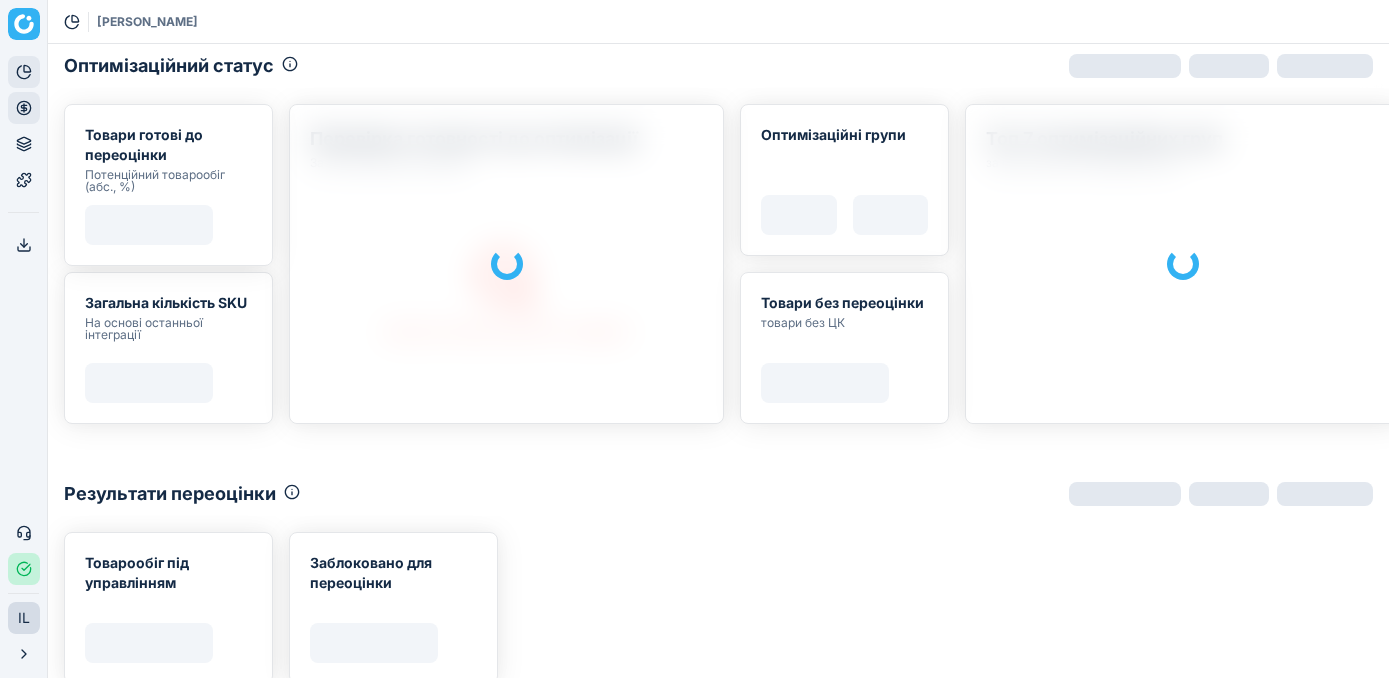 scroll, scrollTop: 0, scrollLeft: 0, axis: both 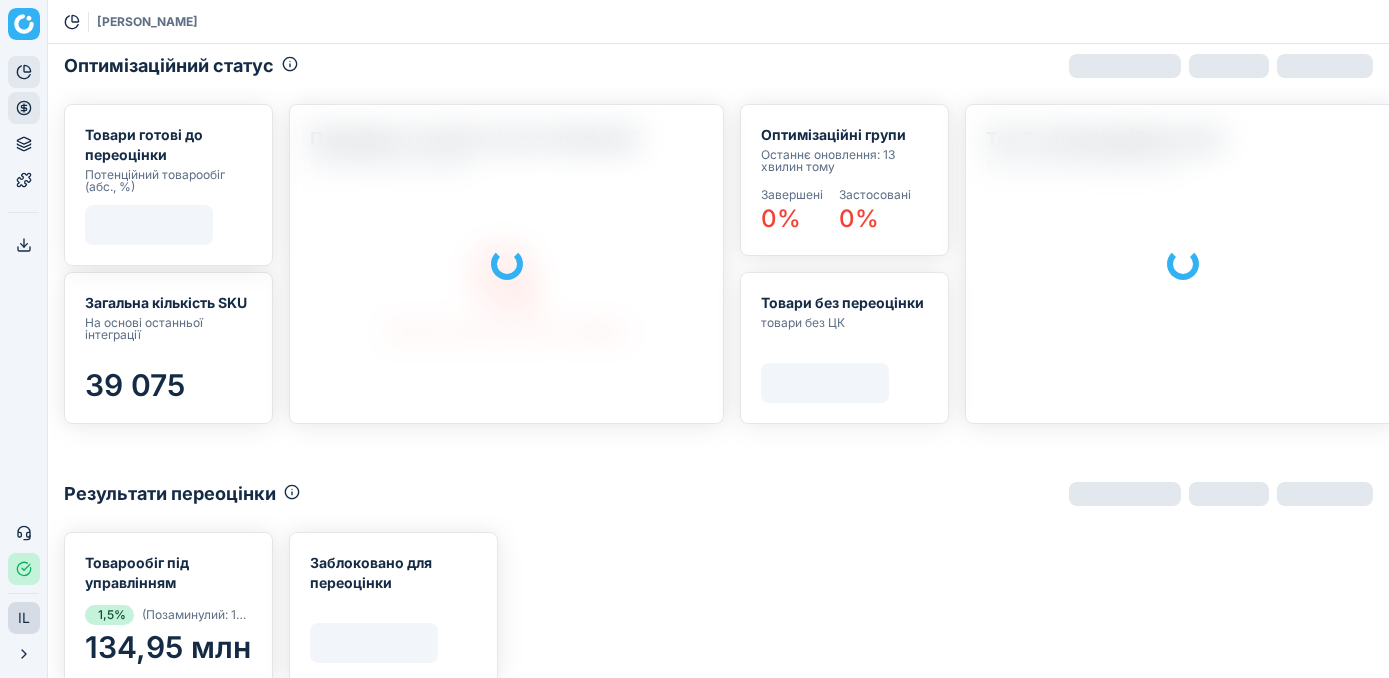 click 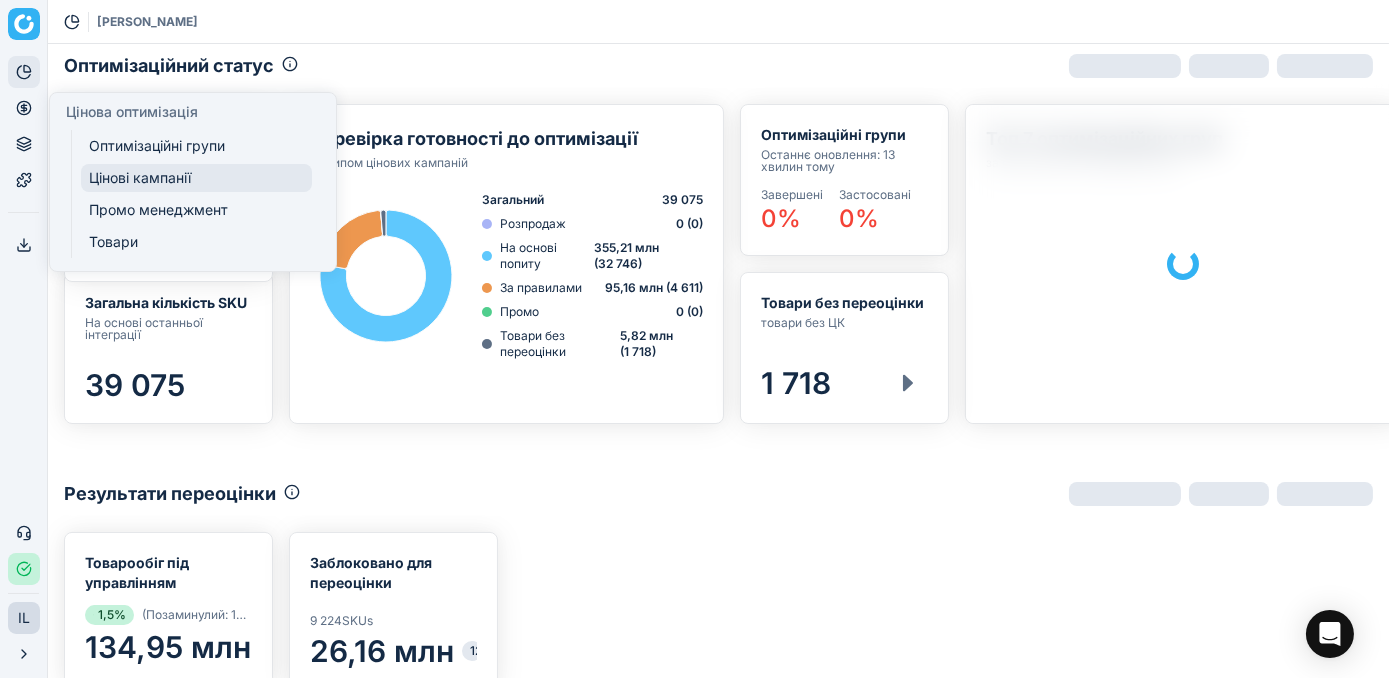 click 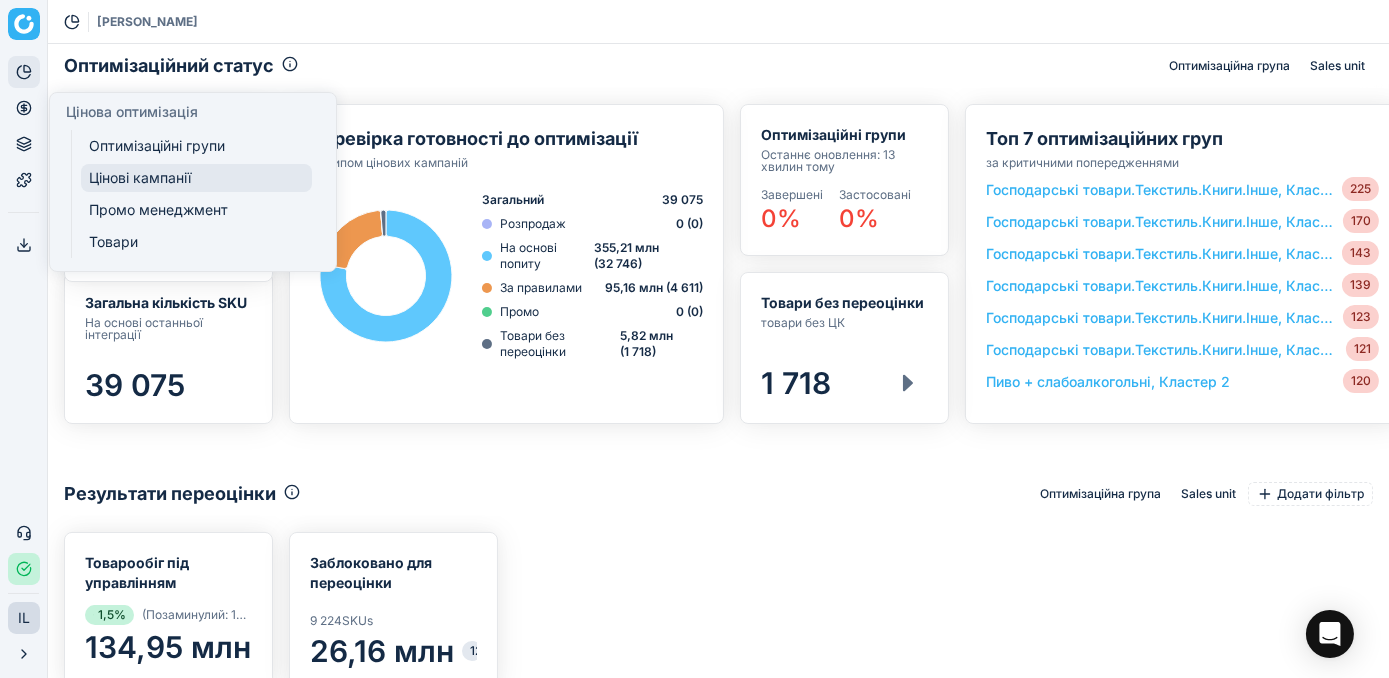 scroll, scrollTop: 2, scrollLeft: 2, axis: both 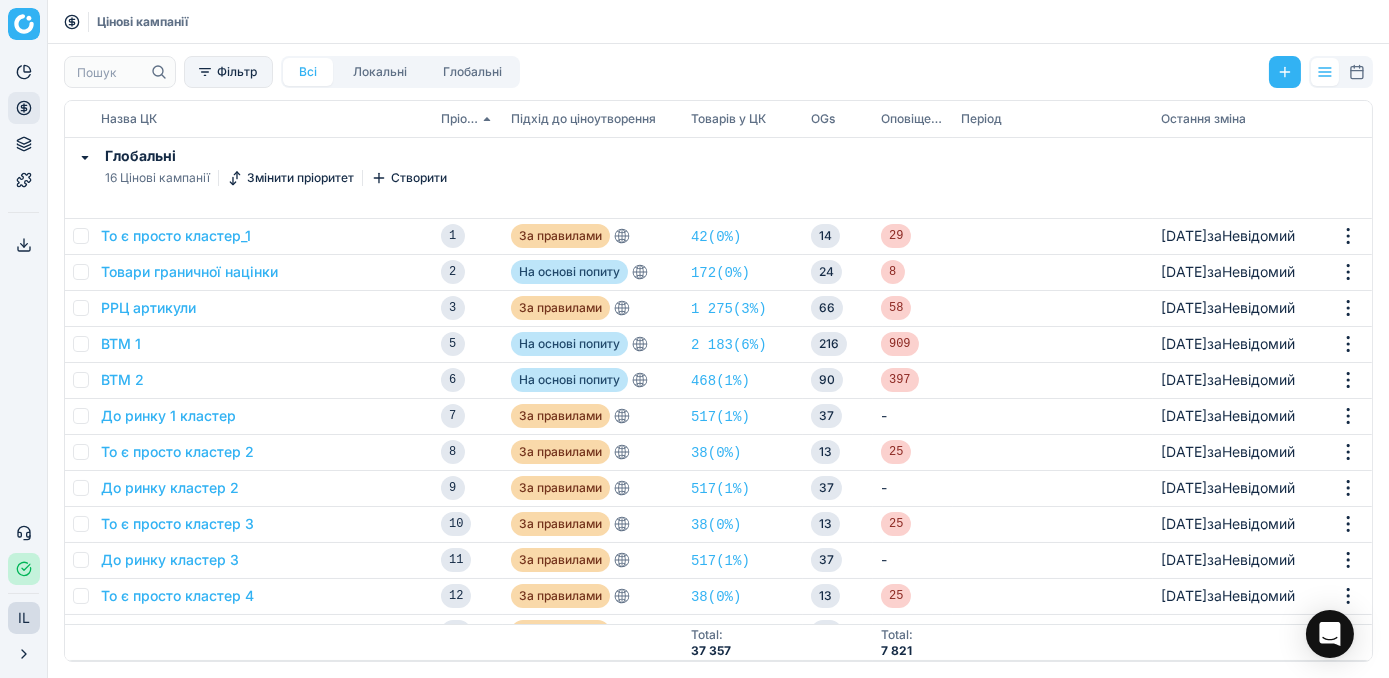 click 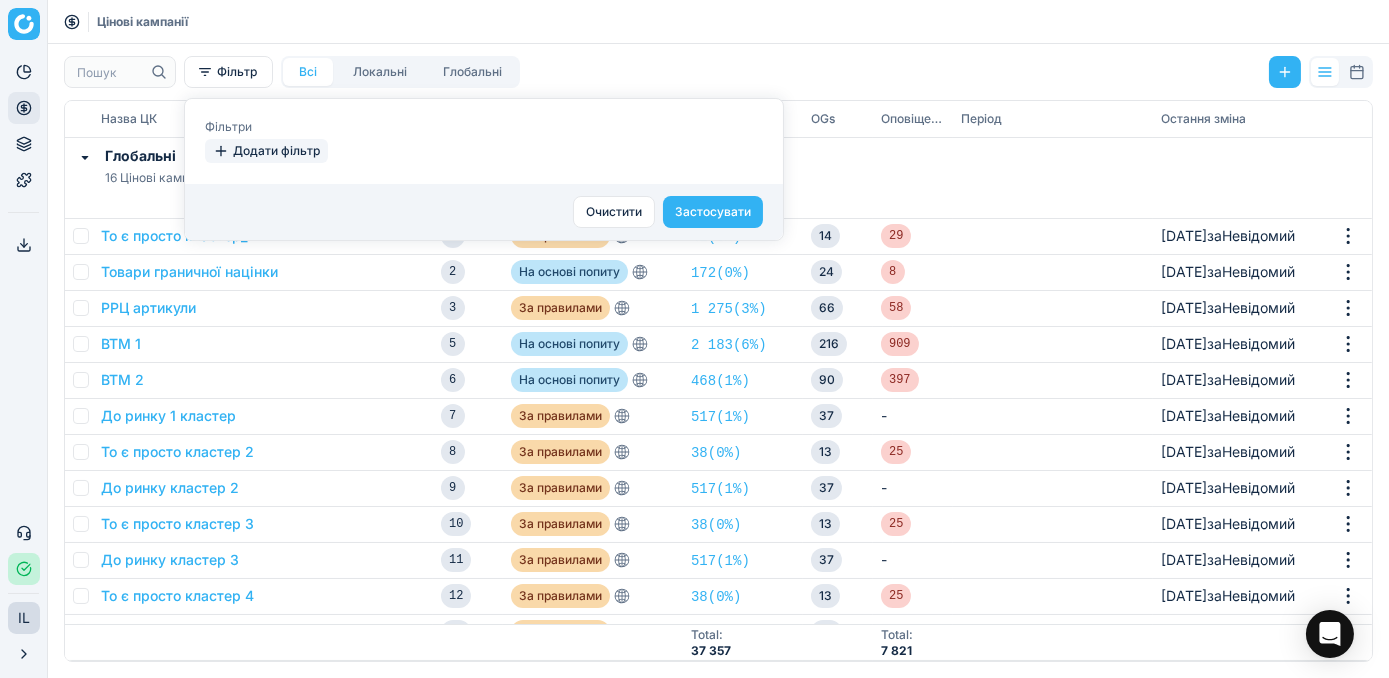 click on "Додати фільтр" at bounding box center (266, 151) 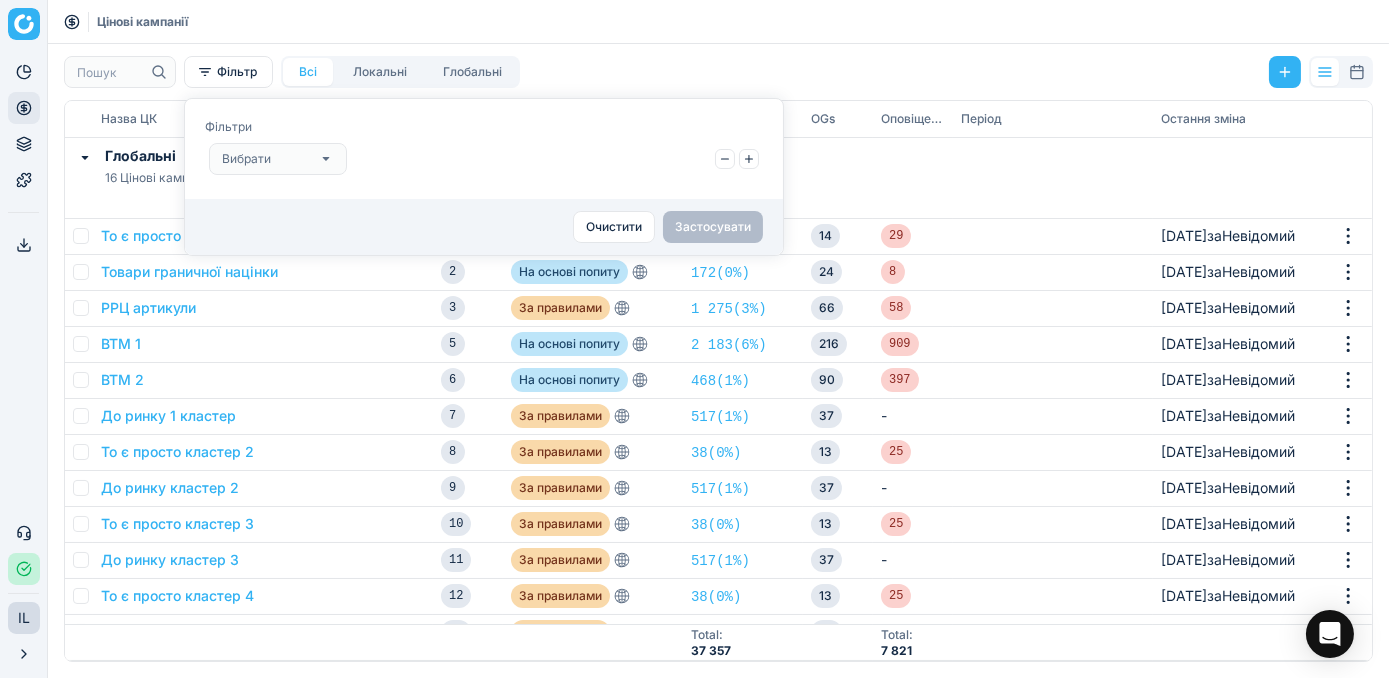 click on "Вибрати" at bounding box center (278, 159) 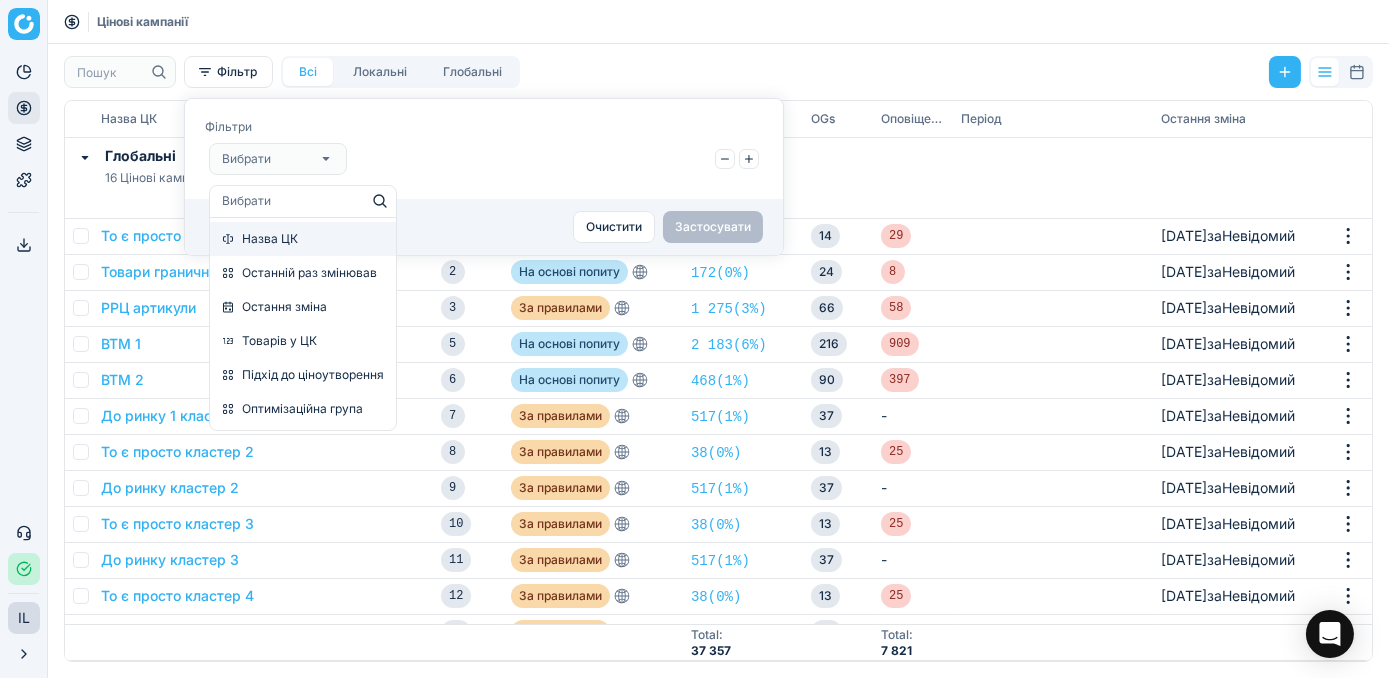 click on "Назва ЦК" at bounding box center (303, 239) 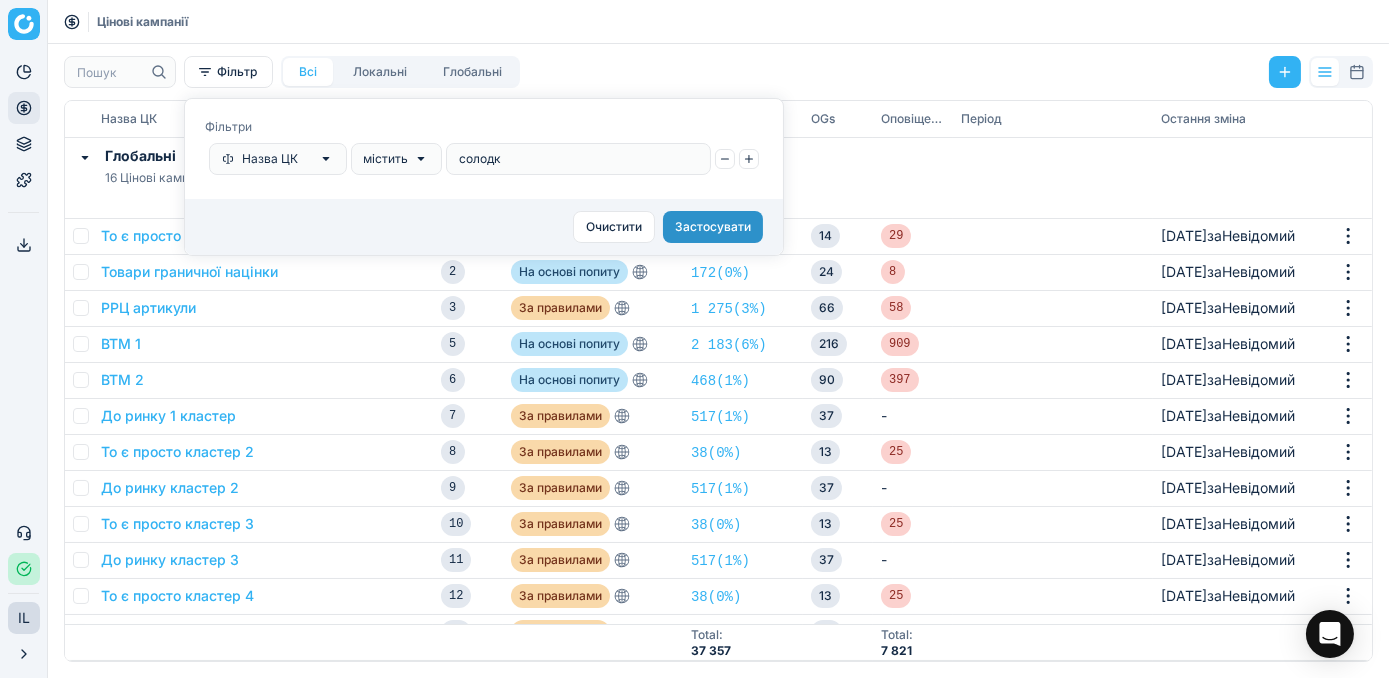 type on "солодк" 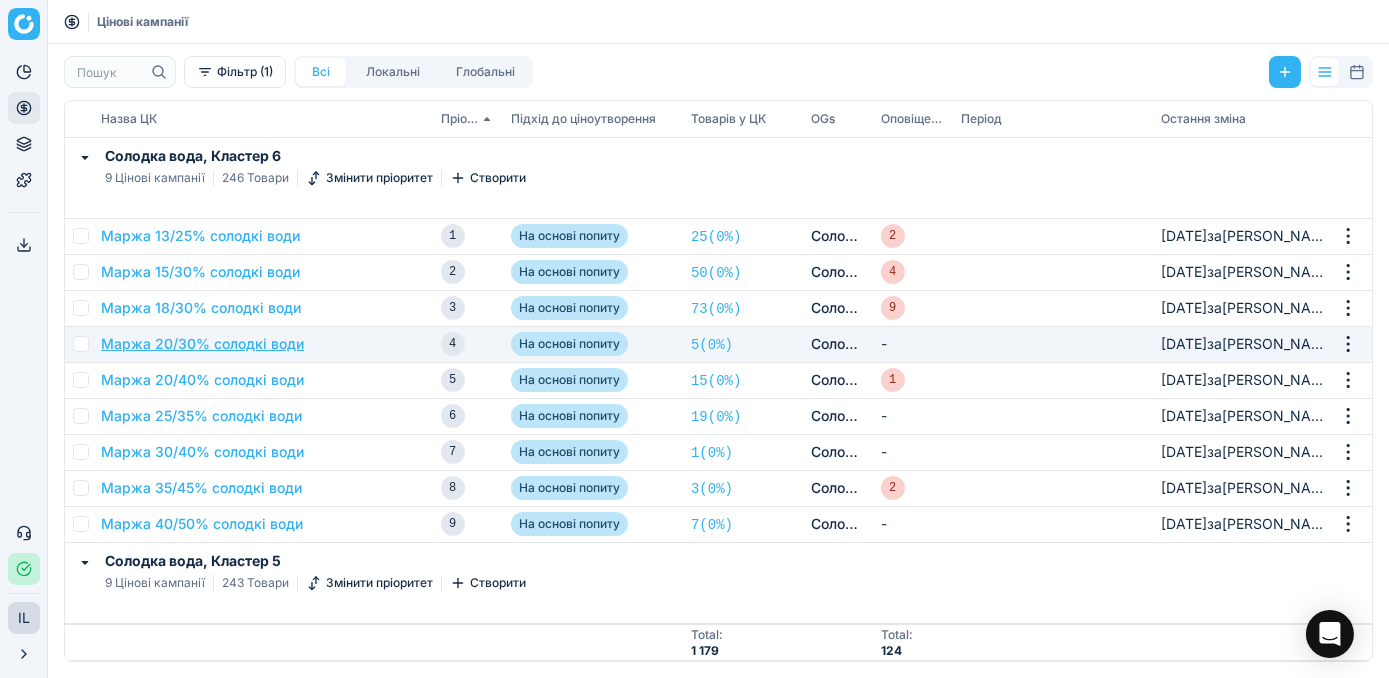 click on "Маржа 20/30% солодкі води" at bounding box center [202, 344] 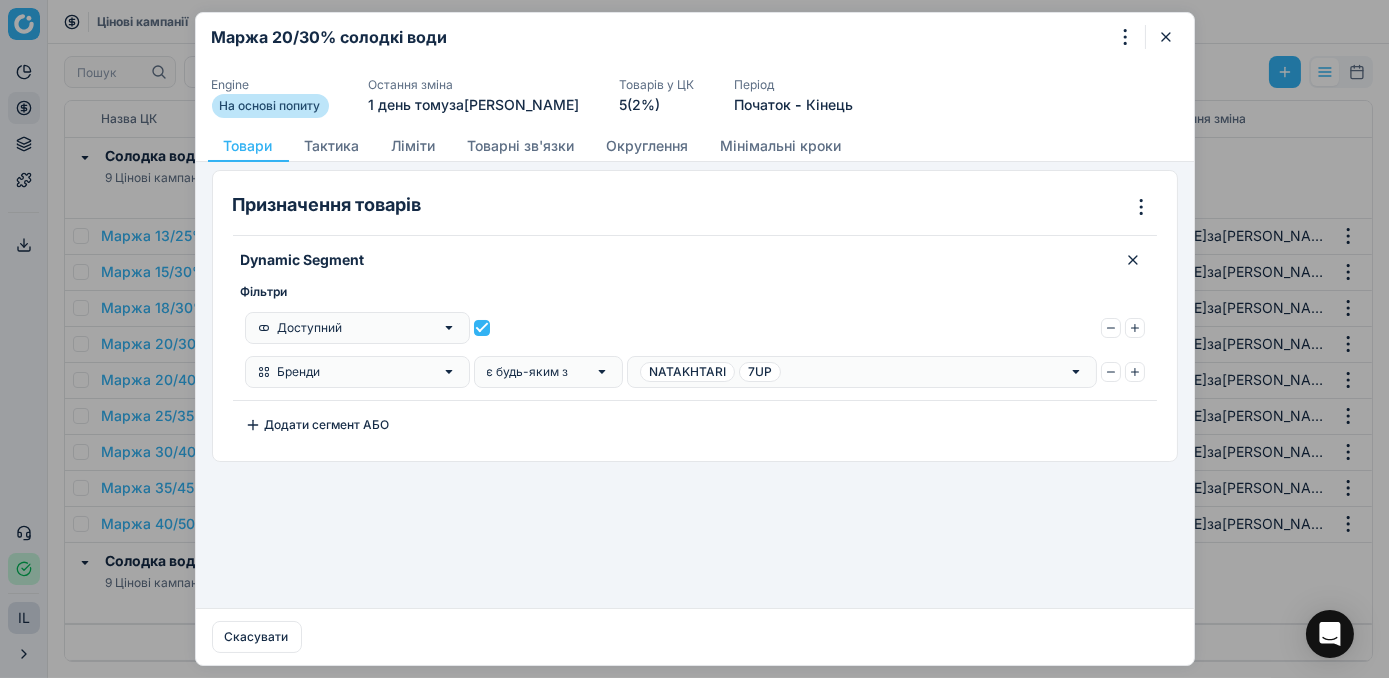 click 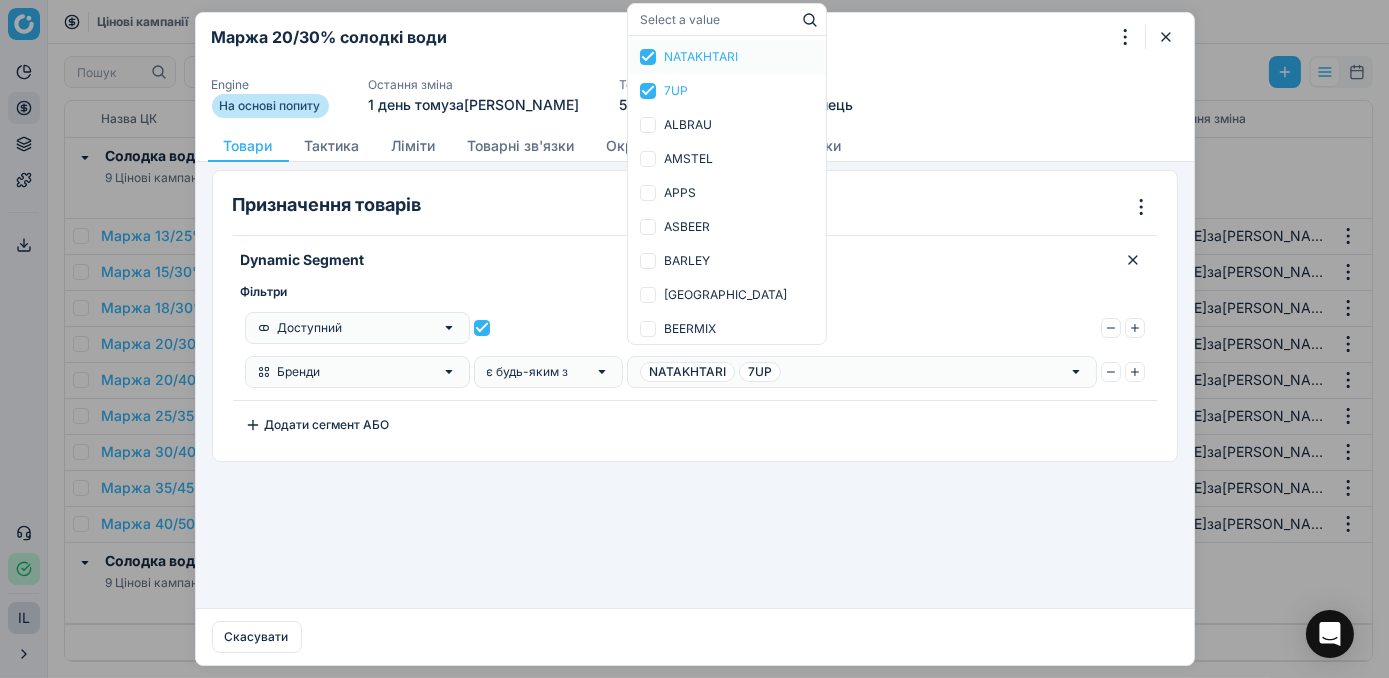type on "[GEOGRAPHIC_DATA]" 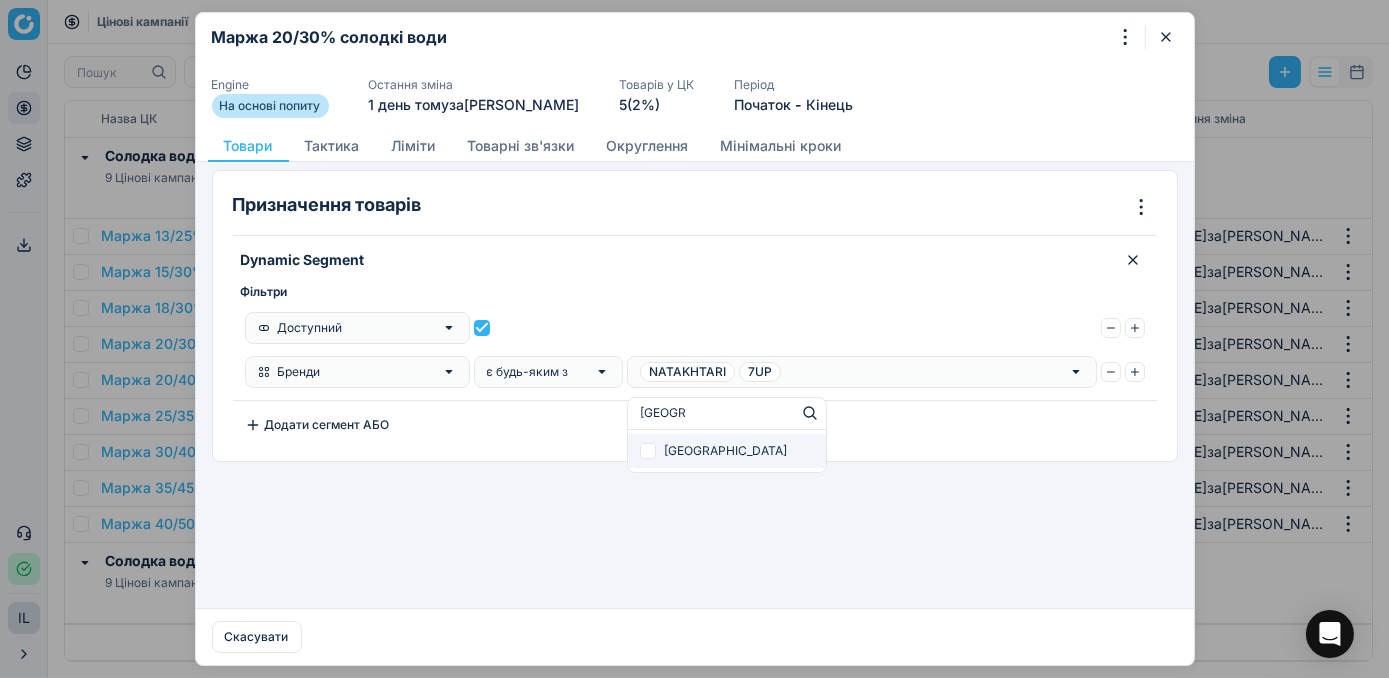 click at bounding box center (648, 451) 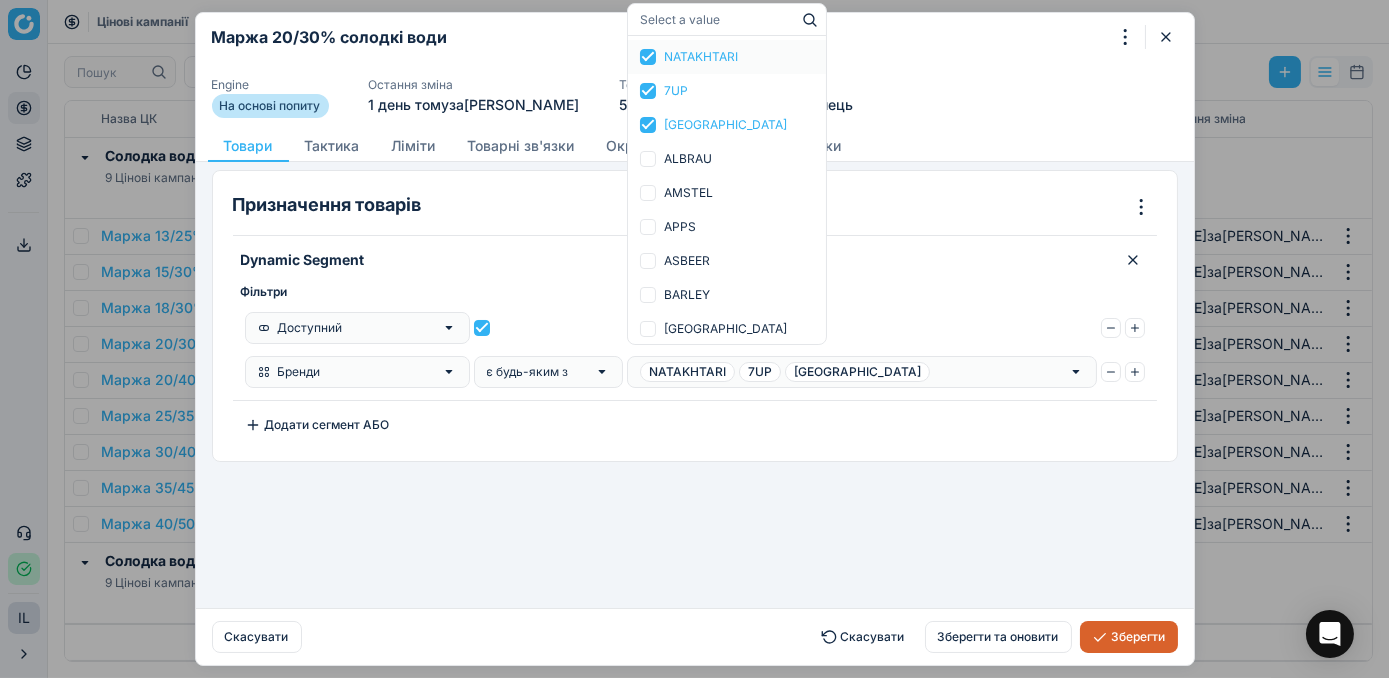 click on "Зберегти" at bounding box center [1129, 637] 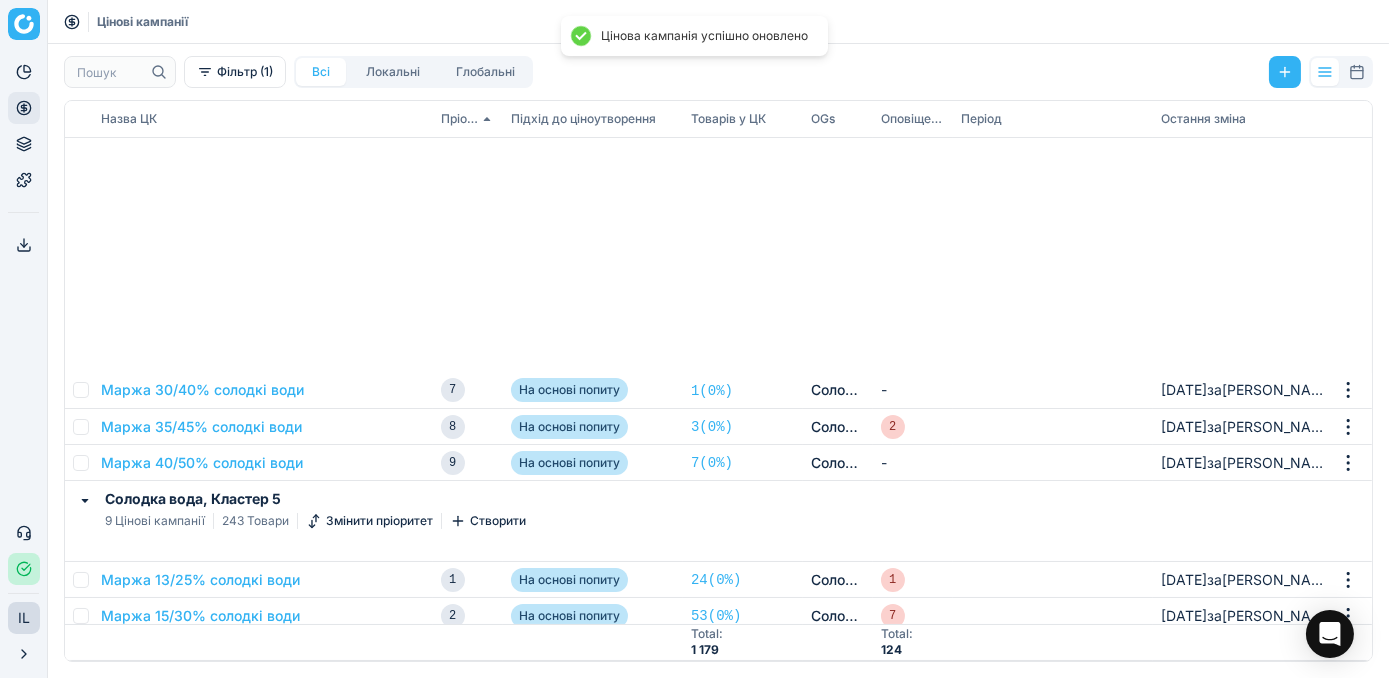 scroll, scrollTop: 454, scrollLeft: 0, axis: vertical 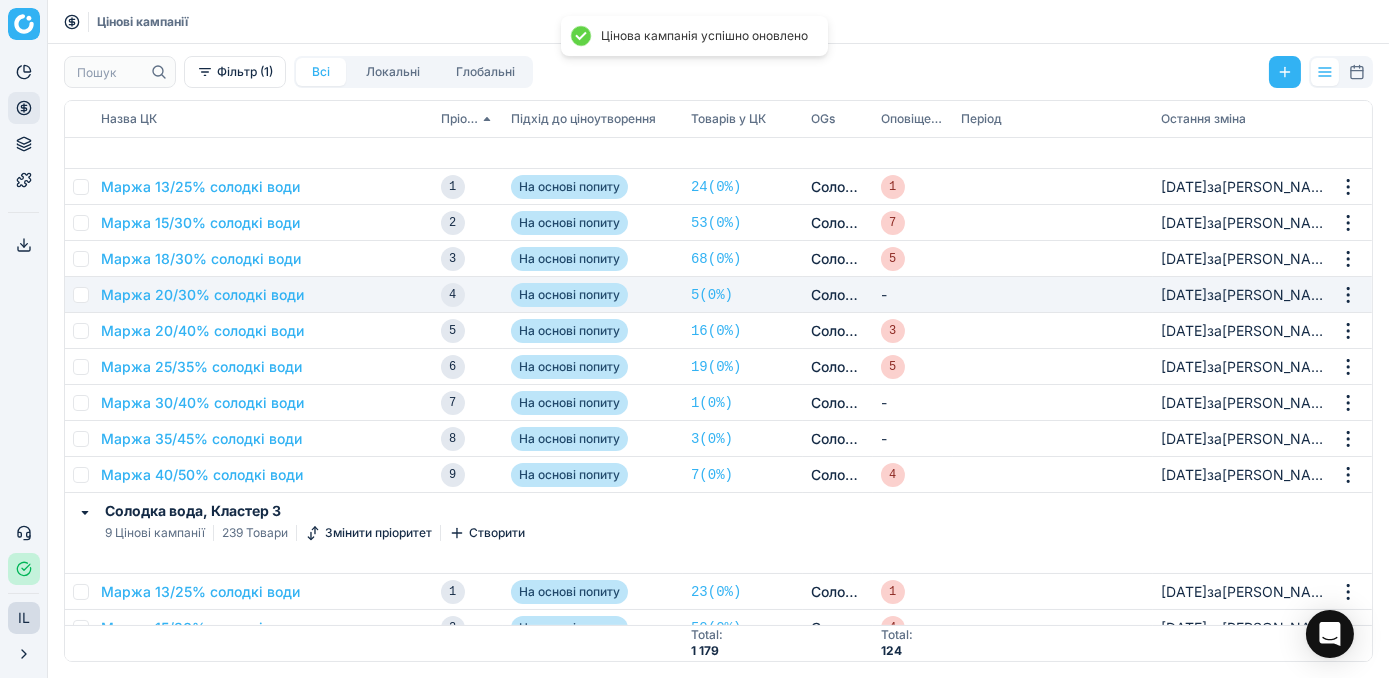 click on "Маржа 20/30% солодкі води" at bounding box center [263, 295] 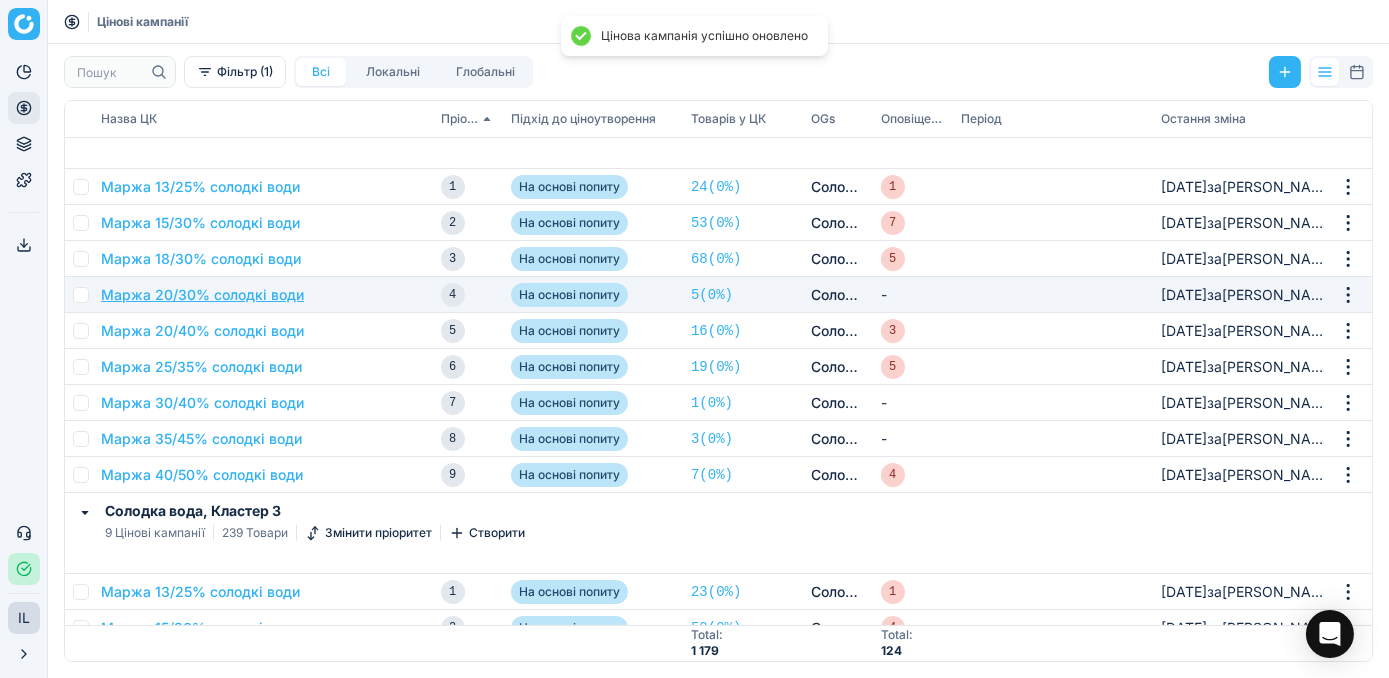click on "Маржа 20/30% солодкі води" at bounding box center (202, 295) 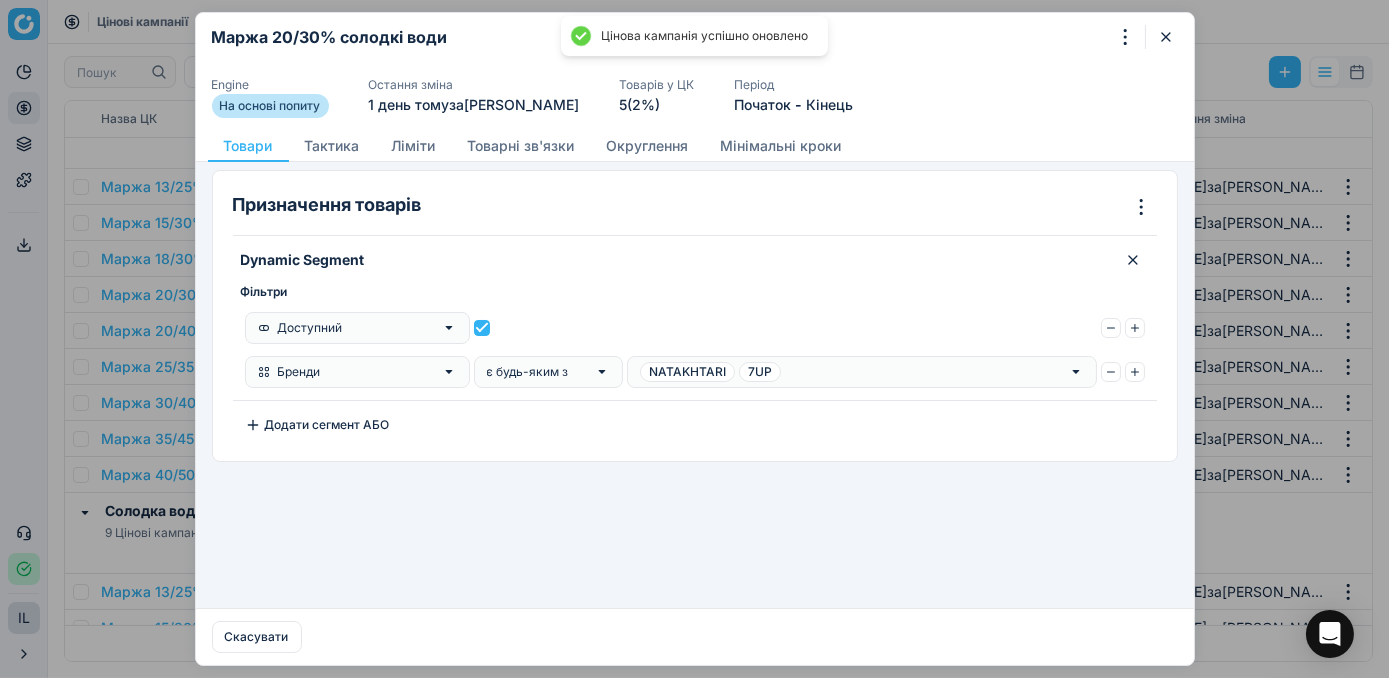 click 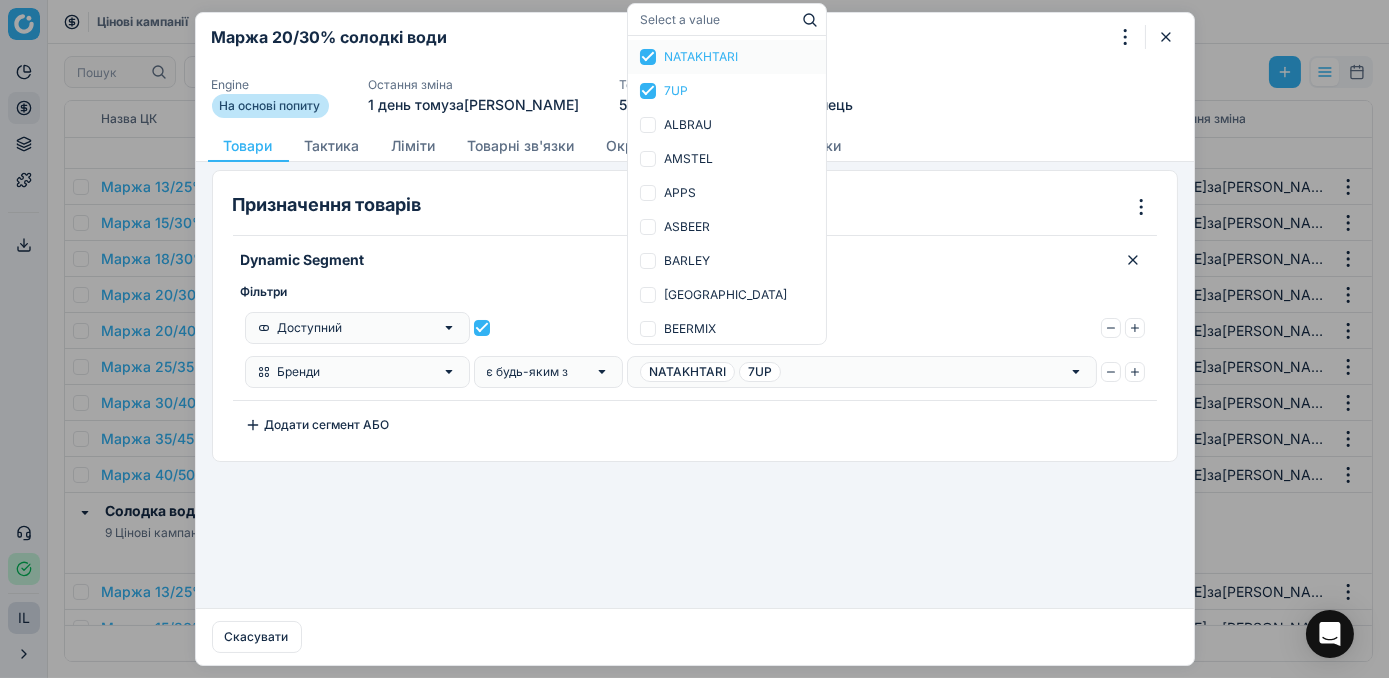 type on "[GEOGRAPHIC_DATA]" 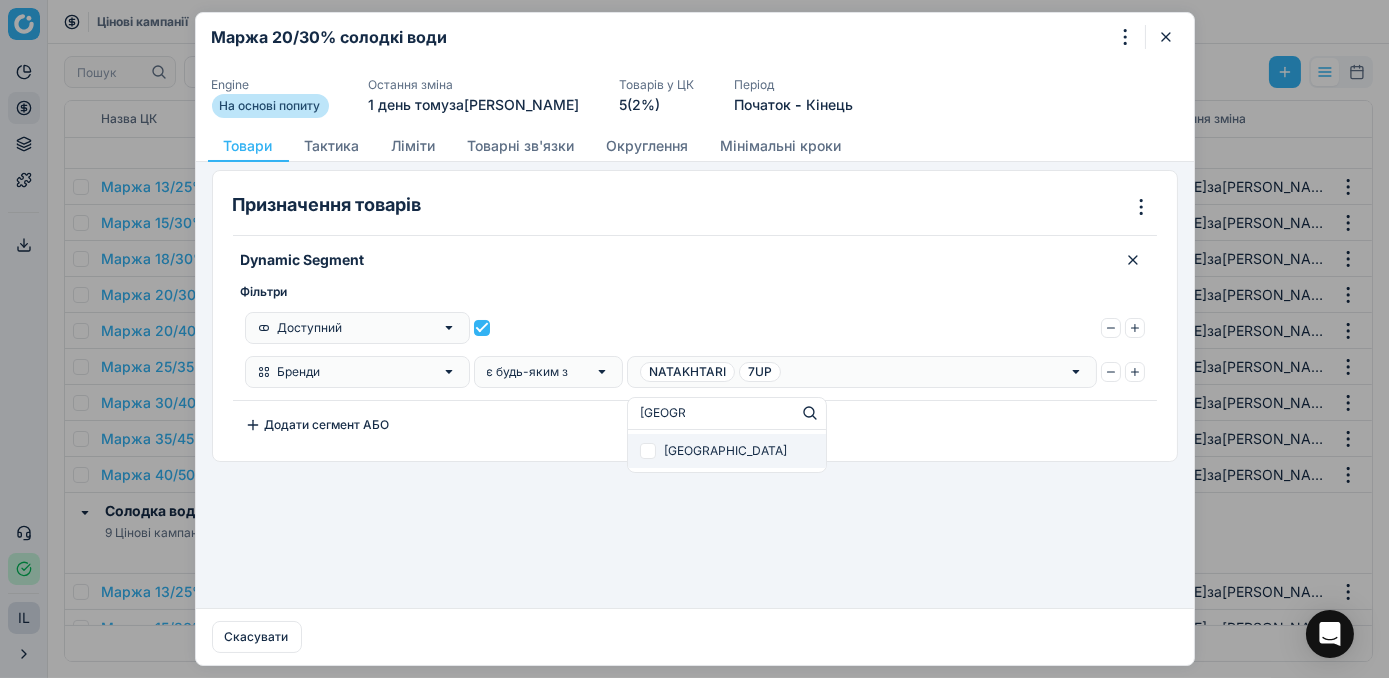 click at bounding box center (648, 451) 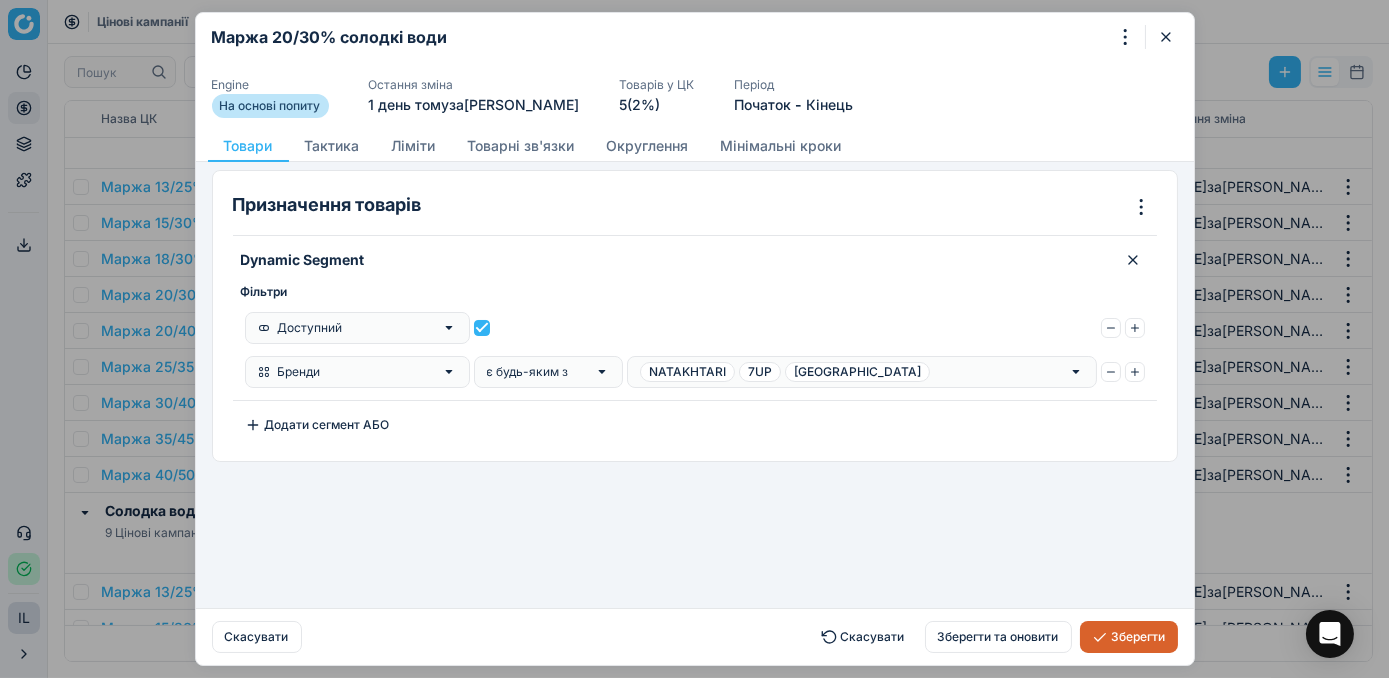 click on "Зберегти" at bounding box center (1129, 637) 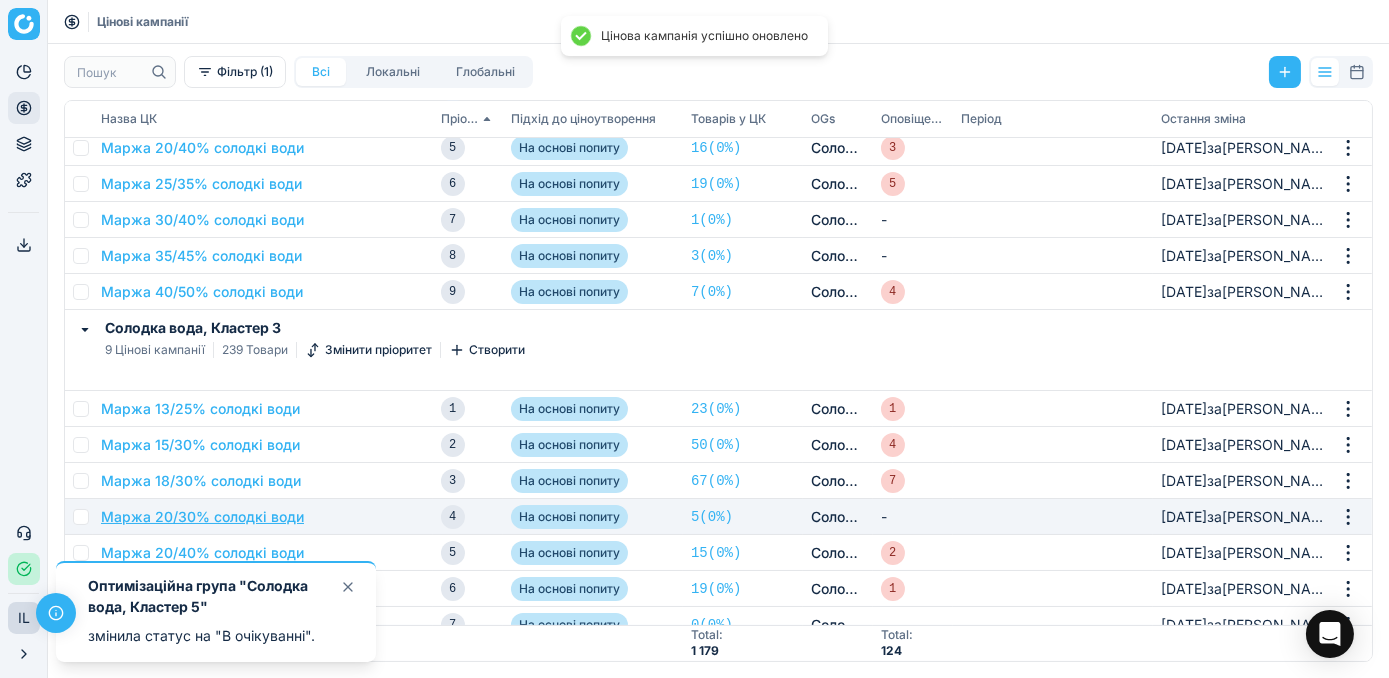 scroll, scrollTop: 727, scrollLeft: 0, axis: vertical 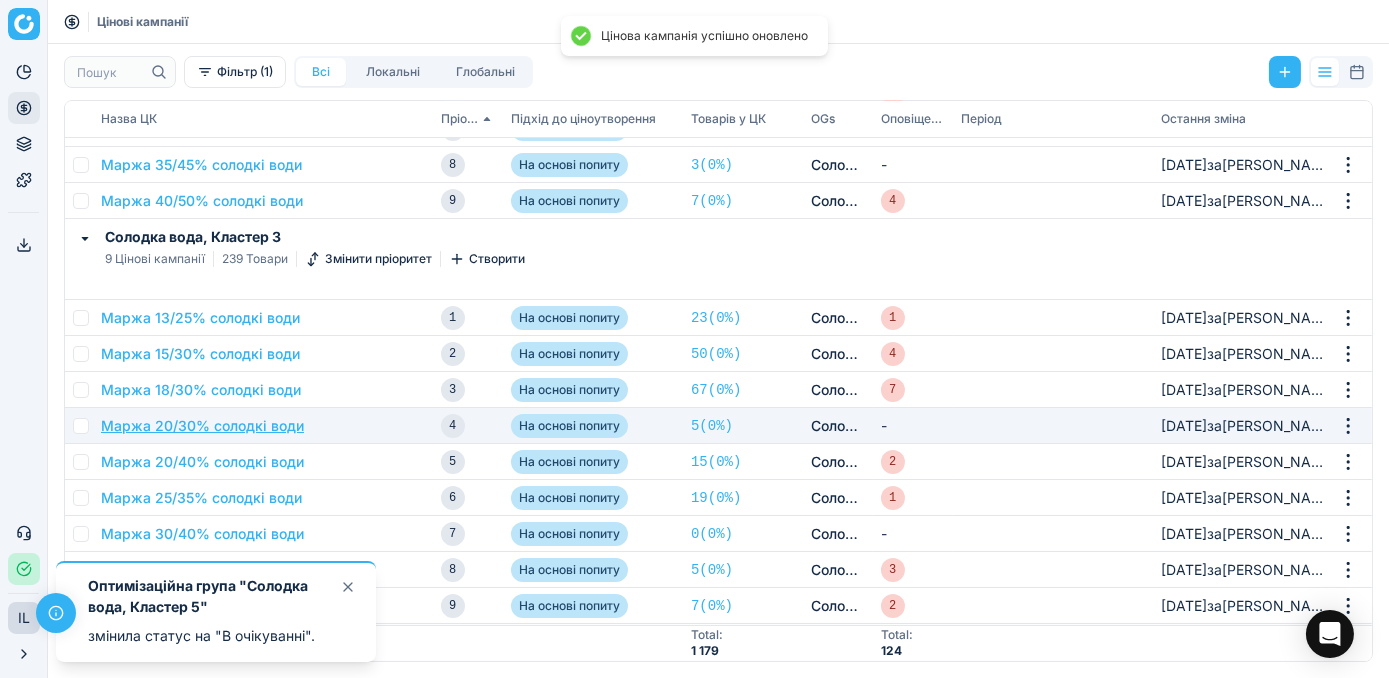 click on "Маржа 20/30% солодкі води" at bounding box center (202, 426) 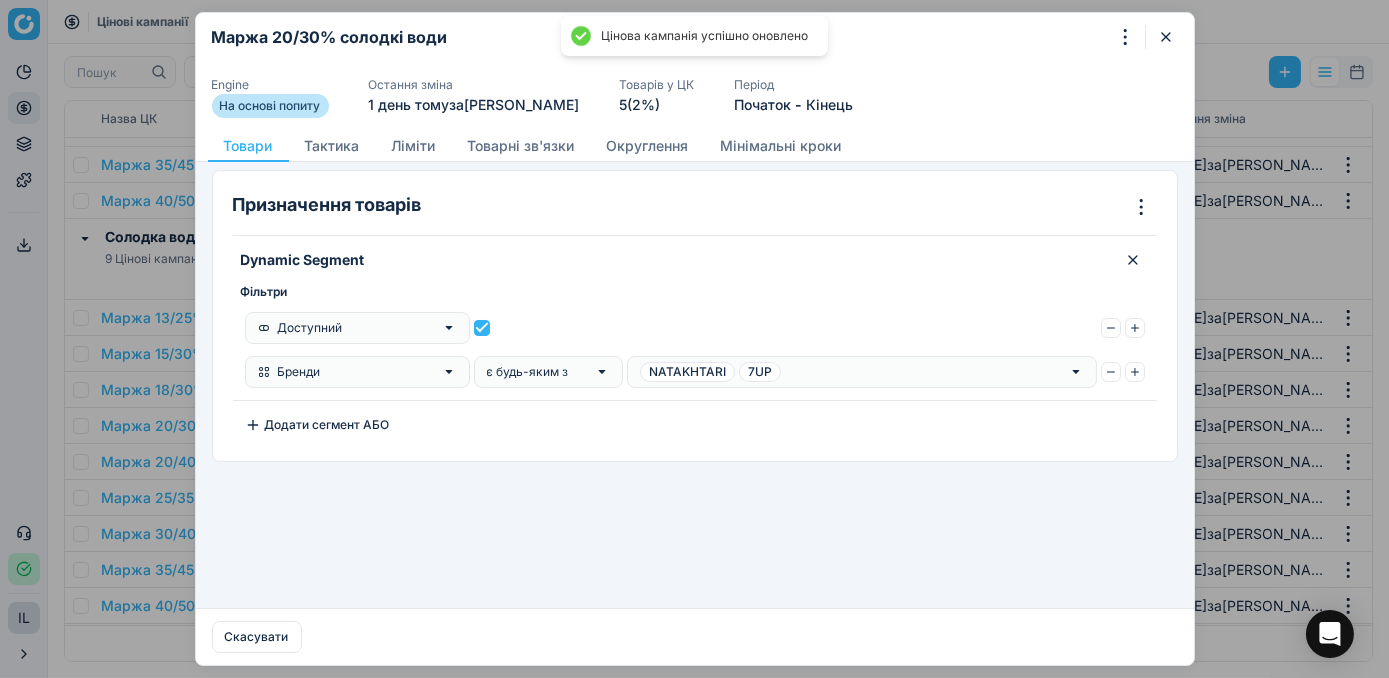 click 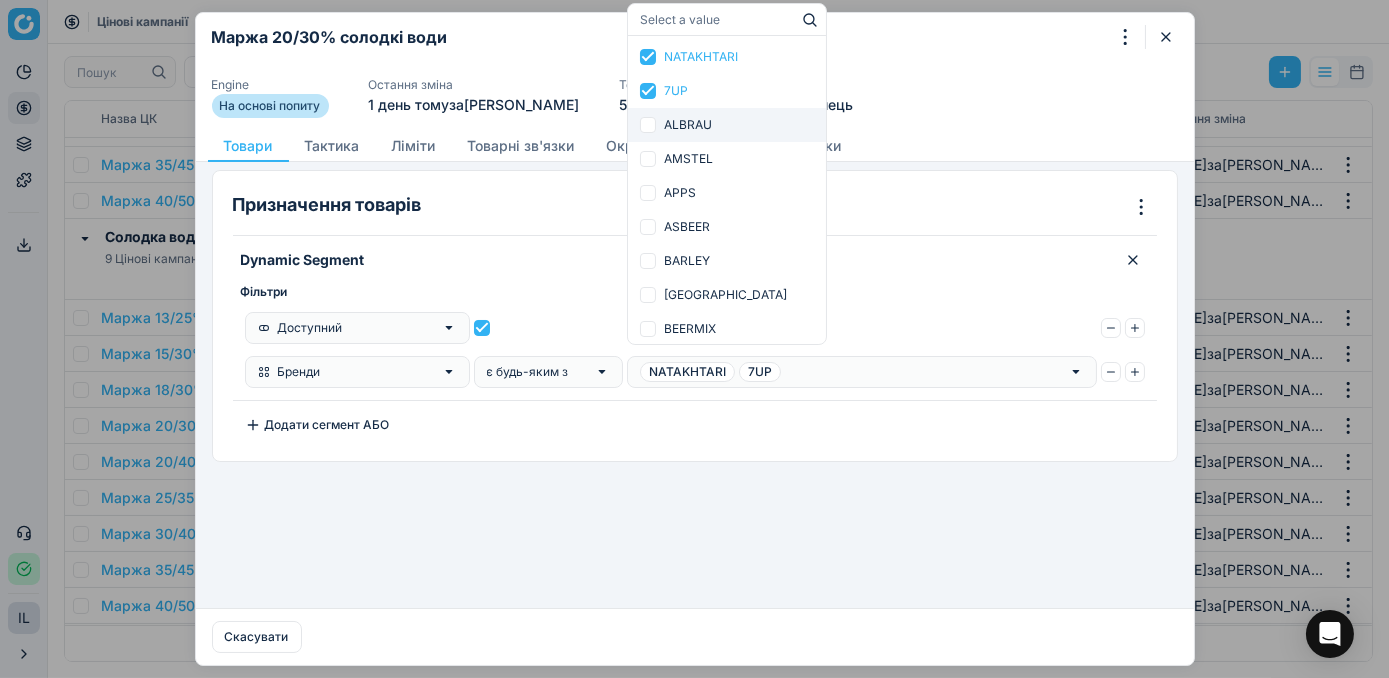 type on "[GEOGRAPHIC_DATA]" 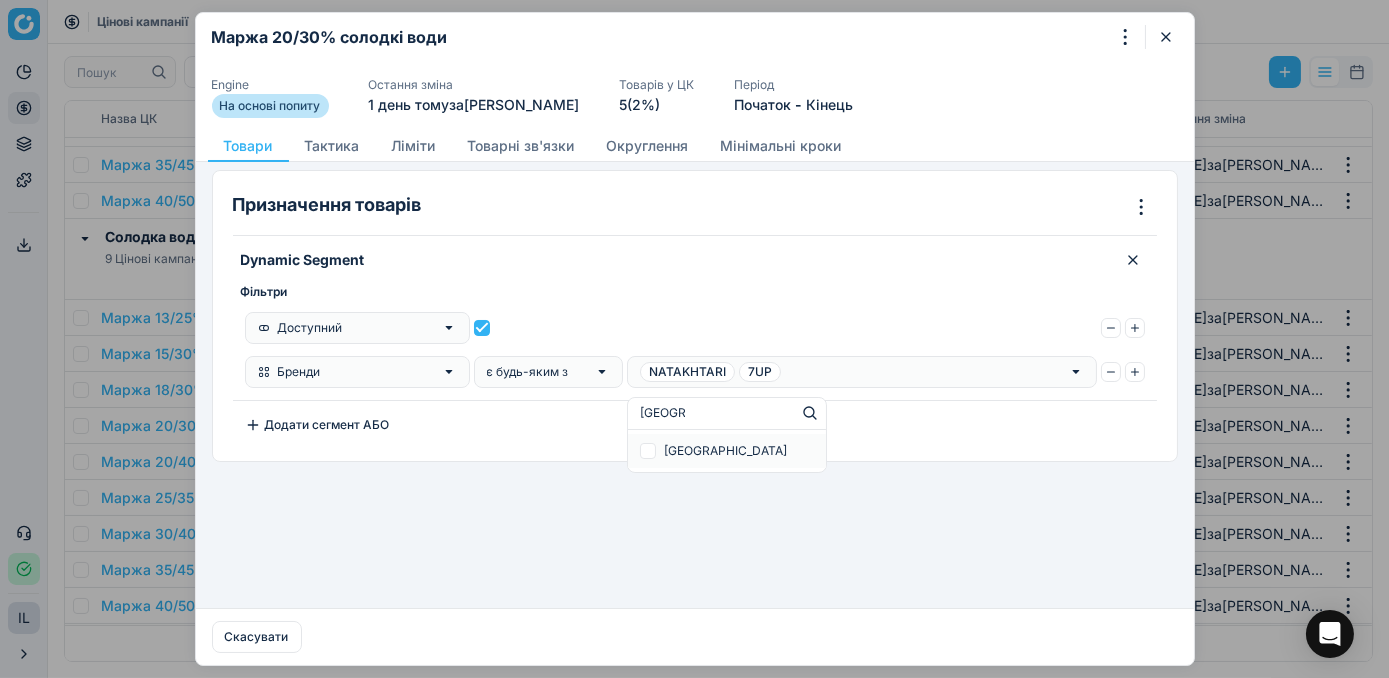 click on "[GEOGRAPHIC_DATA]" at bounding box center (727, 451) 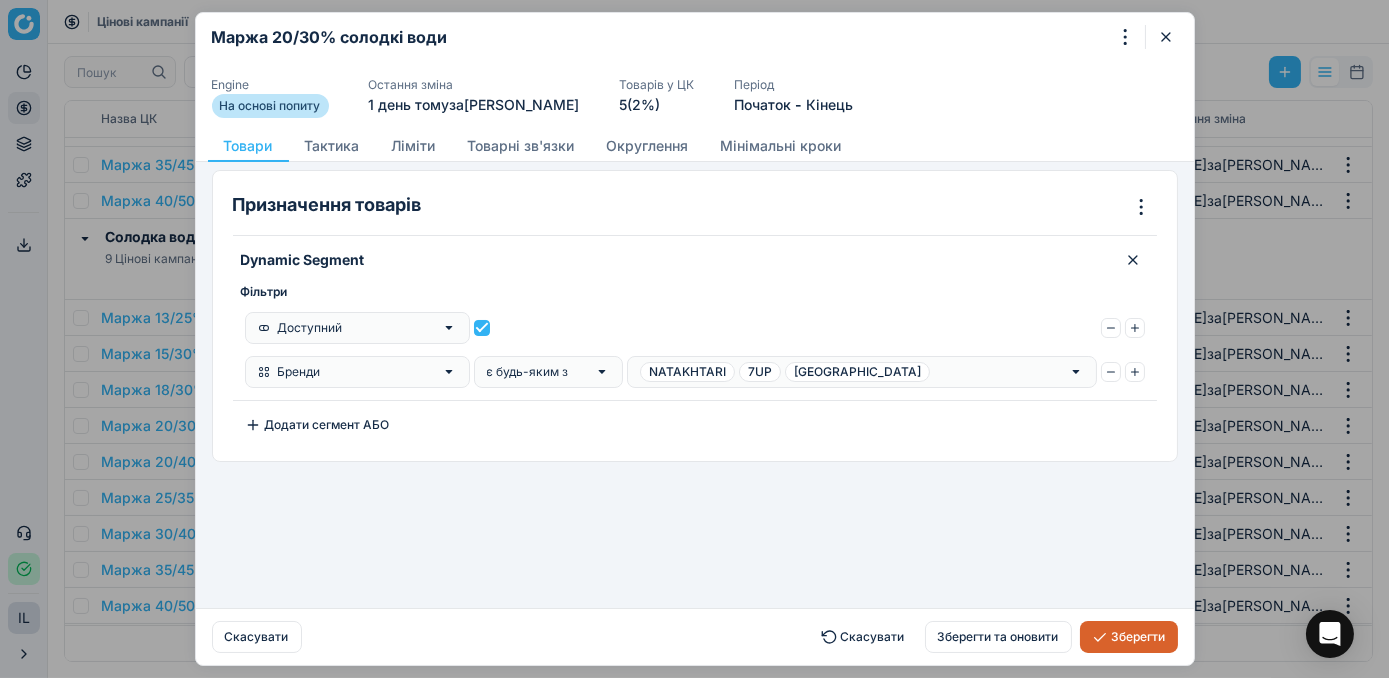 click on "Зберегти" at bounding box center (1129, 637) 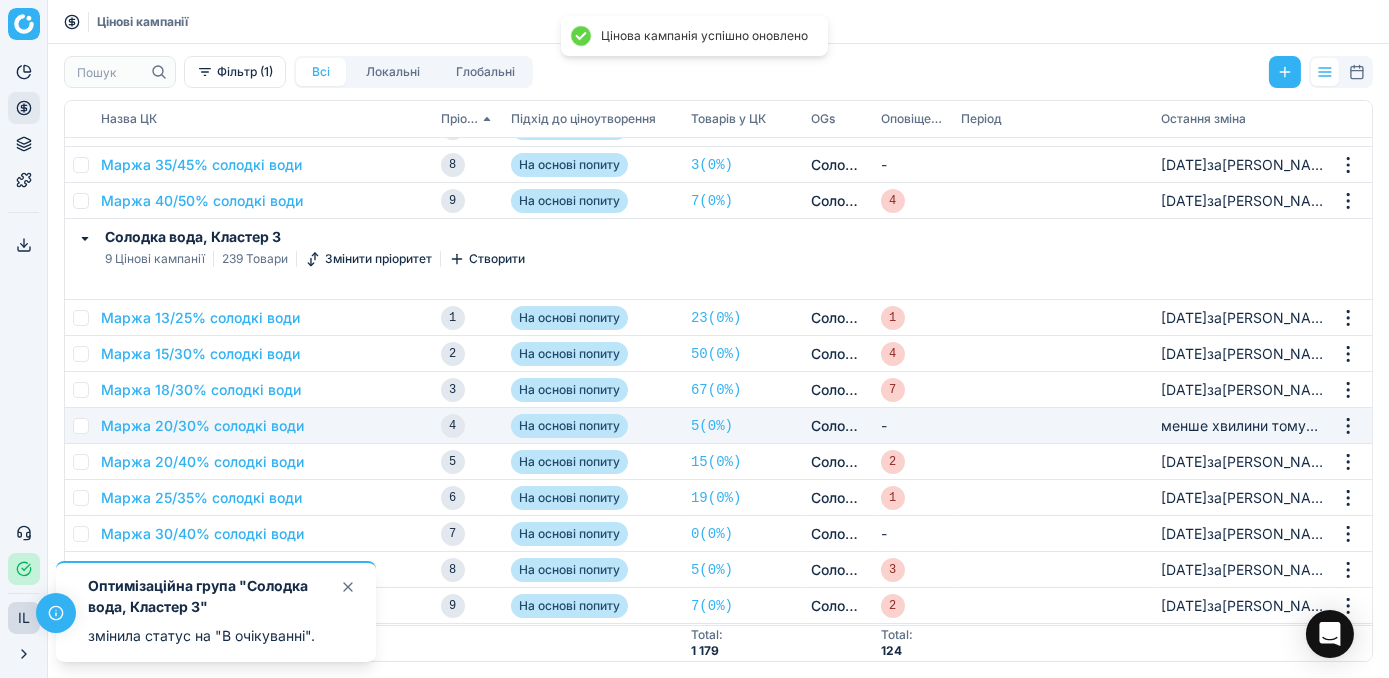 scroll, scrollTop: 818, scrollLeft: 0, axis: vertical 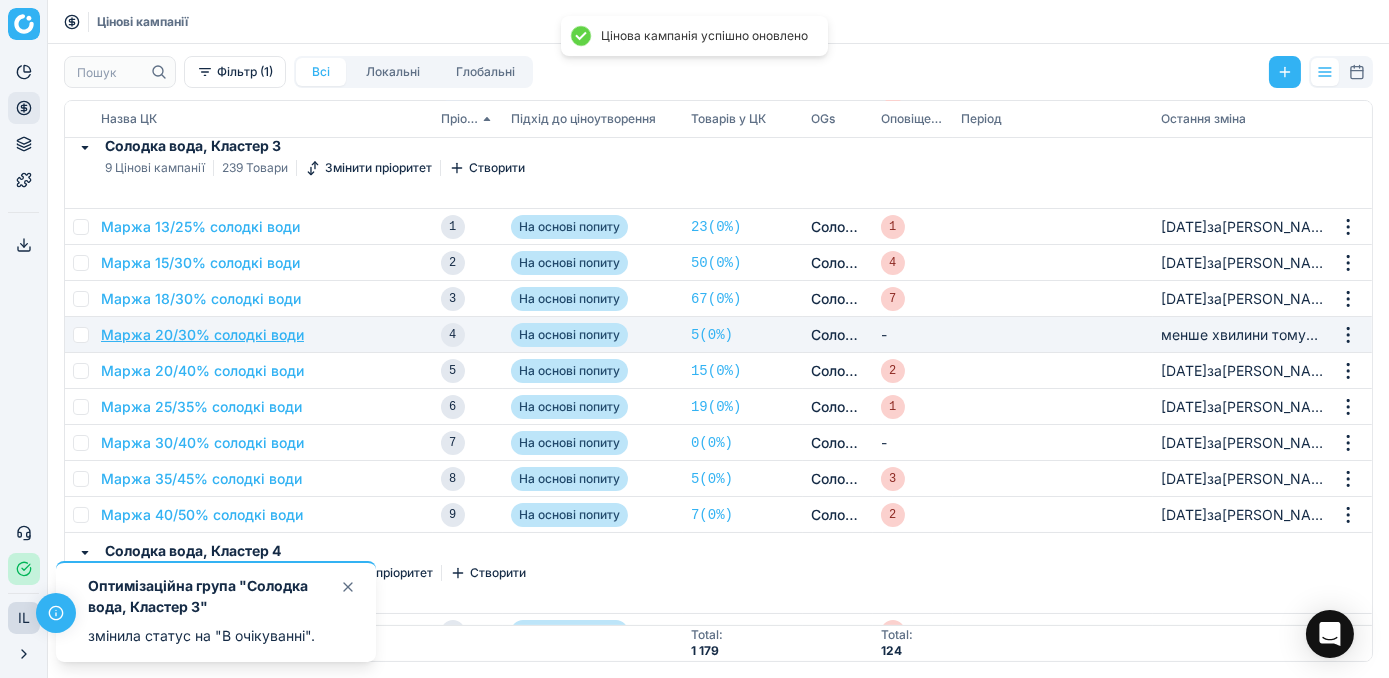 click on "Маржа 20/30% солодкі води" at bounding box center (202, 335) 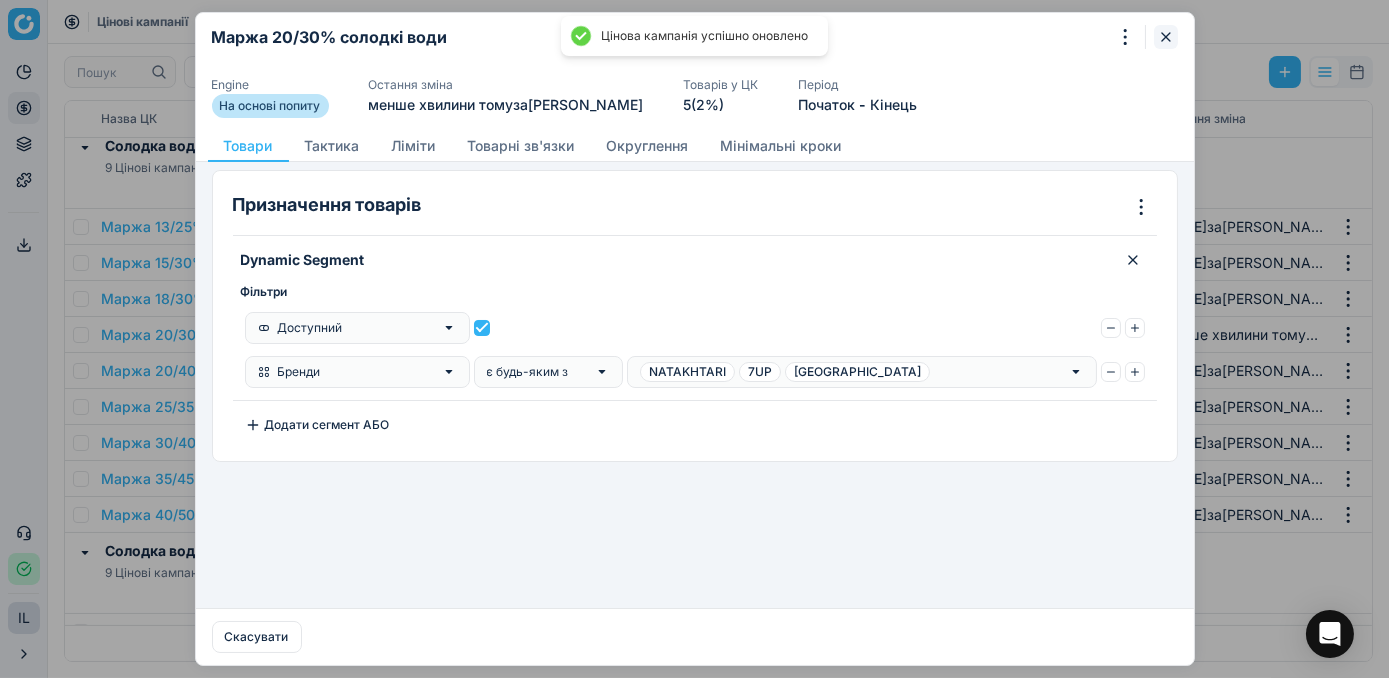 click 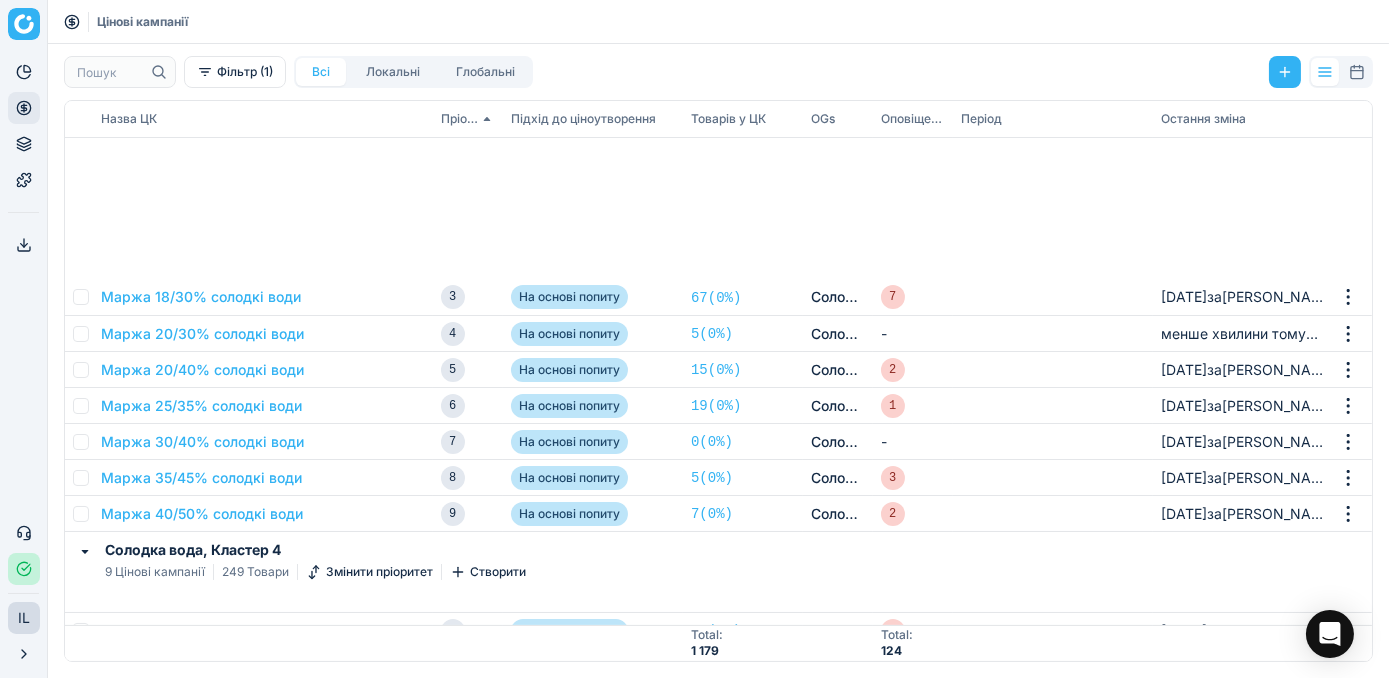 scroll, scrollTop: 1090, scrollLeft: 0, axis: vertical 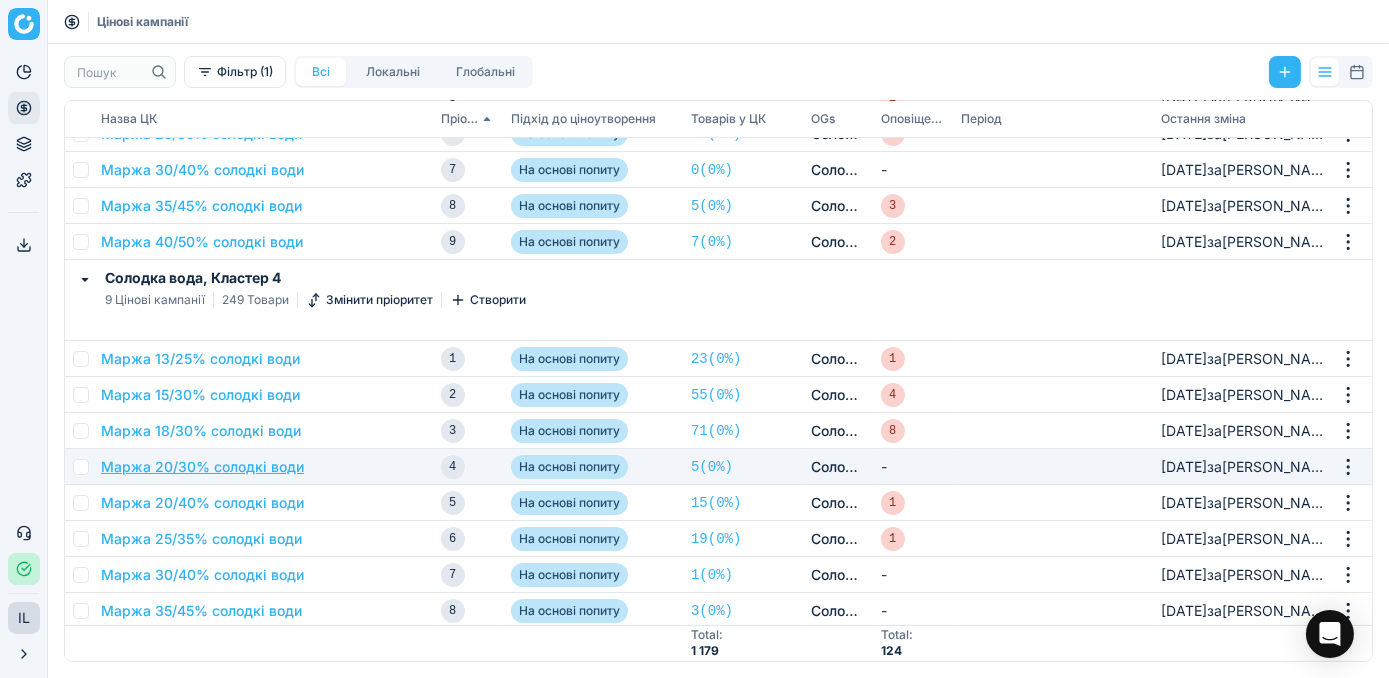 click on "Маржа 20/30% солодкі води" at bounding box center (202, 467) 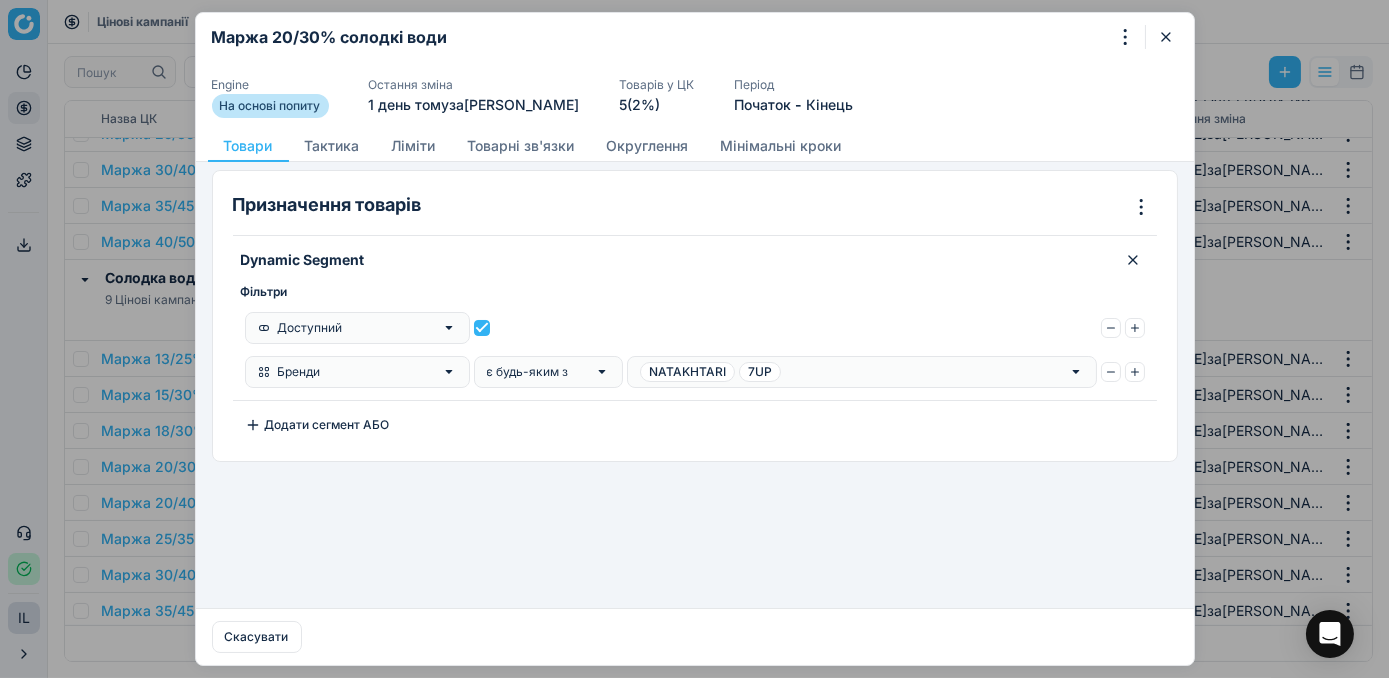 click 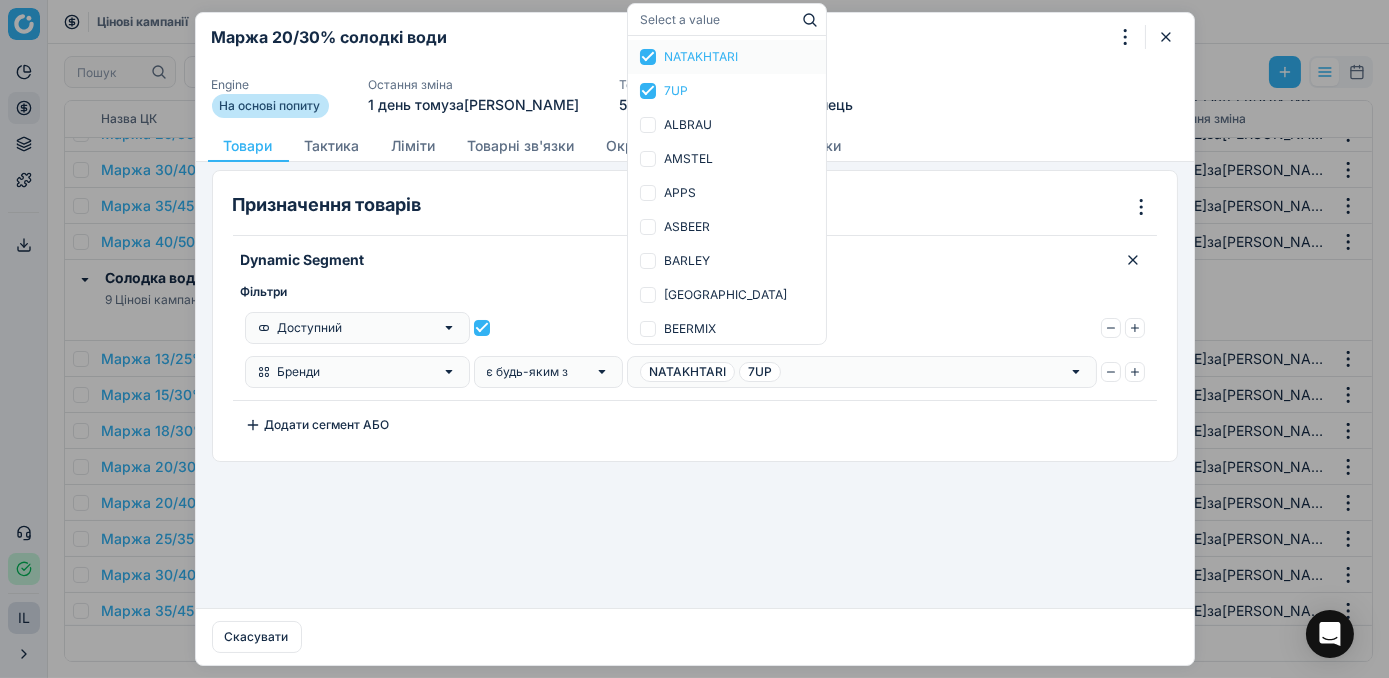 type on "[GEOGRAPHIC_DATA]" 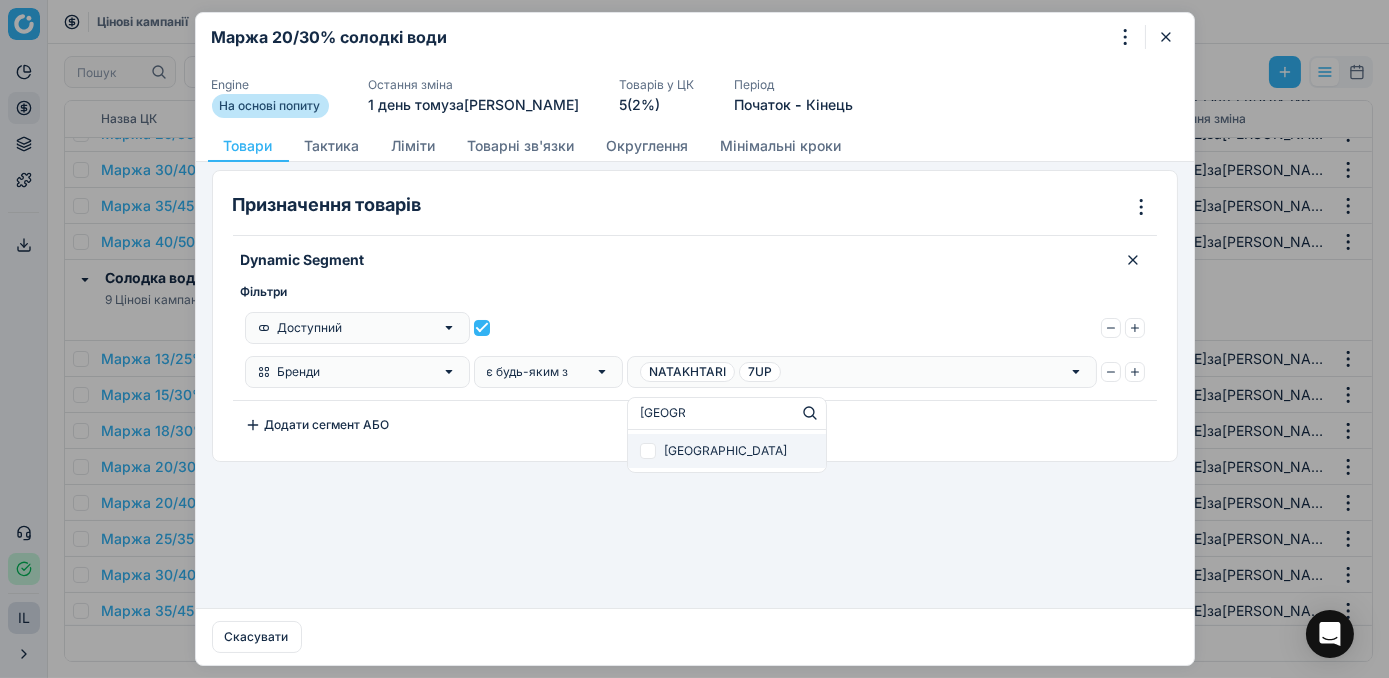 click at bounding box center [648, 451] 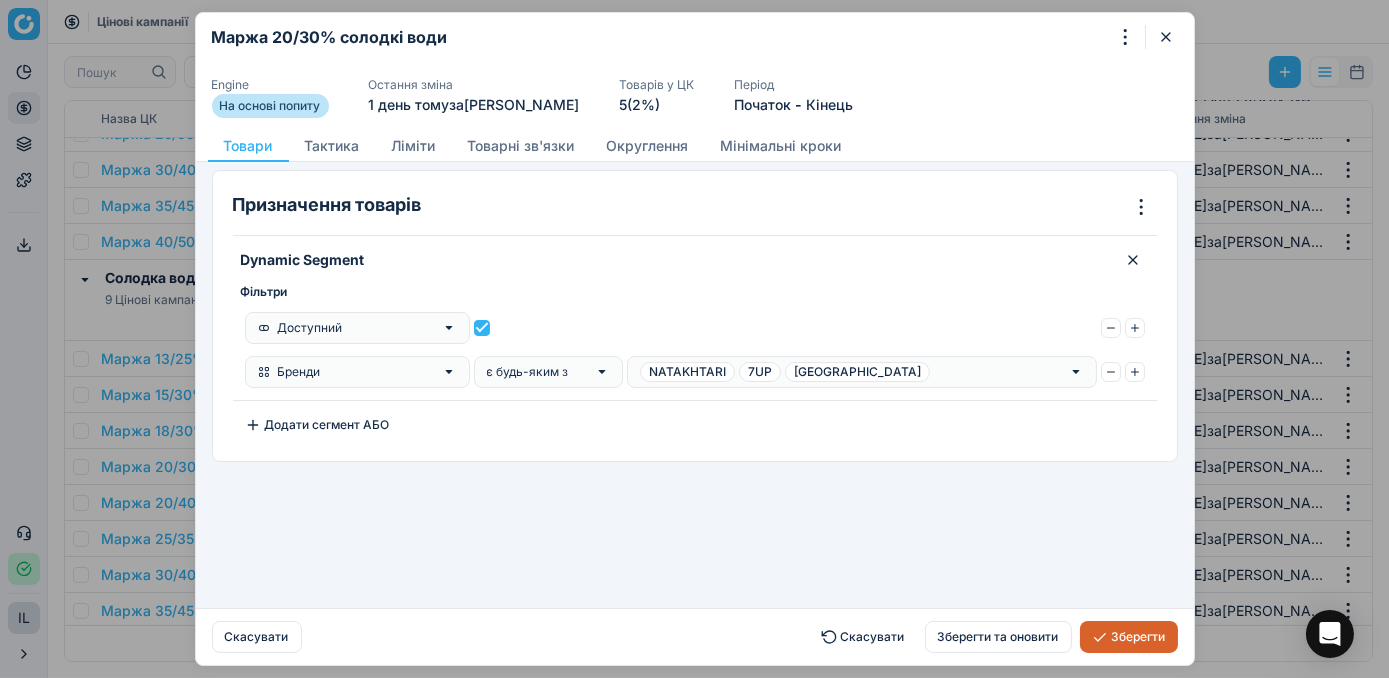 click on "Зберегти" at bounding box center [1129, 637] 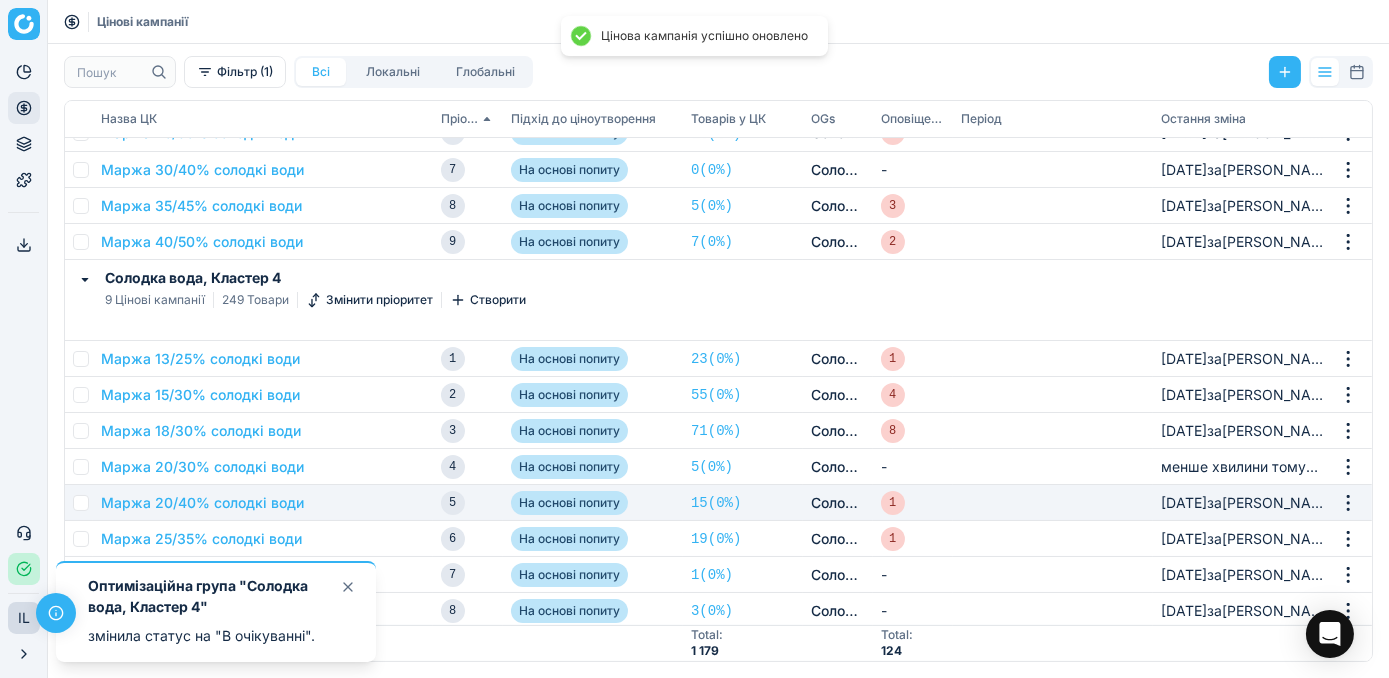 scroll, scrollTop: 1181, scrollLeft: 0, axis: vertical 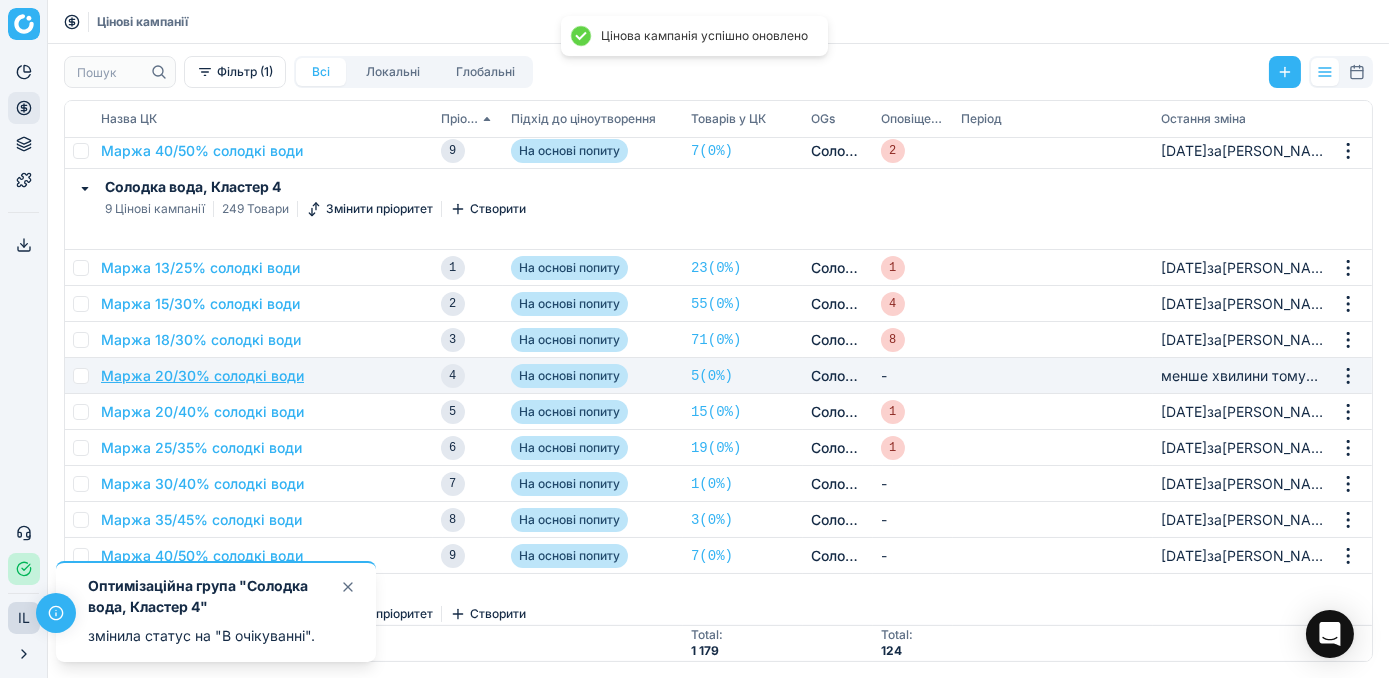 click on "Маржа 20/30% солодкі води" at bounding box center [202, 376] 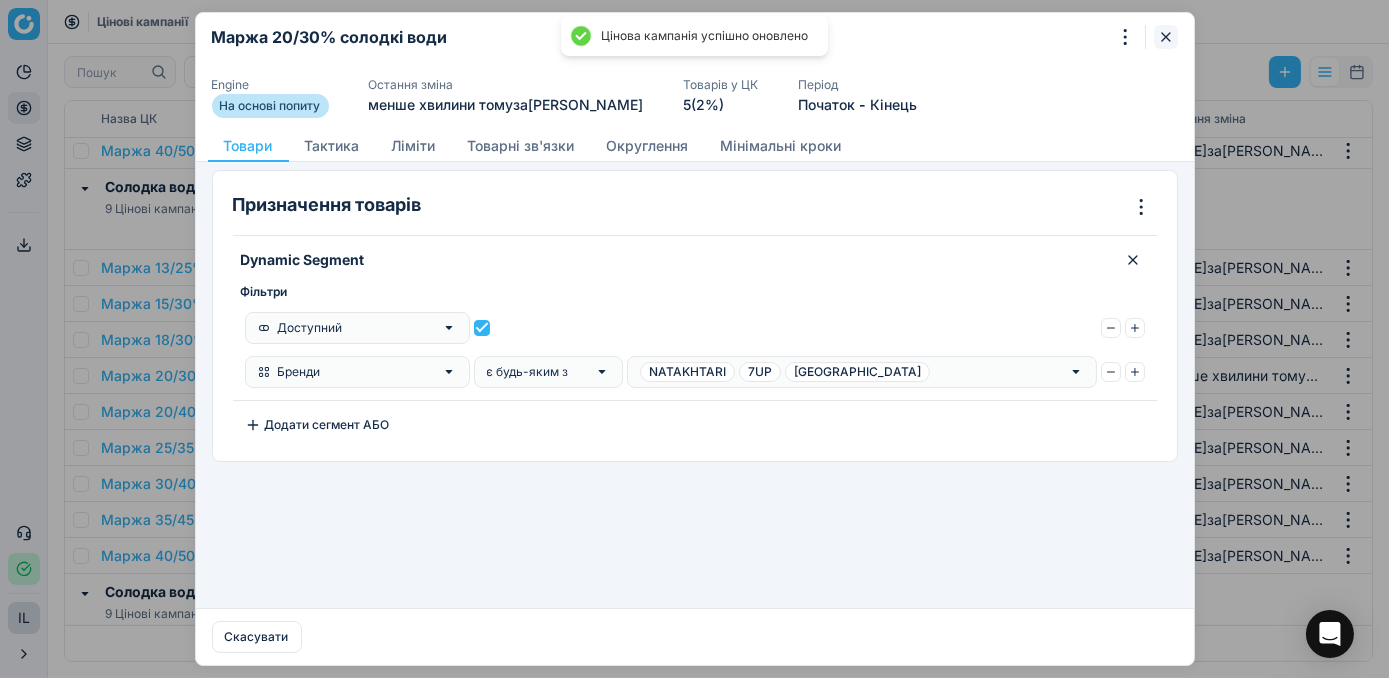 click 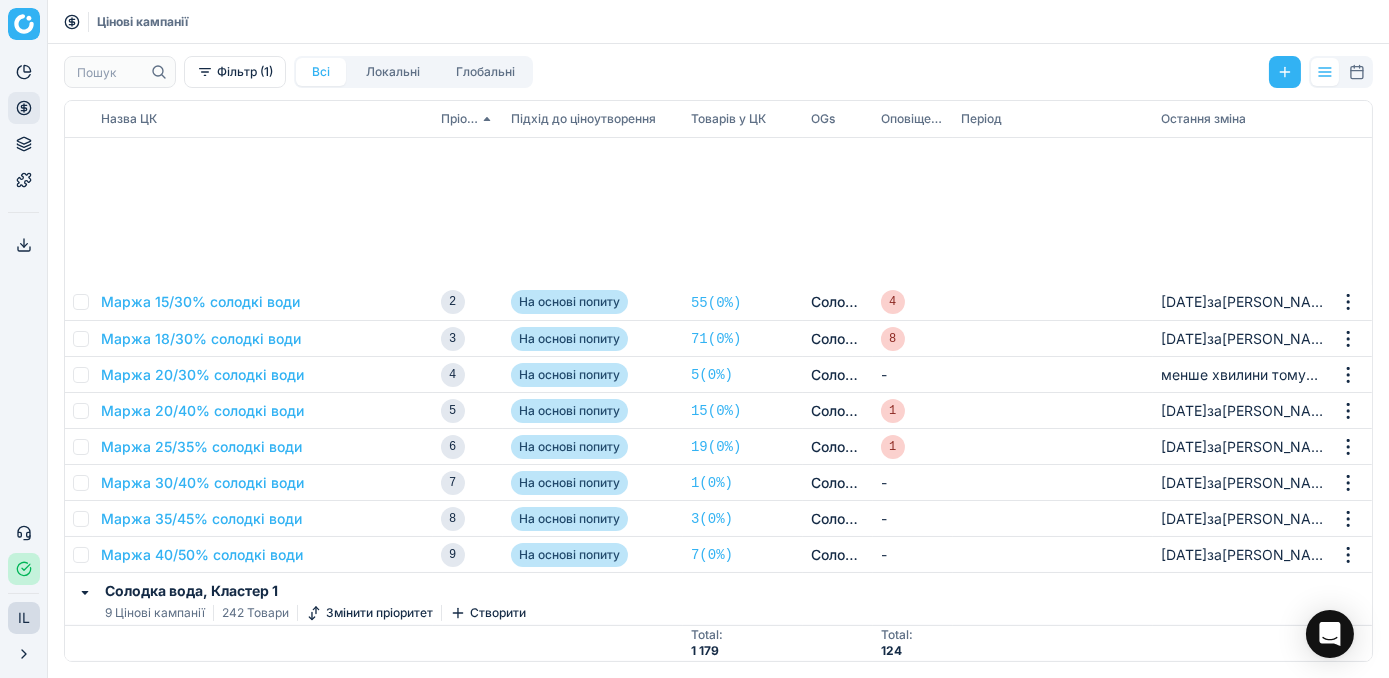 scroll, scrollTop: 1454, scrollLeft: 0, axis: vertical 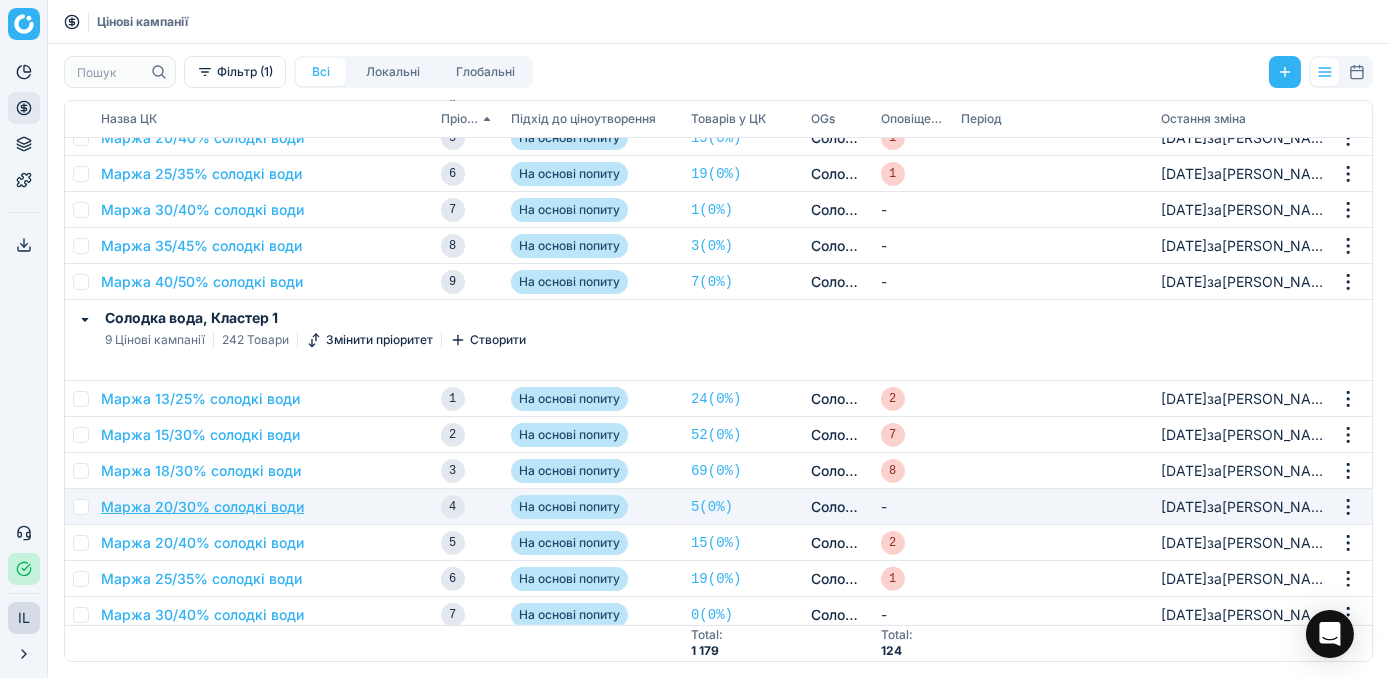 click on "Маржа 20/30% солодкі води" at bounding box center [202, 507] 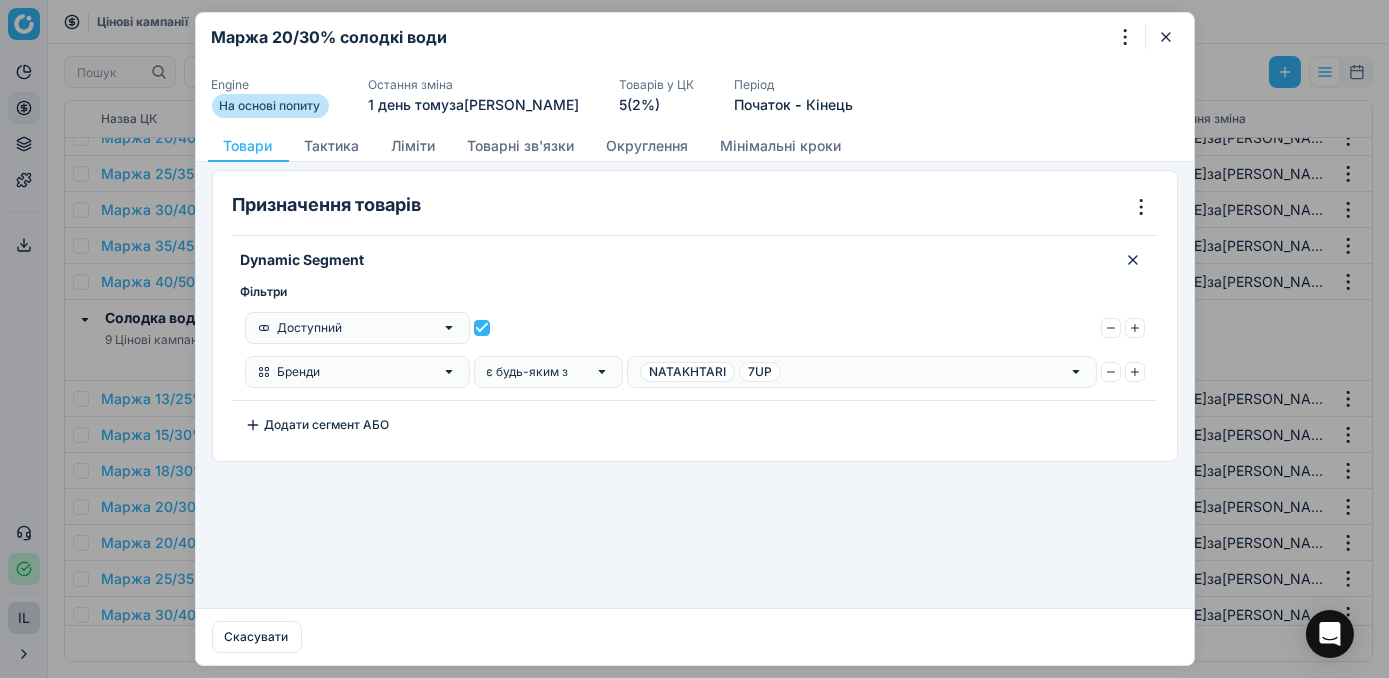 click 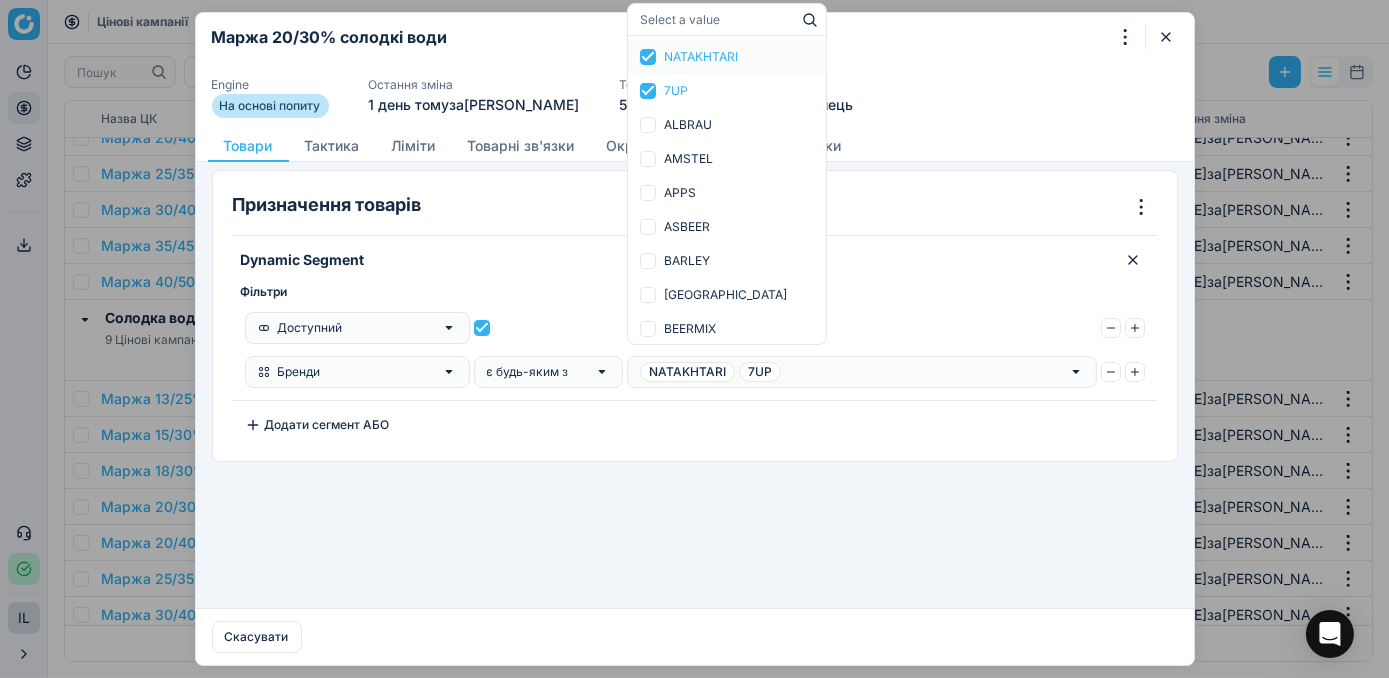 type on "[GEOGRAPHIC_DATA]" 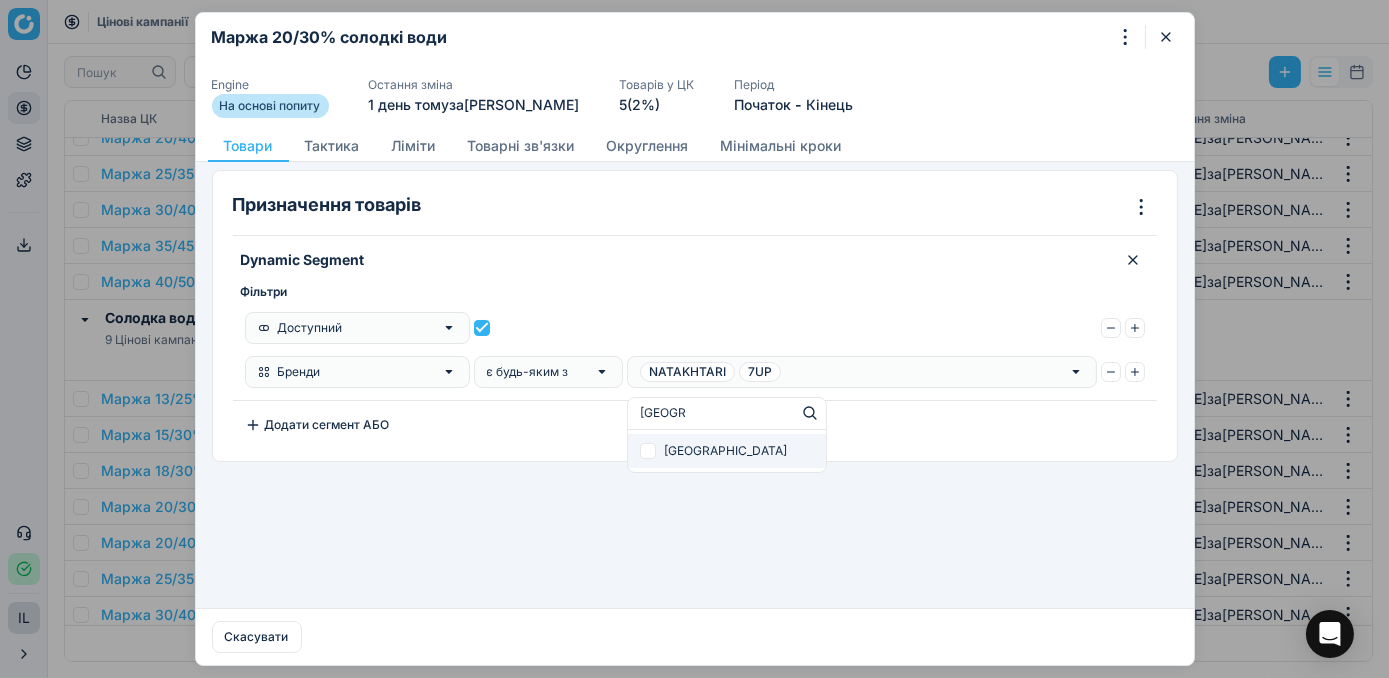 click at bounding box center [648, 451] 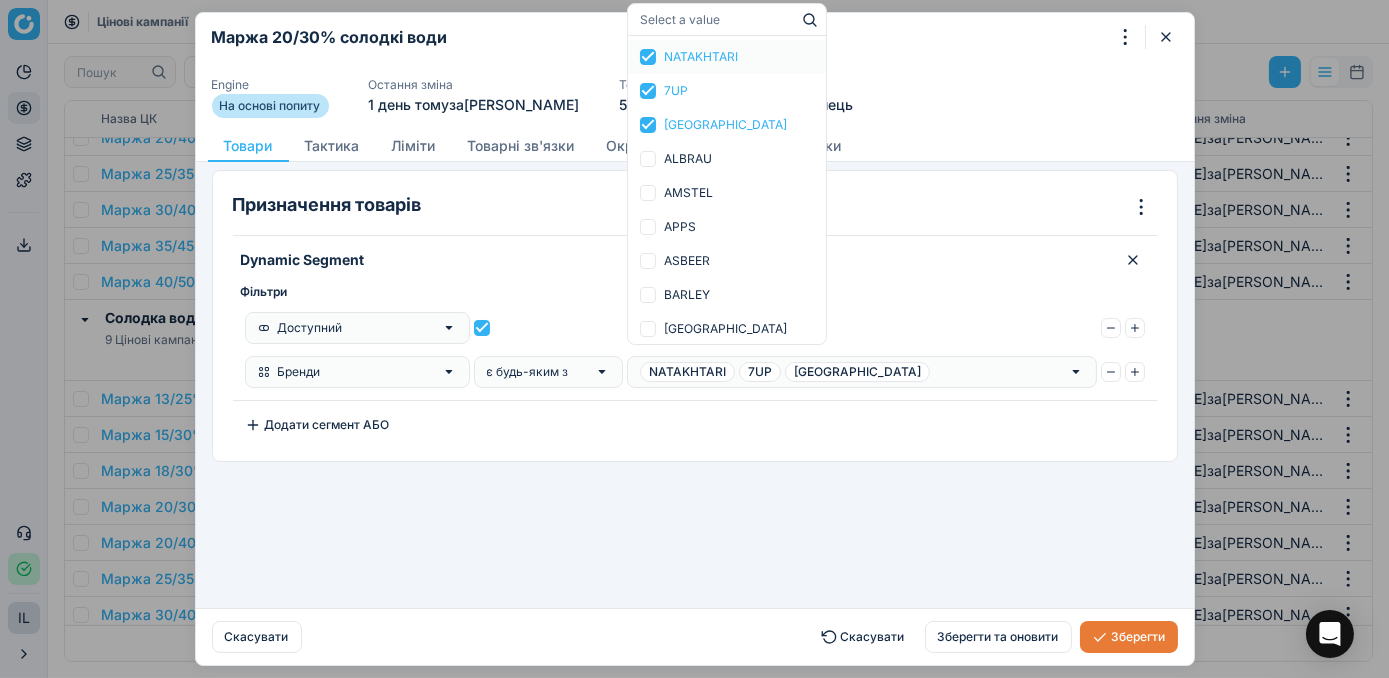 click on "Зберегти" at bounding box center (1129, 637) 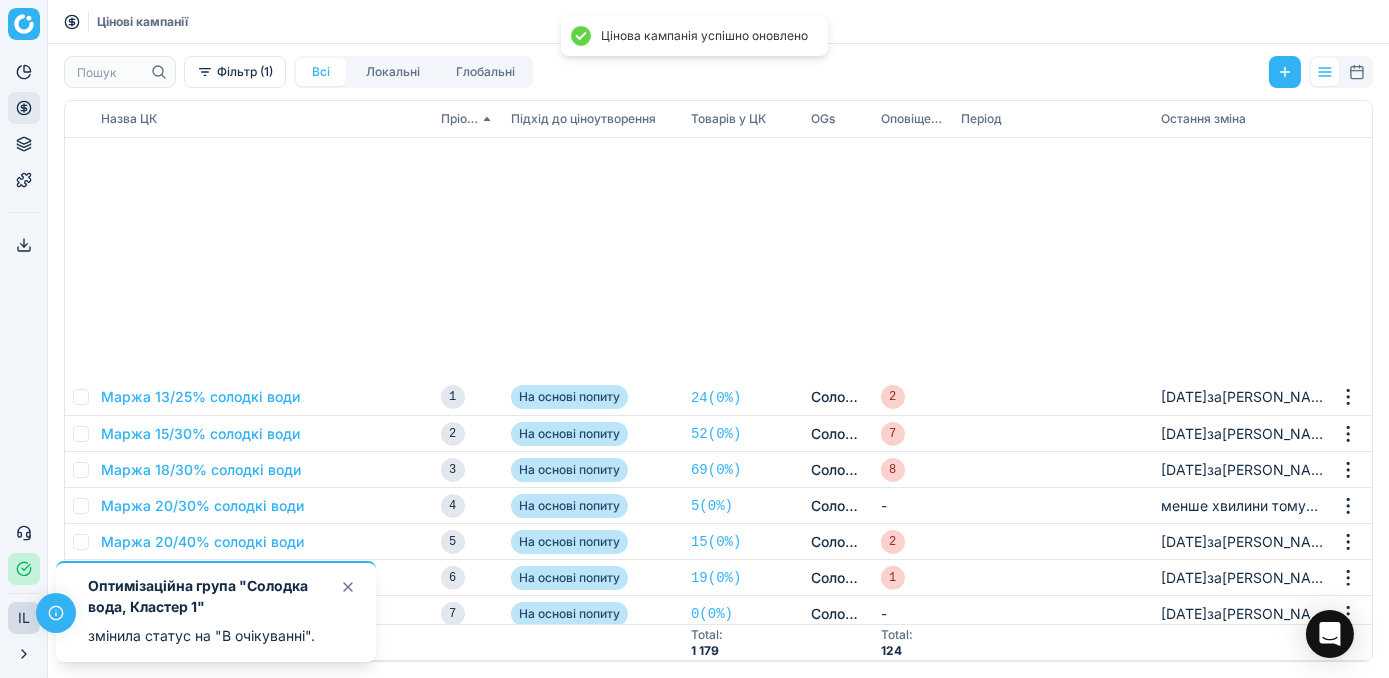 scroll, scrollTop: 1818, scrollLeft: 0, axis: vertical 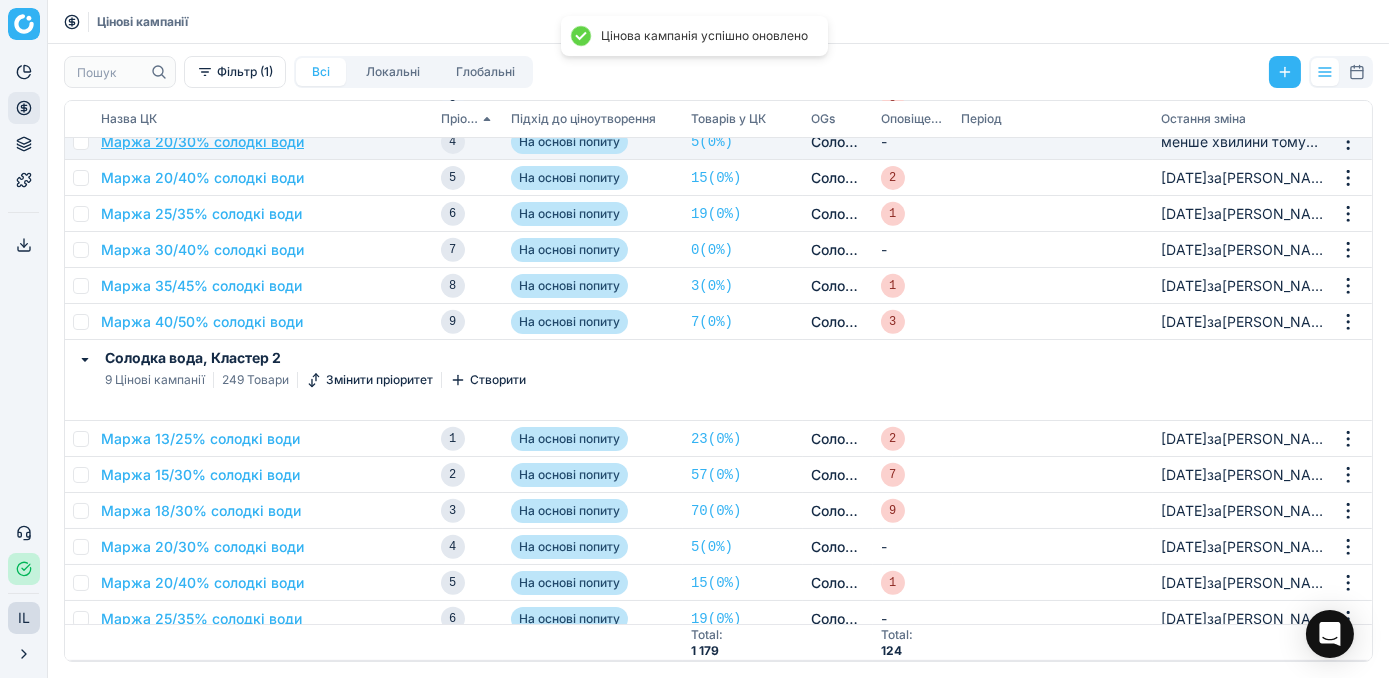 click on "Маржа 20/30% солодкі води" at bounding box center [202, 142] 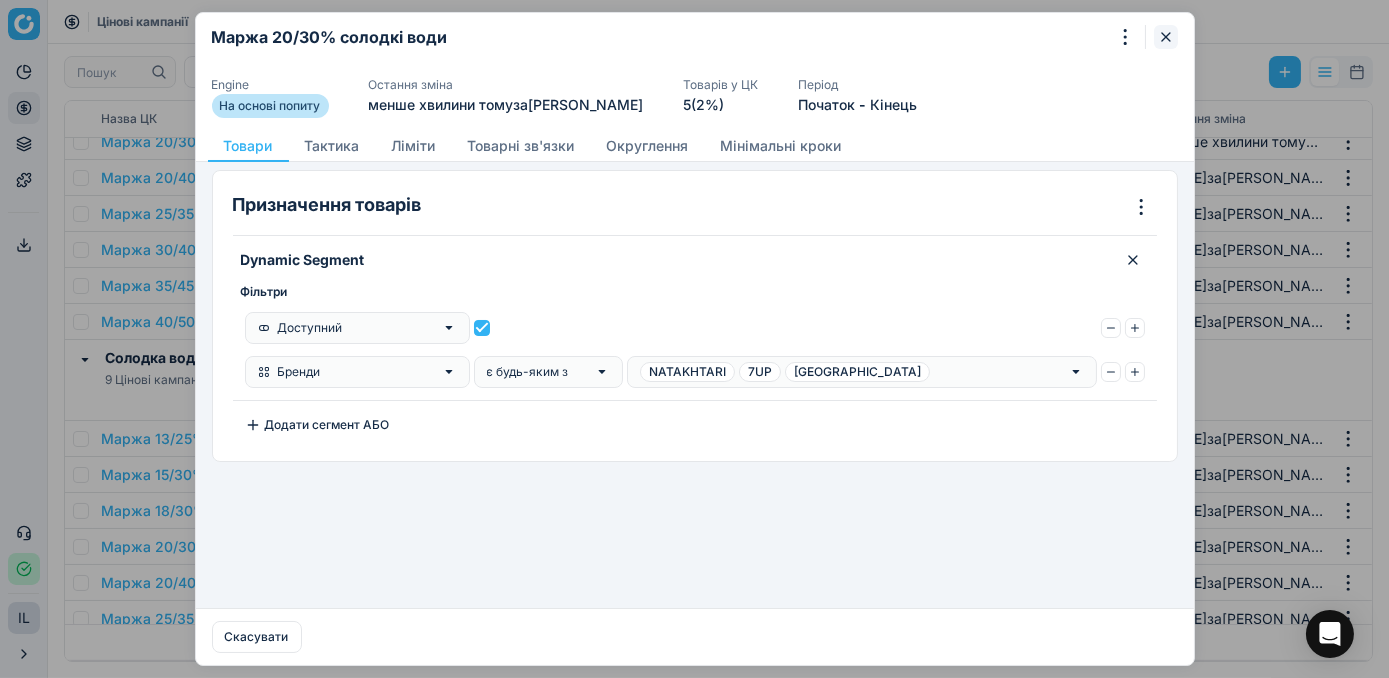 click at bounding box center [1166, 37] 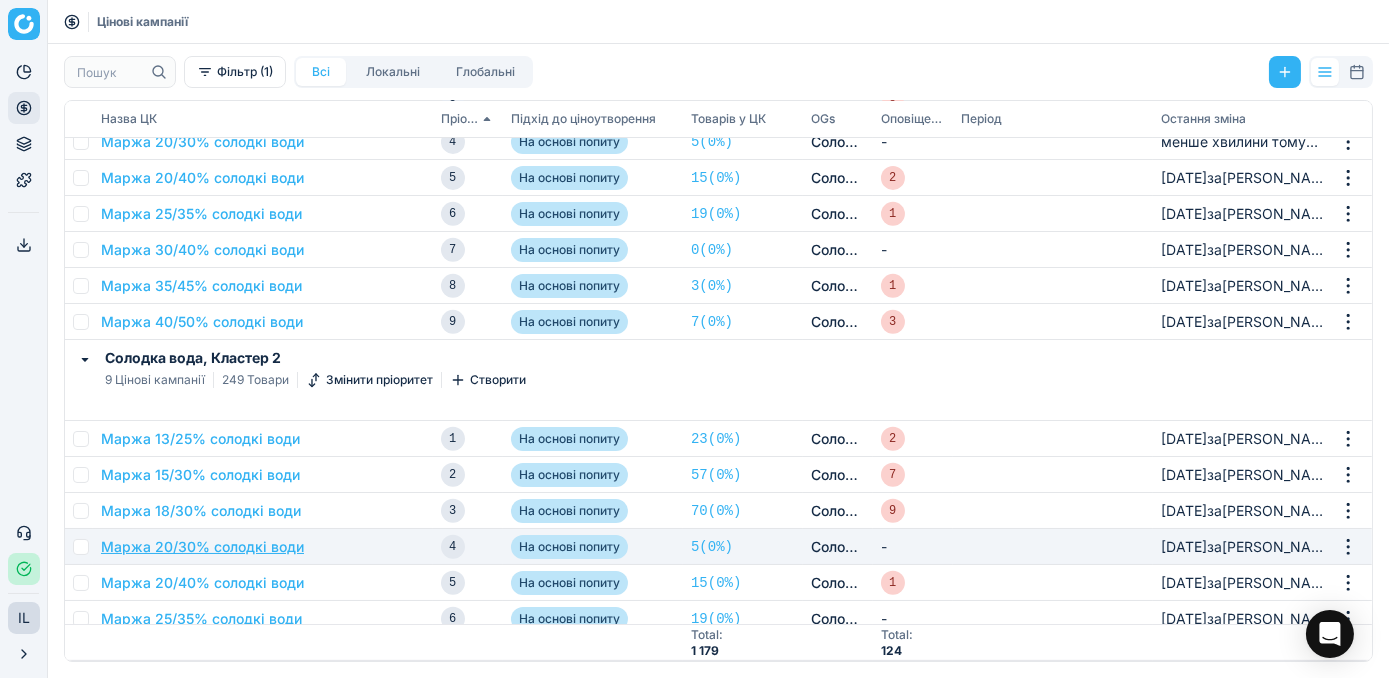click on "Маржа 20/30% солодкі води" at bounding box center [202, 547] 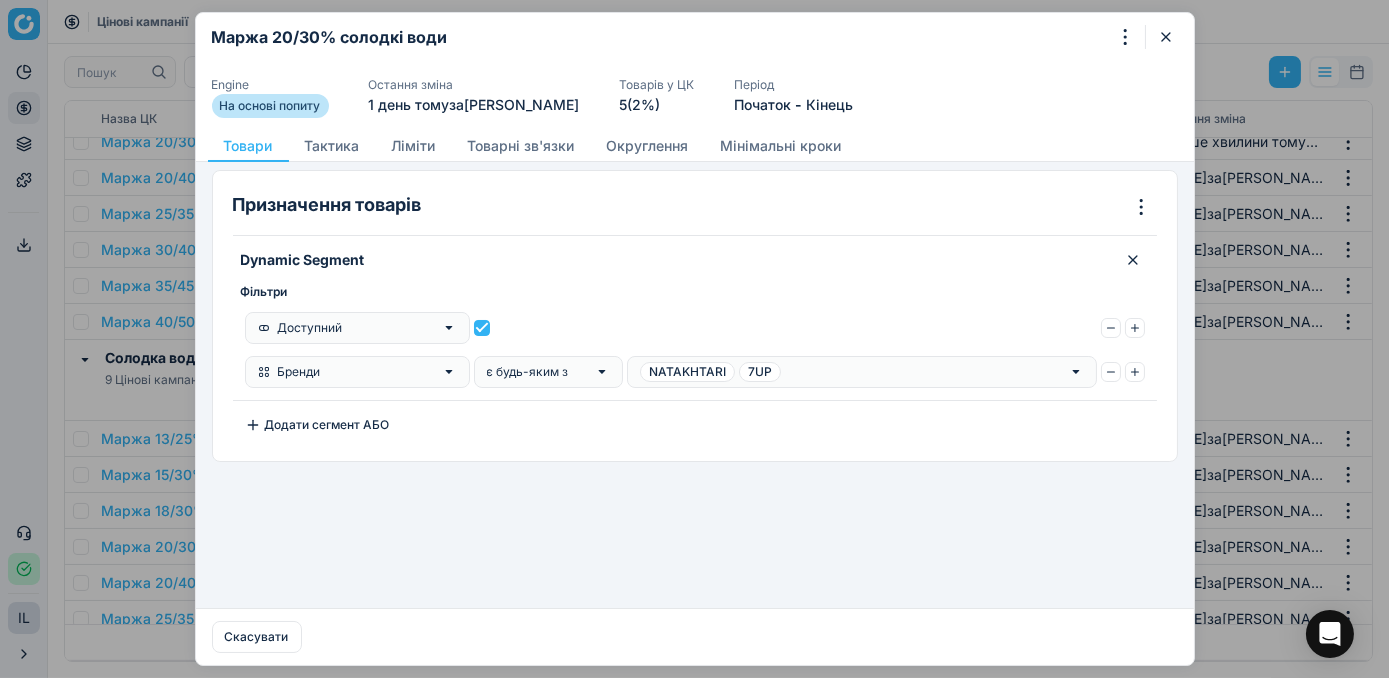 click on "NATAKHTARI 7UP" at bounding box center [861, 372] 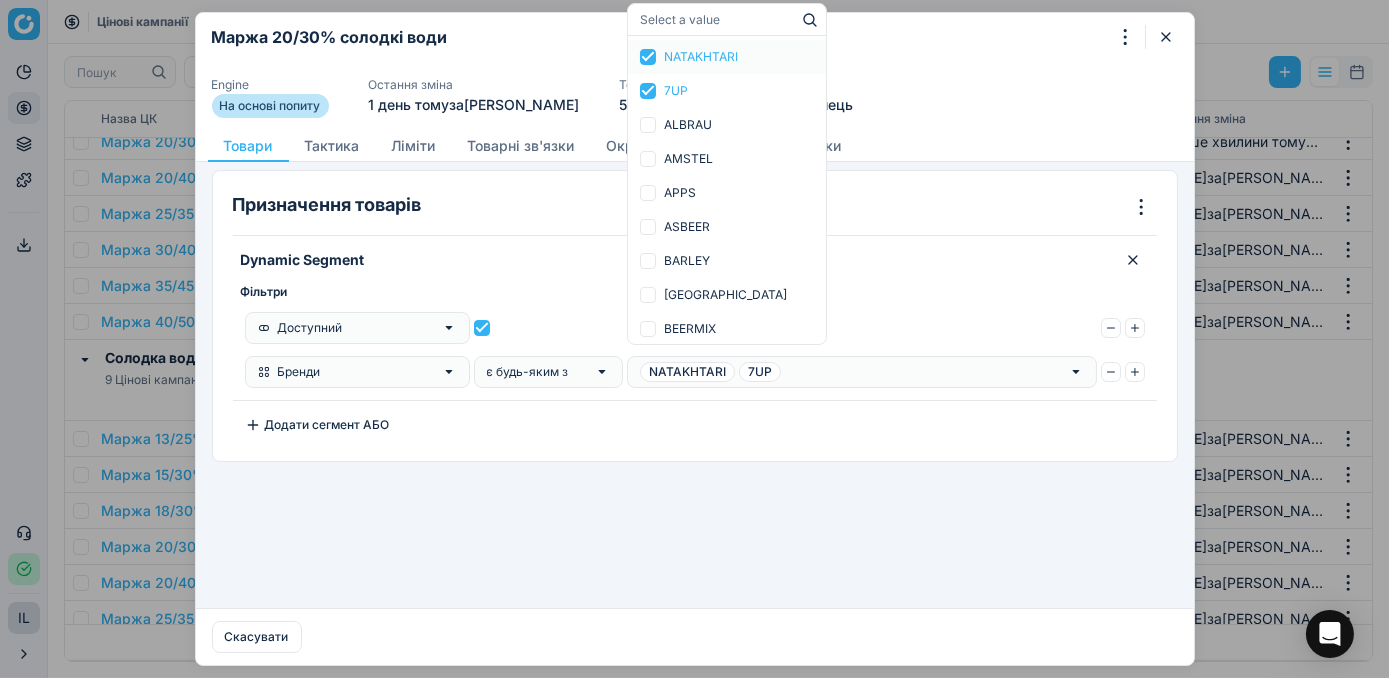 type on "[GEOGRAPHIC_DATA]" 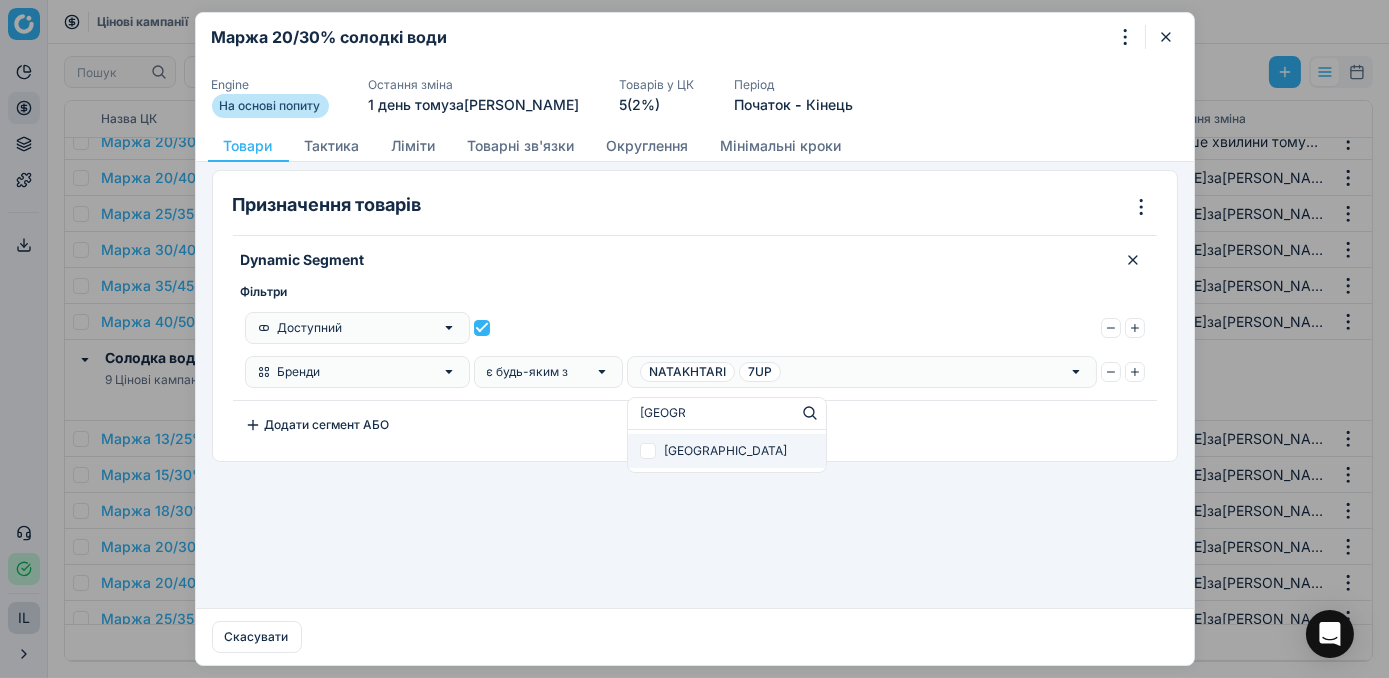 click at bounding box center (648, 451) 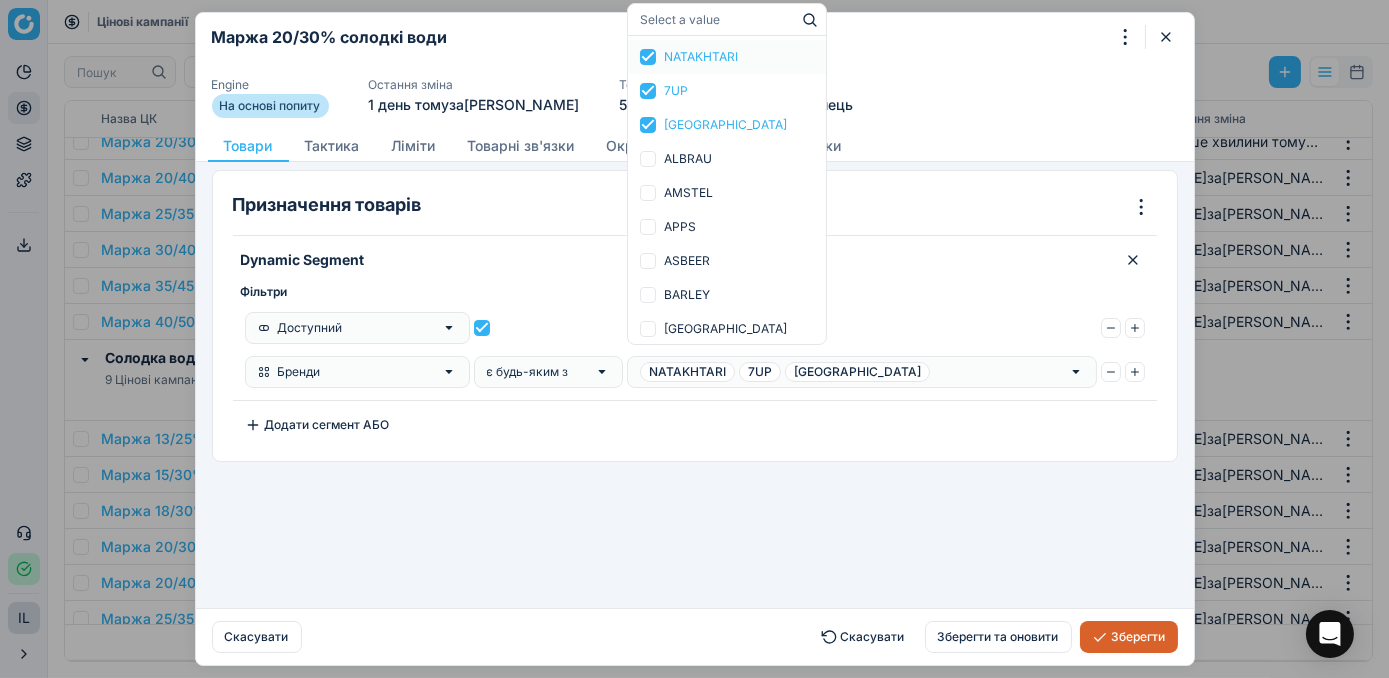 click on "Зберегти" at bounding box center [1129, 637] 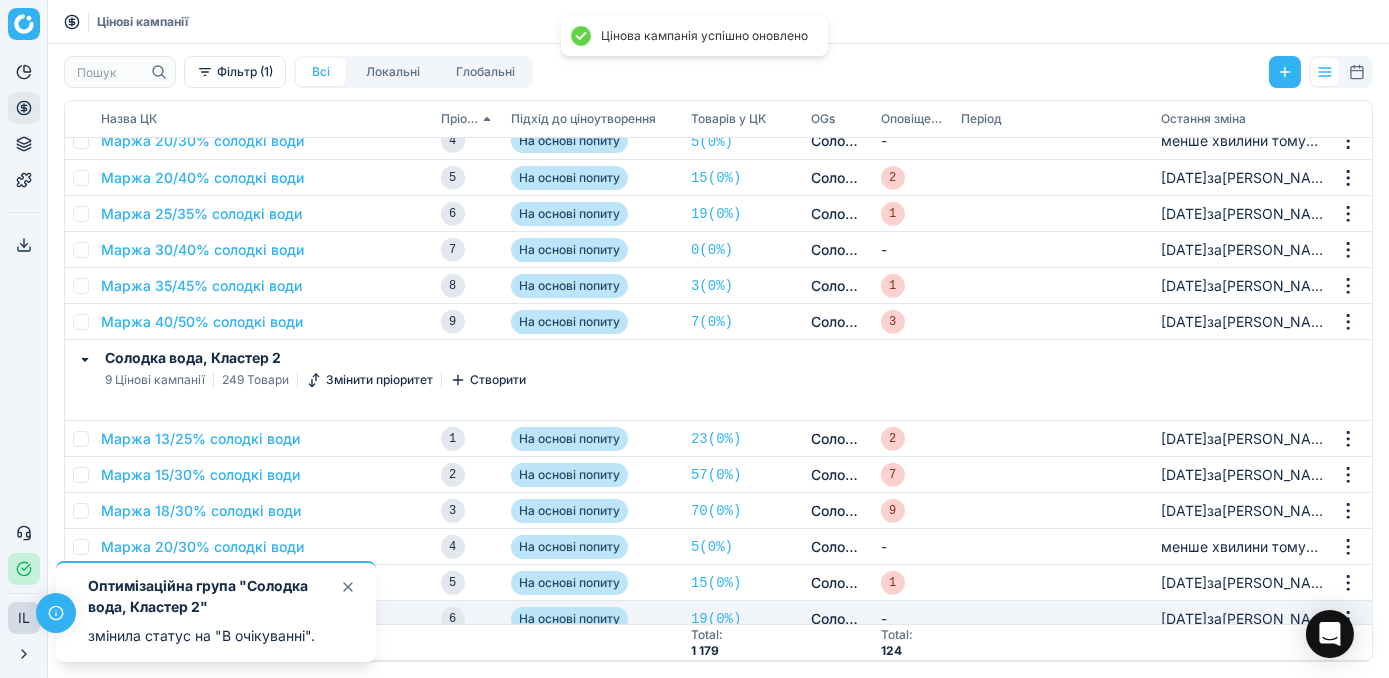 scroll, scrollTop: 1936, scrollLeft: 0, axis: vertical 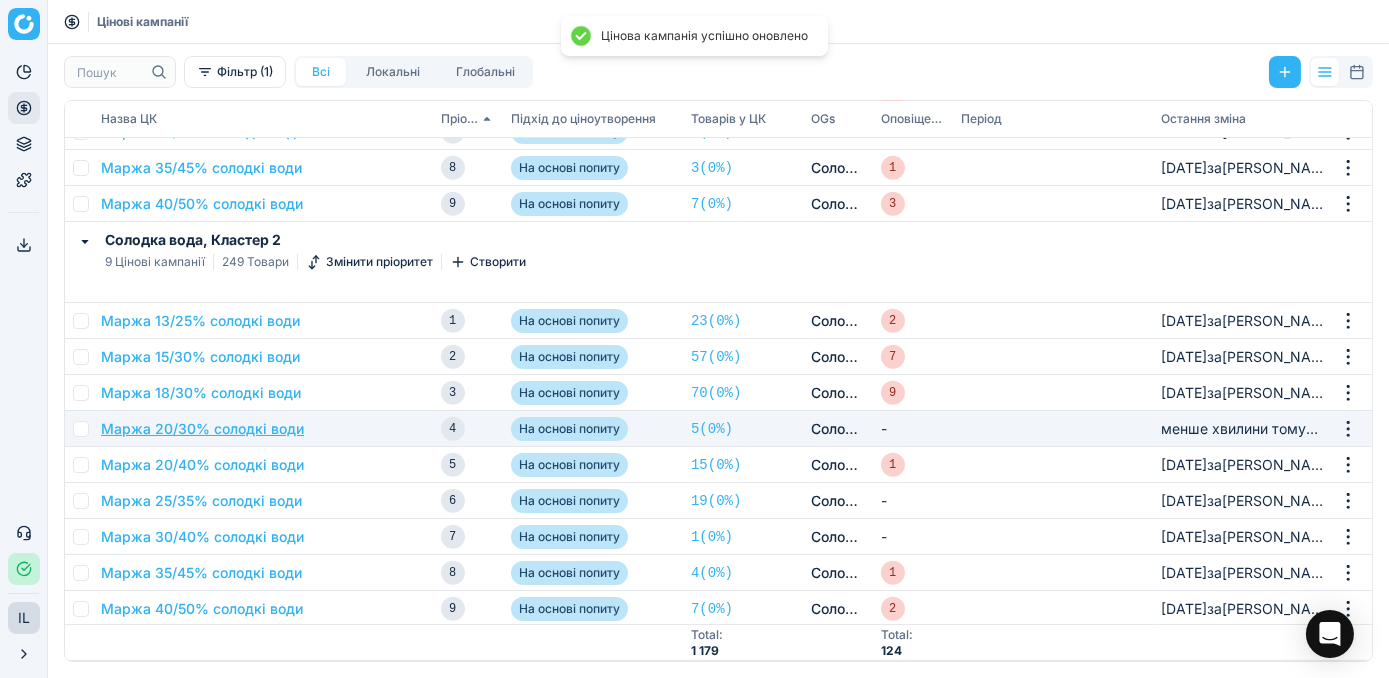 click on "Маржа 20/30% солодкі води" at bounding box center (202, 429) 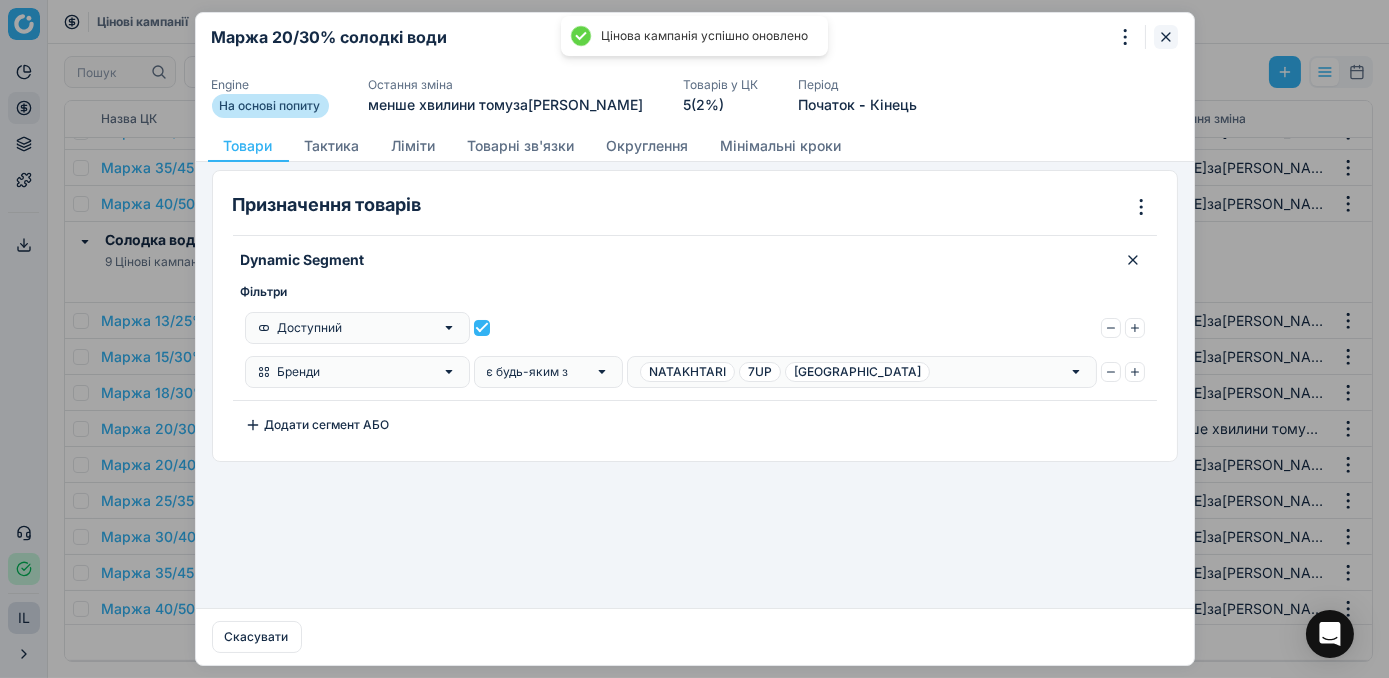 click 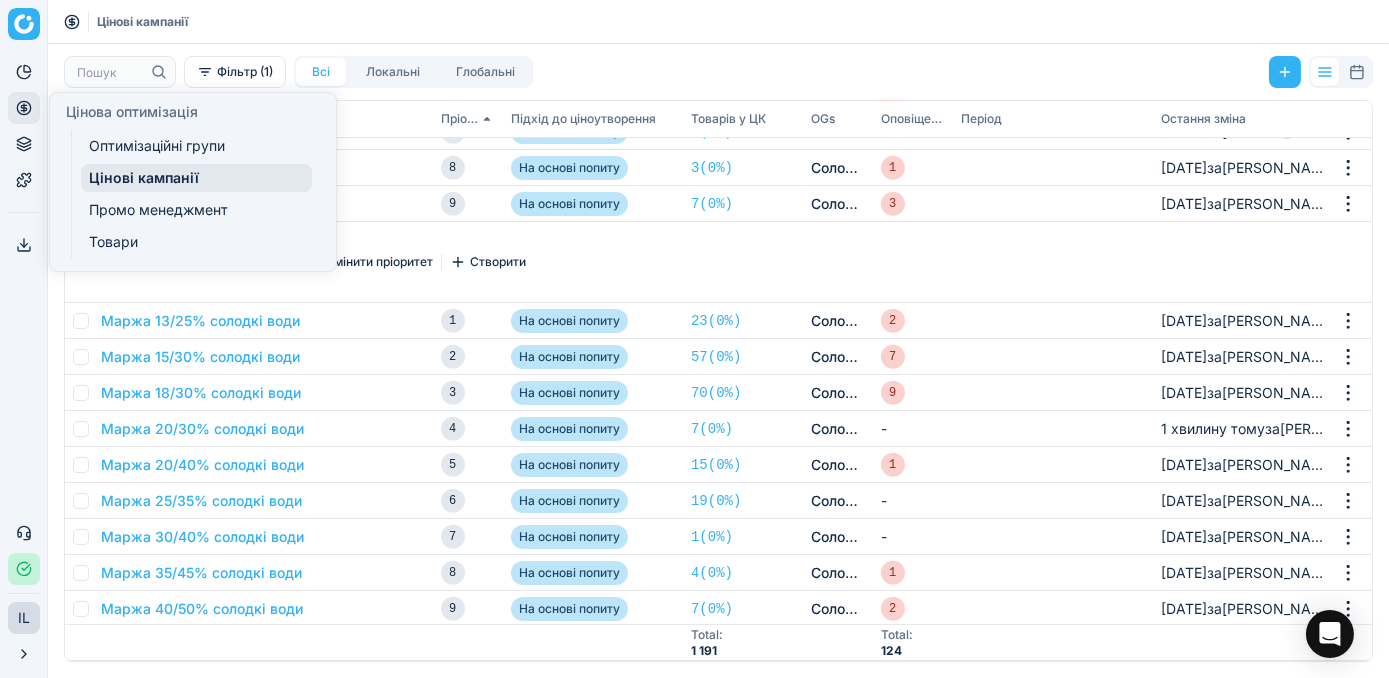 click 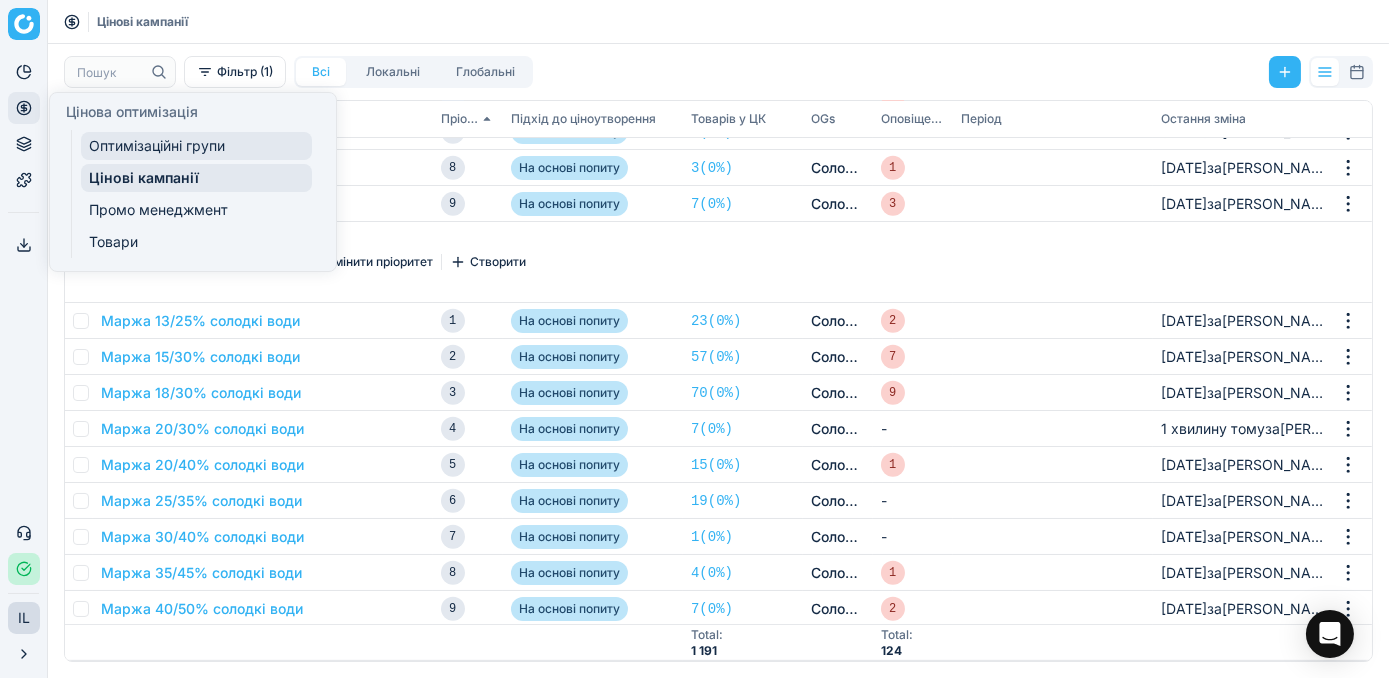 click on "Оптимізаційні групи" at bounding box center [196, 146] 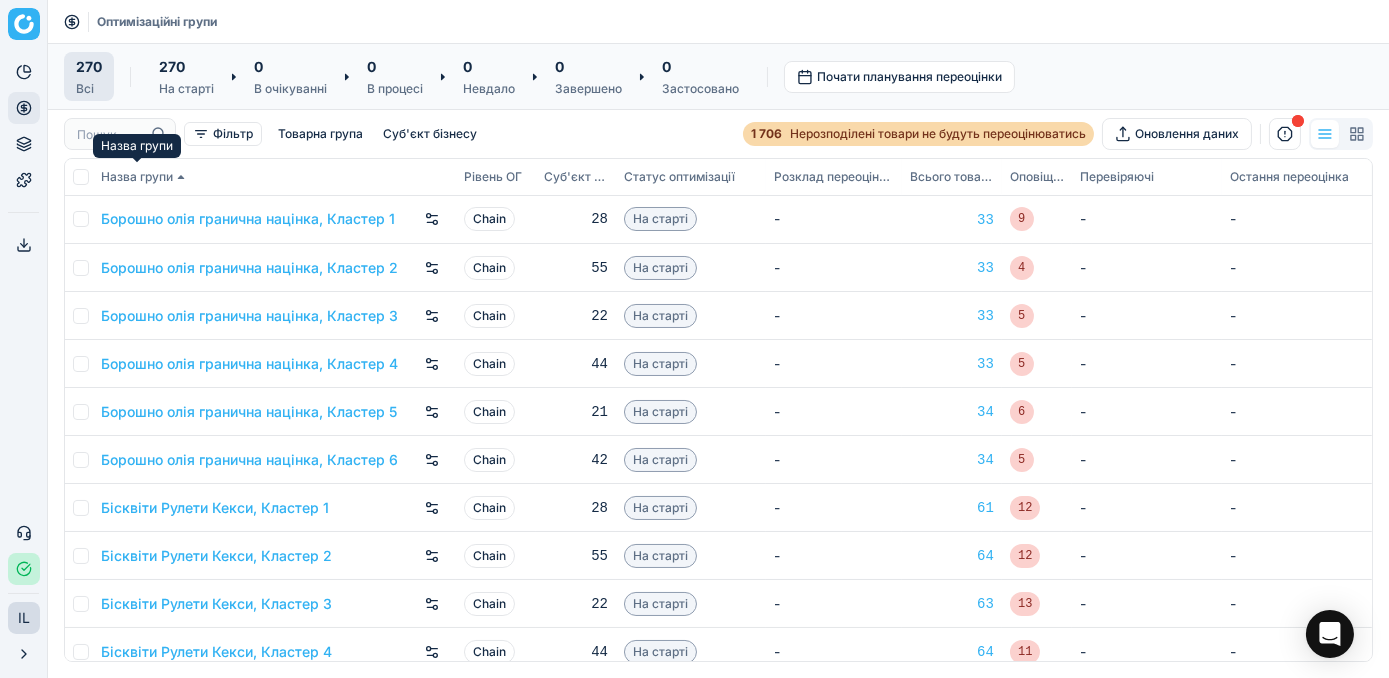 click on "Назва групи" at bounding box center (137, 177) 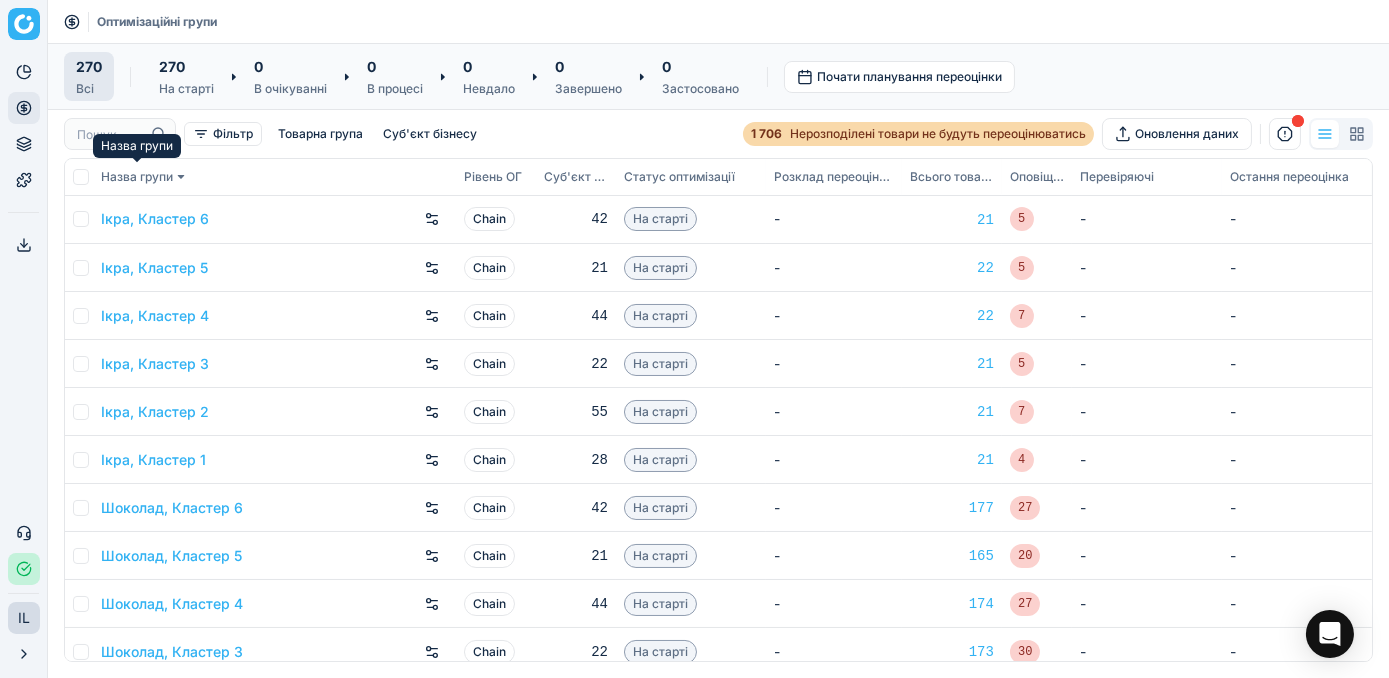 click on "Назва групи" at bounding box center (137, 177) 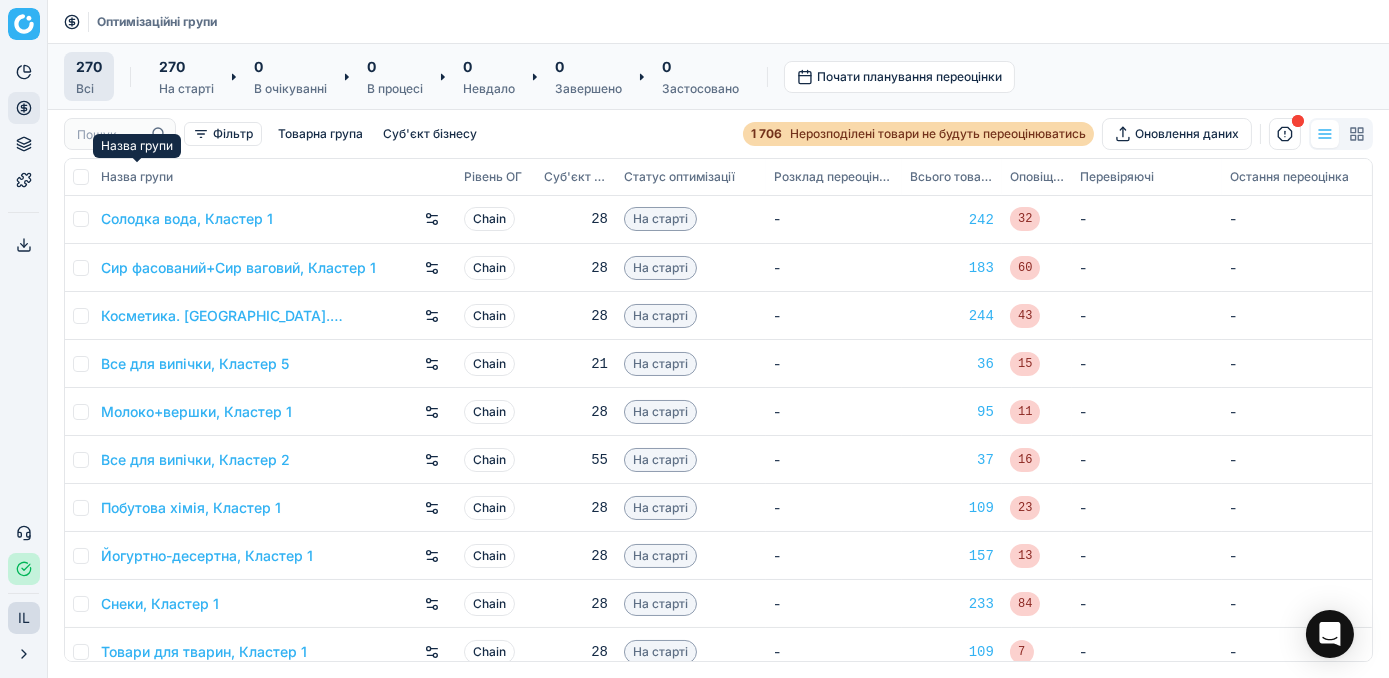 click on "Назва групи" at bounding box center [137, 177] 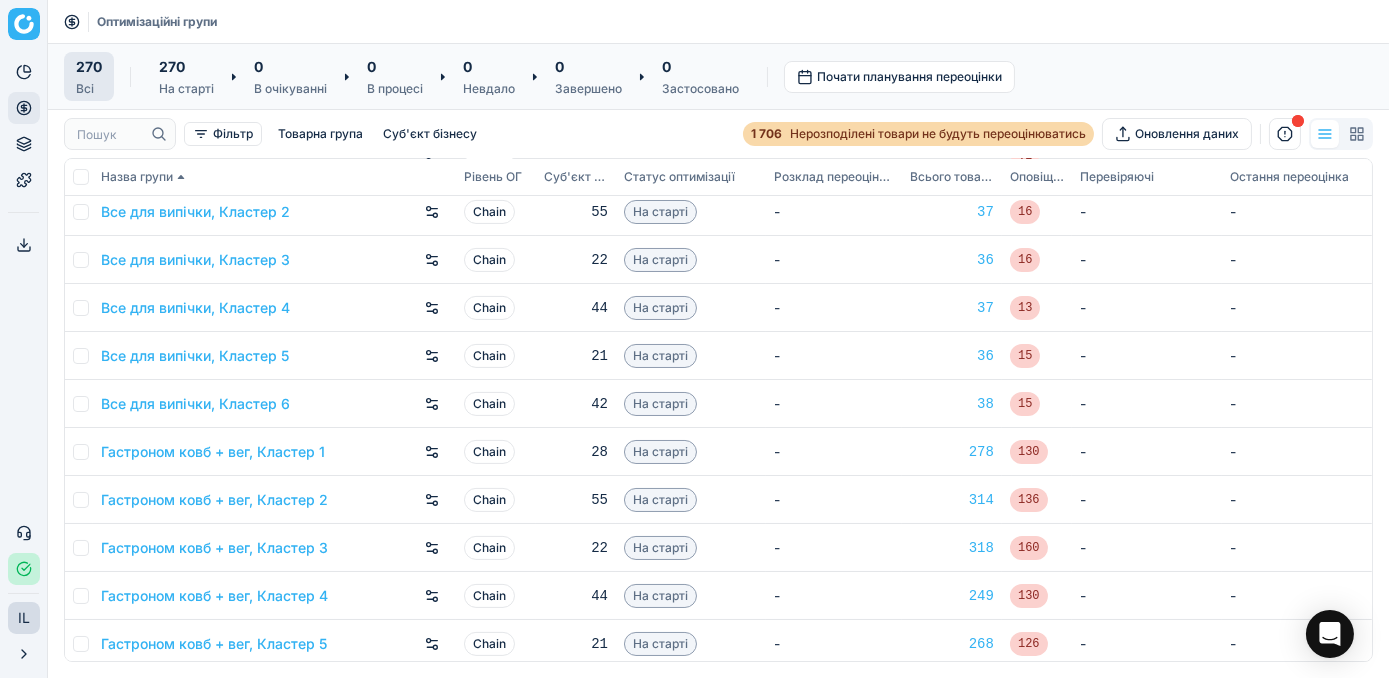 scroll, scrollTop: 1272, scrollLeft: 0, axis: vertical 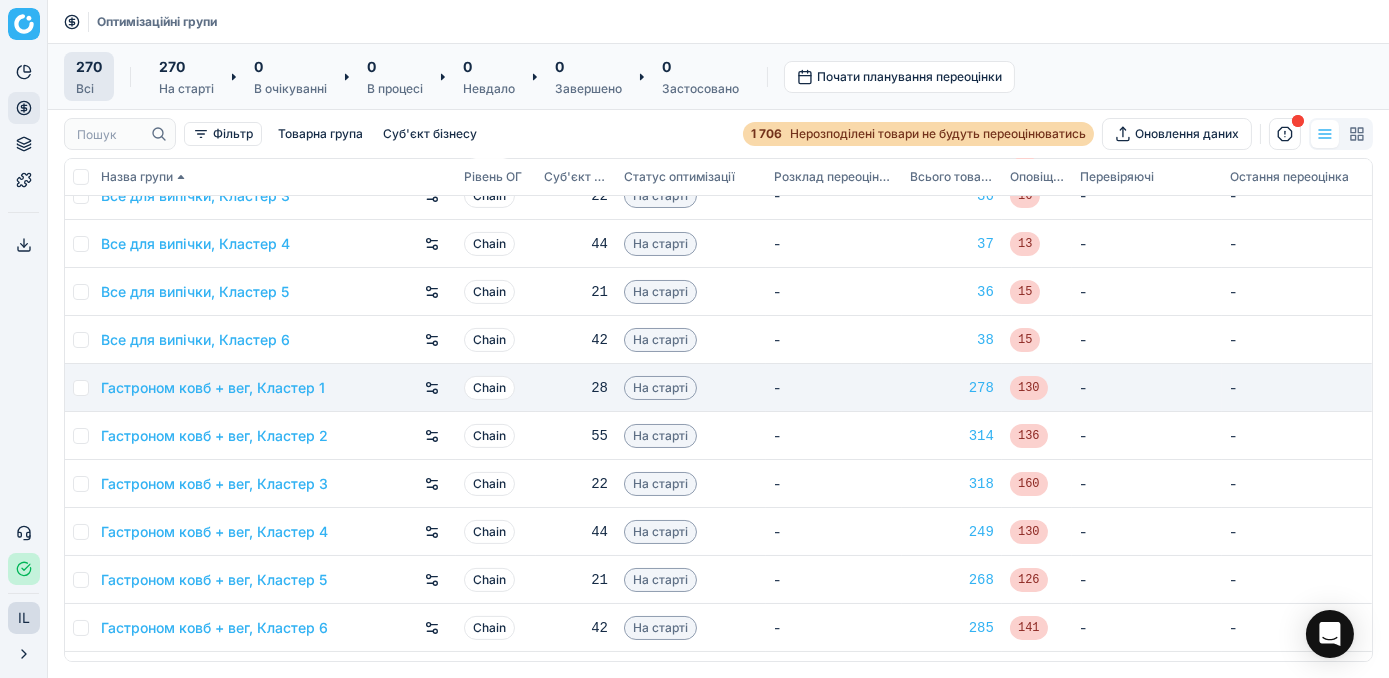click at bounding box center (81, 388) 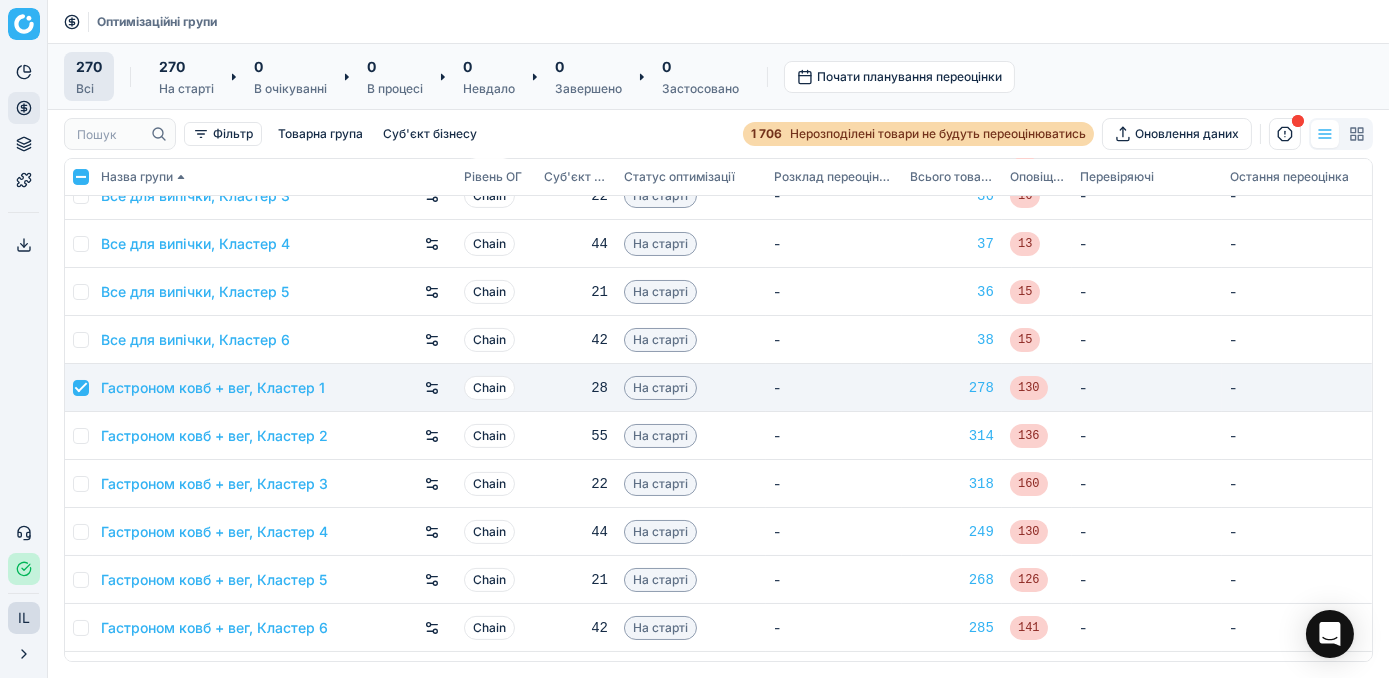 checkbox on "true" 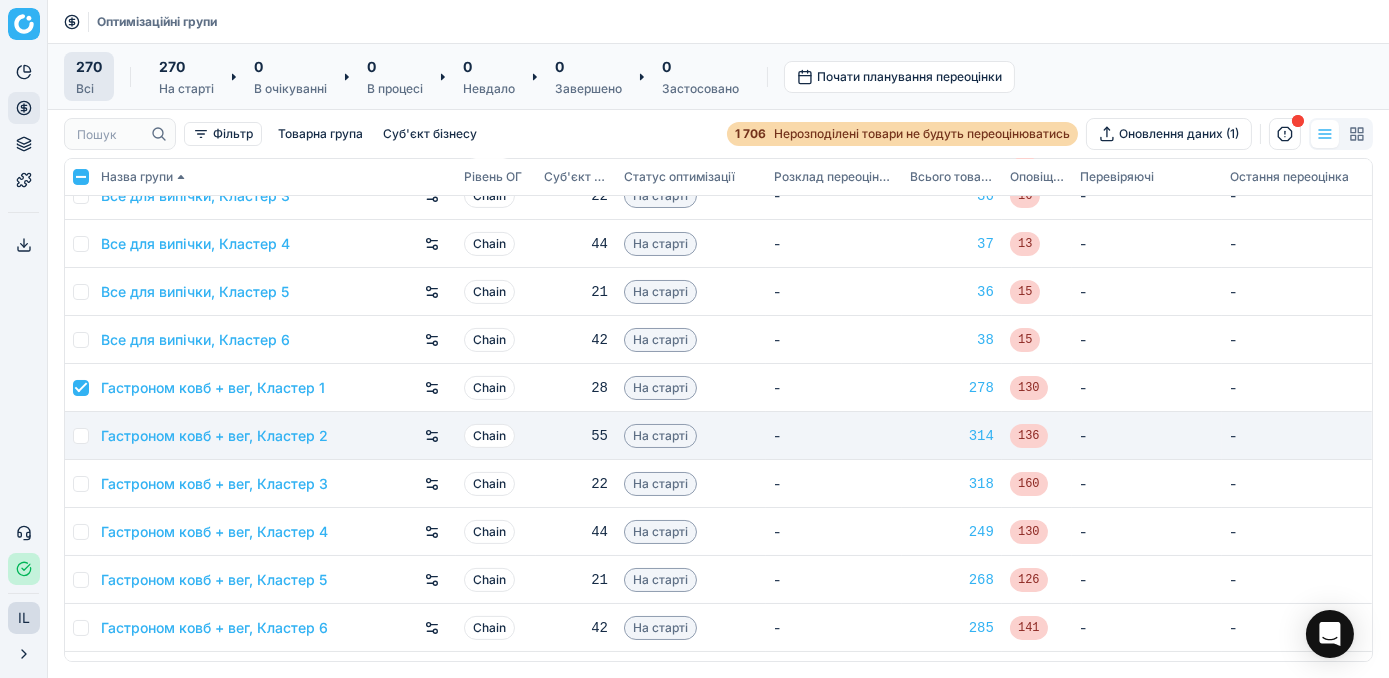 click at bounding box center (81, 436) 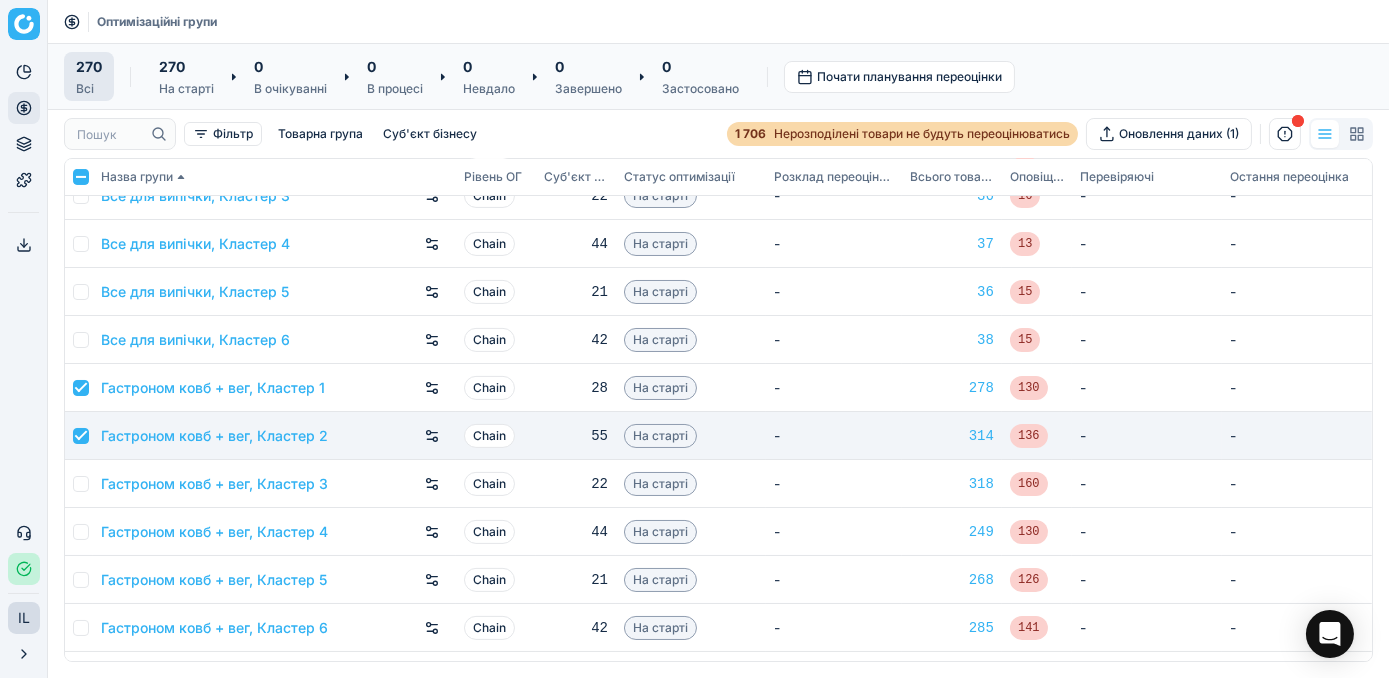 checkbox on "true" 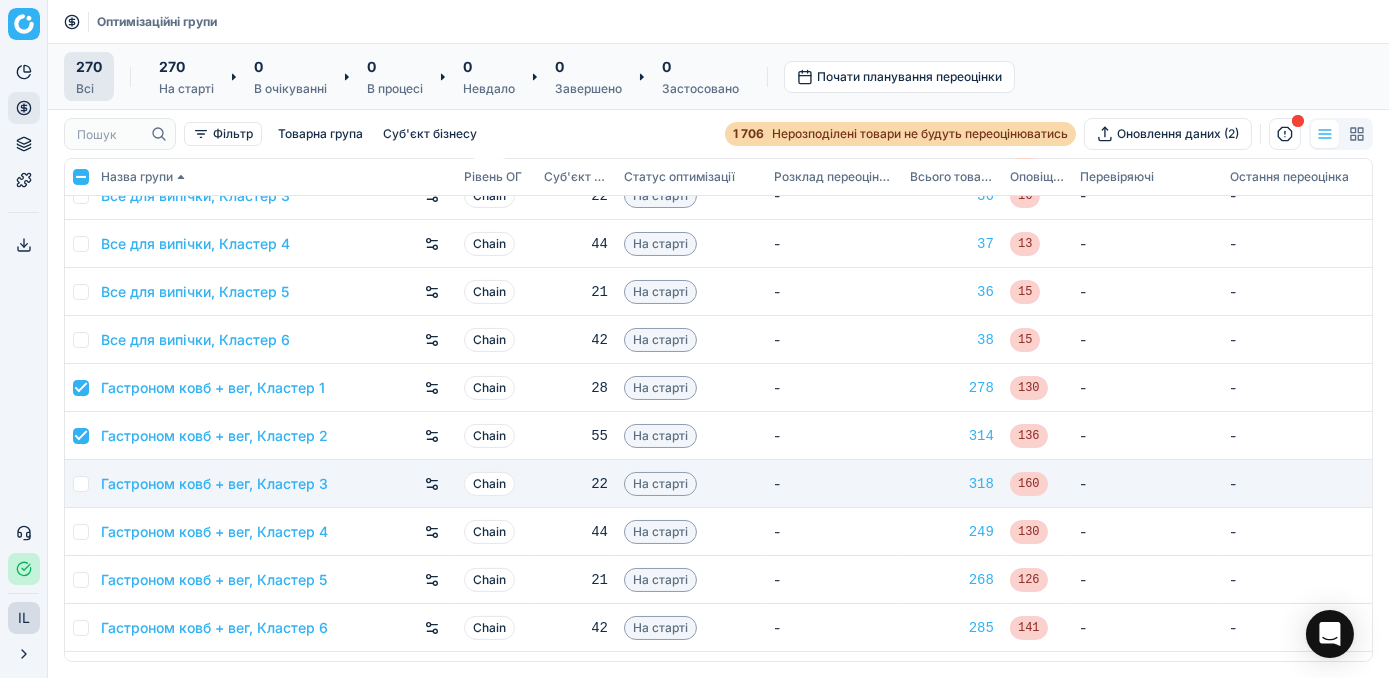 click at bounding box center [81, 484] 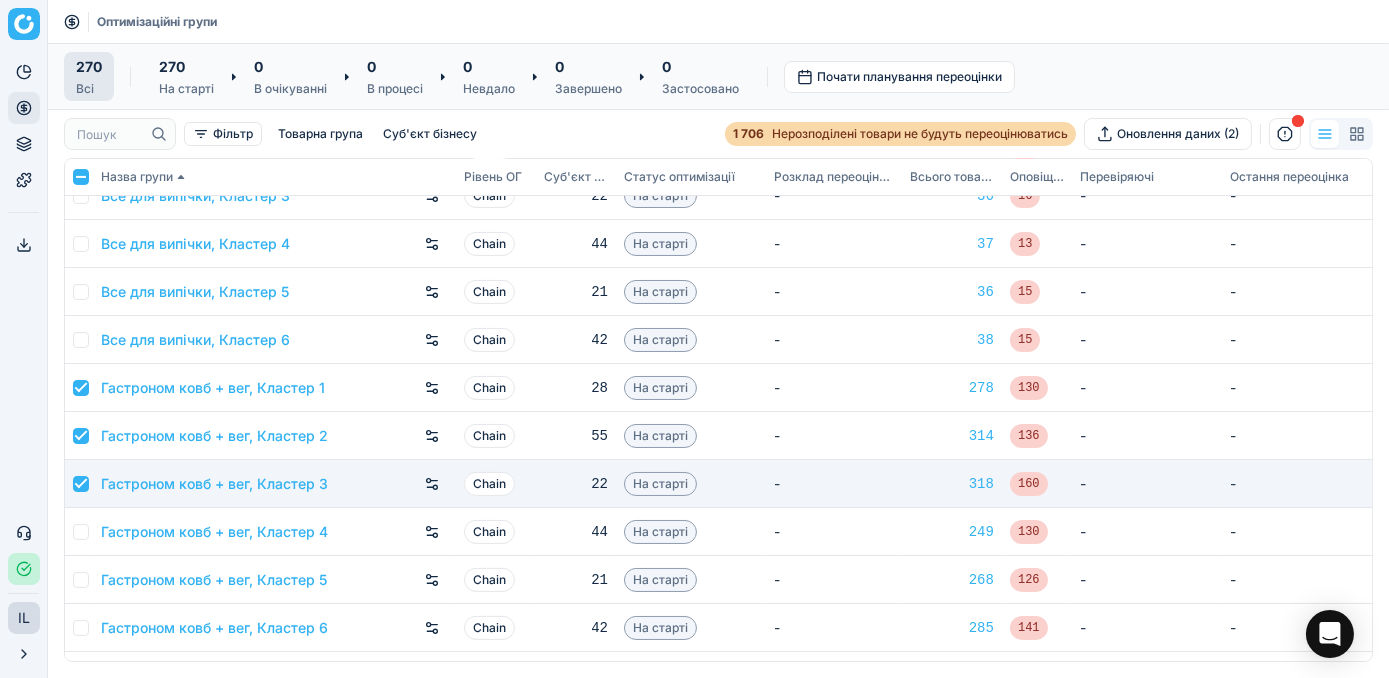 checkbox on "true" 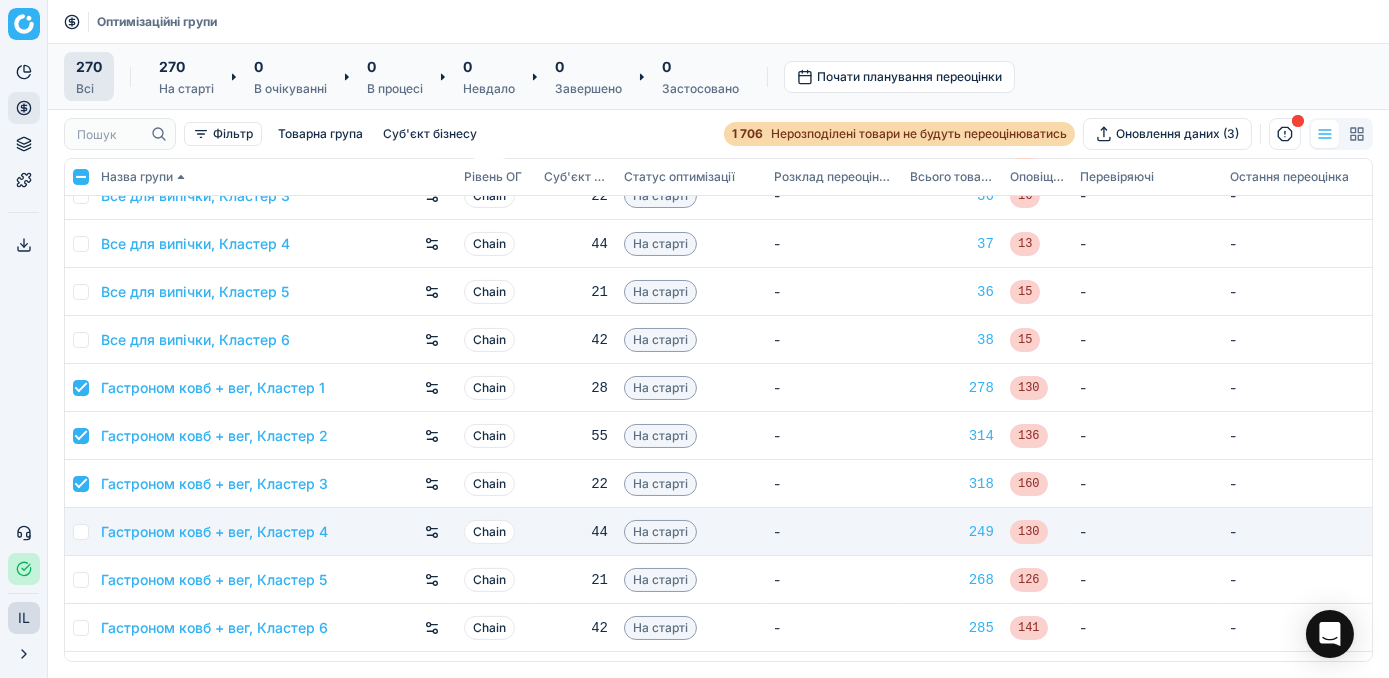 click at bounding box center [81, 532] 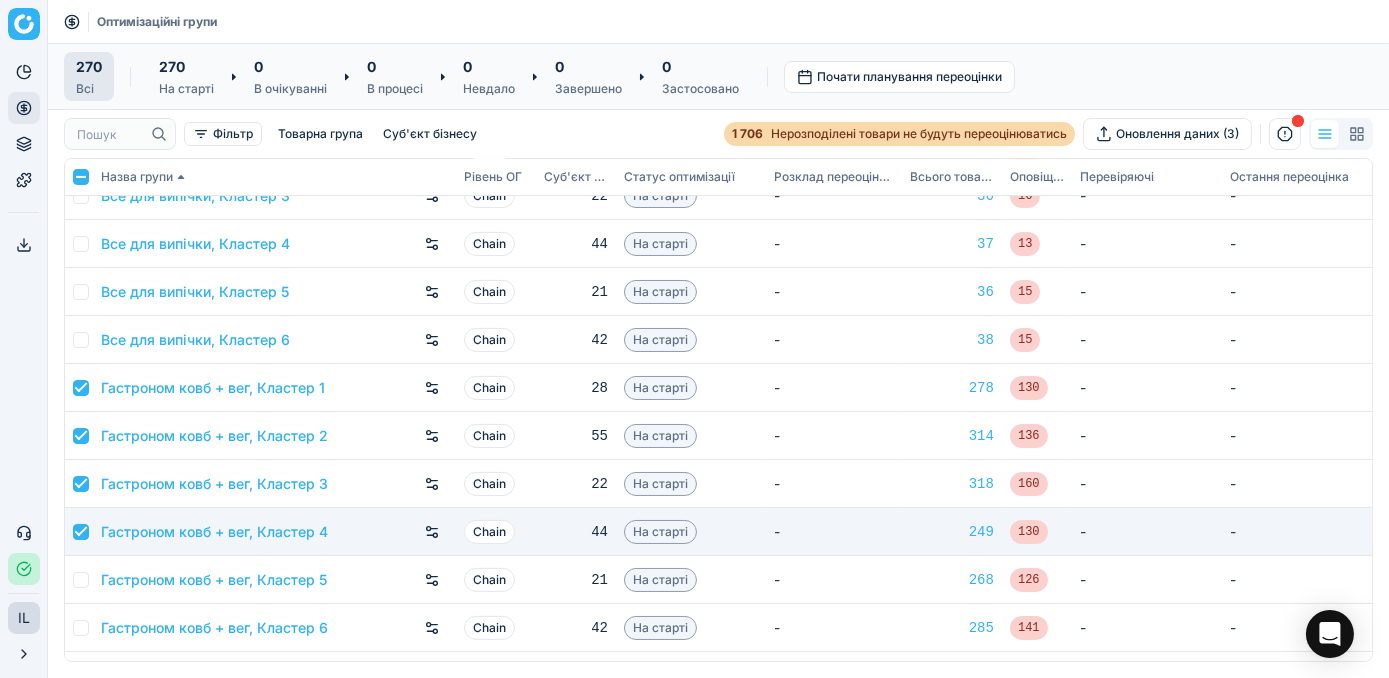 checkbox on "true" 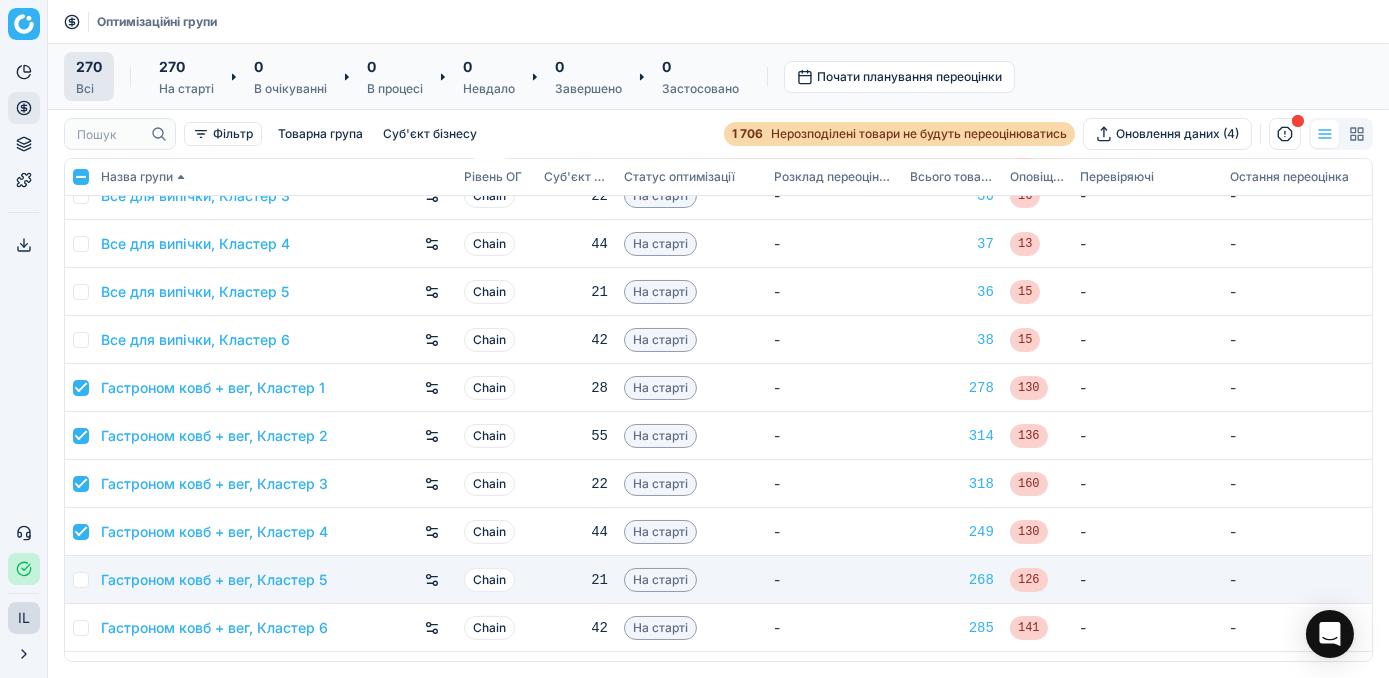 drag, startPoint x: 81, startPoint y: 574, endPoint x: 93, endPoint y: 626, distance: 53.366657 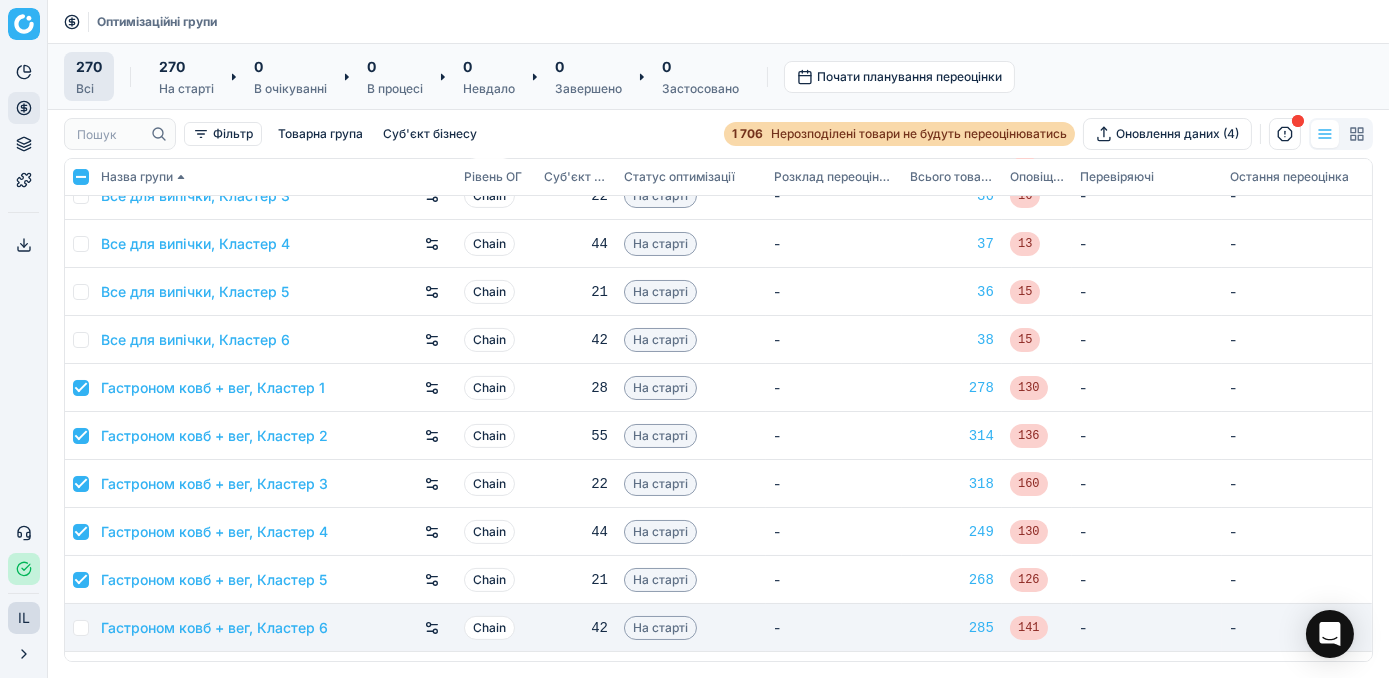 checkbox on "true" 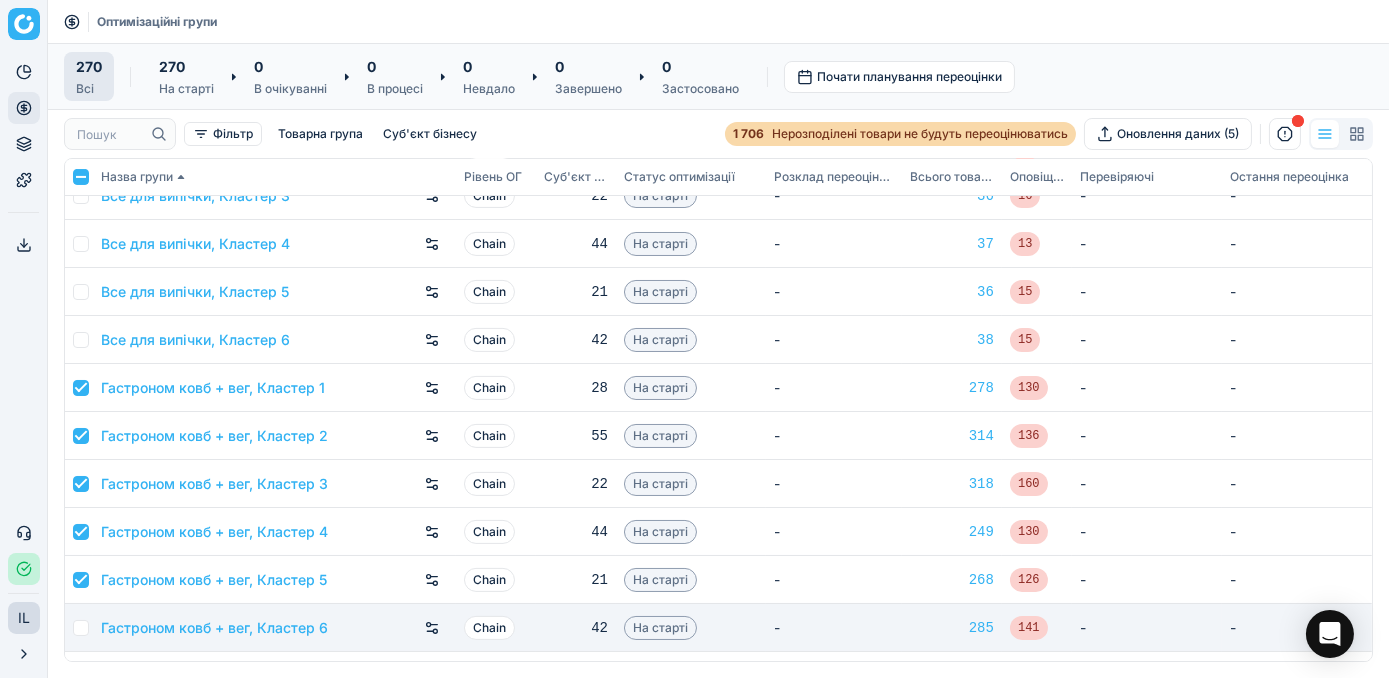 click at bounding box center [81, 628] 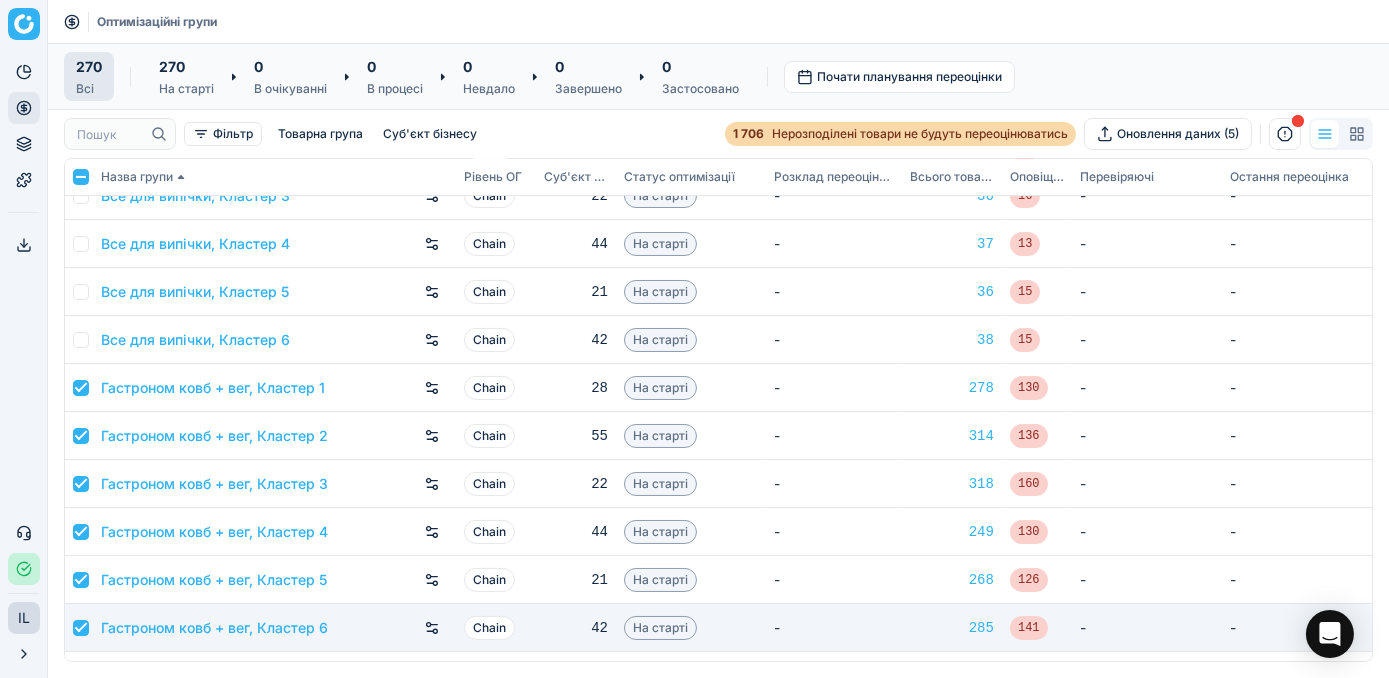 checkbox on "true" 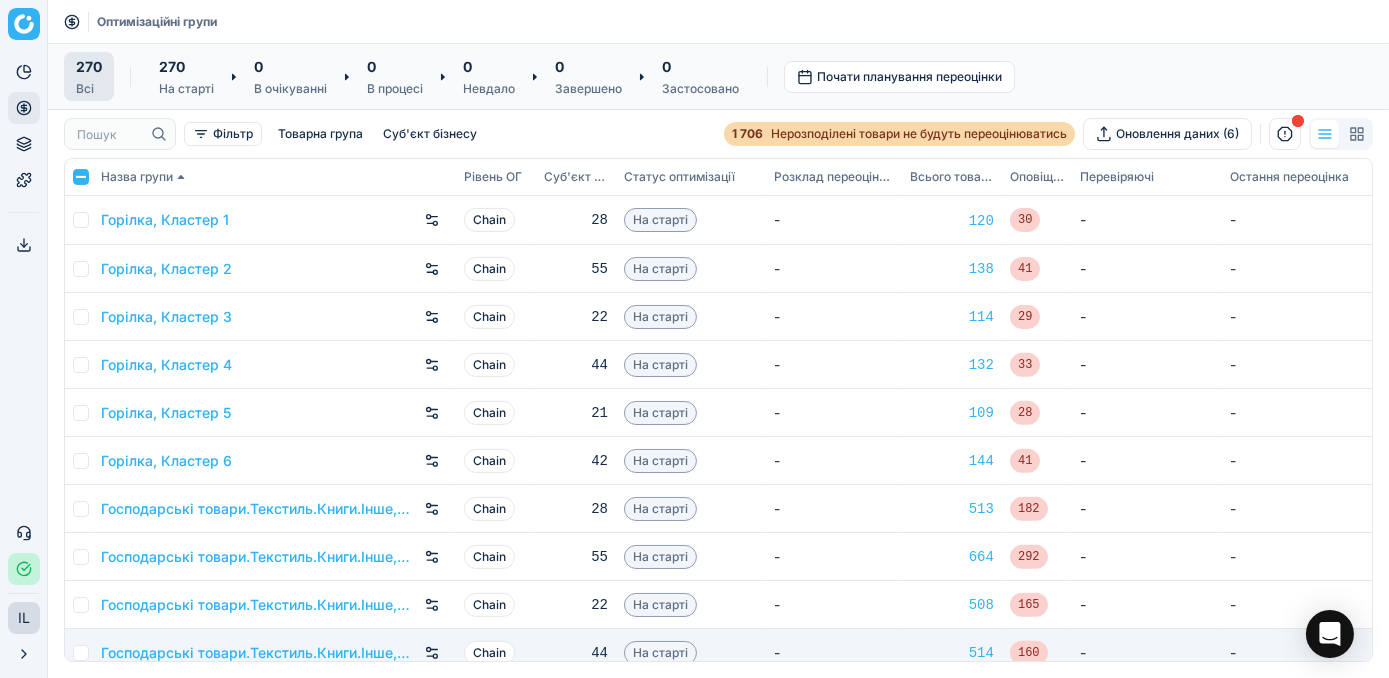 scroll, scrollTop: 1909, scrollLeft: 0, axis: vertical 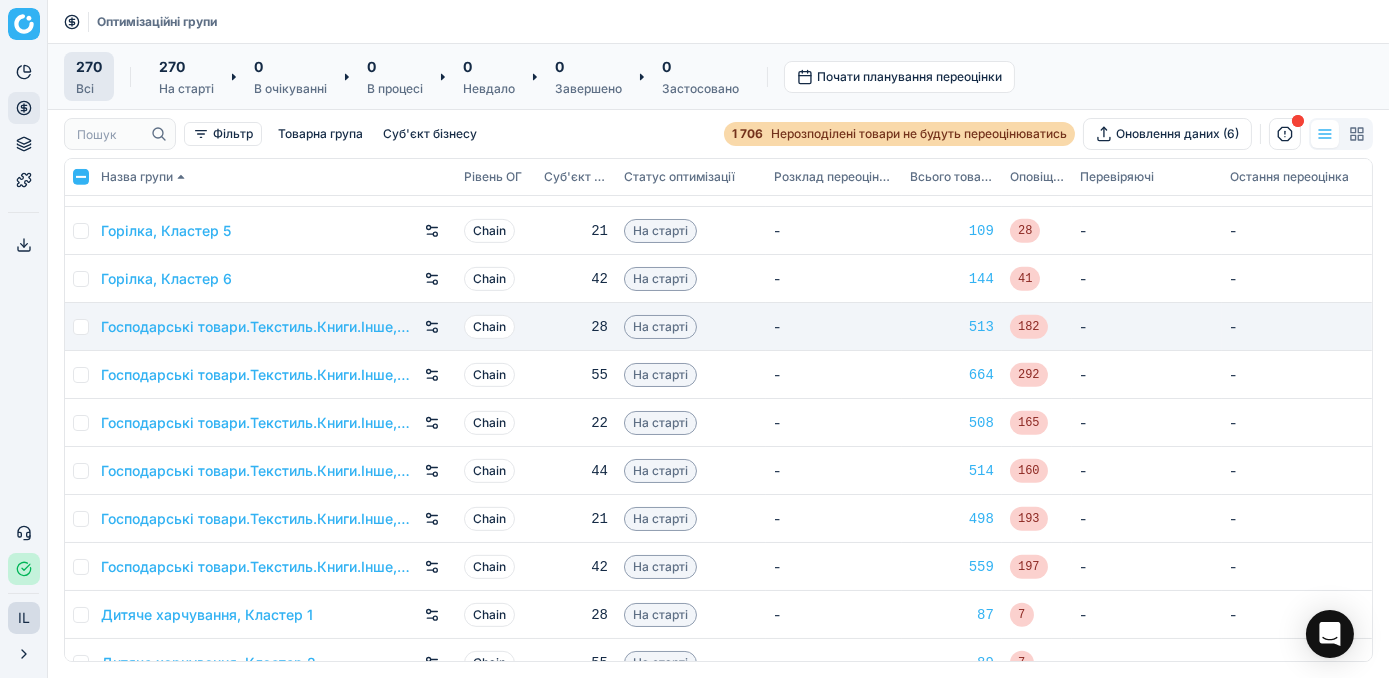 click at bounding box center (81, 327) 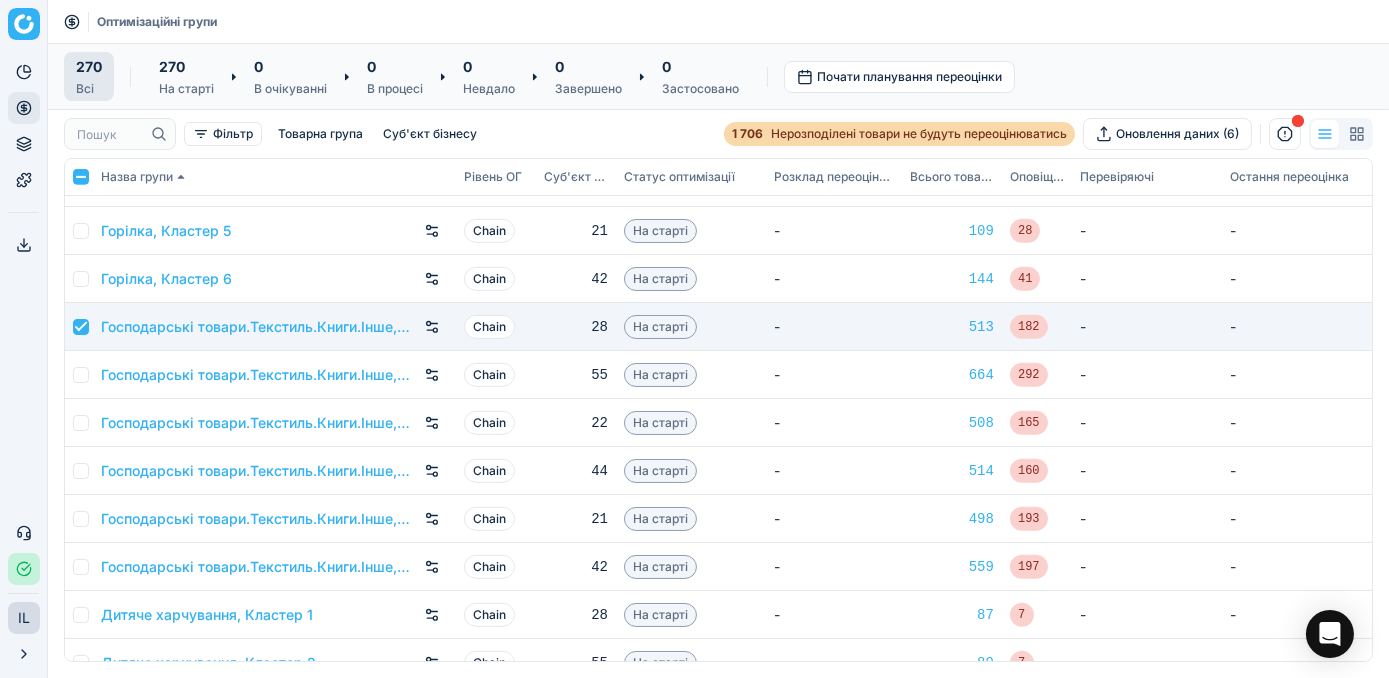 checkbox on "true" 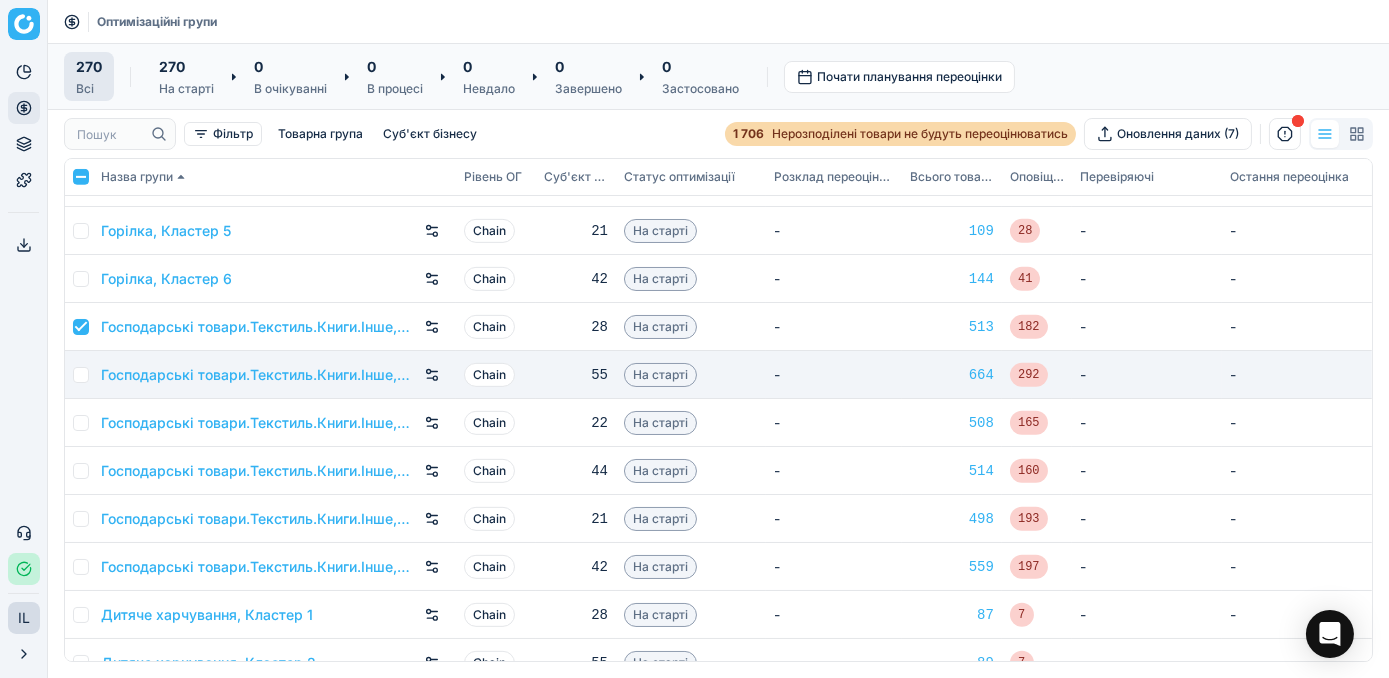 click at bounding box center [81, 375] 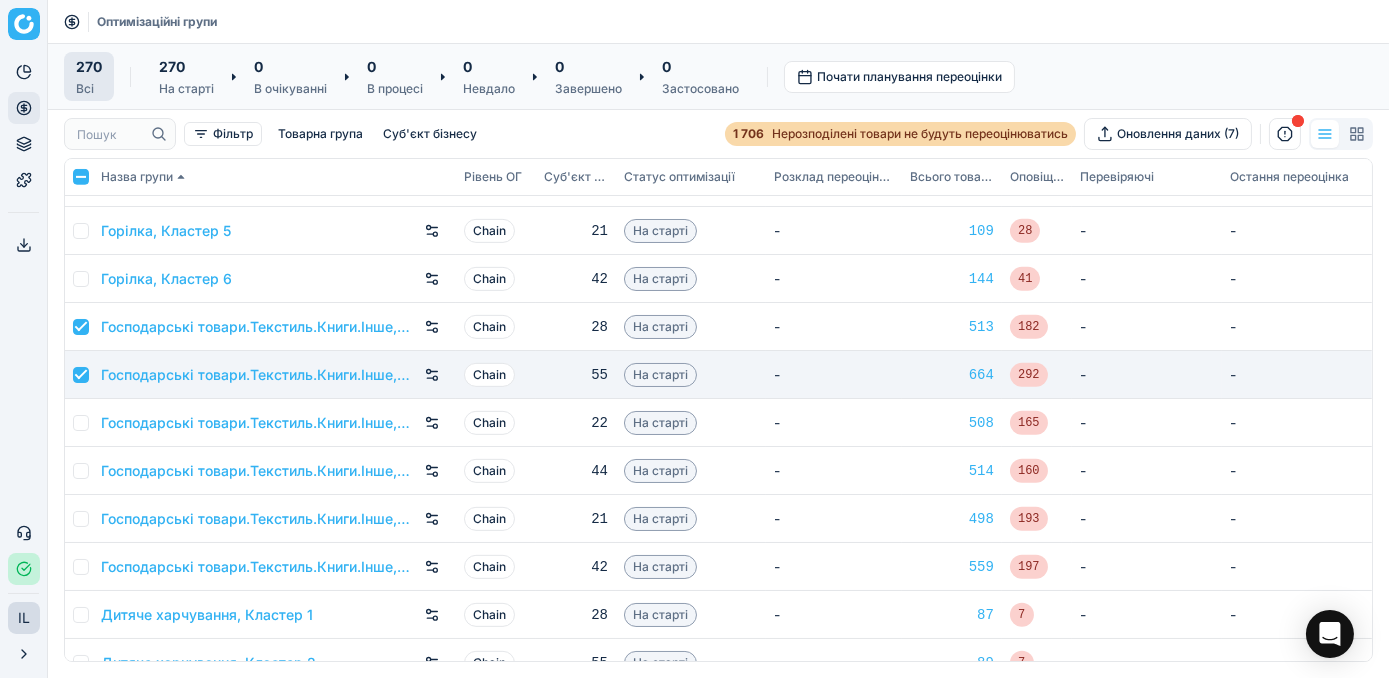 checkbox on "true" 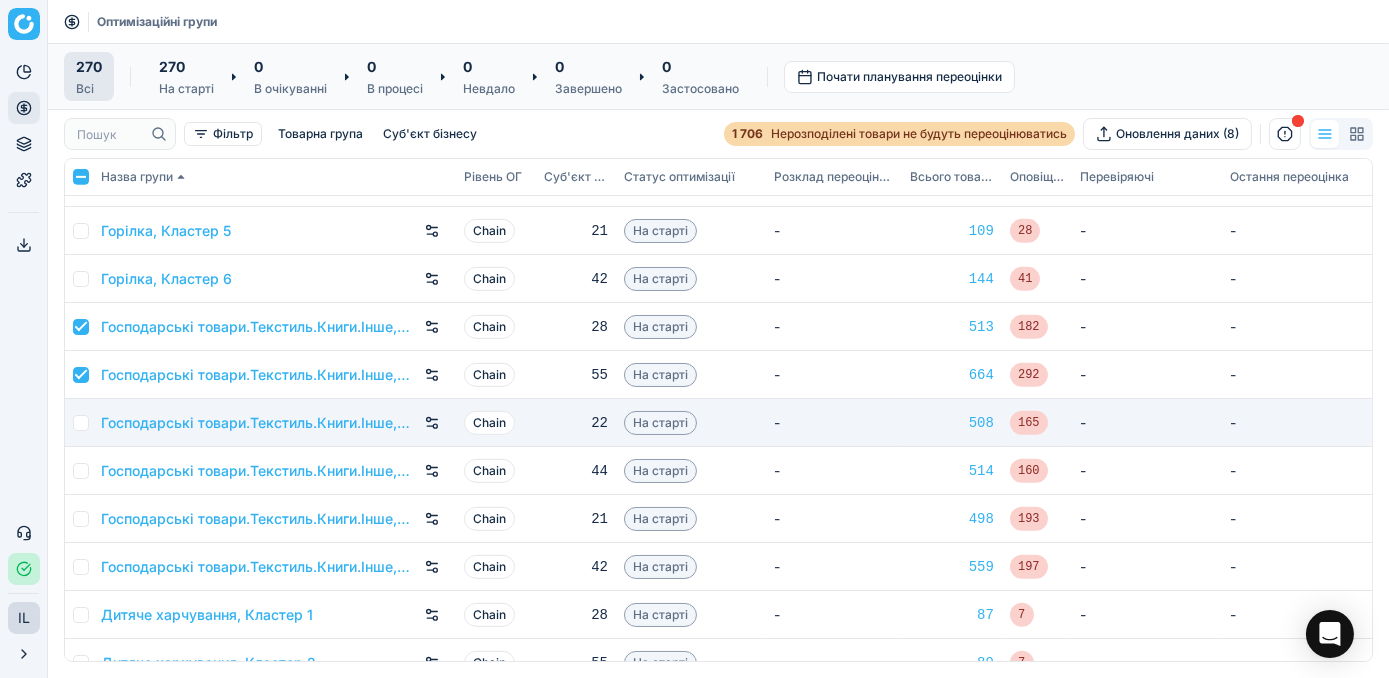 click at bounding box center [81, 423] 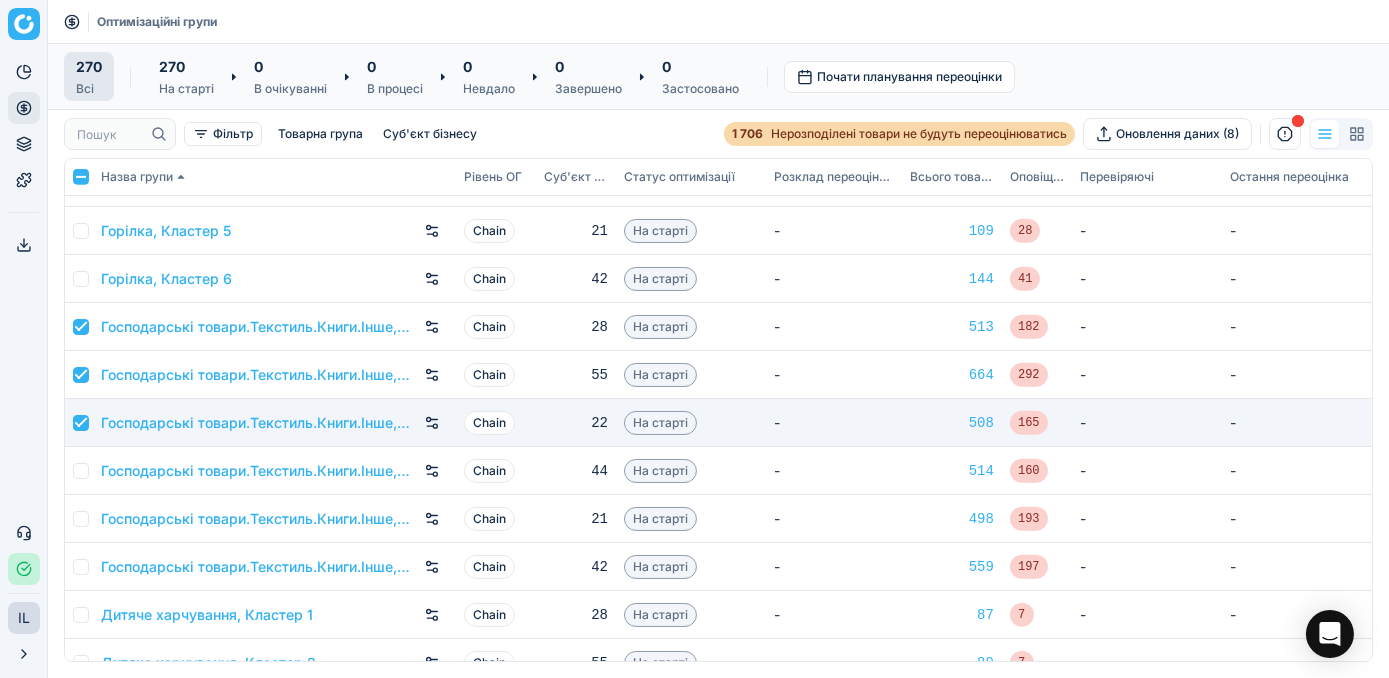 checkbox on "true" 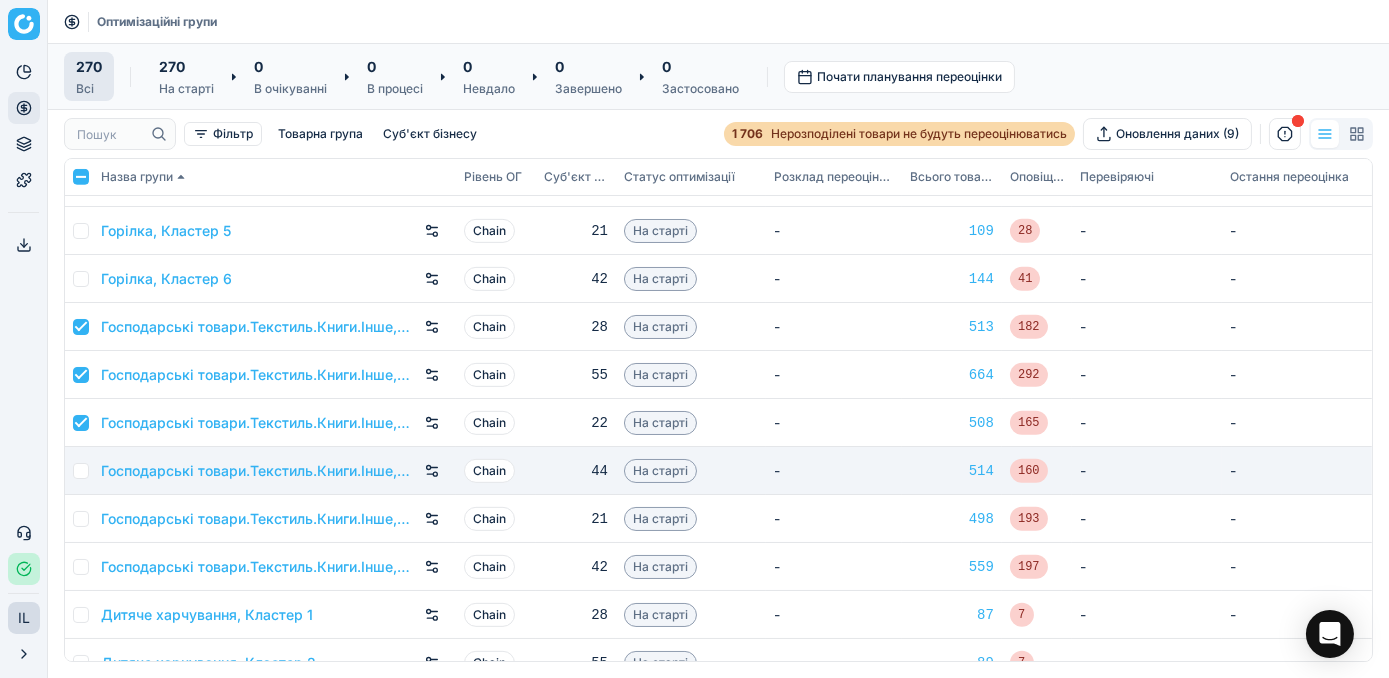 click at bounding box center [81, 471] 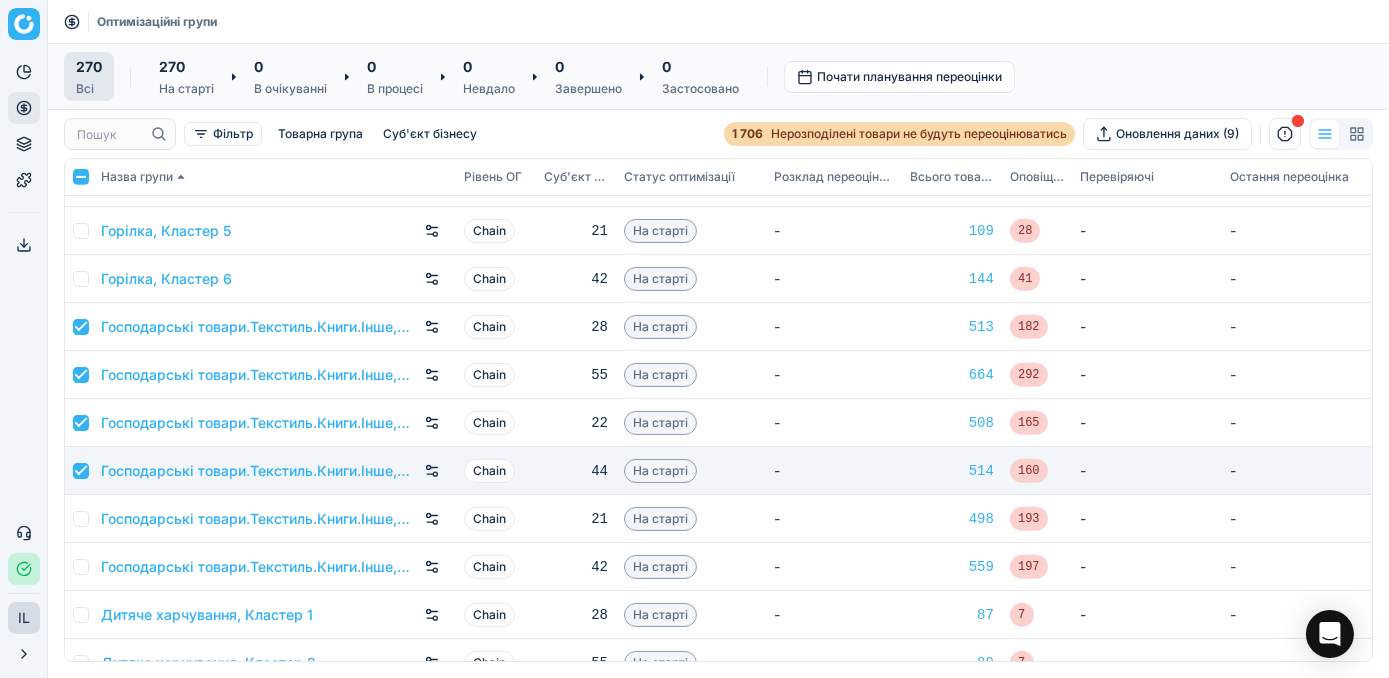 checkbox on "true" 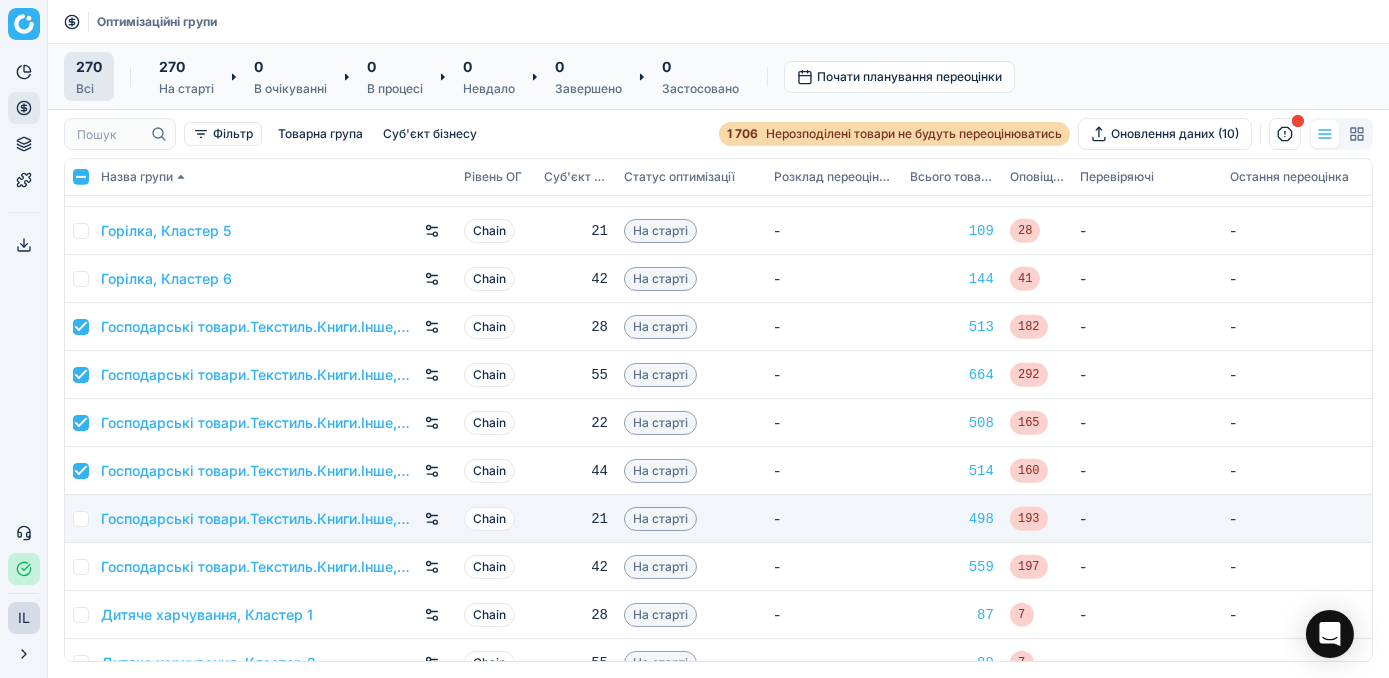 click at bounding box center [81, 519] 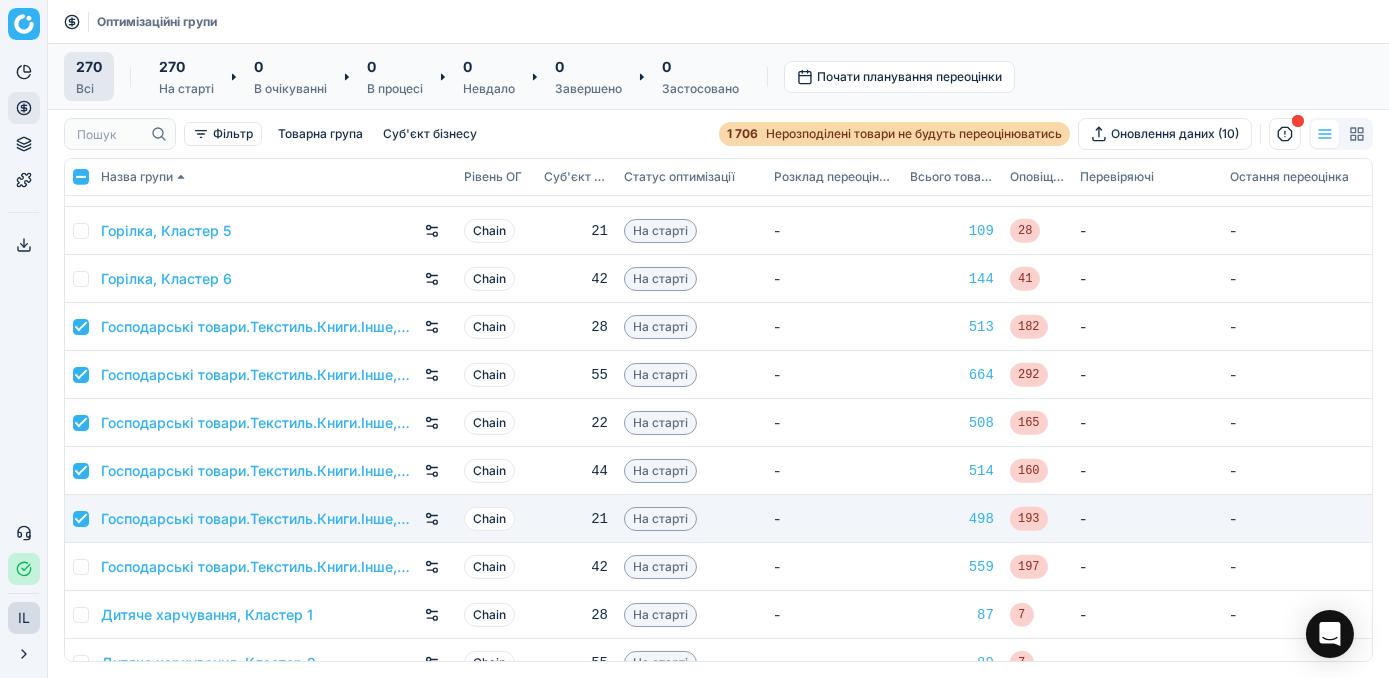 checkbox on "true" 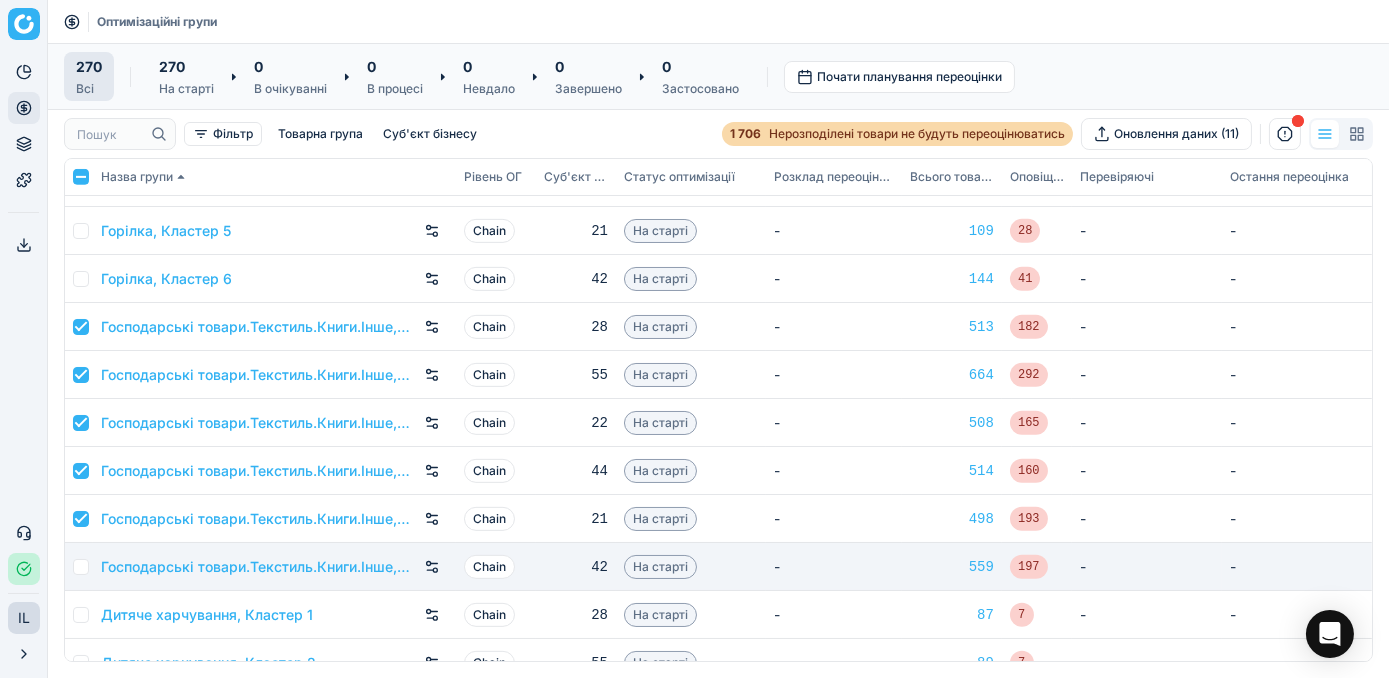 click at bounding box center [81, 567] 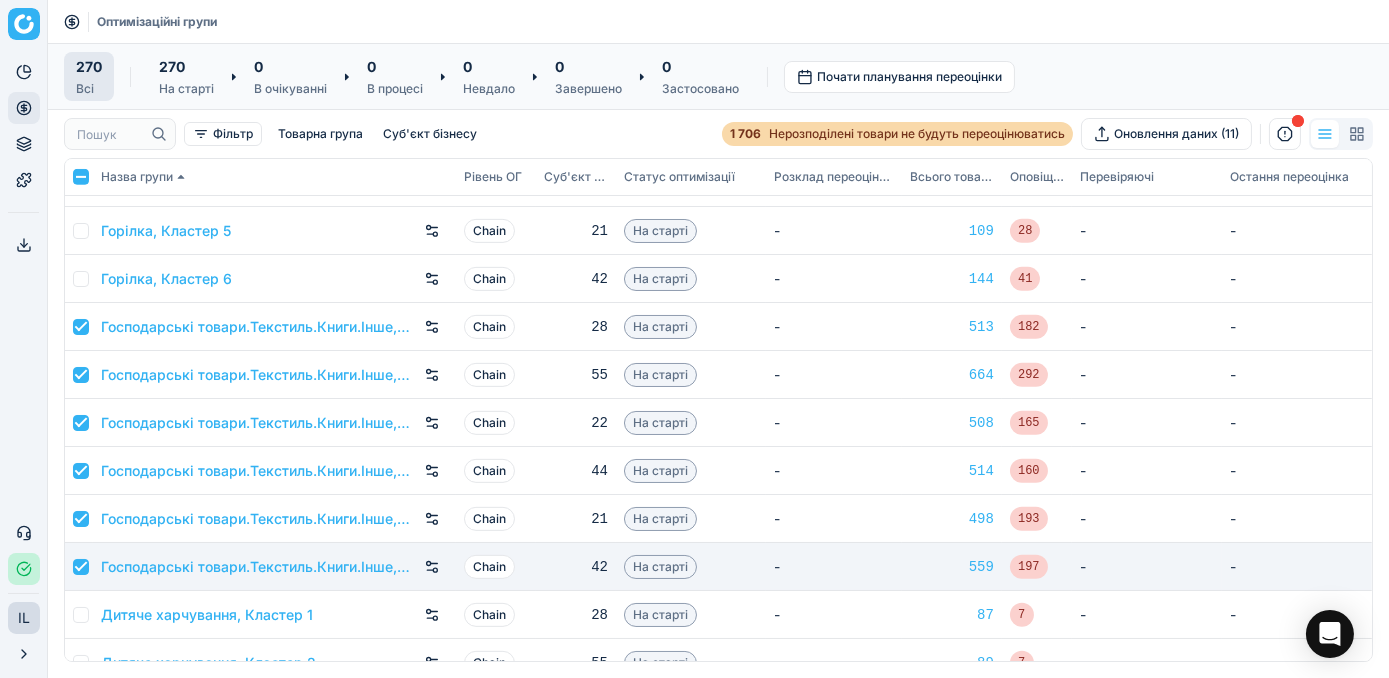 checkbox on "true" 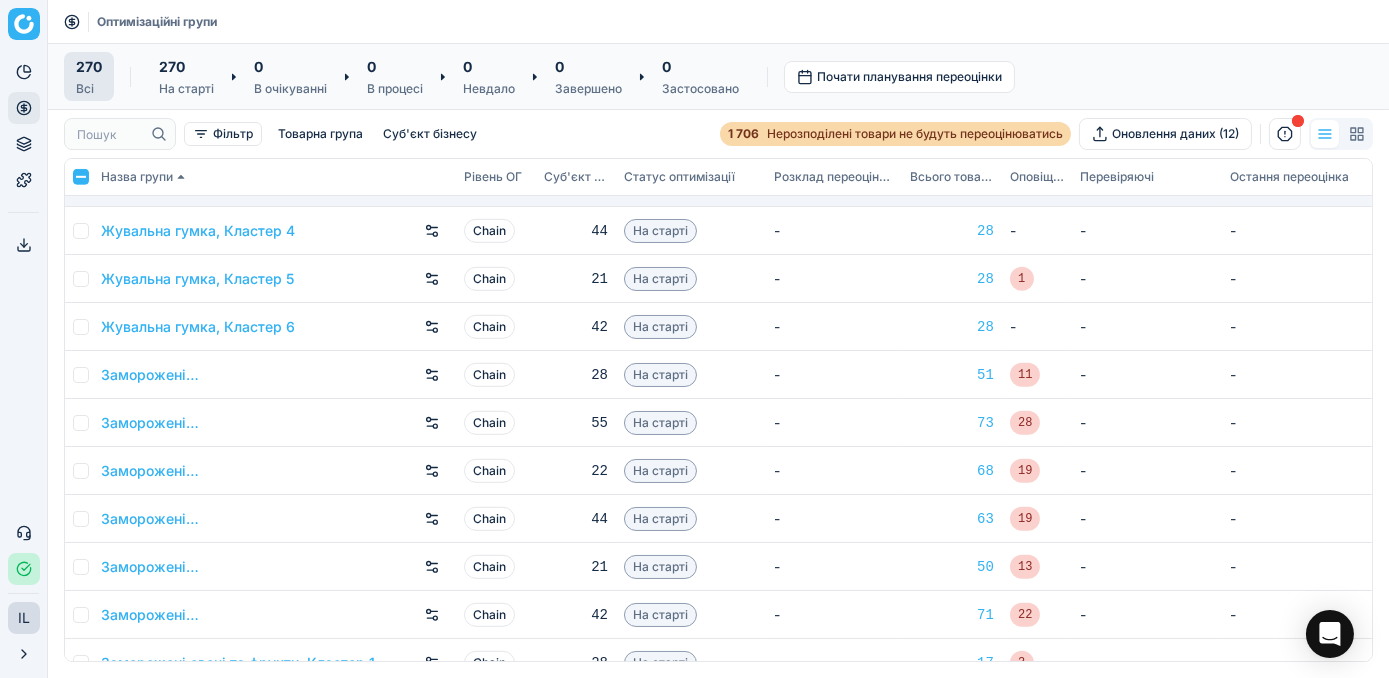 scroll, scrollTop: 2727, scrollLeft: 0, axis: vertical 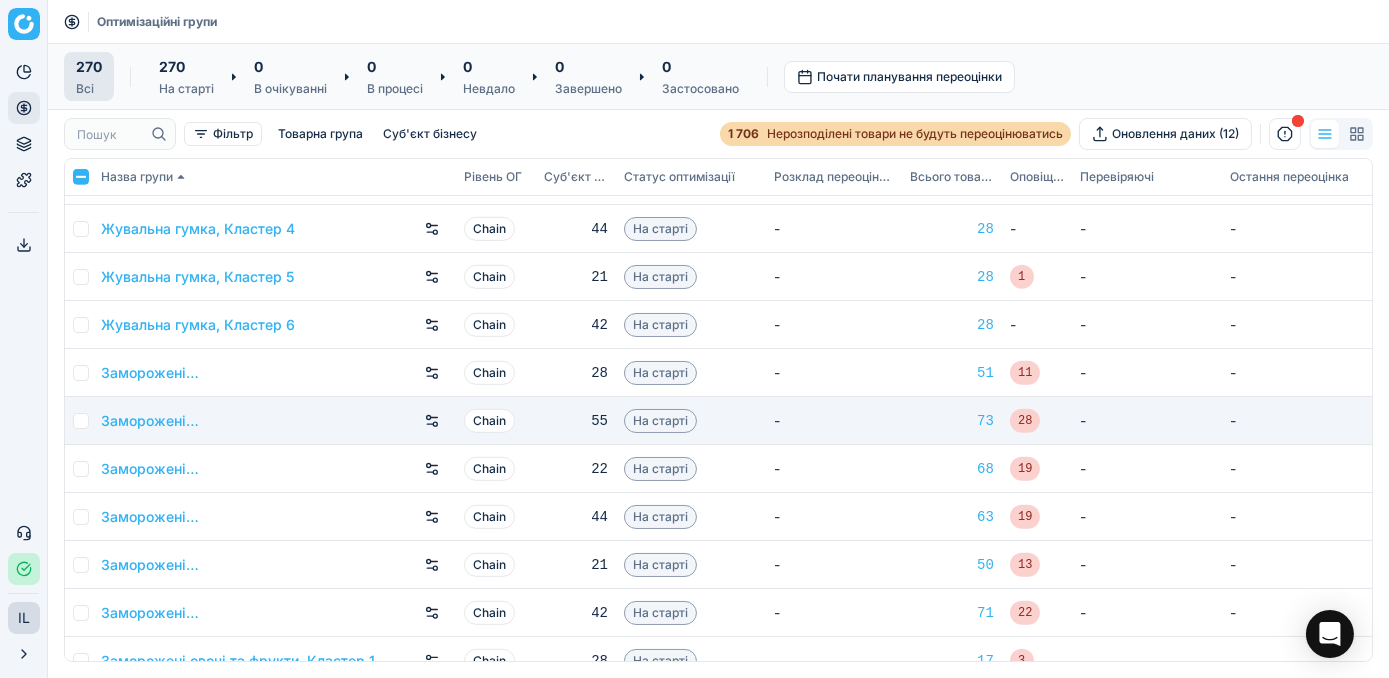 drag, startPoint x: 76, startPoint y: 371, endPoint x: 76, endPoint y: 409, distance: 38 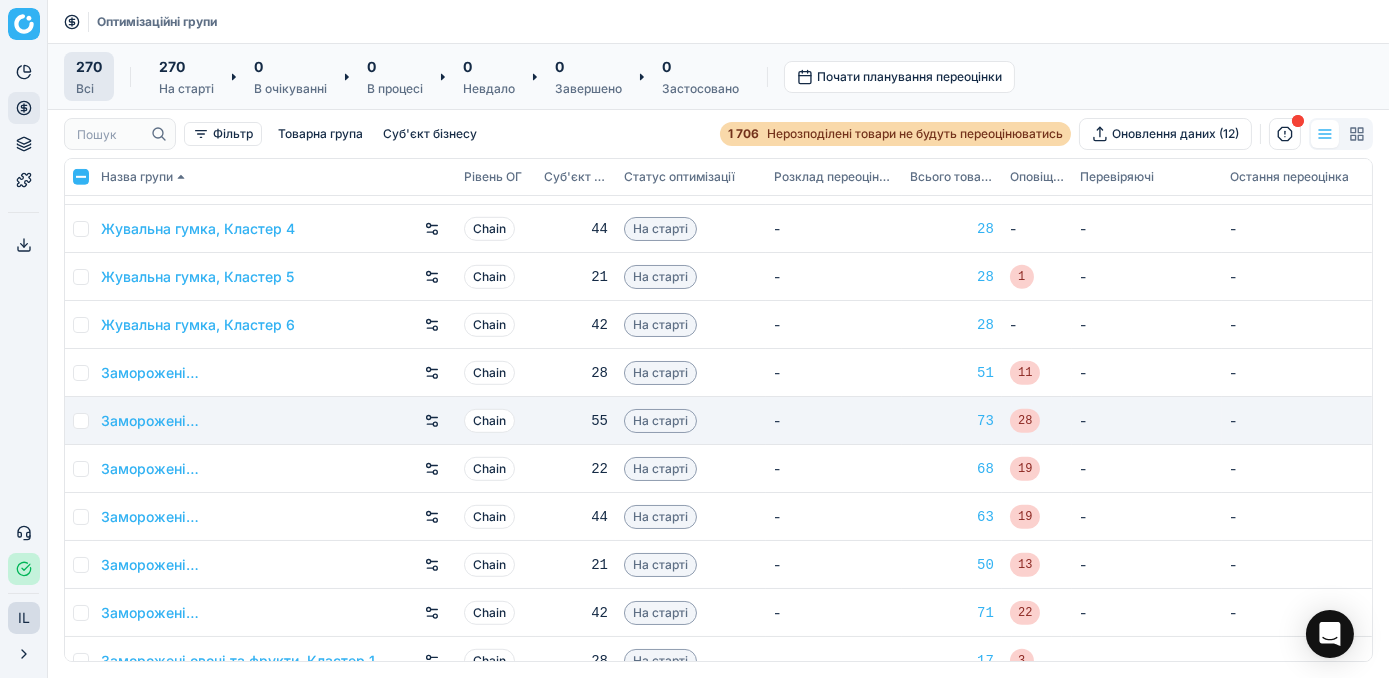 click at bounding box center (81, 373) 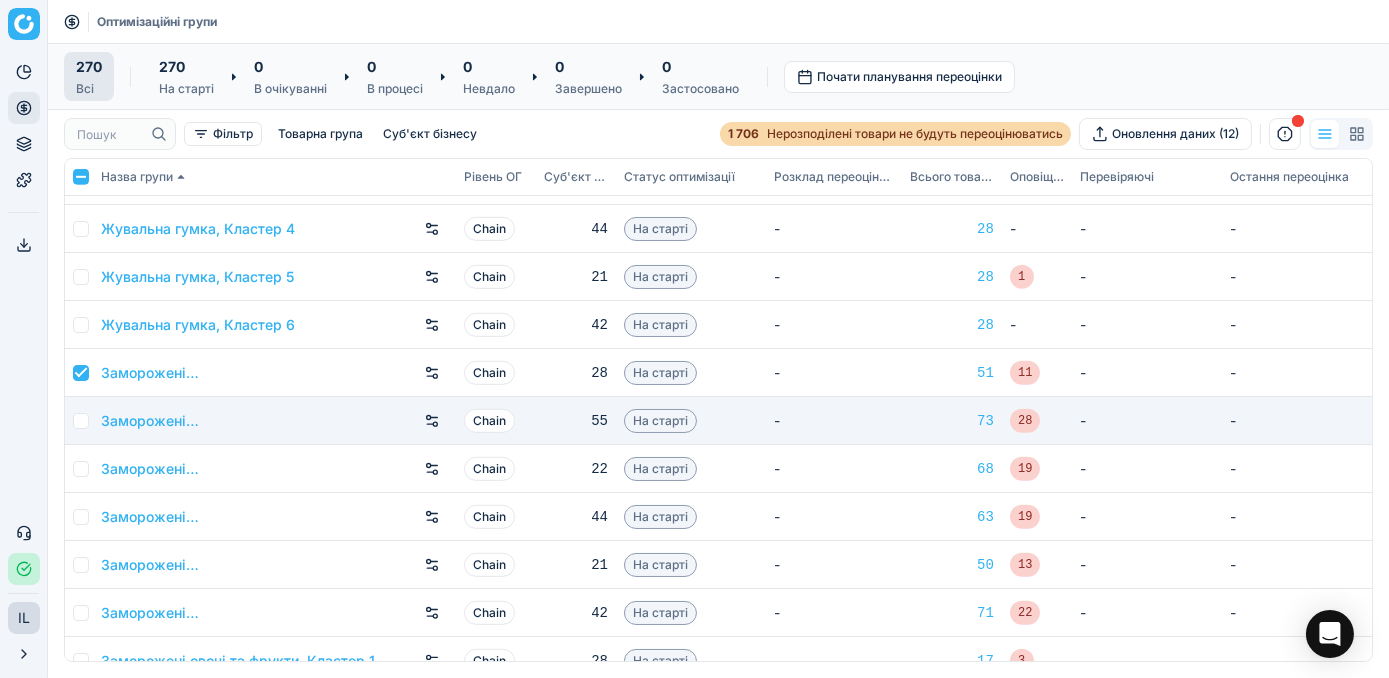 checkbox on "true" 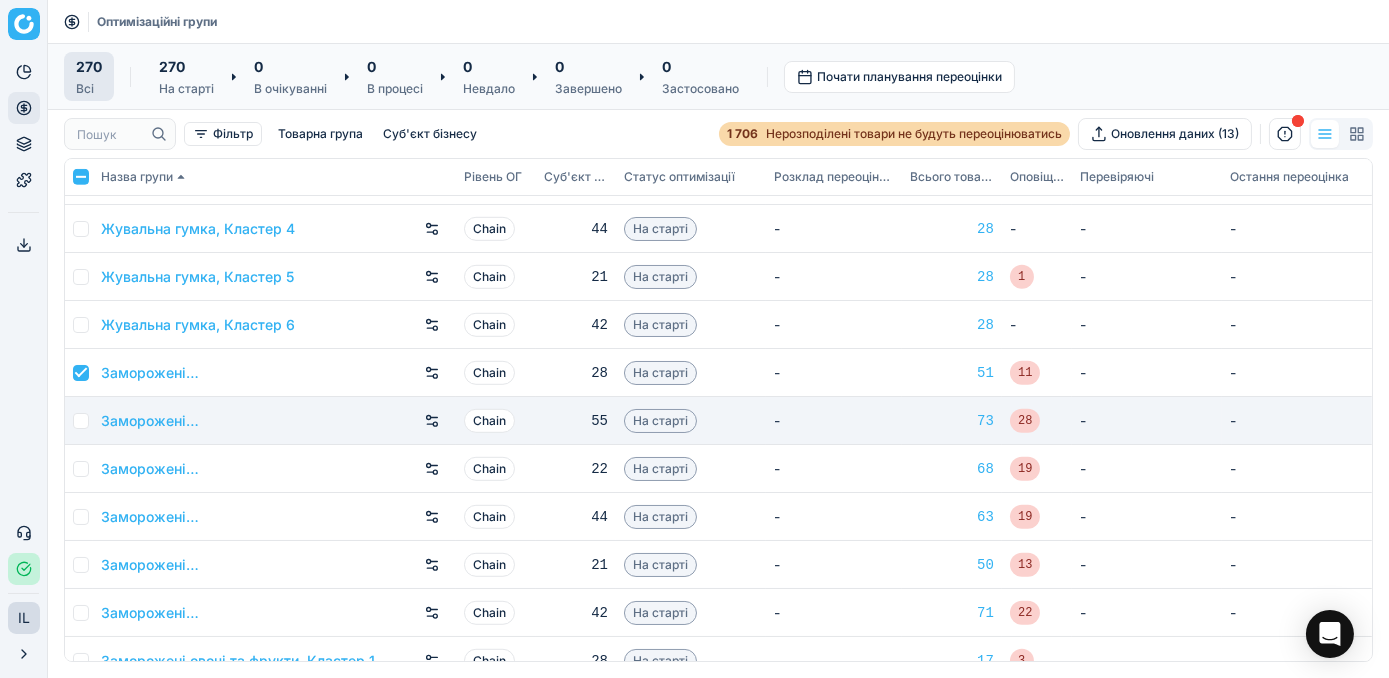 click at bounding box center (81, 421) 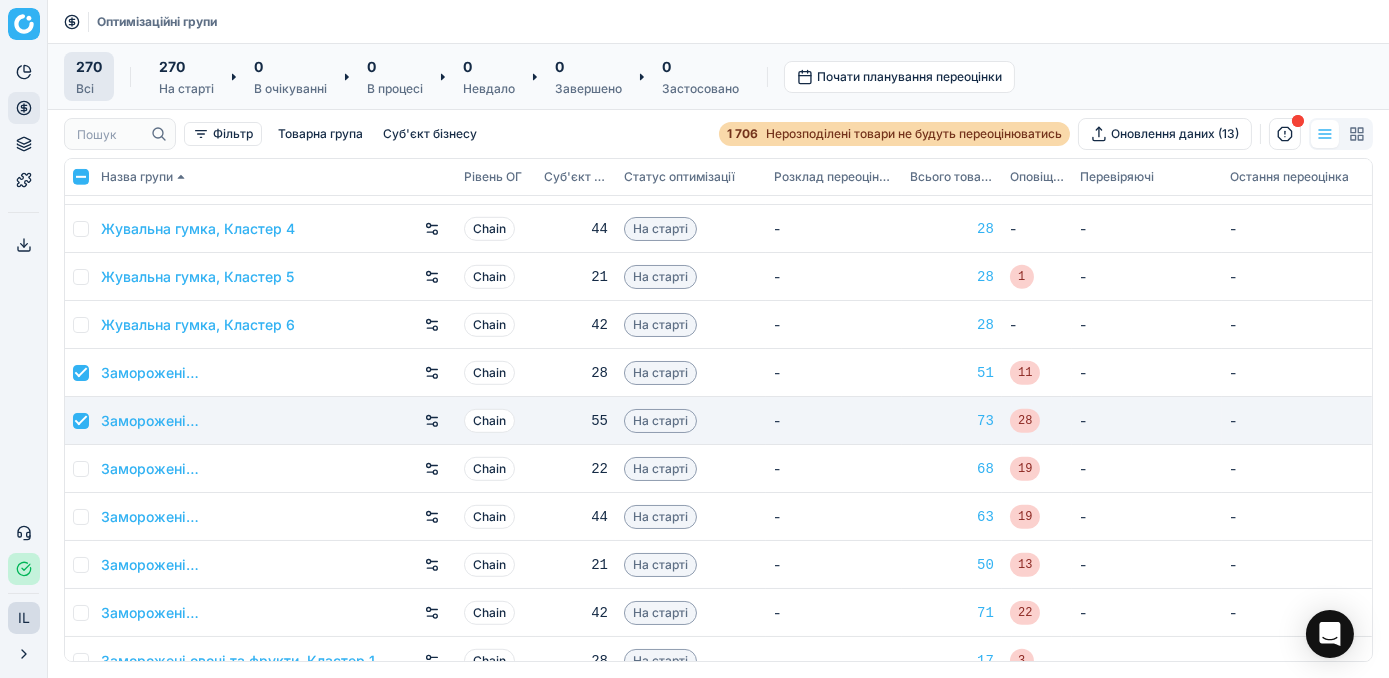checkbox on "true" 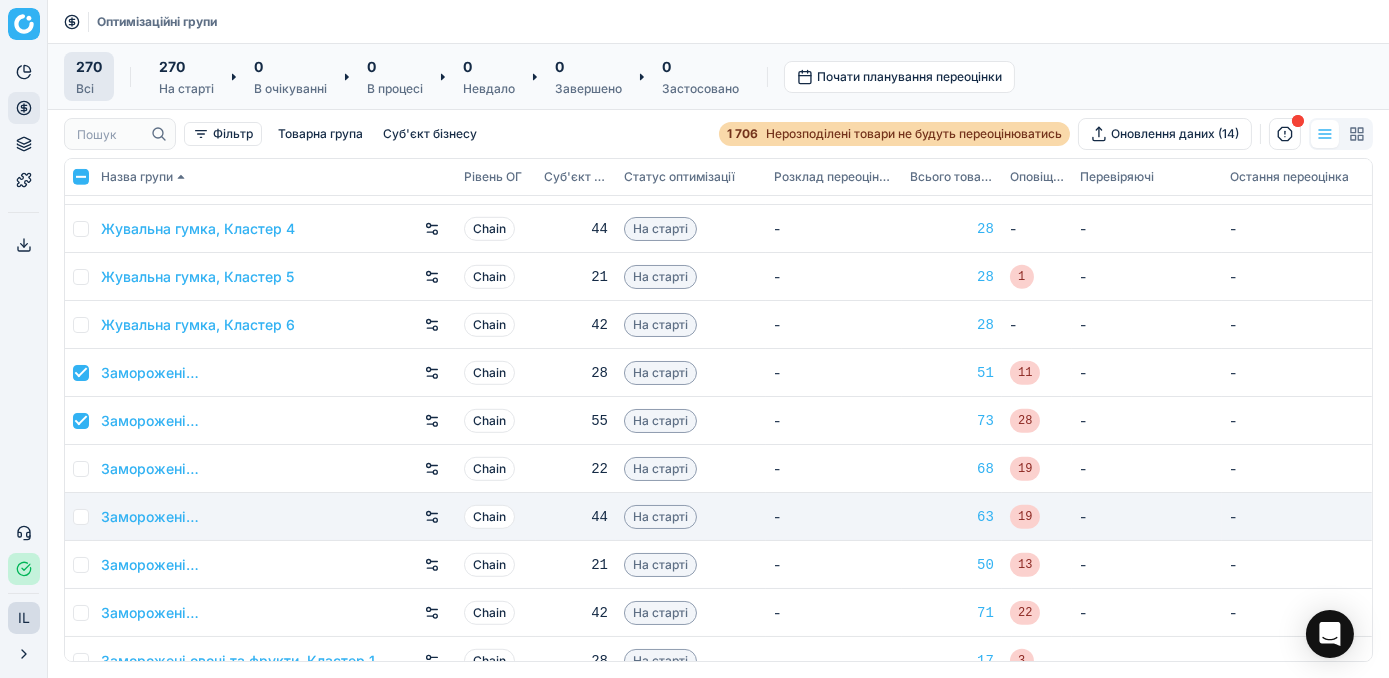 drag, startPoint x: 80, startPoint y: 466, endPoint x: 87, endPoint y: 505, distance: 39.623226 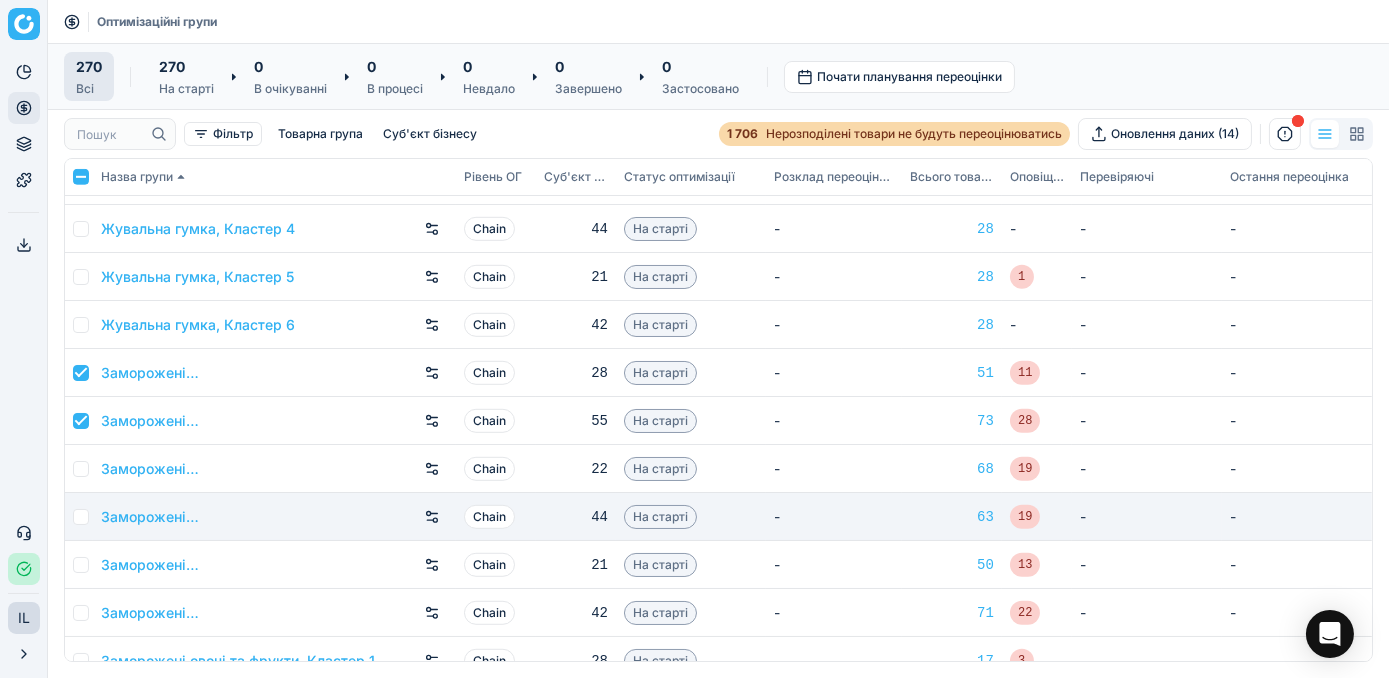 click at bounding box center [81, 469] 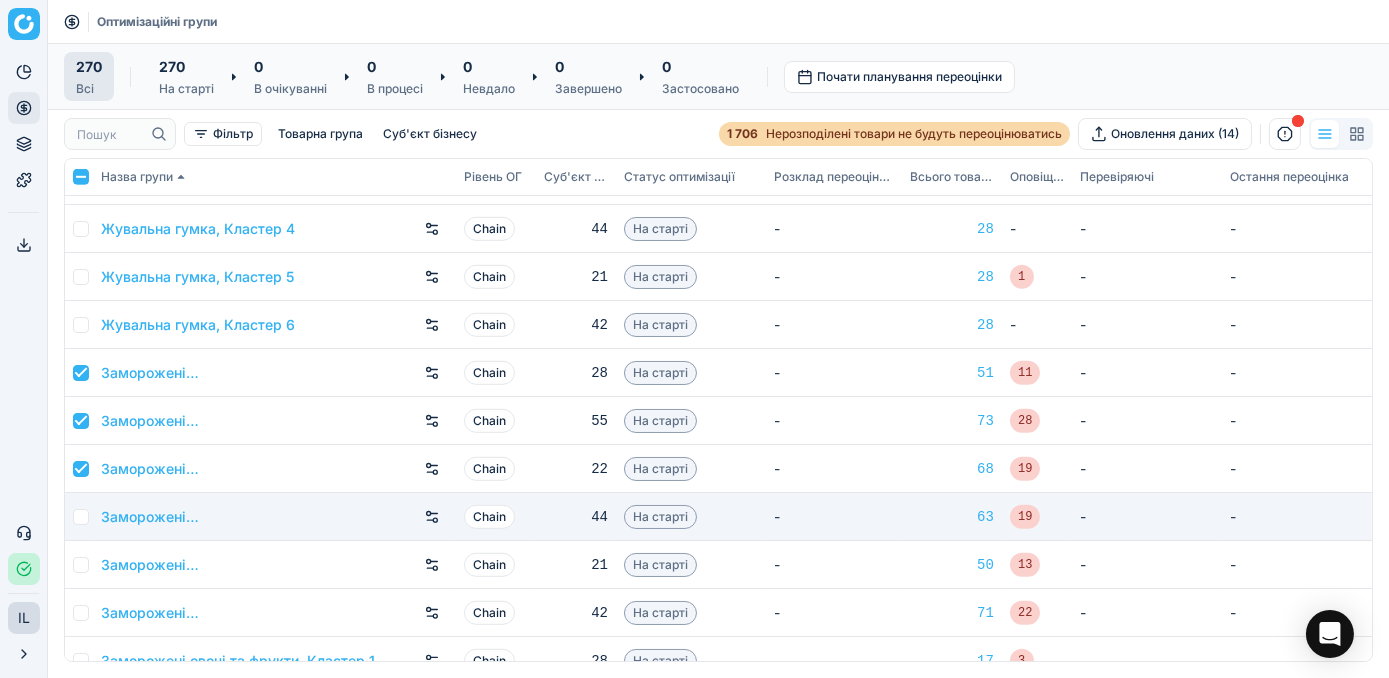checkbox on "true" 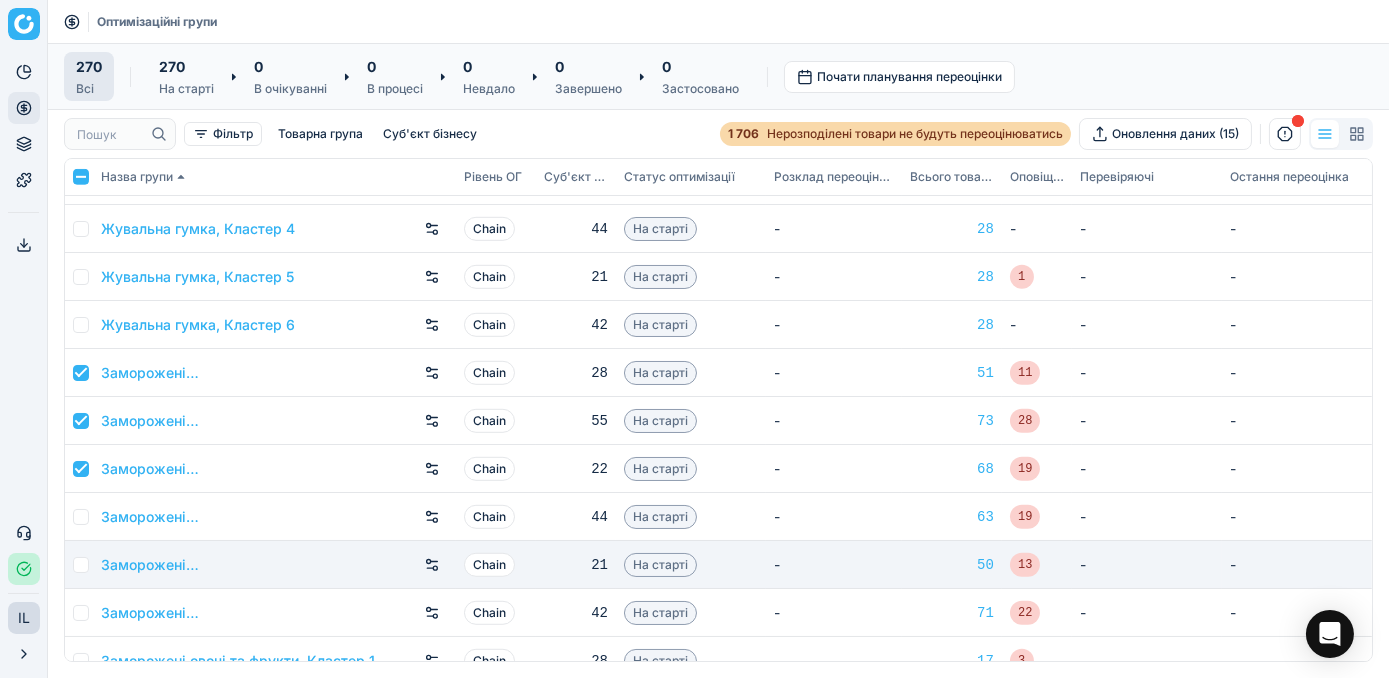 drag, startPoint x: 82, startPoint y: 514, endPoint x: 80, endPoint y: 562, distance: 48.04165 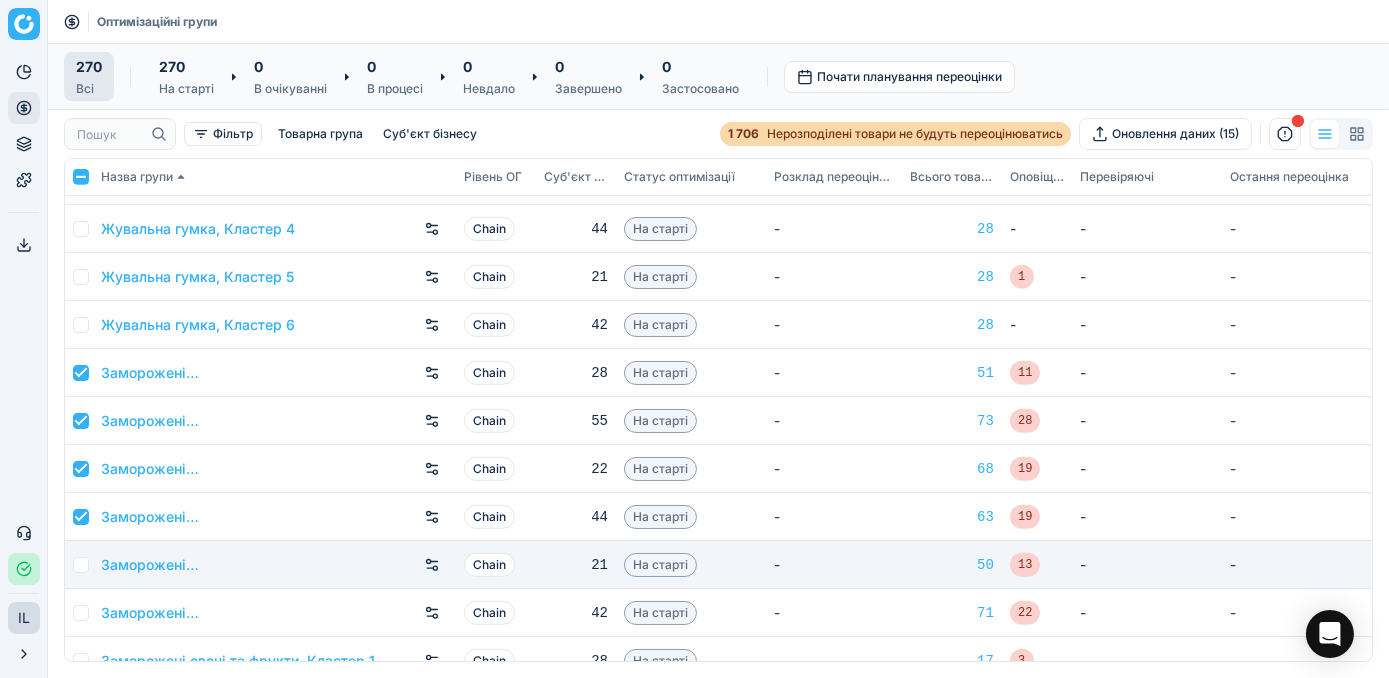 checkbox on "true" 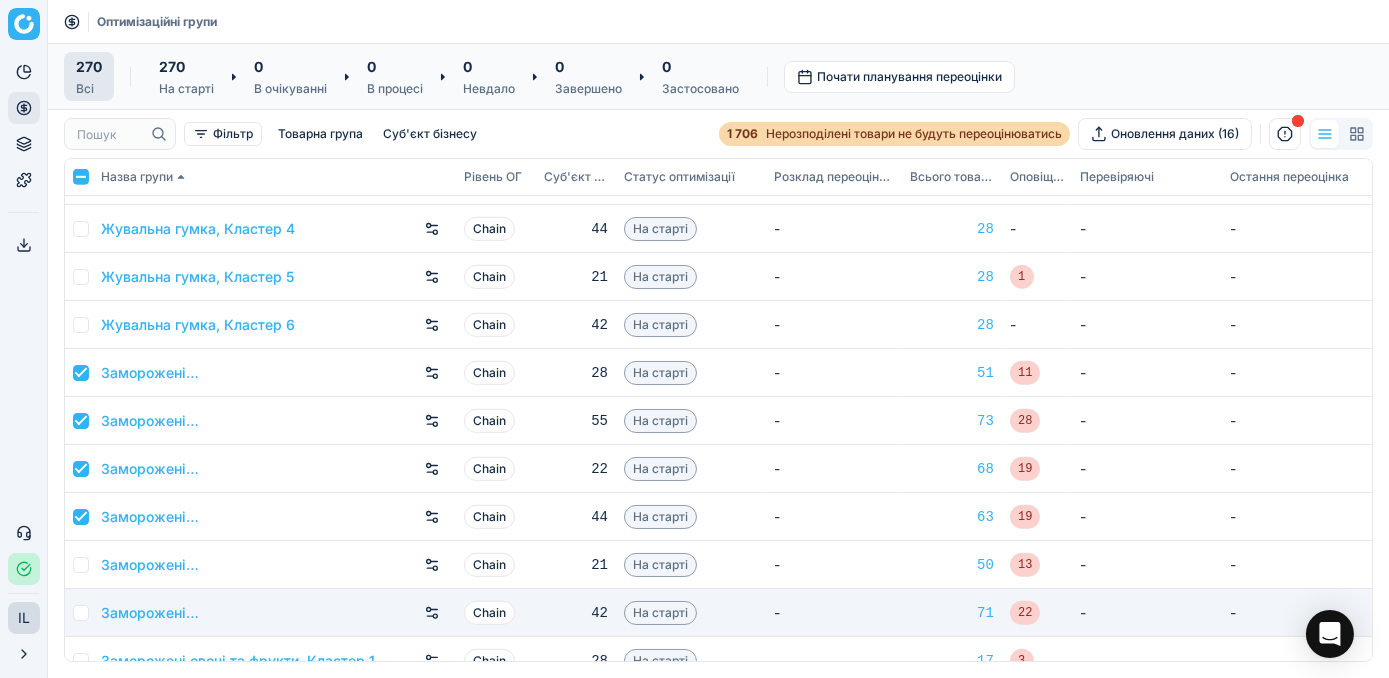 drag, startPoint x: 77, startPoint y: 564, endPoint x: 82, endPoint y: 609, distance: 45.276924 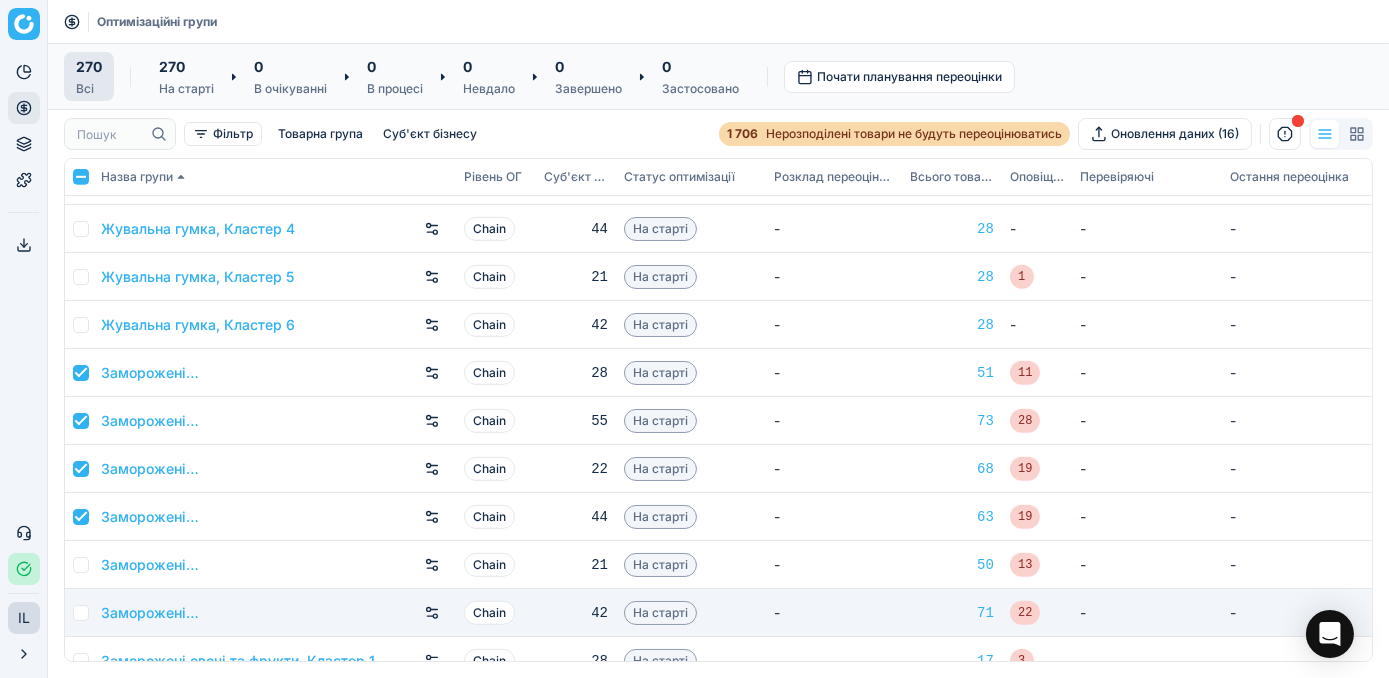 click at bounding box center [81, 565] 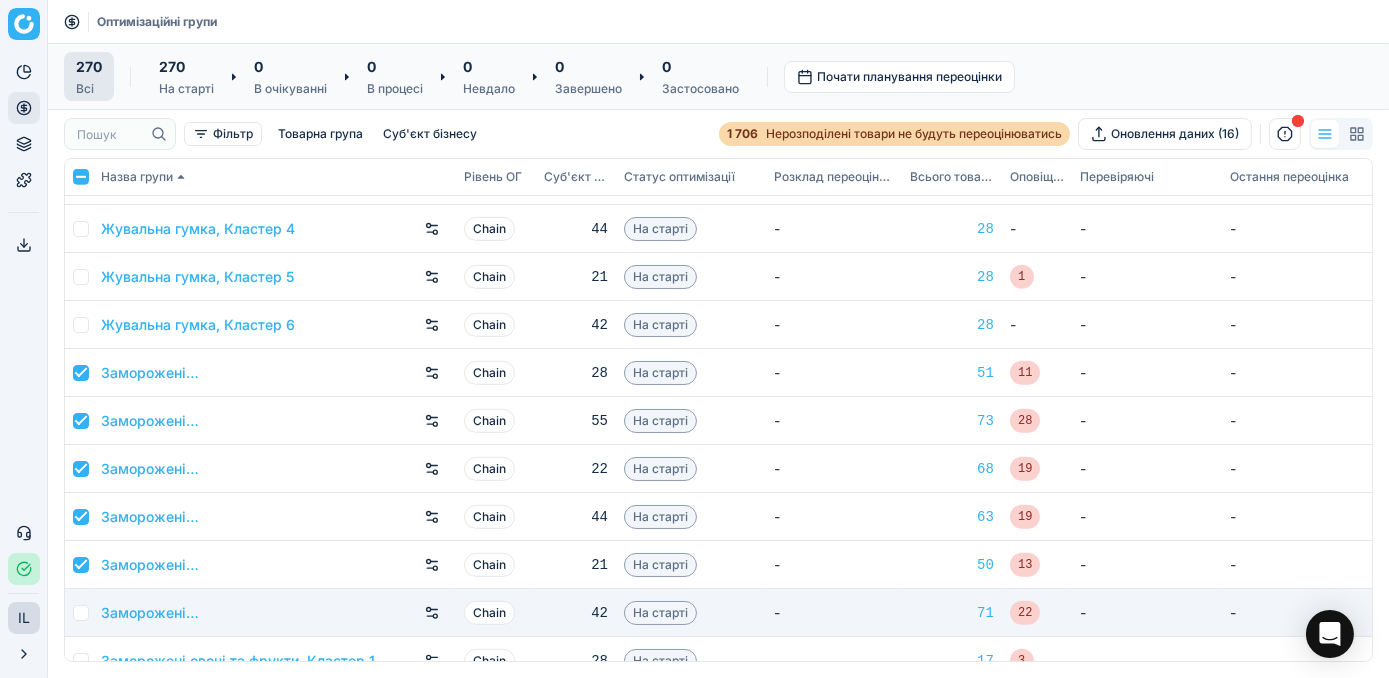 checkbox on "true" 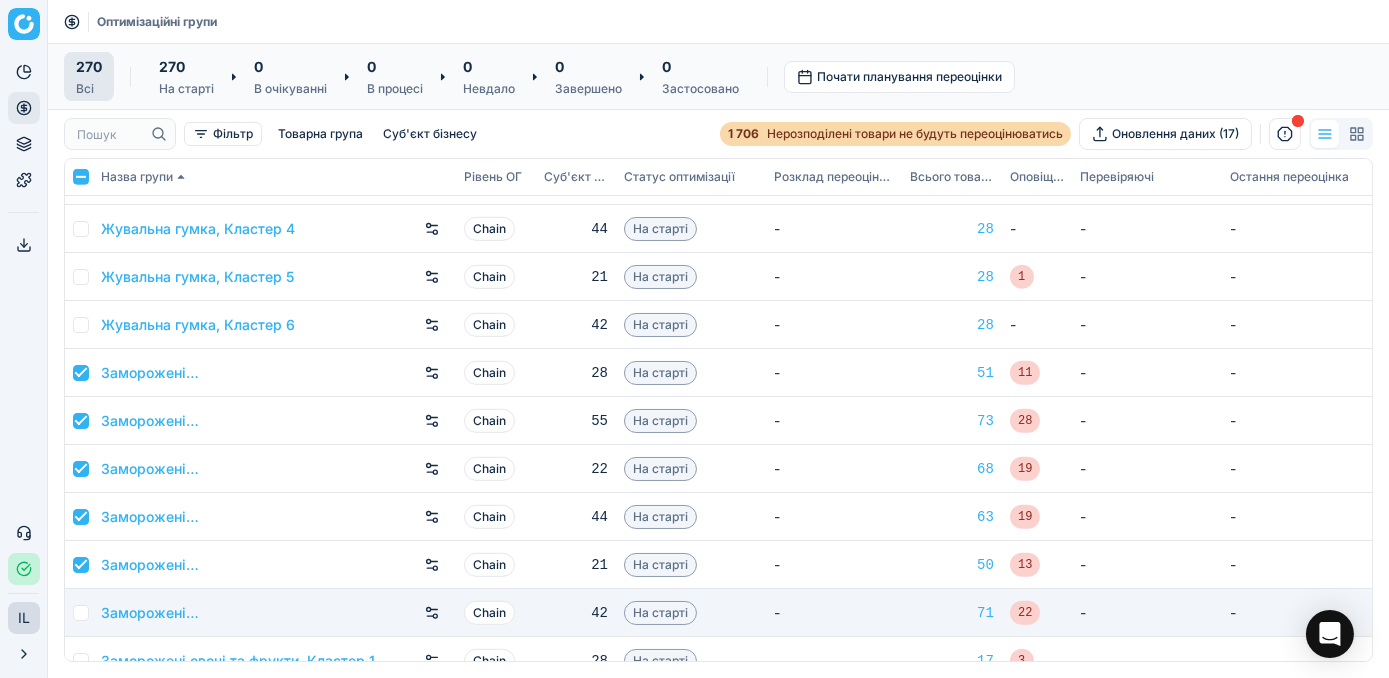 click at bounding box center (81, 613) 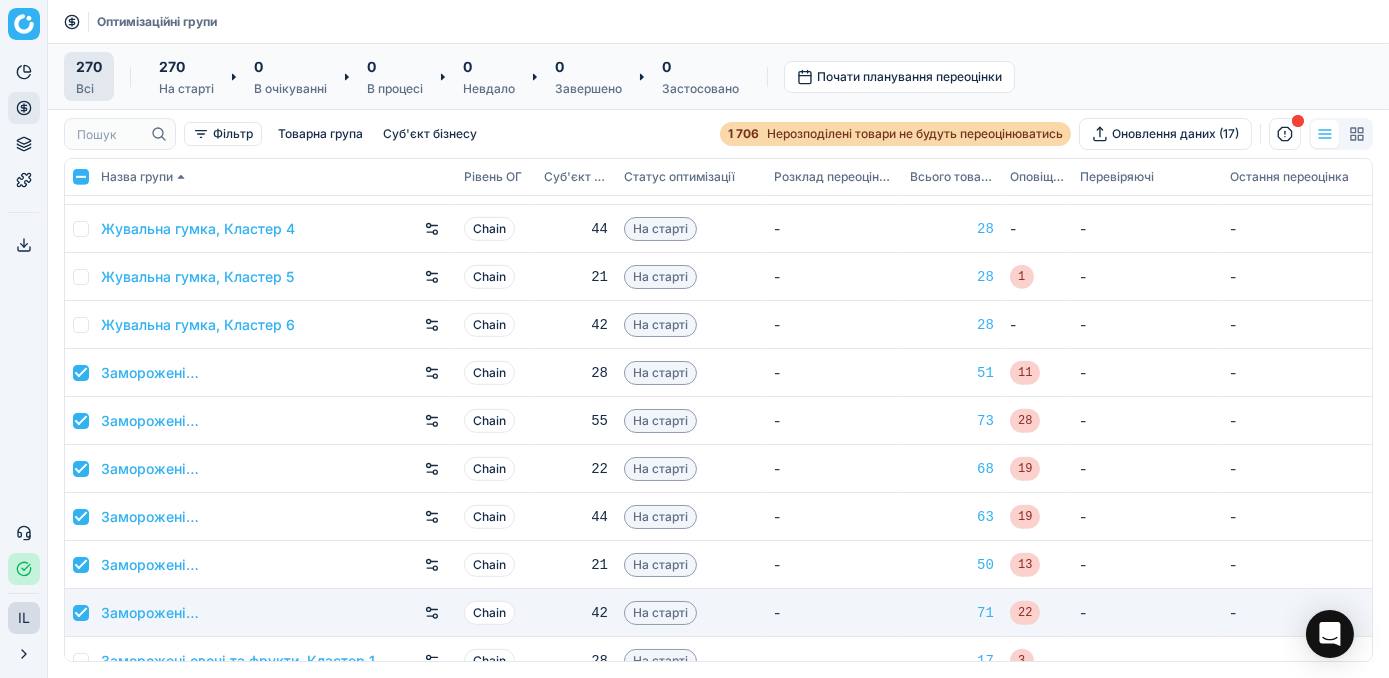 checkbox on "true" 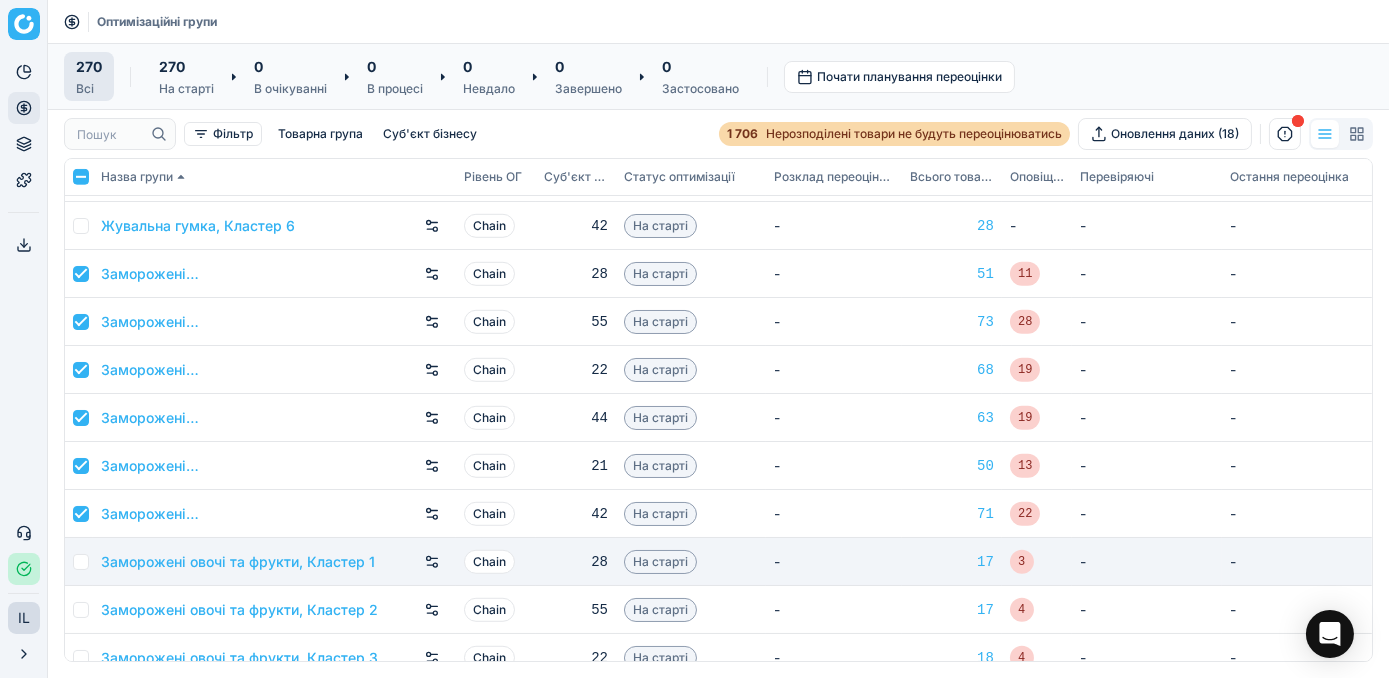 scroll, scrollTop: 2909, scrollLeft: 0, axis: vertical 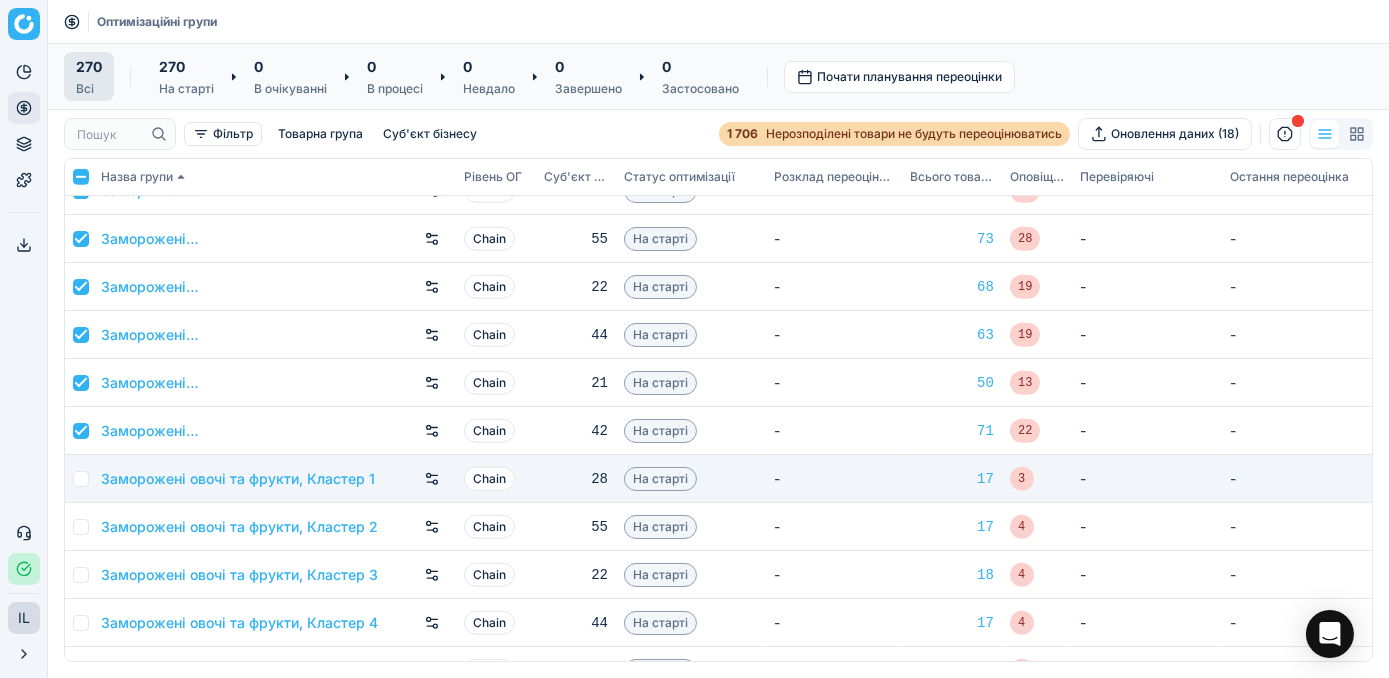 click at bounding box center (81, 479) 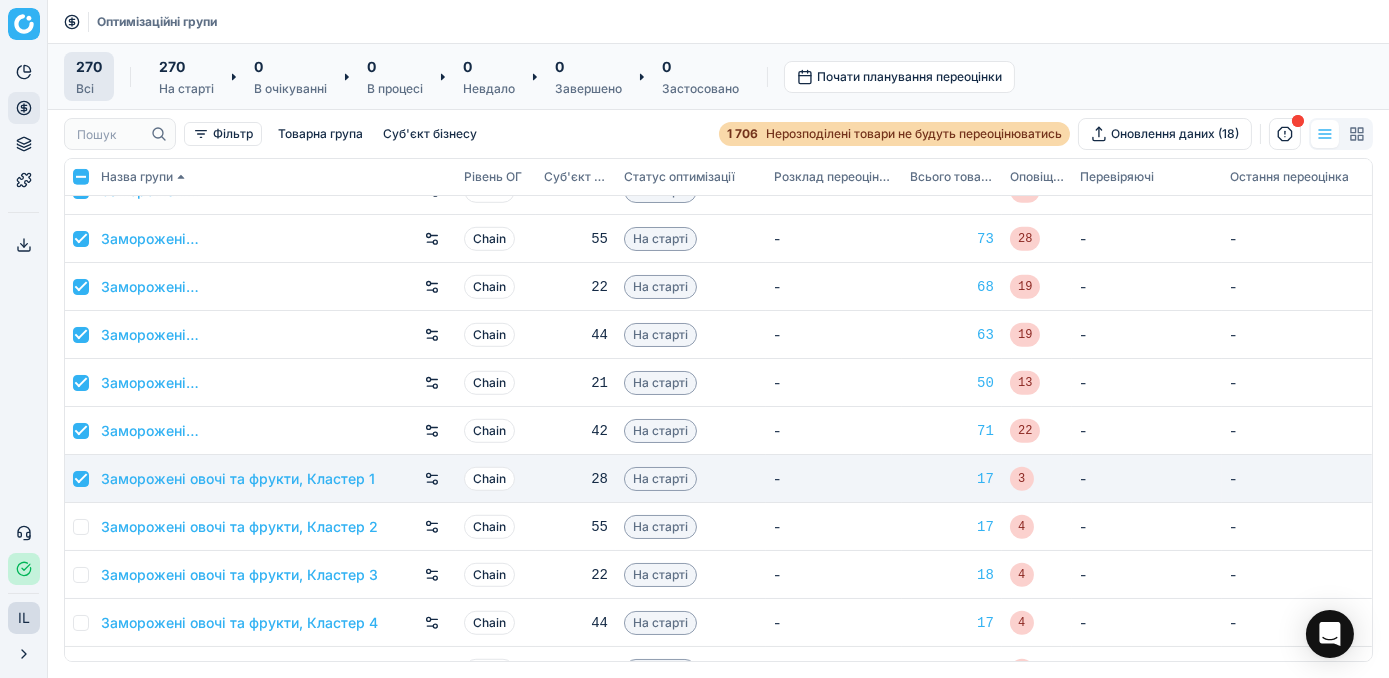 checkbox on "true" 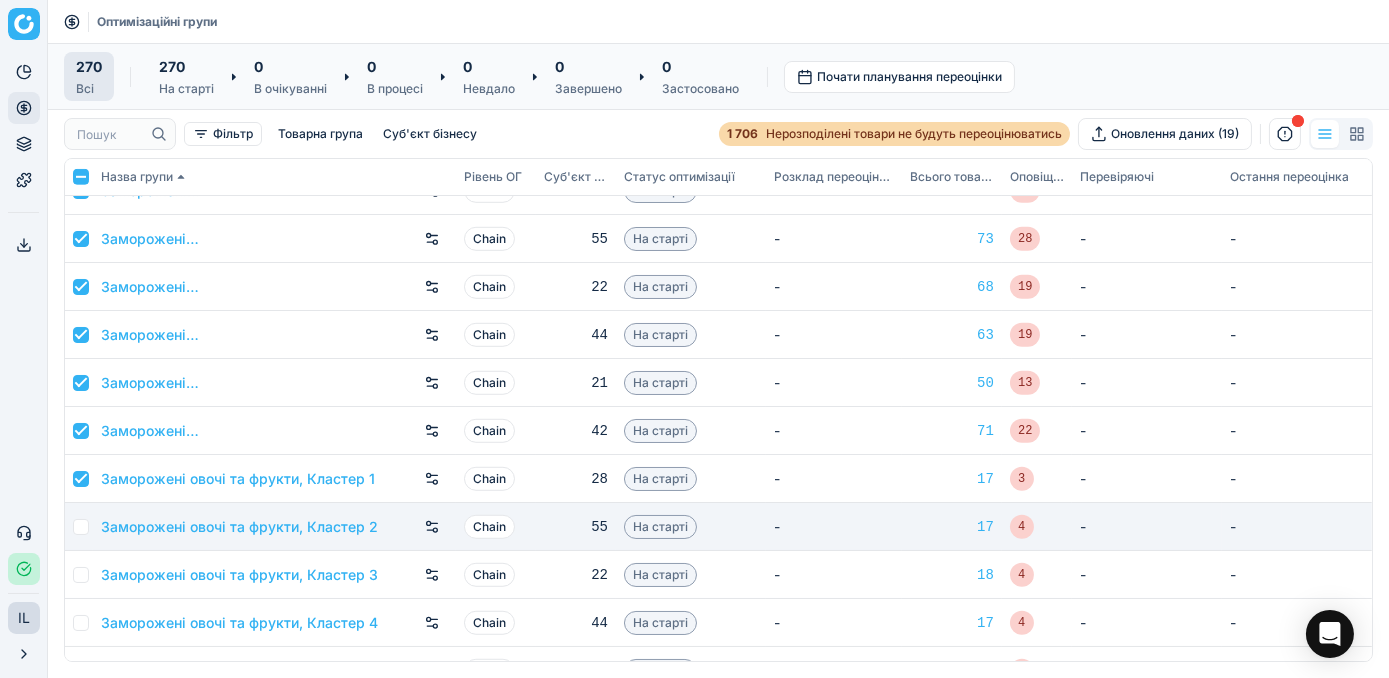 click at bounding box center [81, 527] 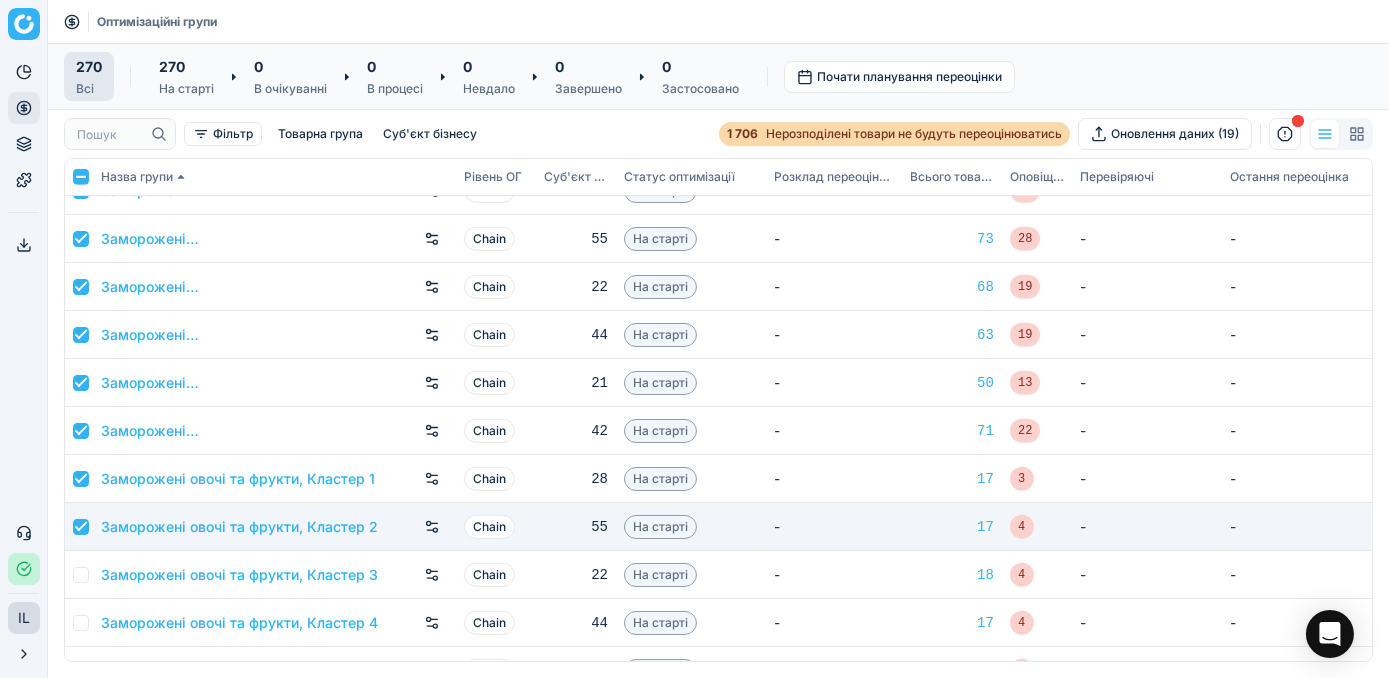 checkbox on "true" 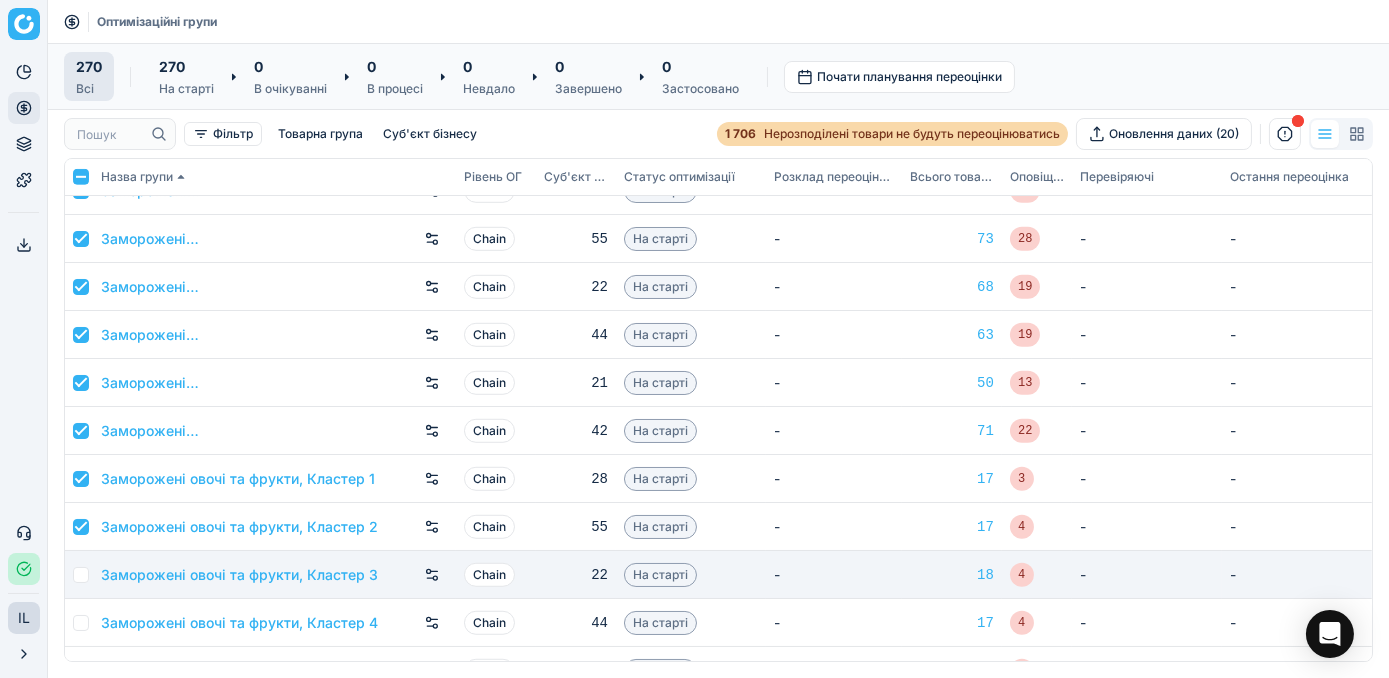 click at bounding box center [81, 575] 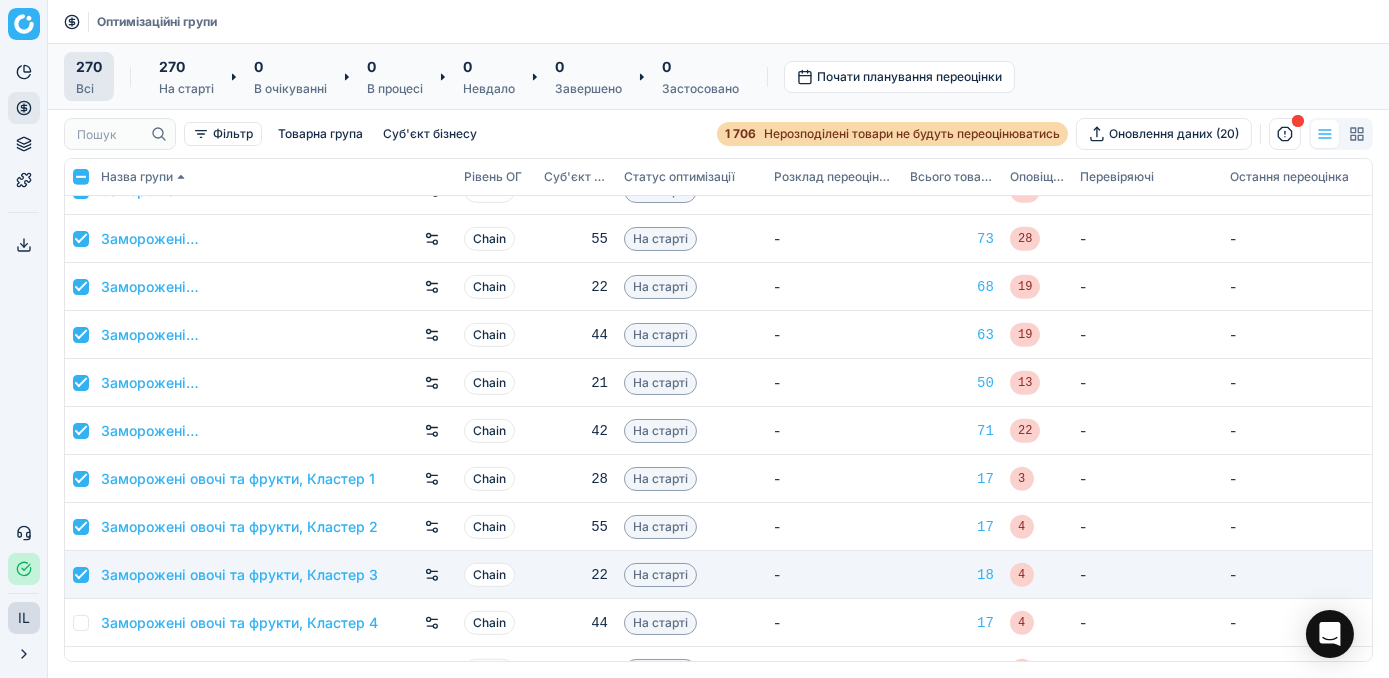 checkbox on "true" 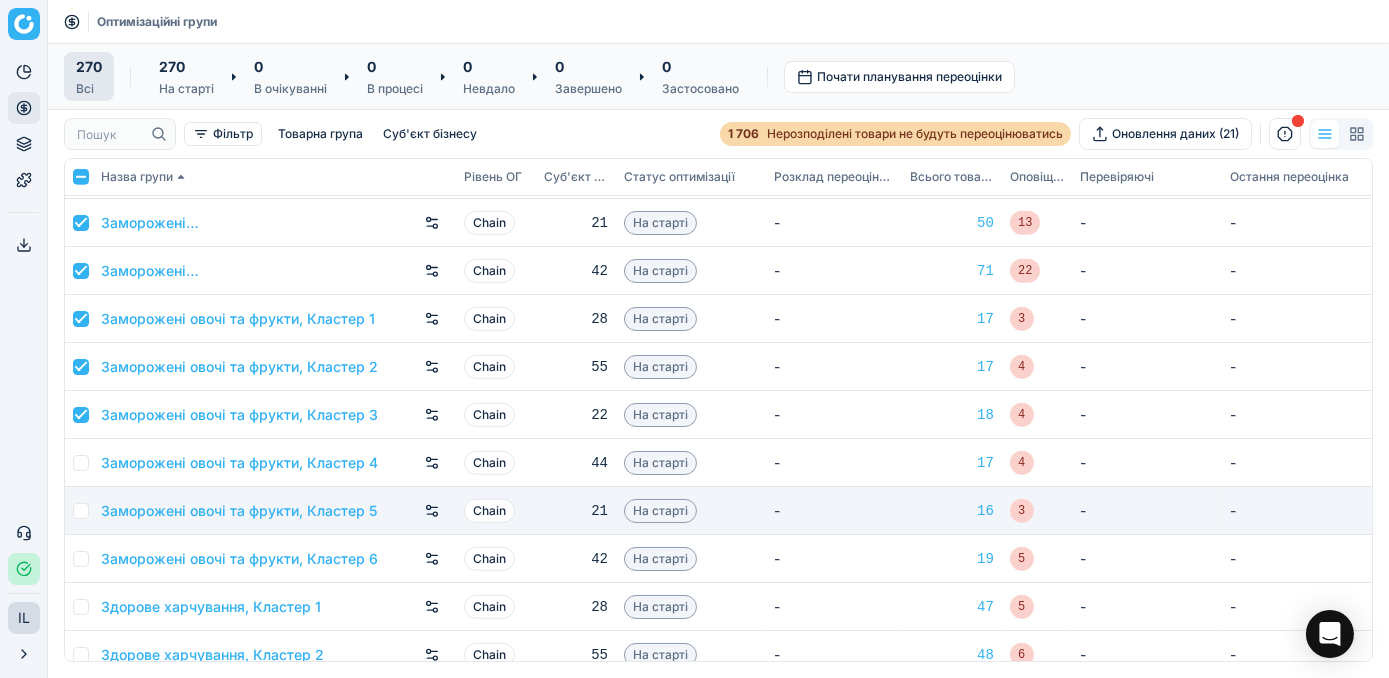 scroll, scrollTop: 3090, scrollLeft: 0, axis: vertical 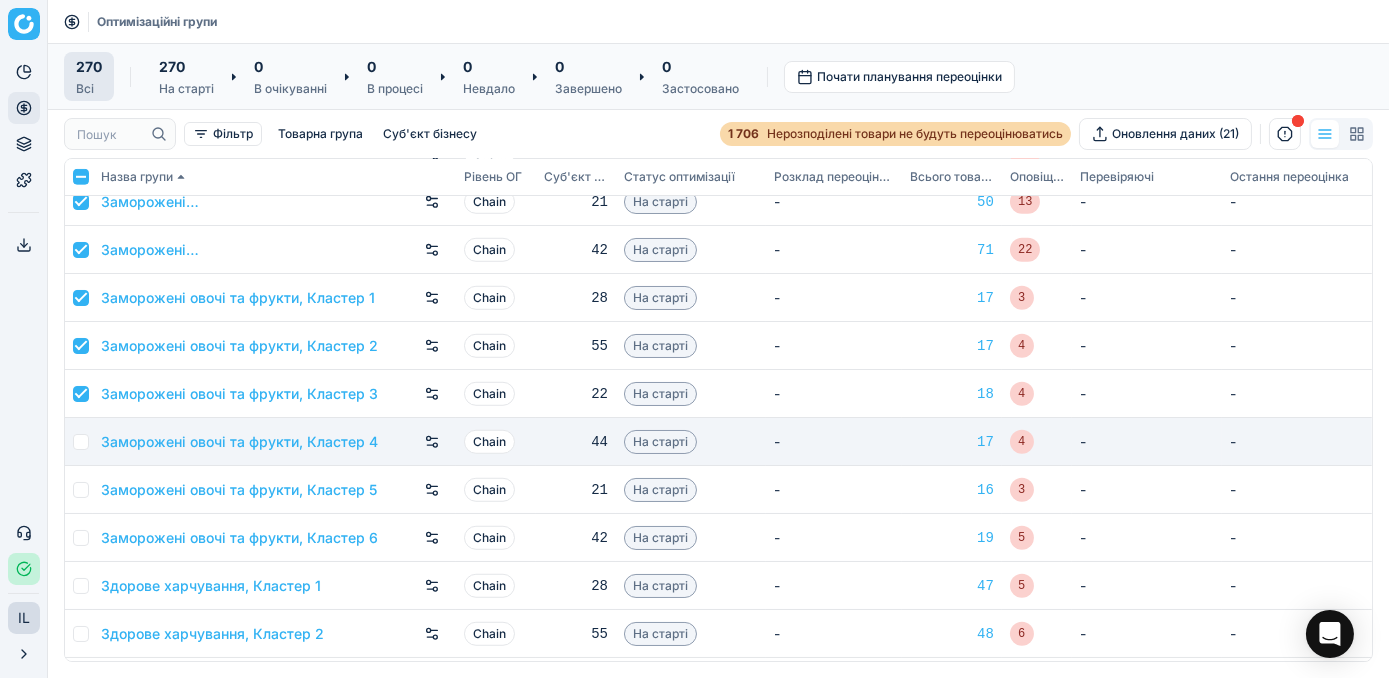 click at bounding box center [81, 442] 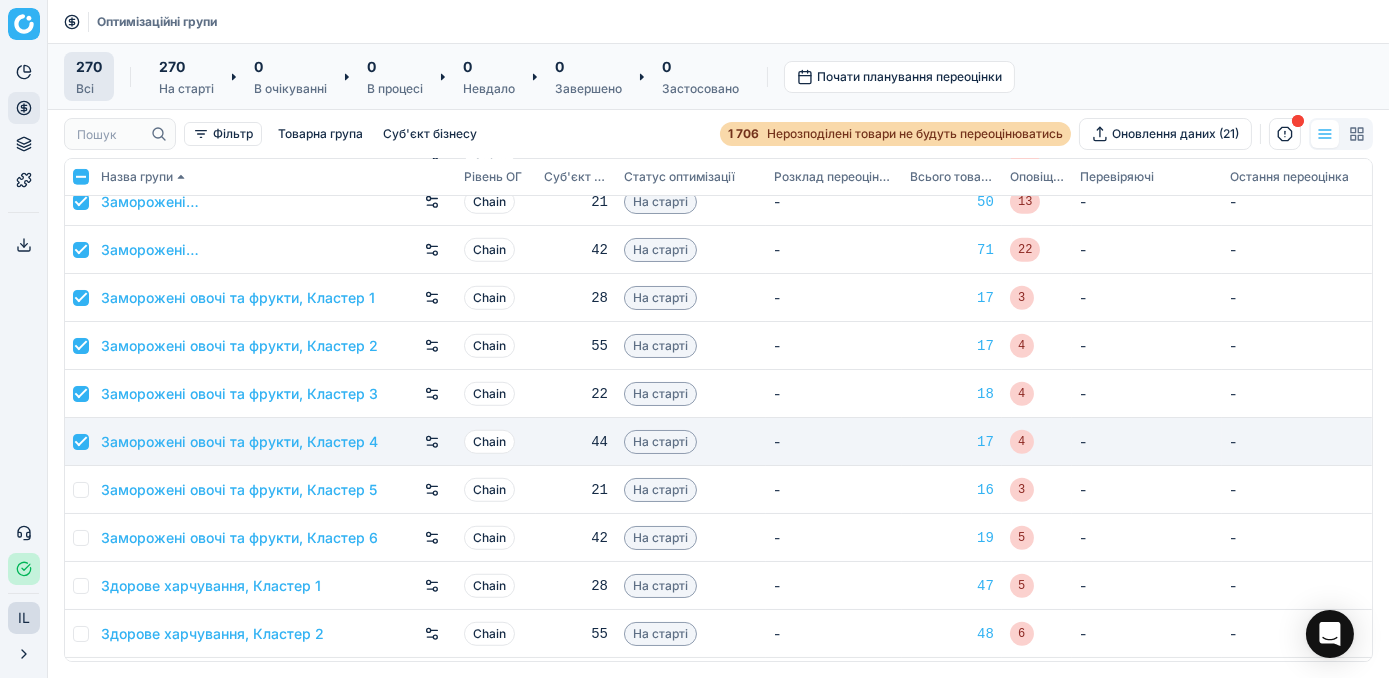 checkbox on "true" 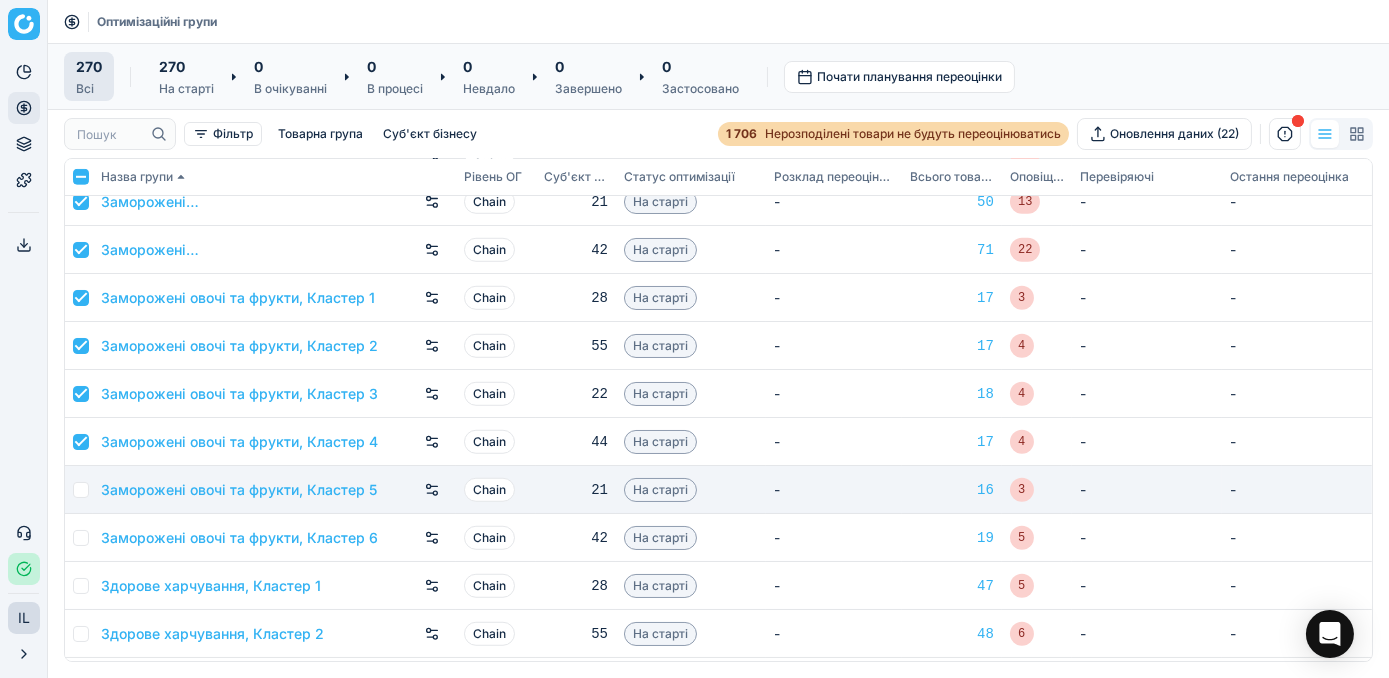 click at bounding box center (81, 490) 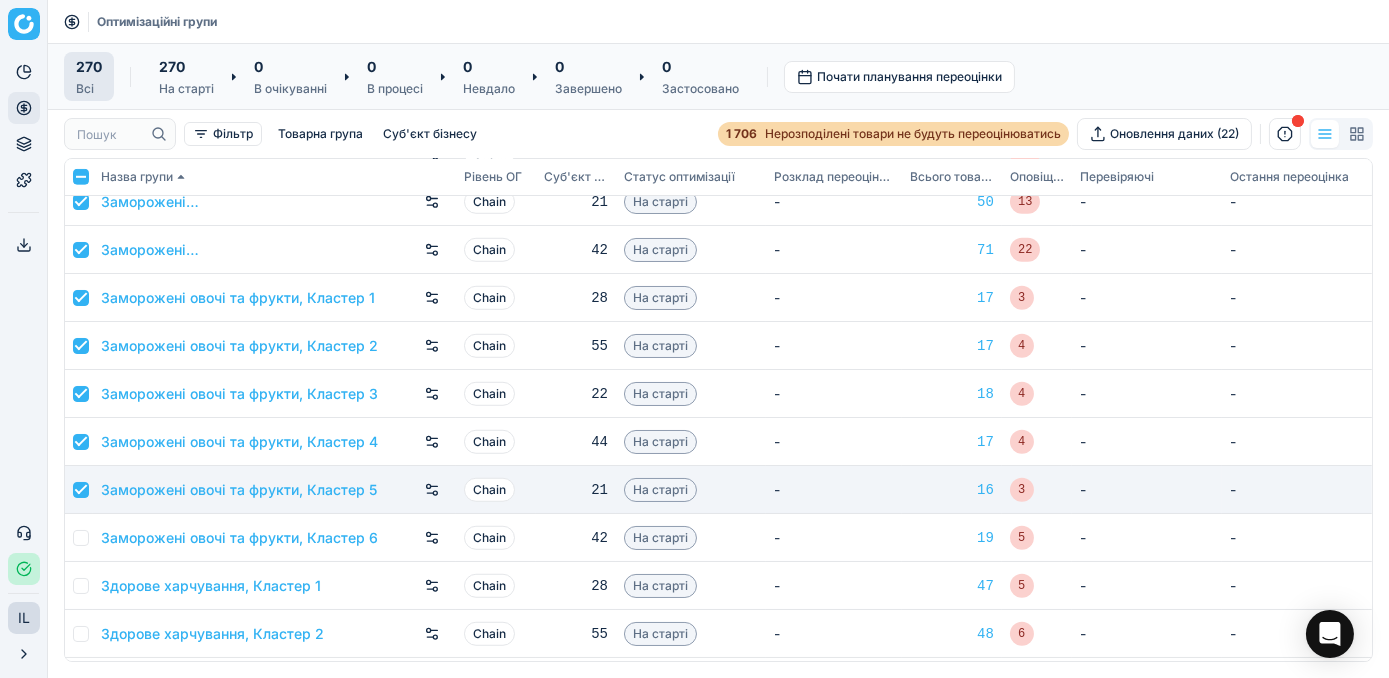 checkbox on "true" 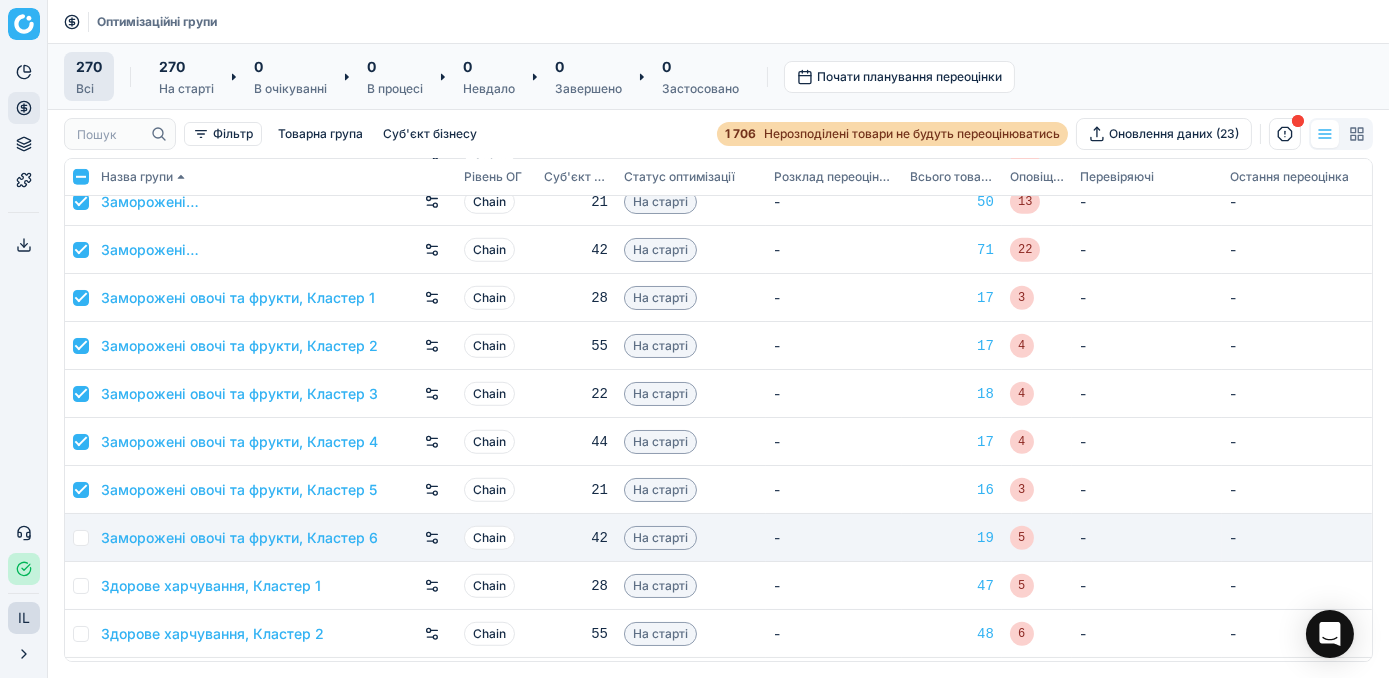 click at bounding box center (79, 538) 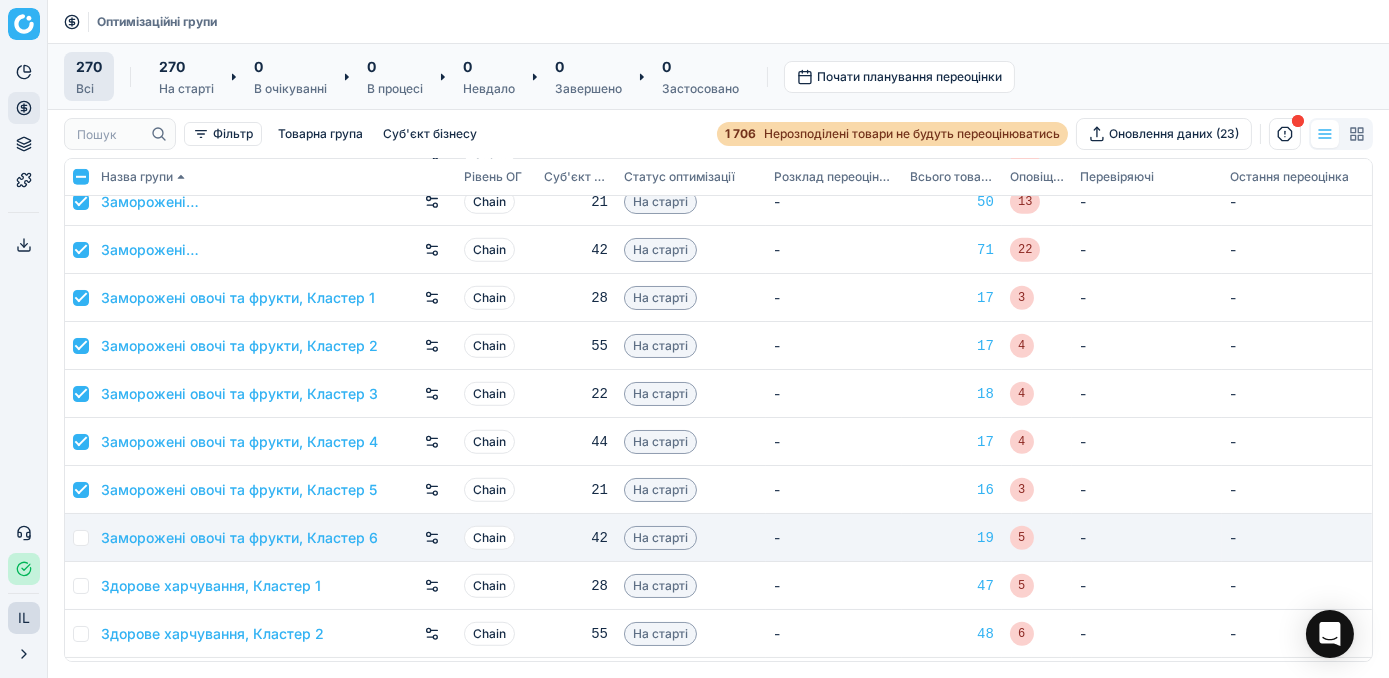 click at bounding box center [81, 538] 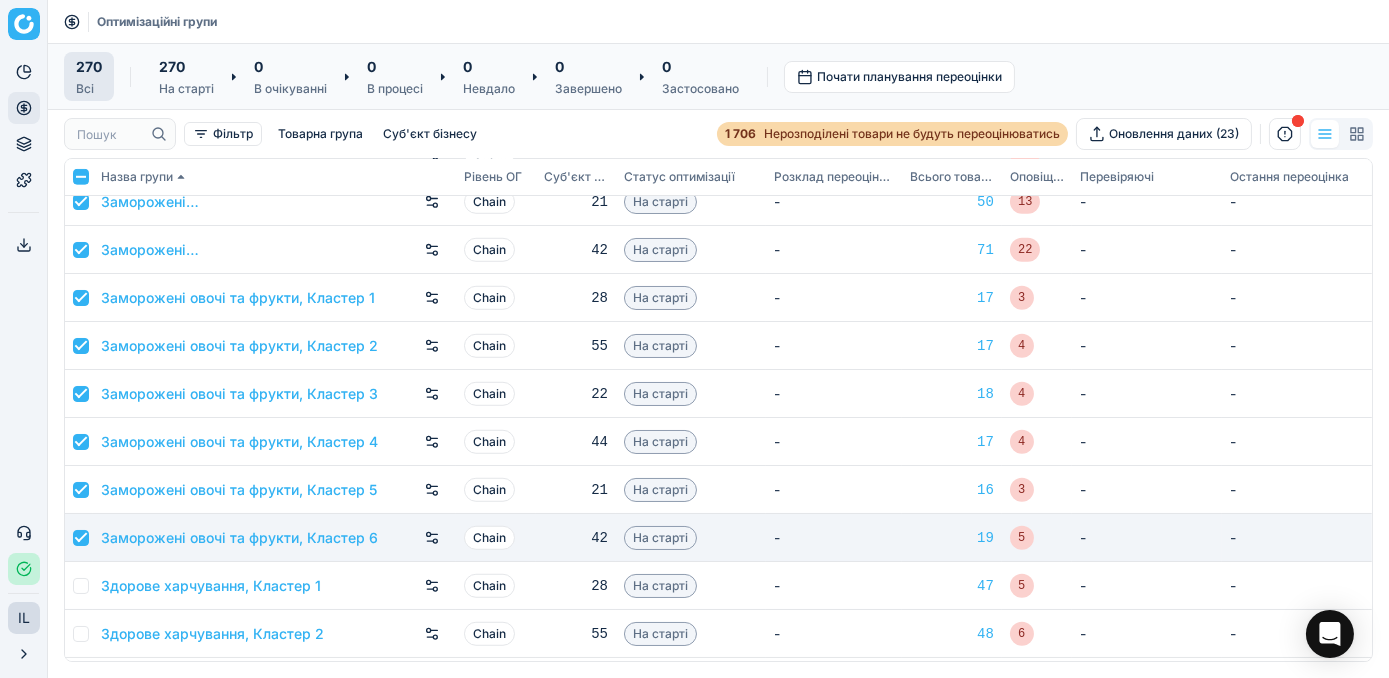 checkbox on "true" 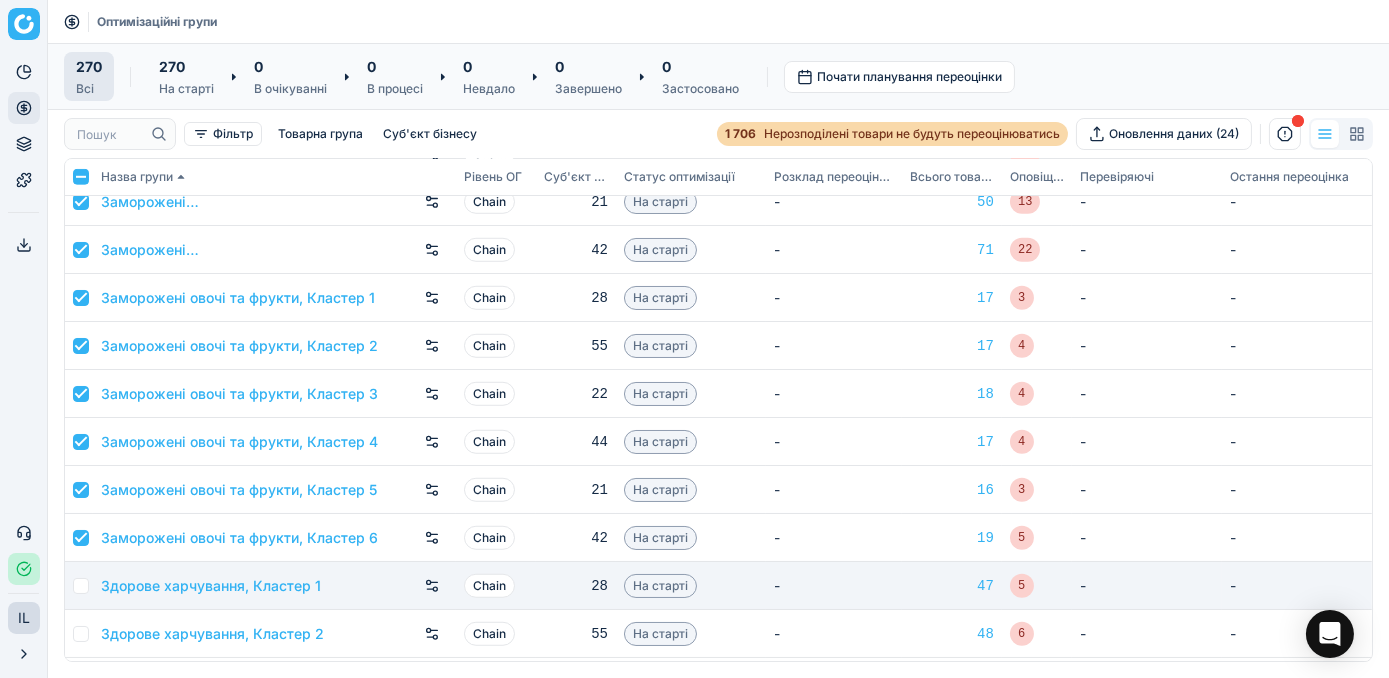 click at bounding box center (81, 586) 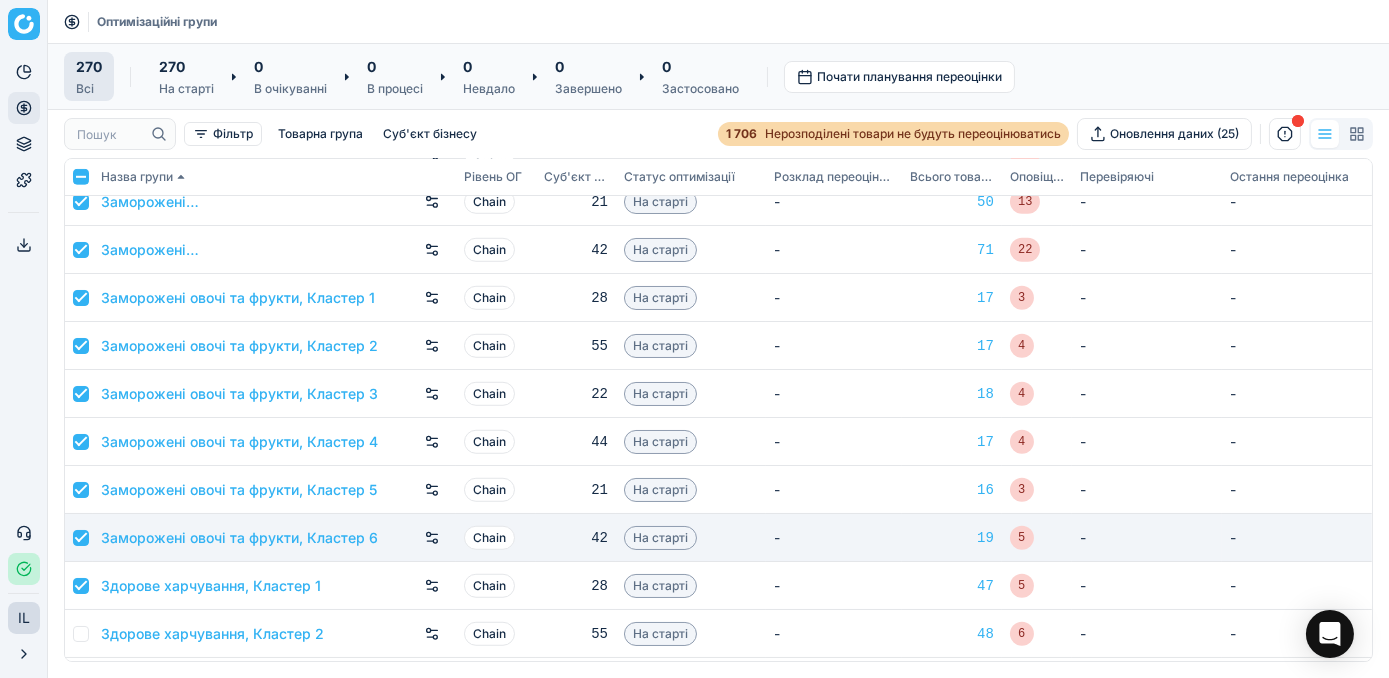 scroll, scrollTop: 3272, scrollLeft: 0, axis: vertical 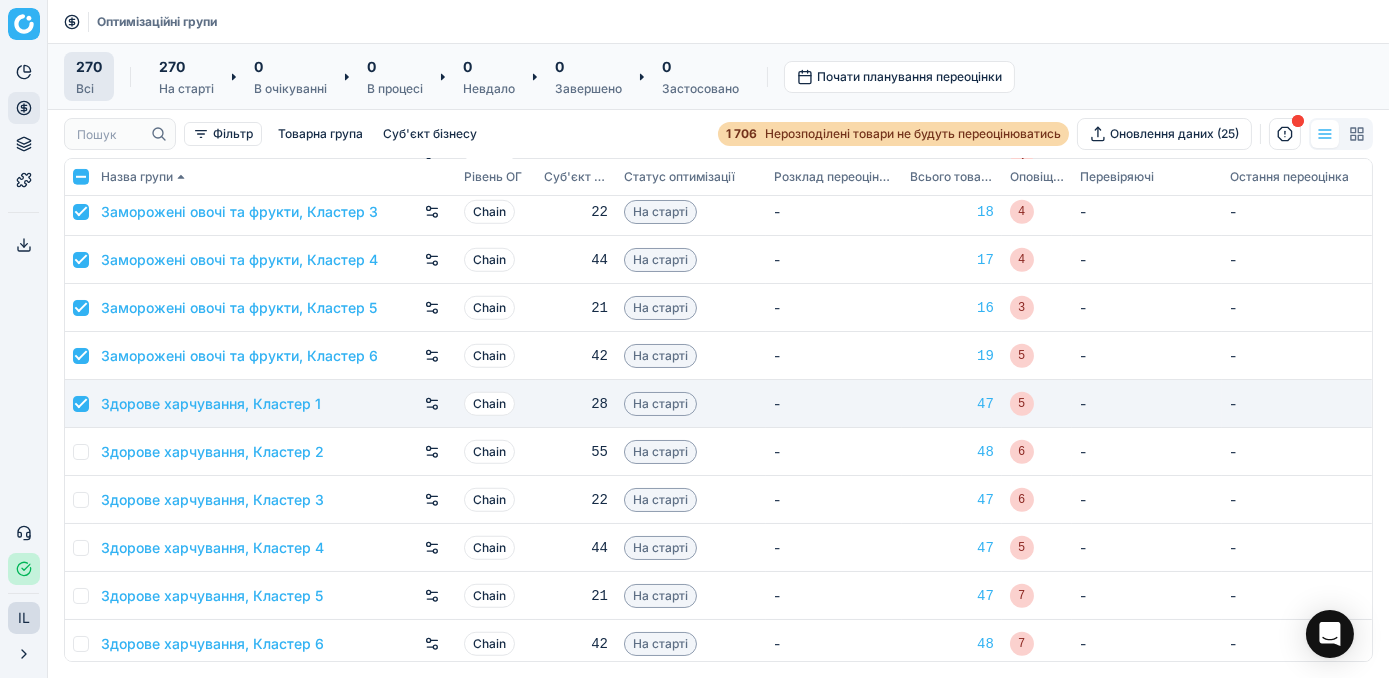 click at bounding box center (81, 404) 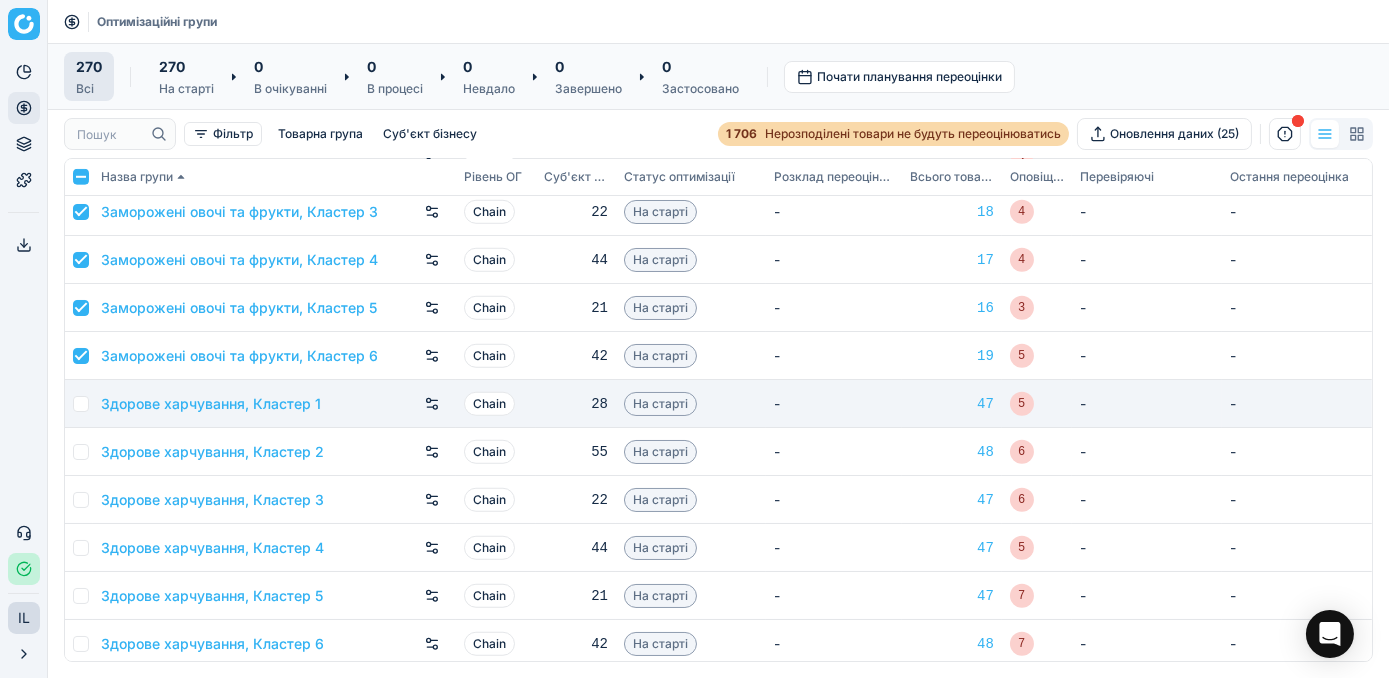 checkbox on "false" 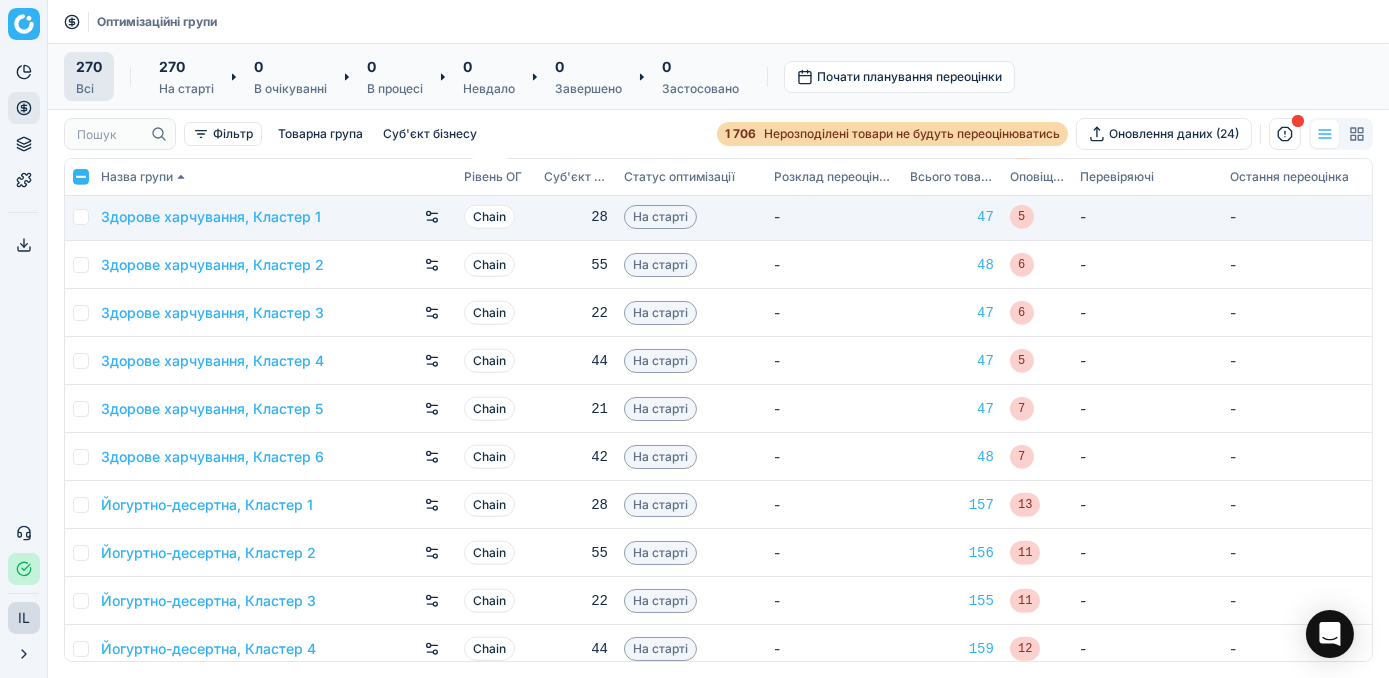 scroll, scrollTop: 3545, scrollLeft: 0, axis: vertical 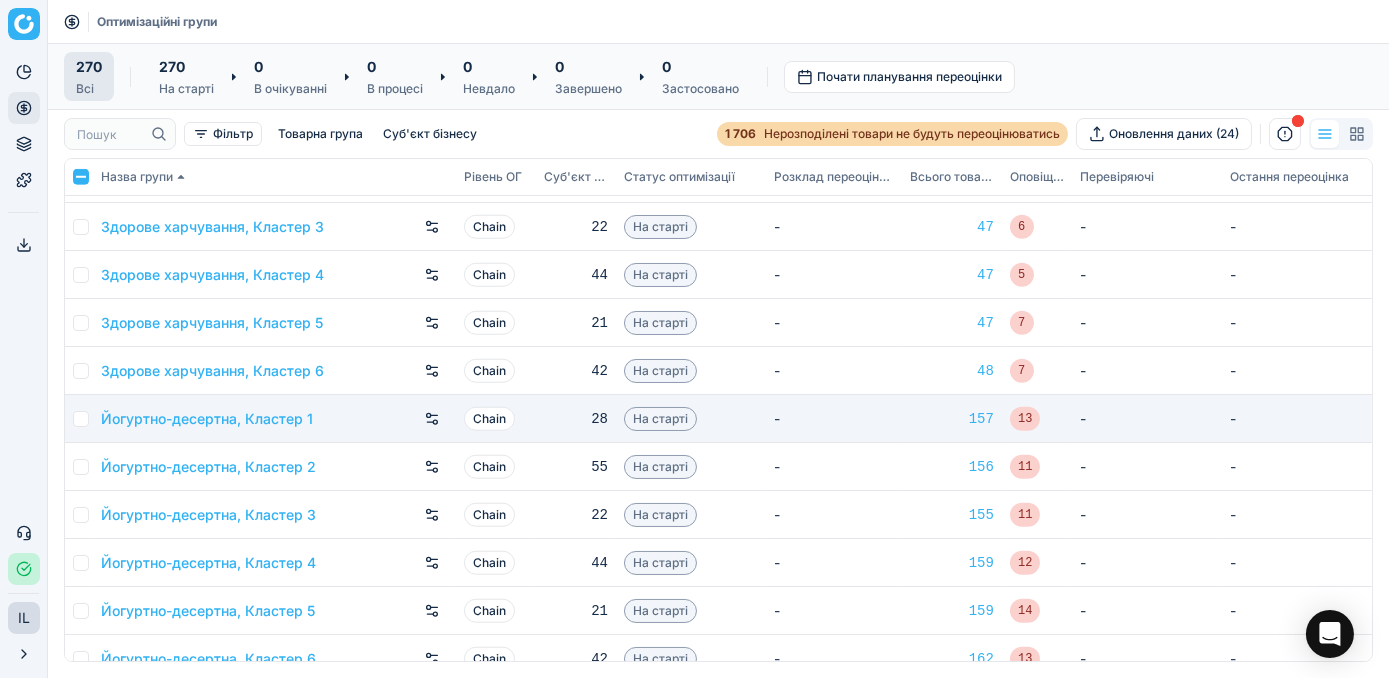 click at bounding box center [81, 419] 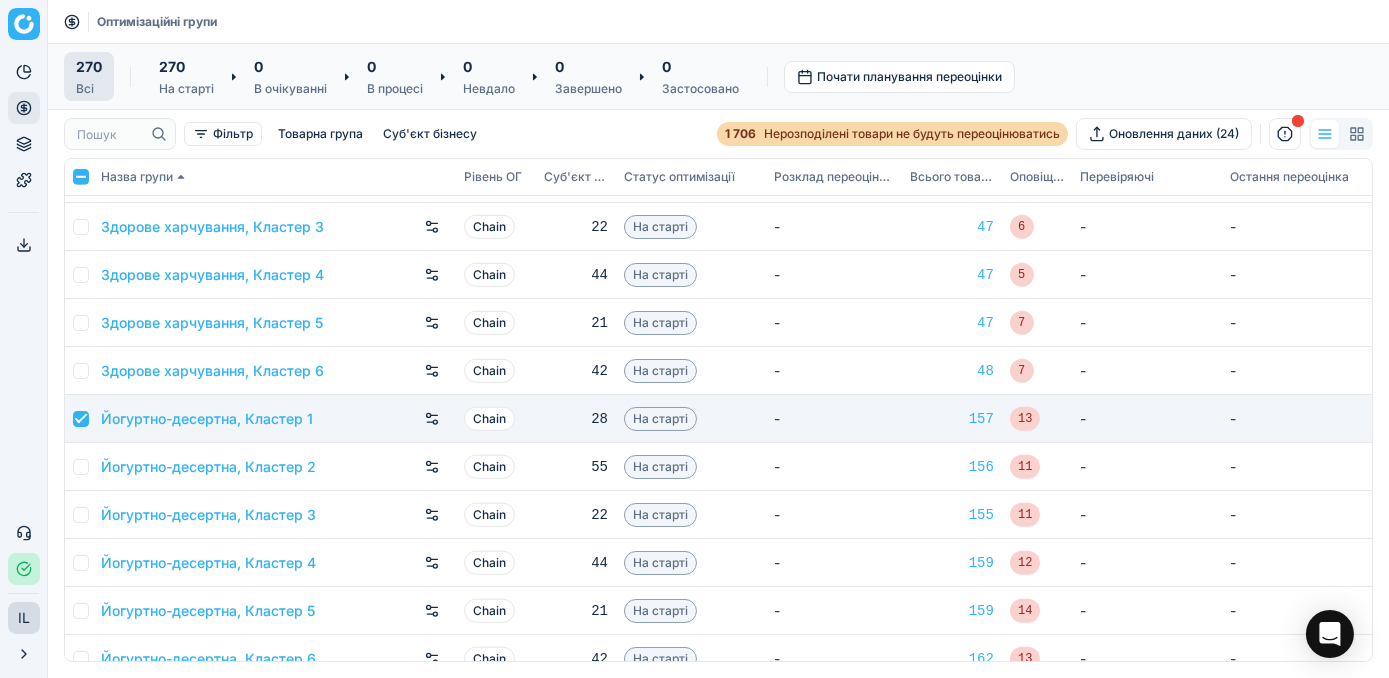 checkbox on "true" 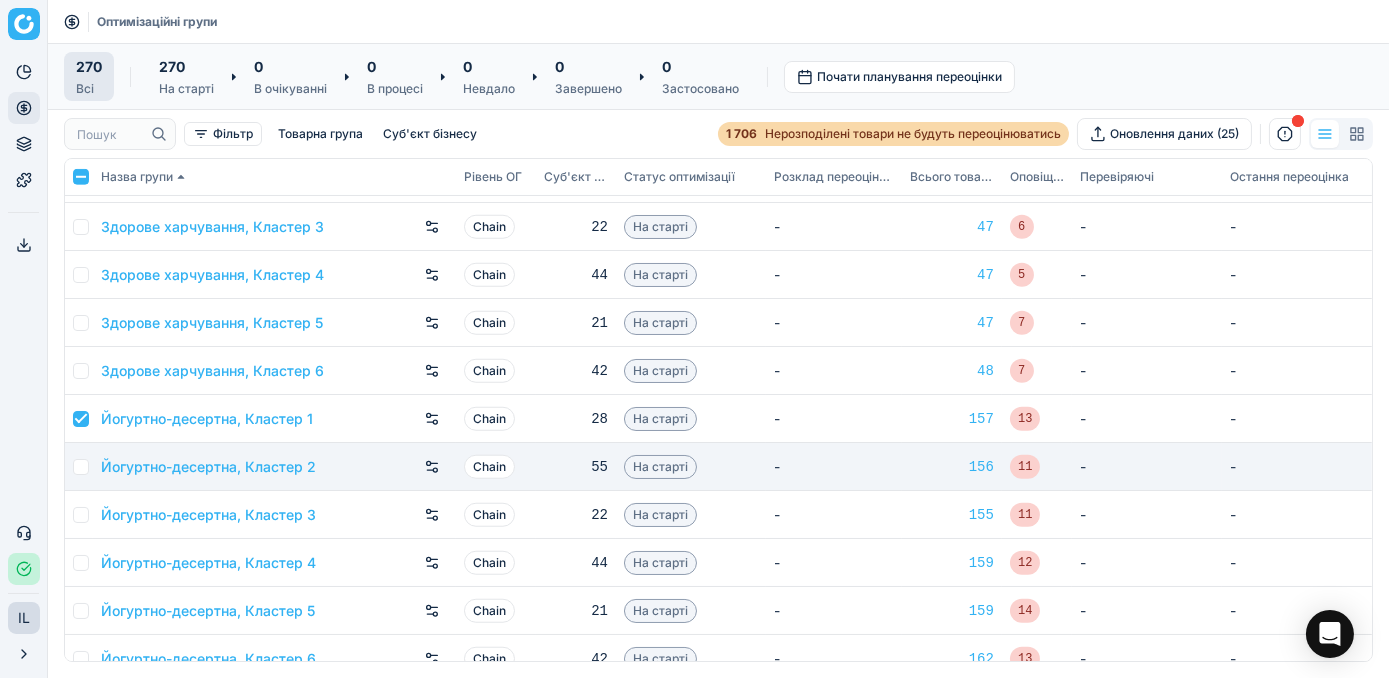 click at bounding box center [81, 467] 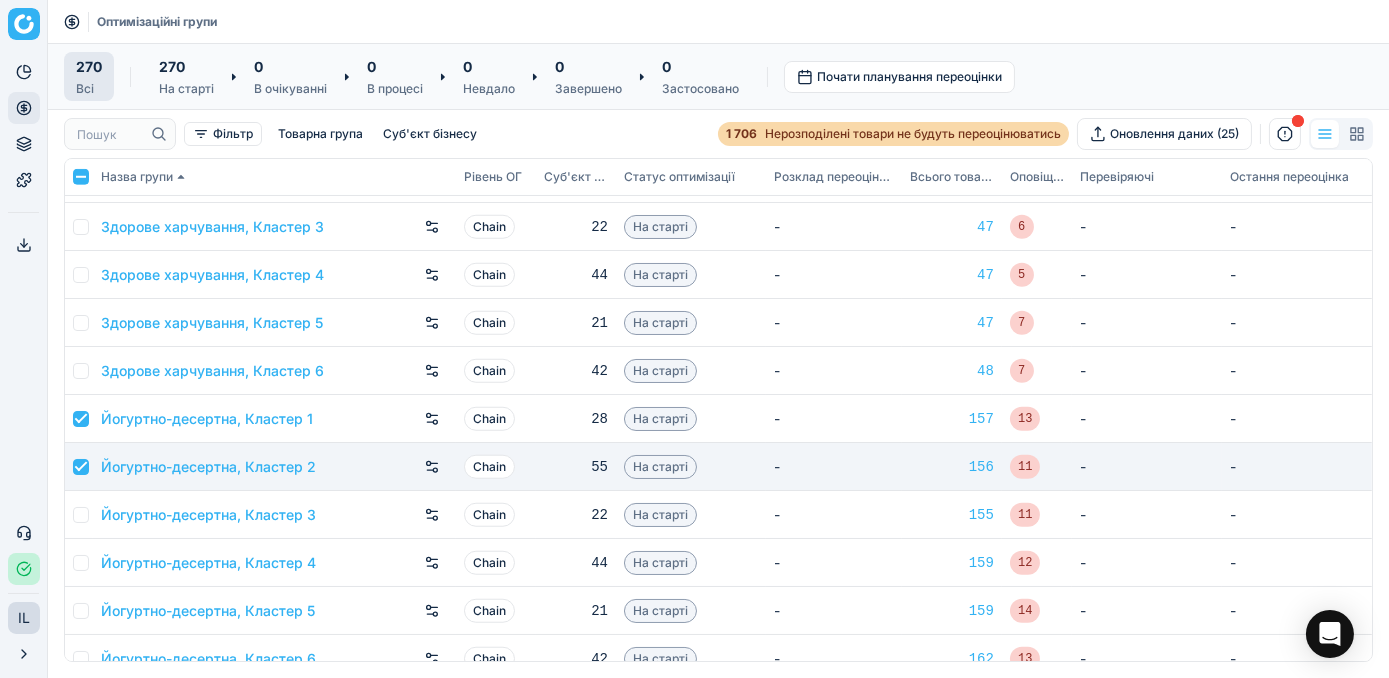 checkbox on "true" 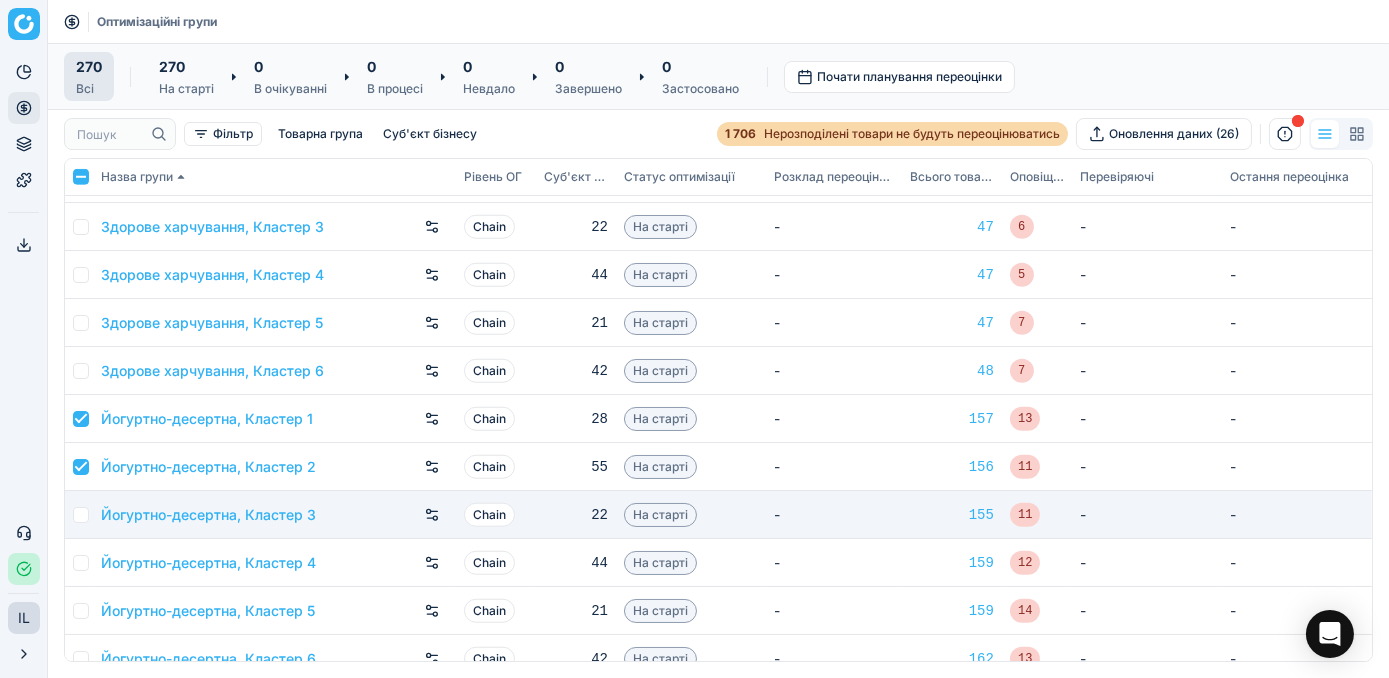 click at bounding box center [81, 515] 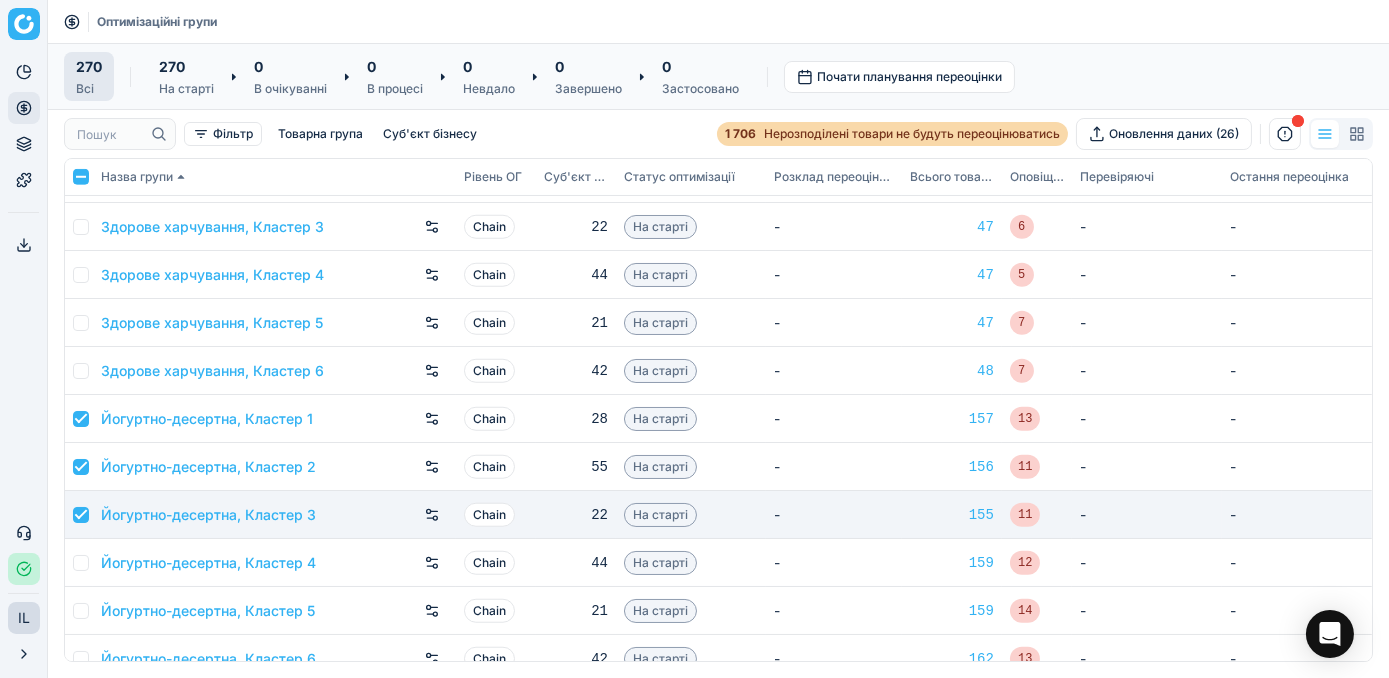 checkbox on "true" 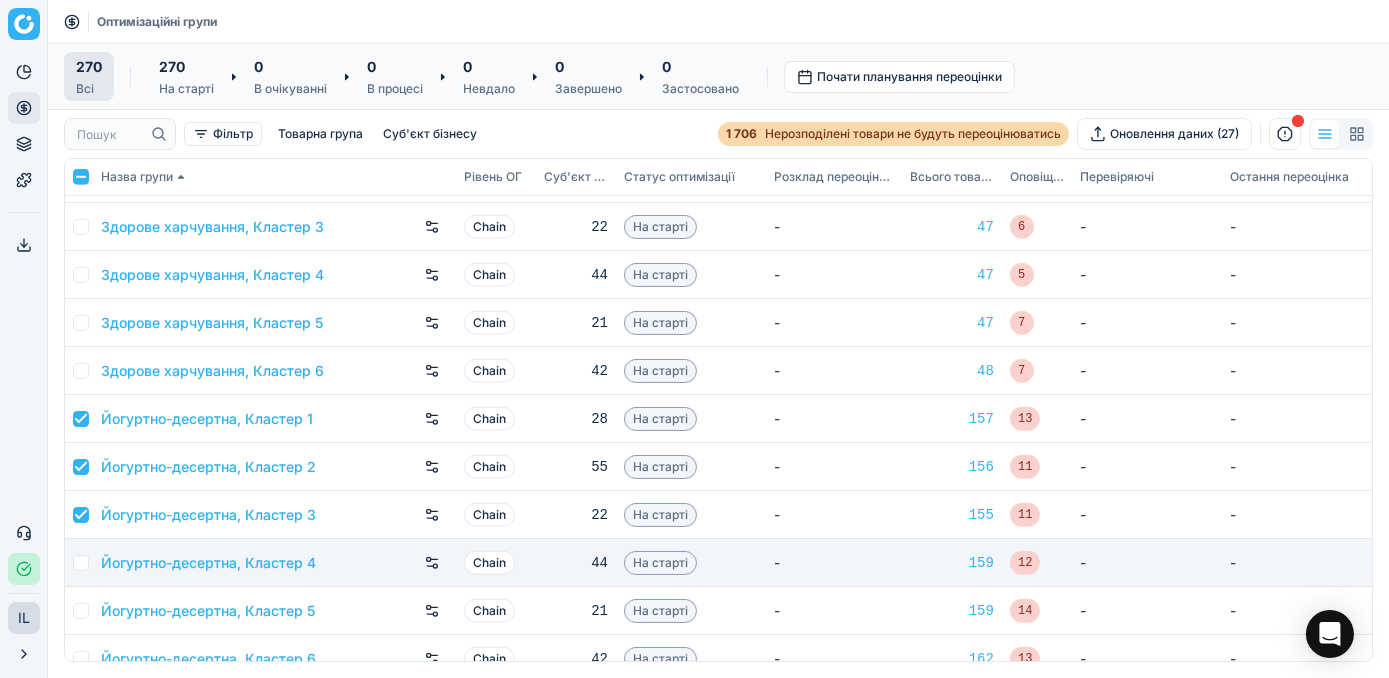 click at bounding box center (81, 563) 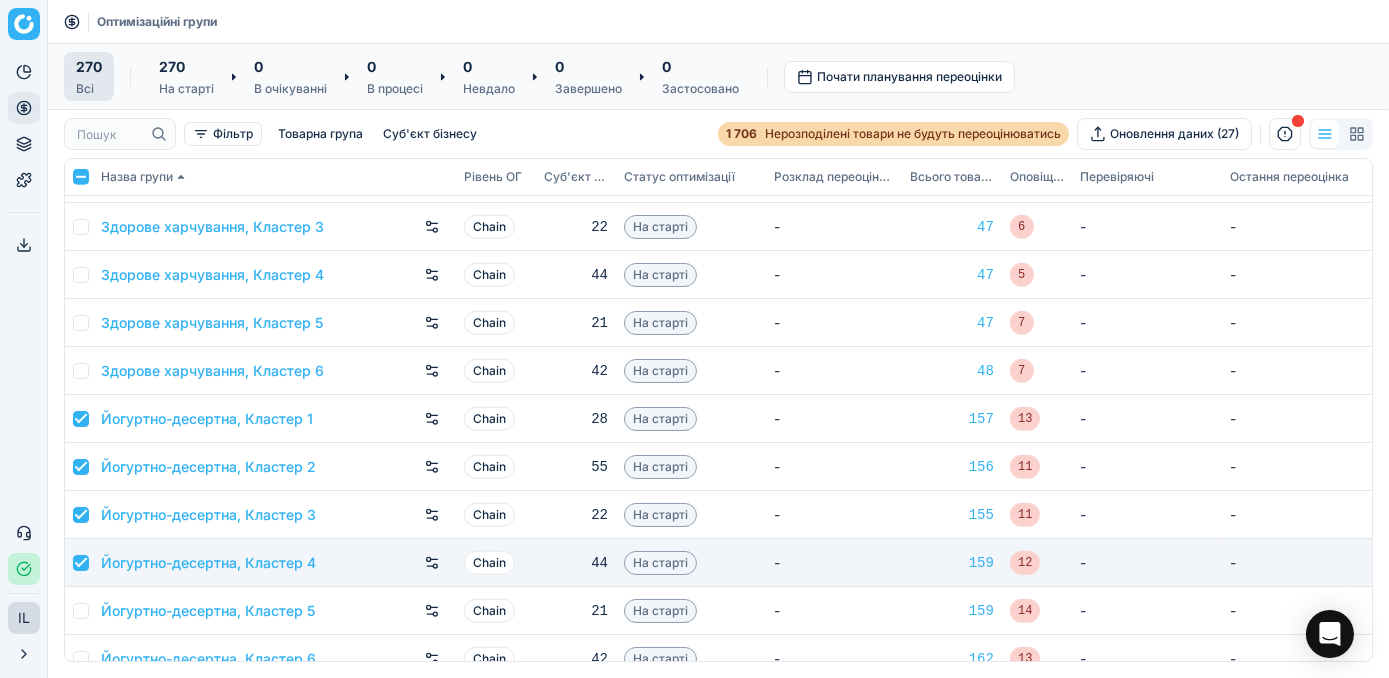 checkbox on "true" 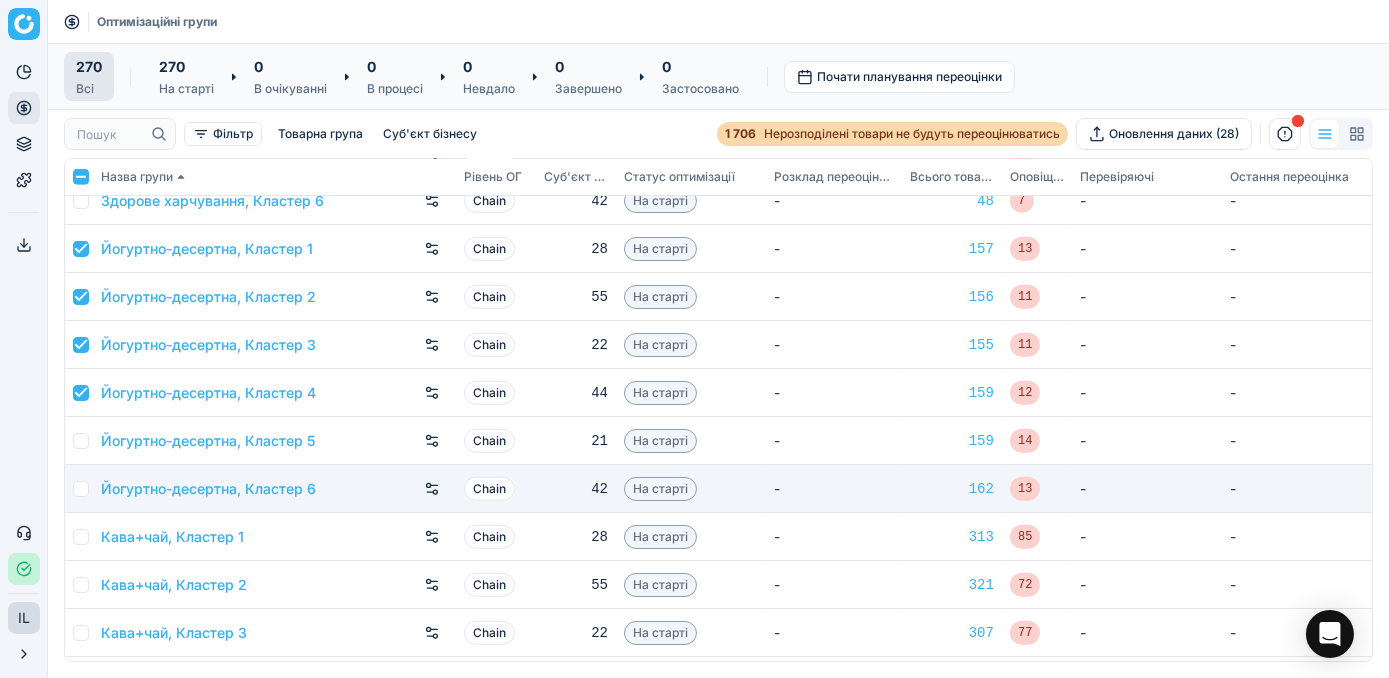 scroll, scrollTop: 3727, scrollLeft: 0, axis: vertical 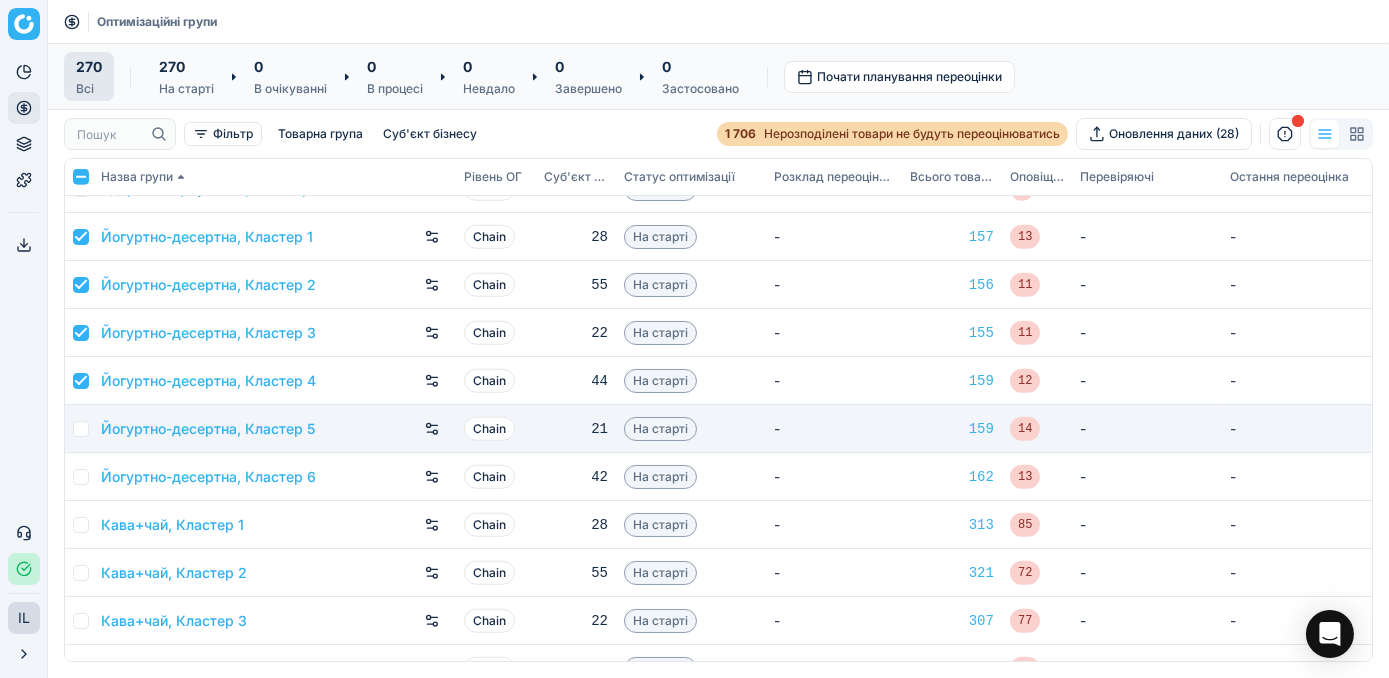 click at bounding box center [81, 429] 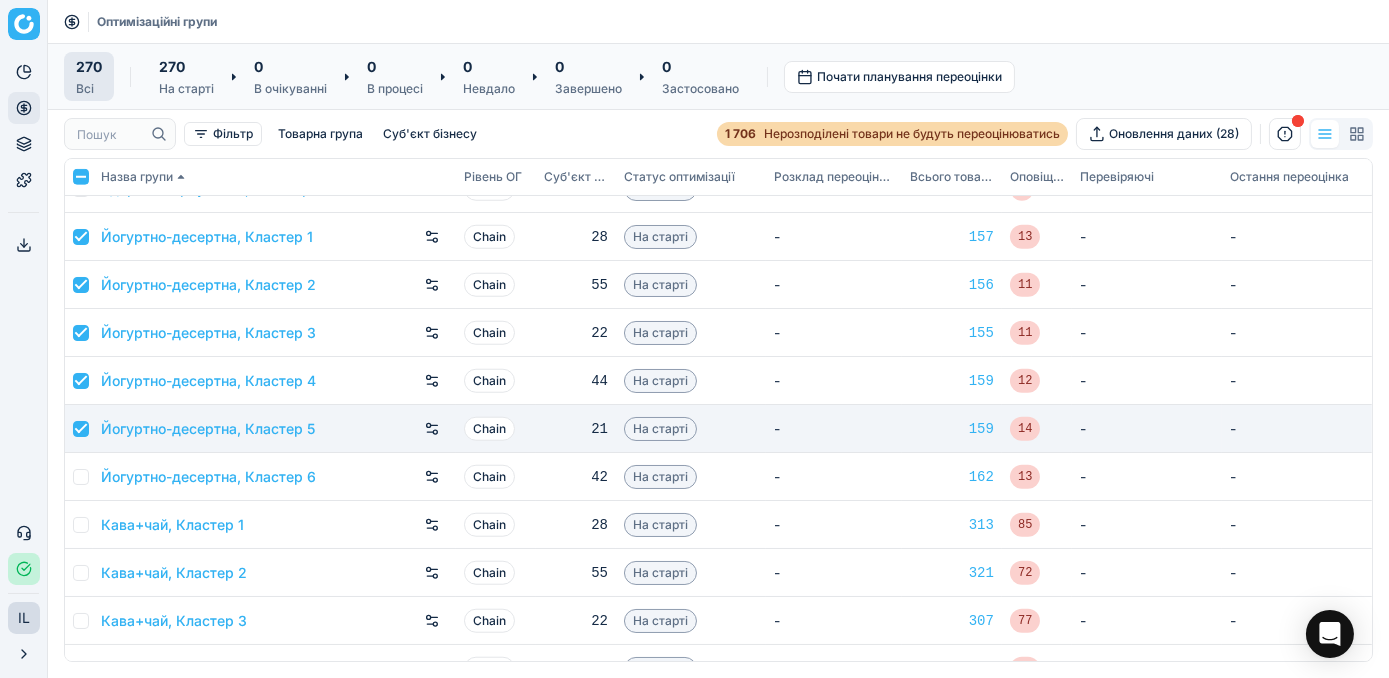 checkbox on "true" 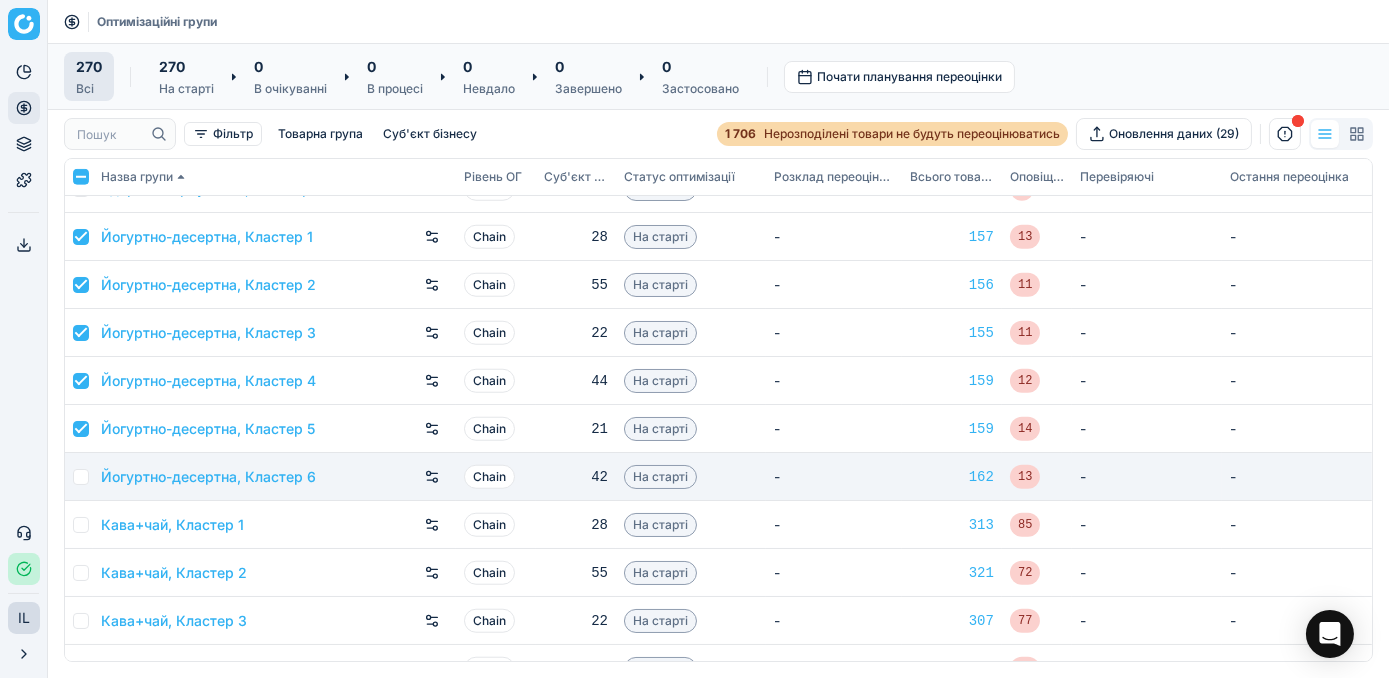 click at bounding box center (81, 477) 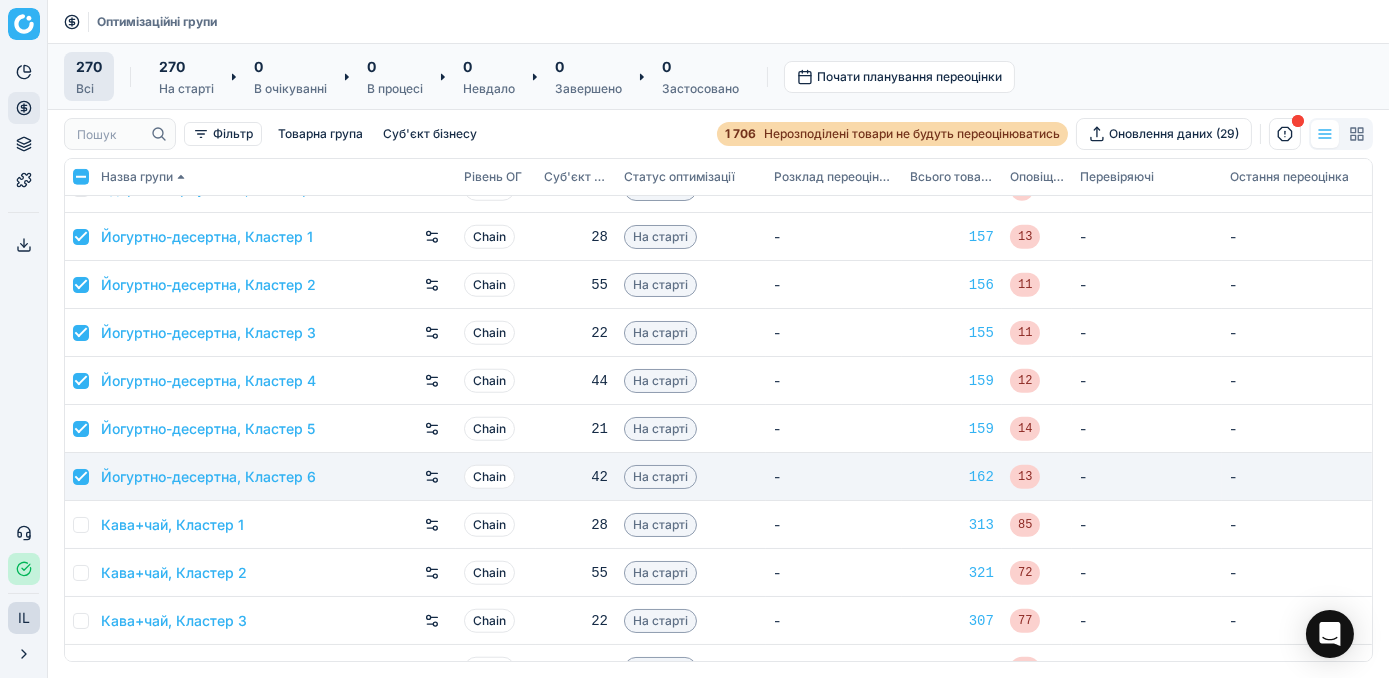 checkbox on "true" 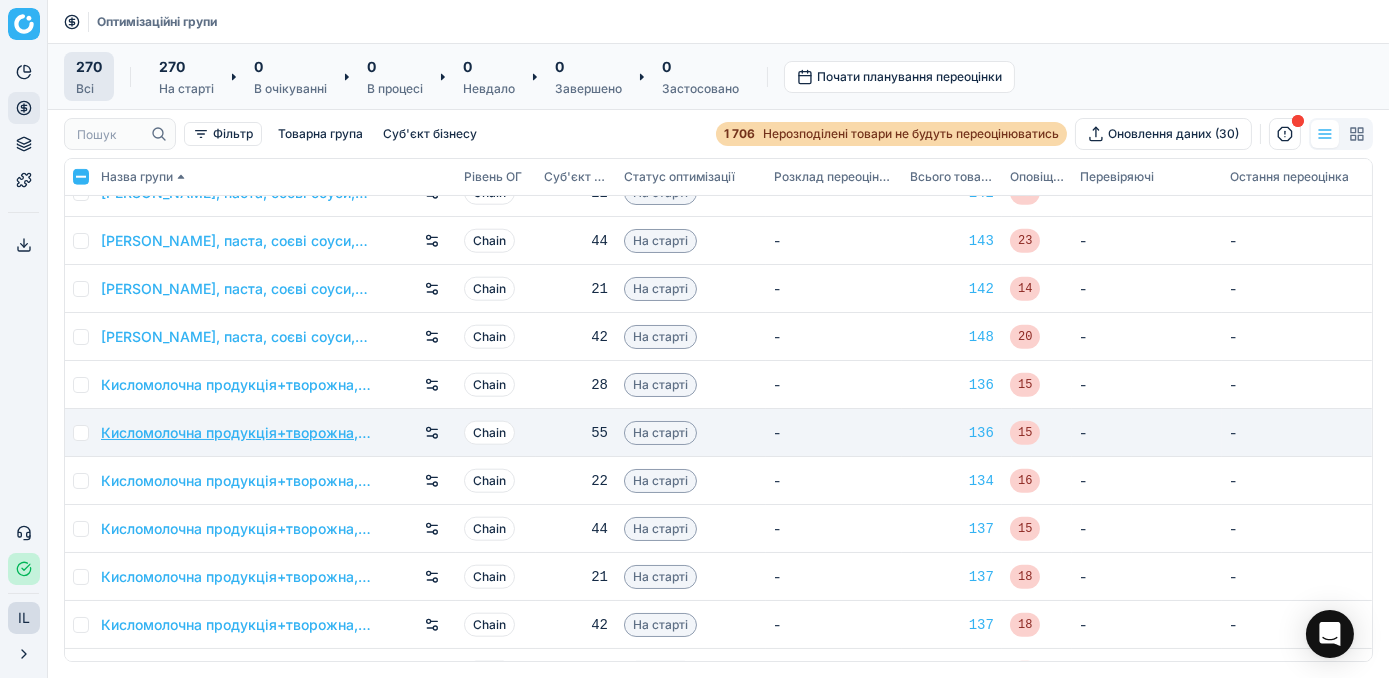 scroll, scrollTop: 4454, scrollLeft: 0, axis: vertical 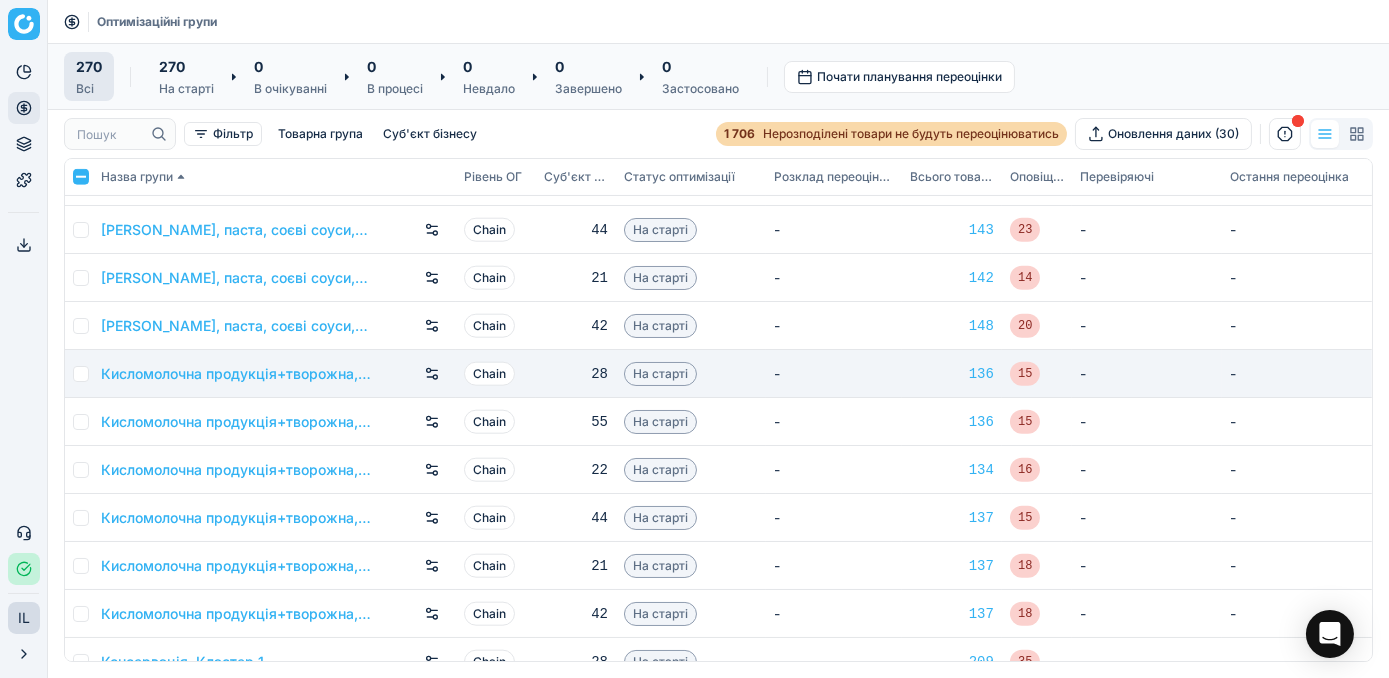 click at bounding box center [81, 374] 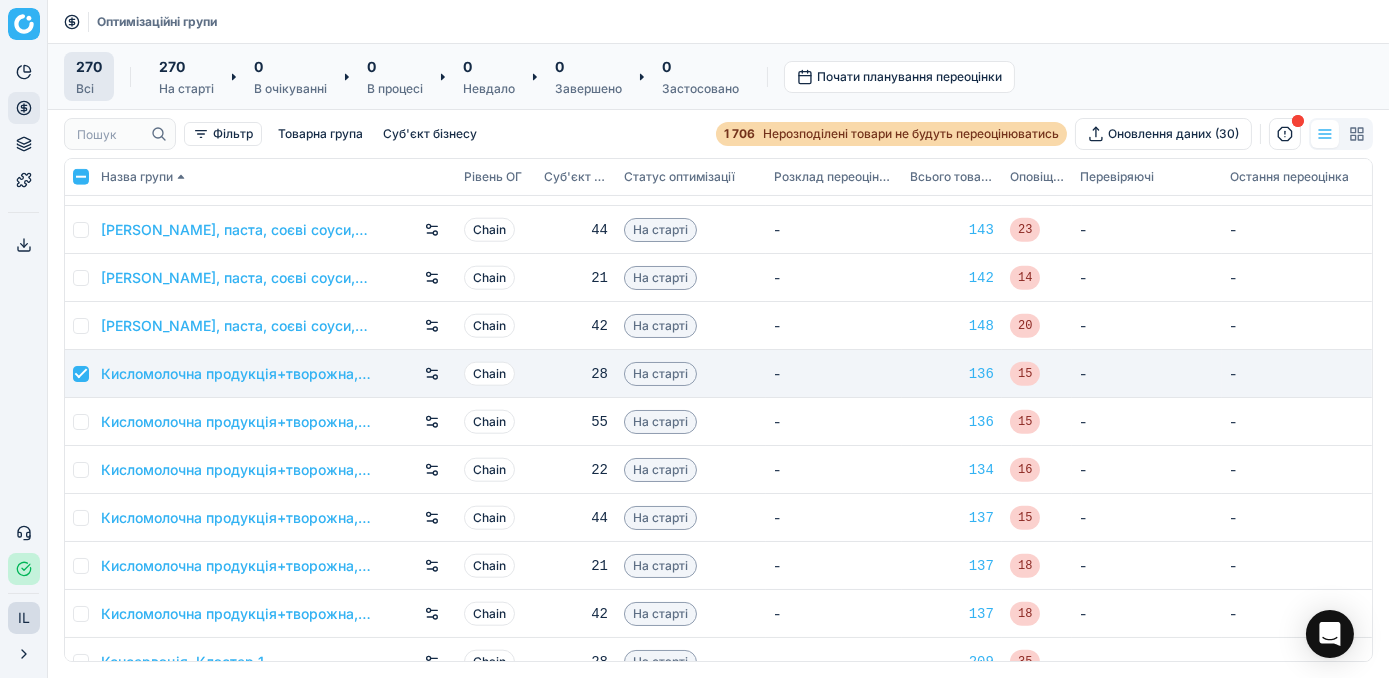 checkbox on "true" 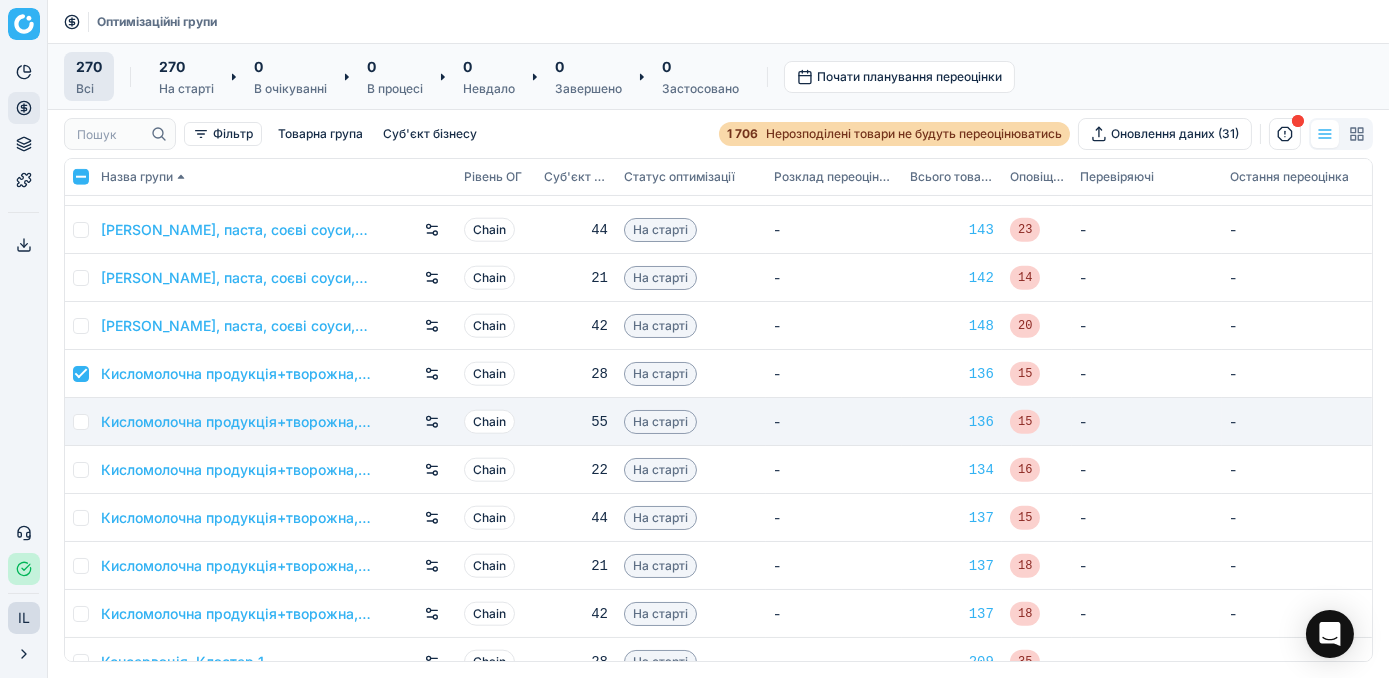 click at bounding box center (81, 422) 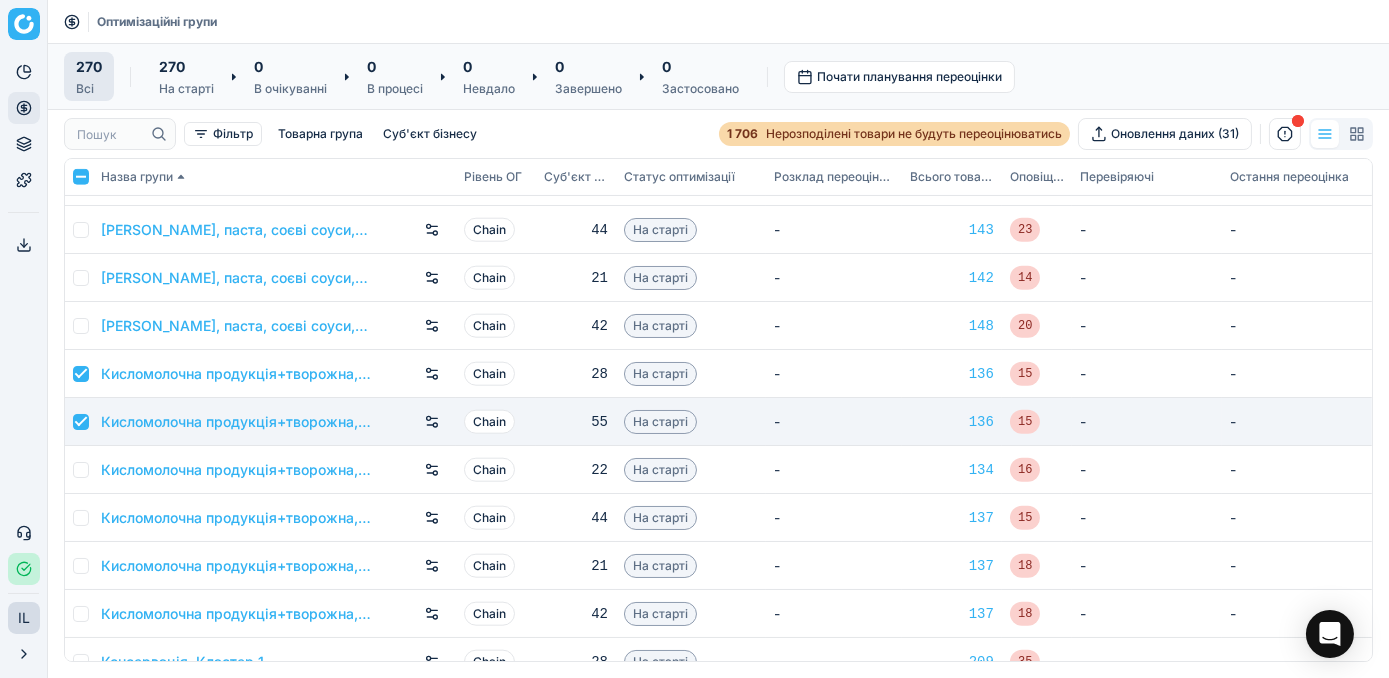 checkbox on "true" 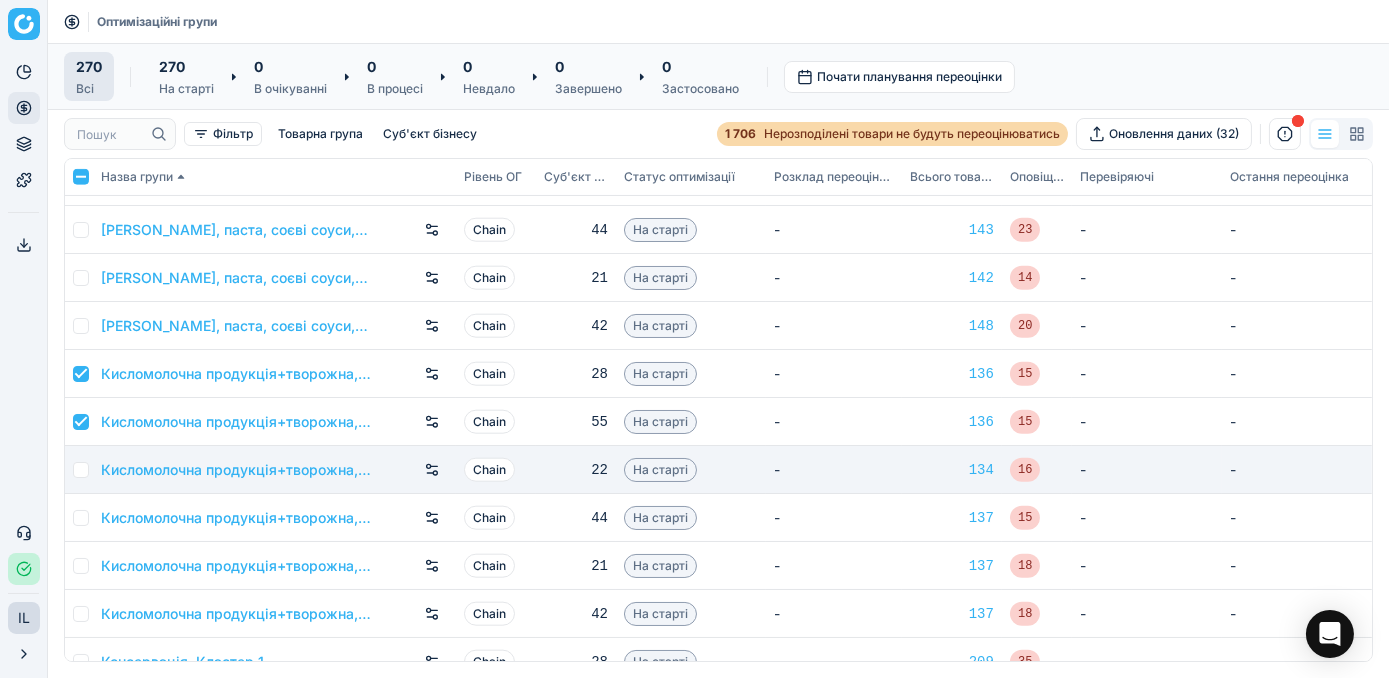 click at bounding box center [81, 470] 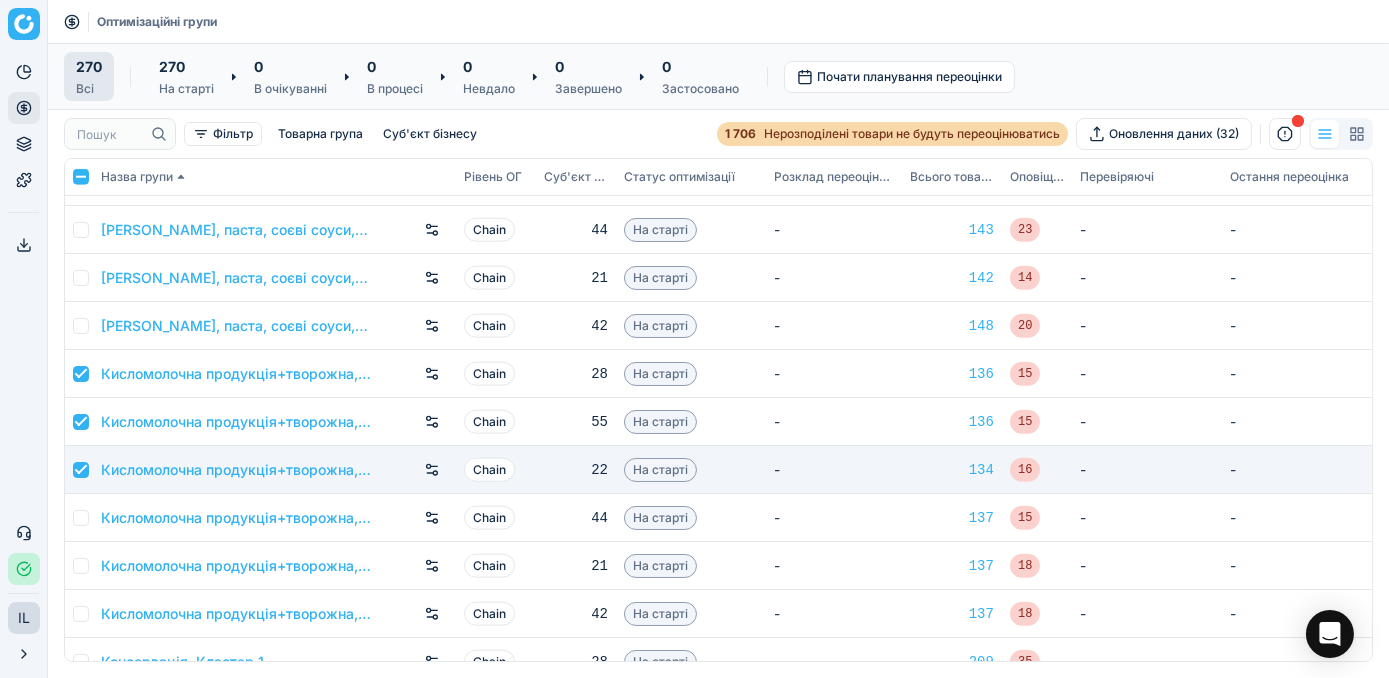 checkbox on "true" 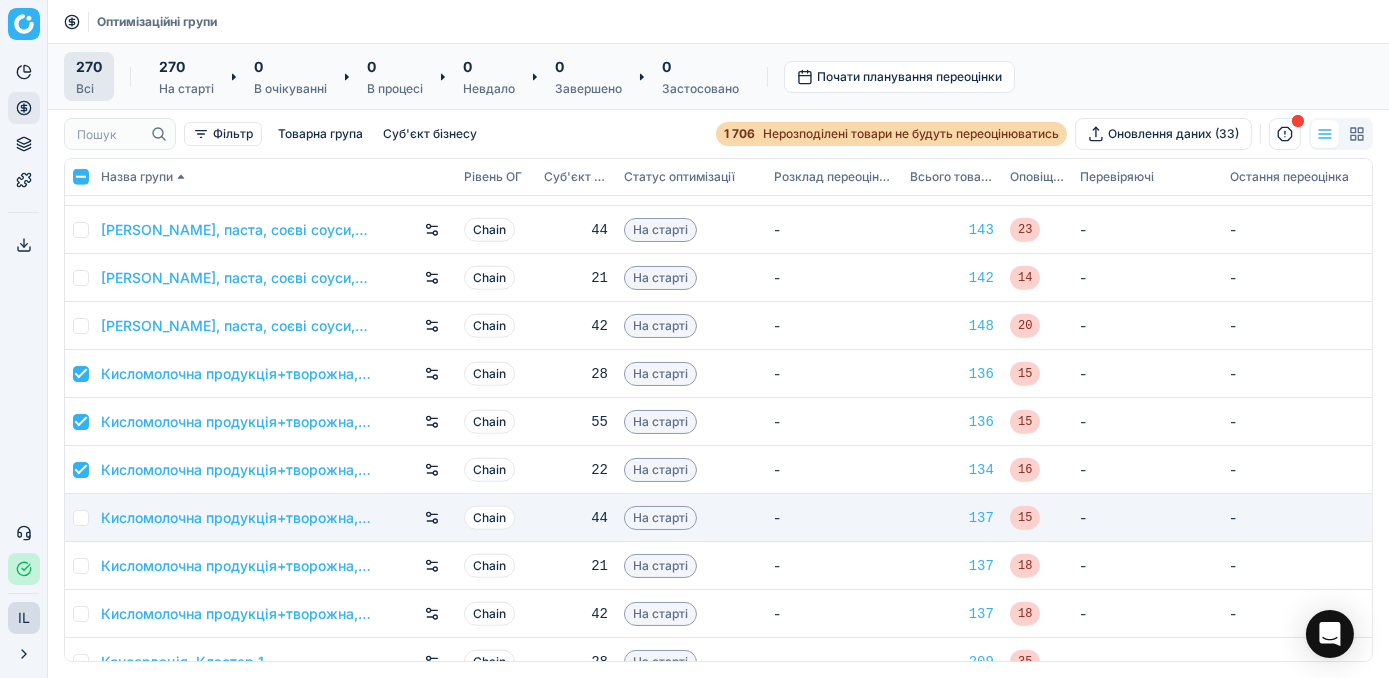 click at bounding box center (81, 518) 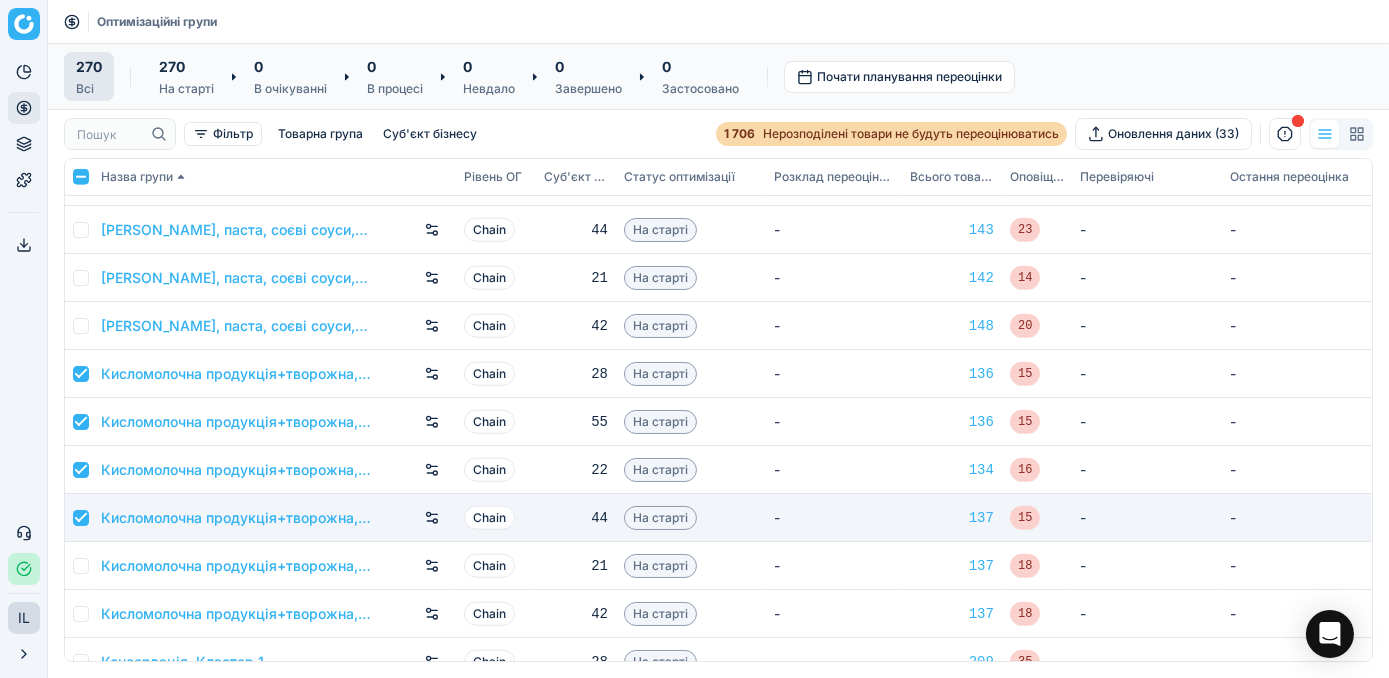 checkbox on "true" 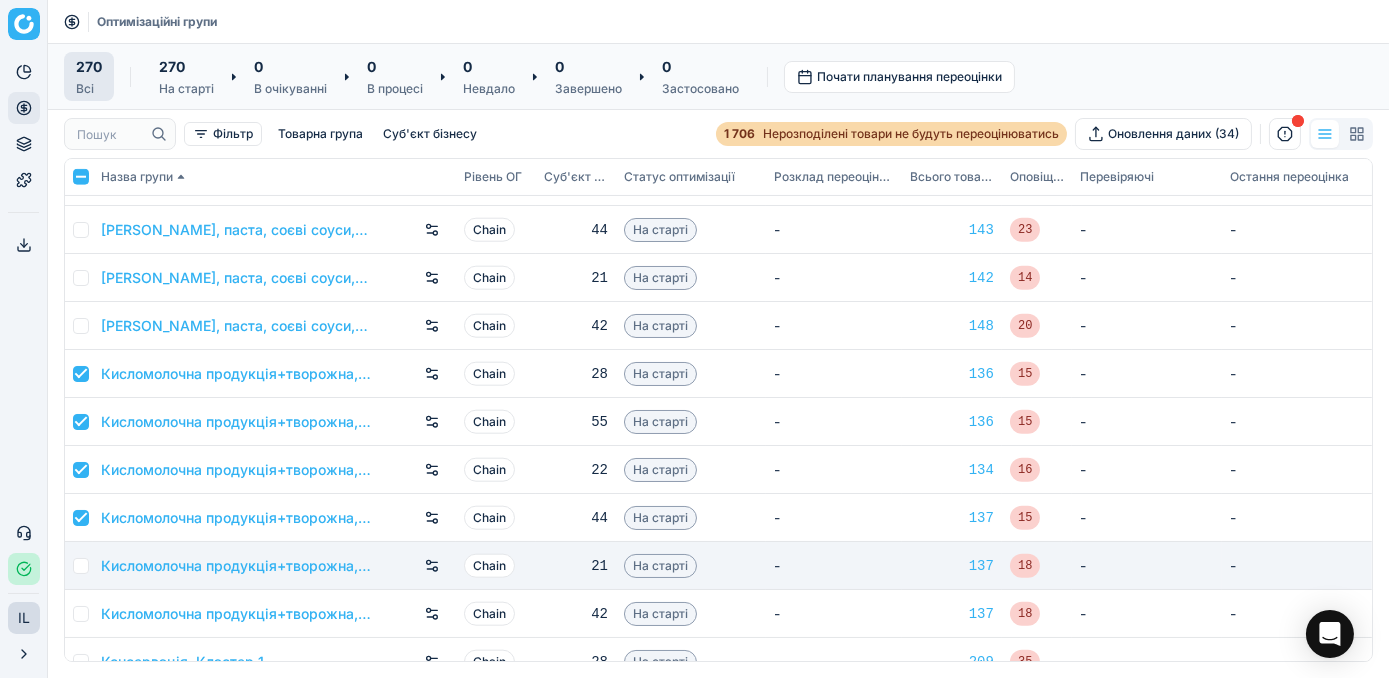 click at bounding box center (81, 566) 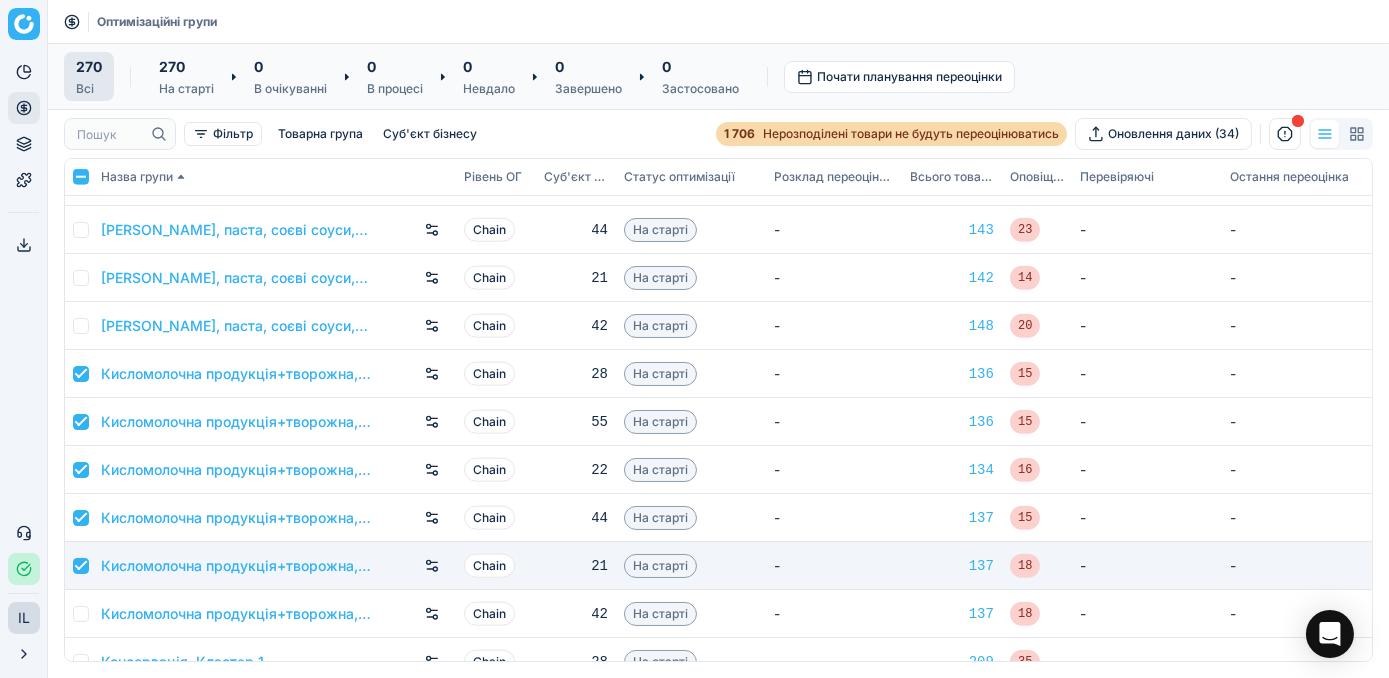 checkbox on "true" 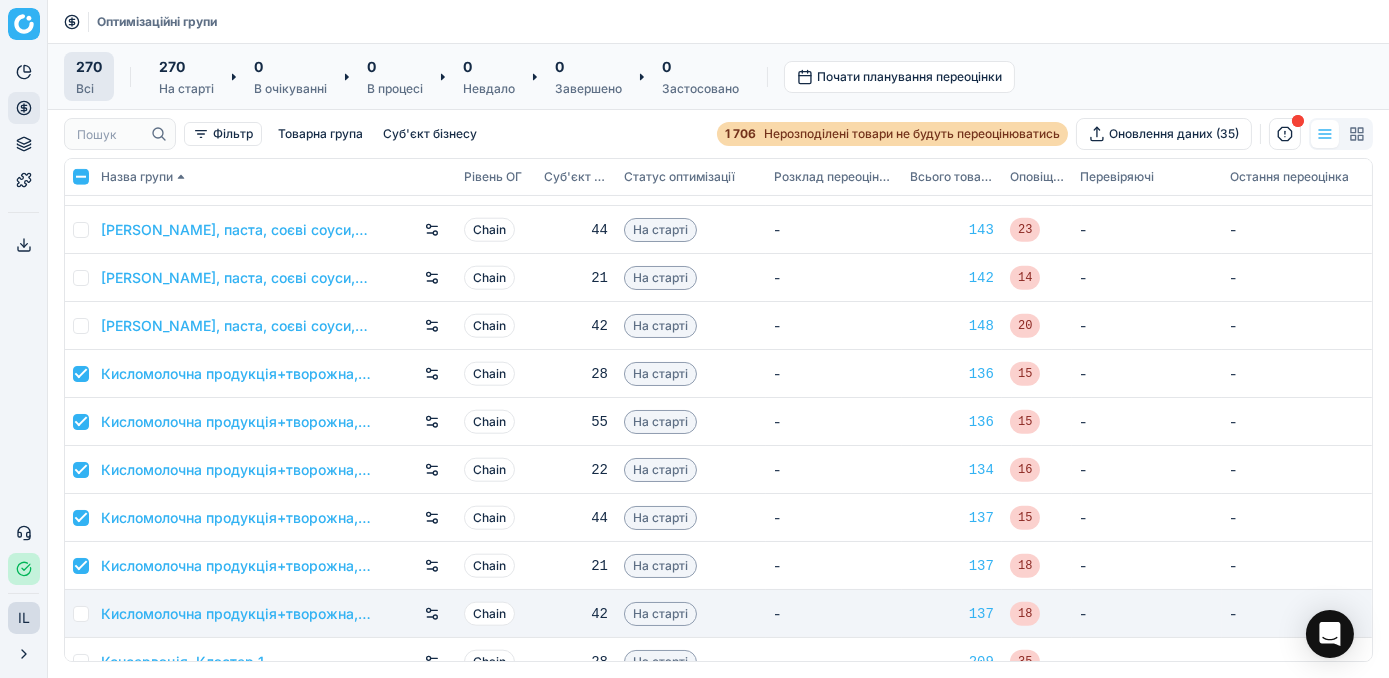 click on "Кисломолочна продукція+творожна, Кластер 6" at bounding box center [274, 614] 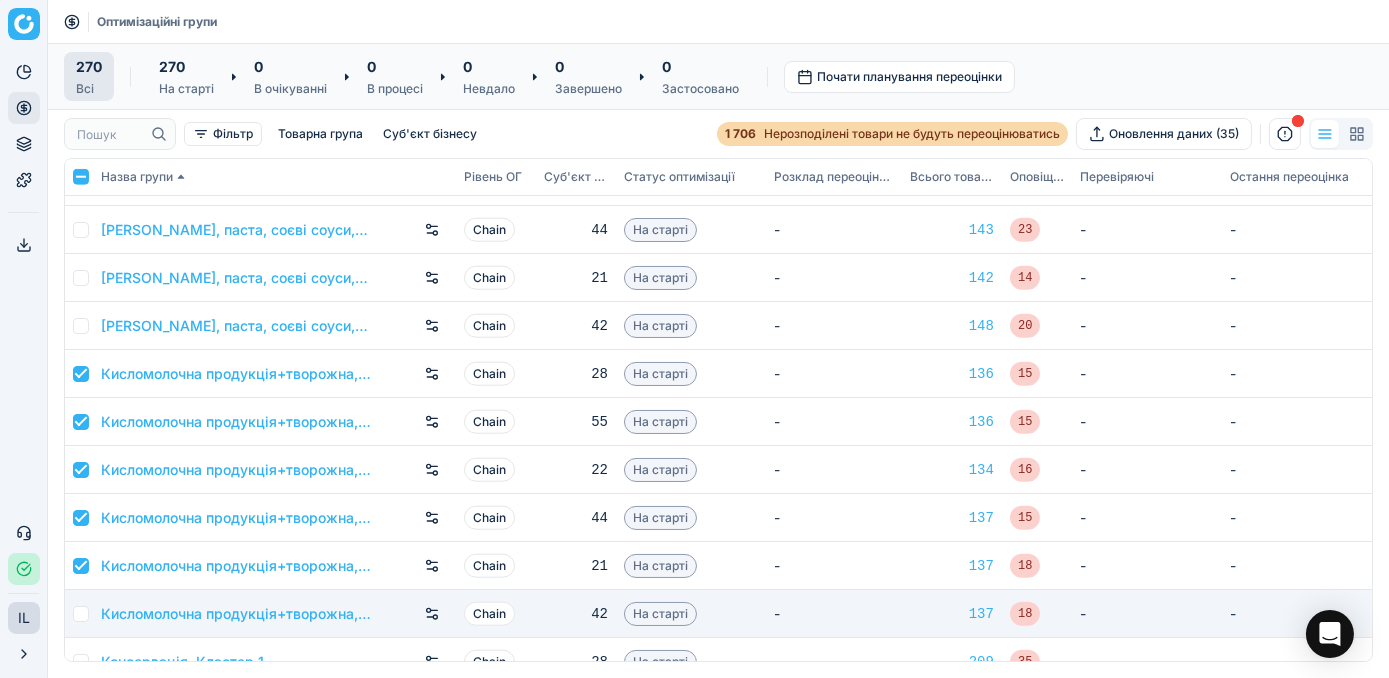 click at bounding box center [81, 614] 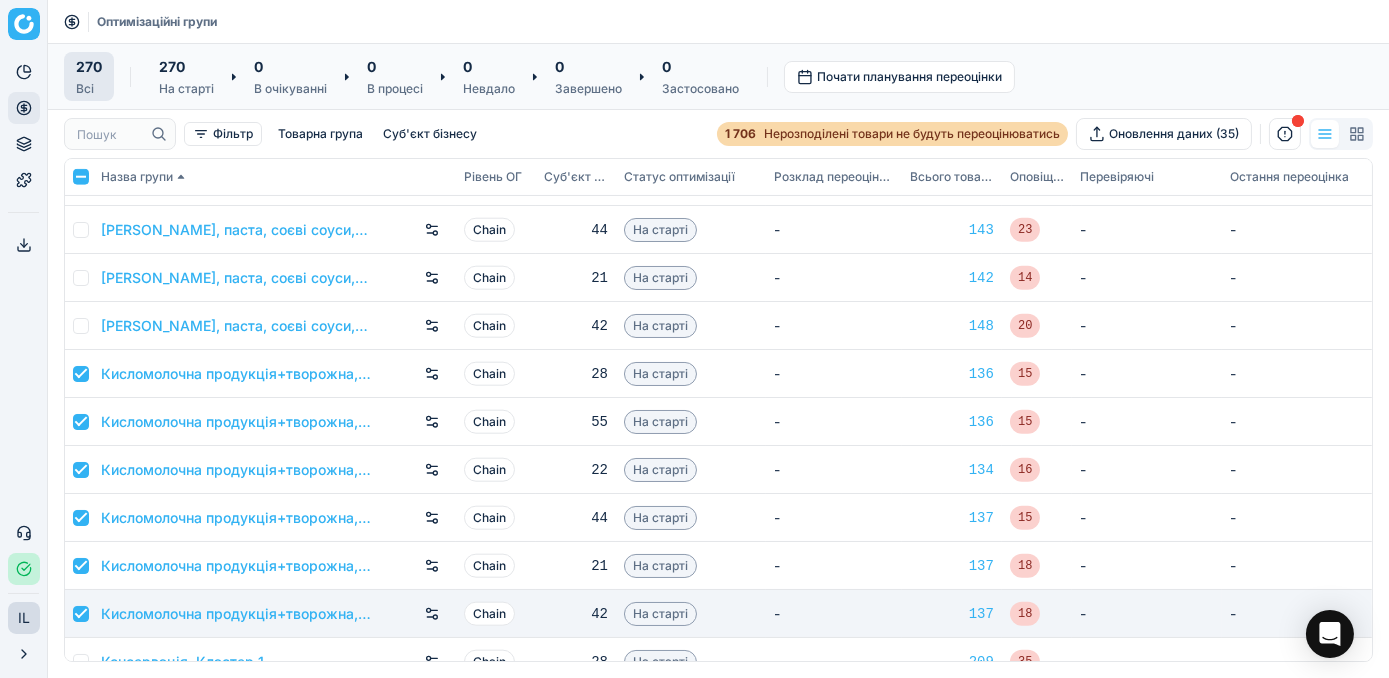 checkbox on "true" 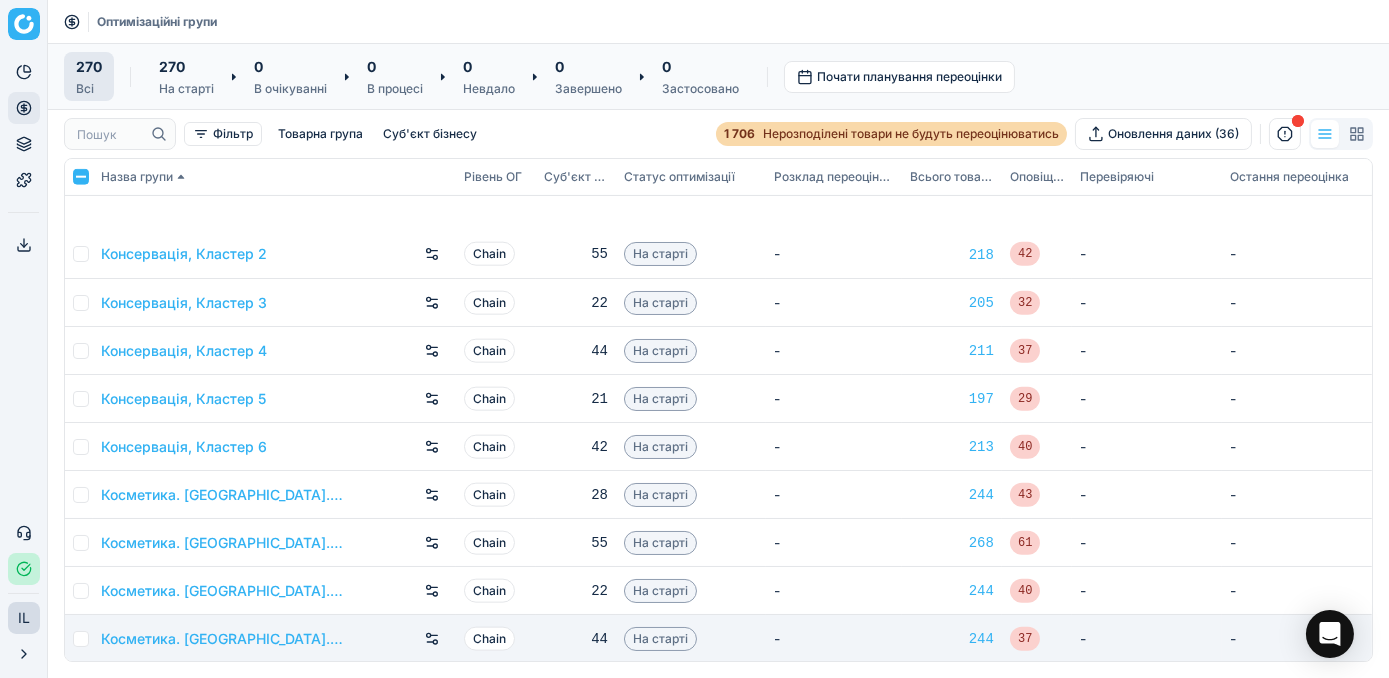 scroll, scrollTop: 5090, scrollLeft: 0, axis: vertical 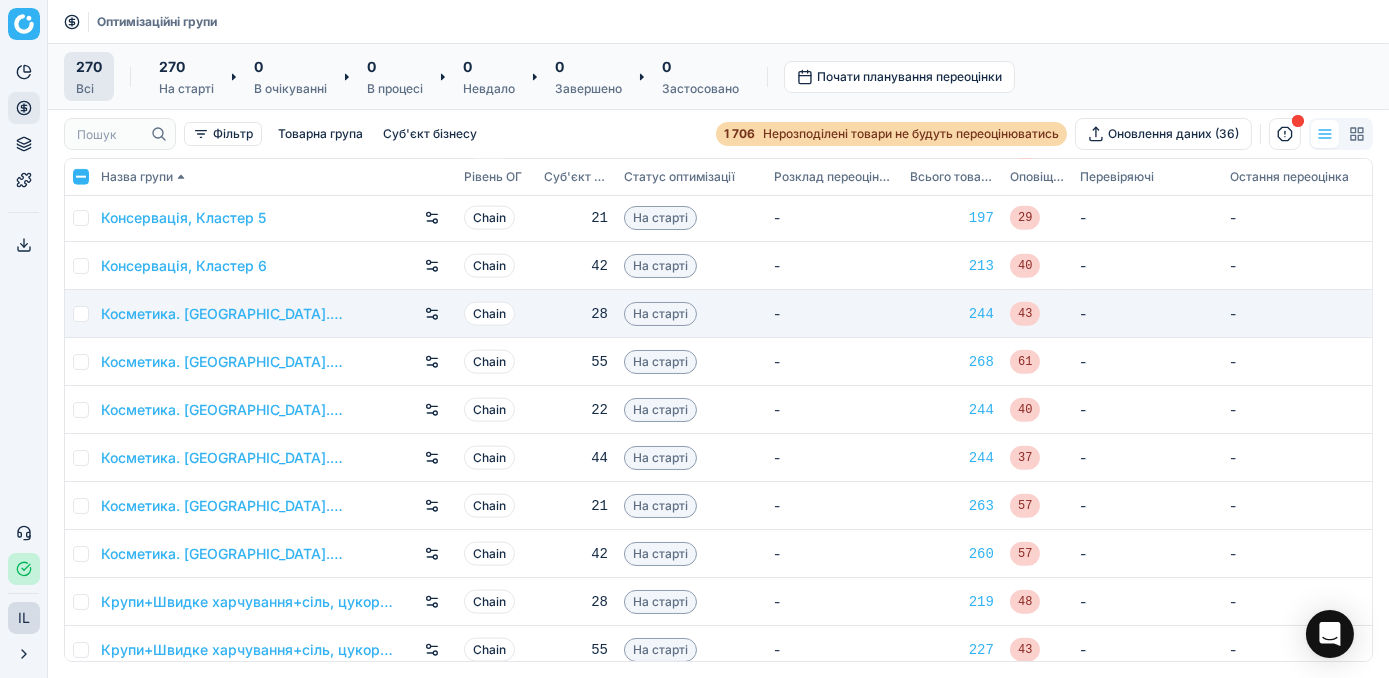 click at bounding box center (81, 314) 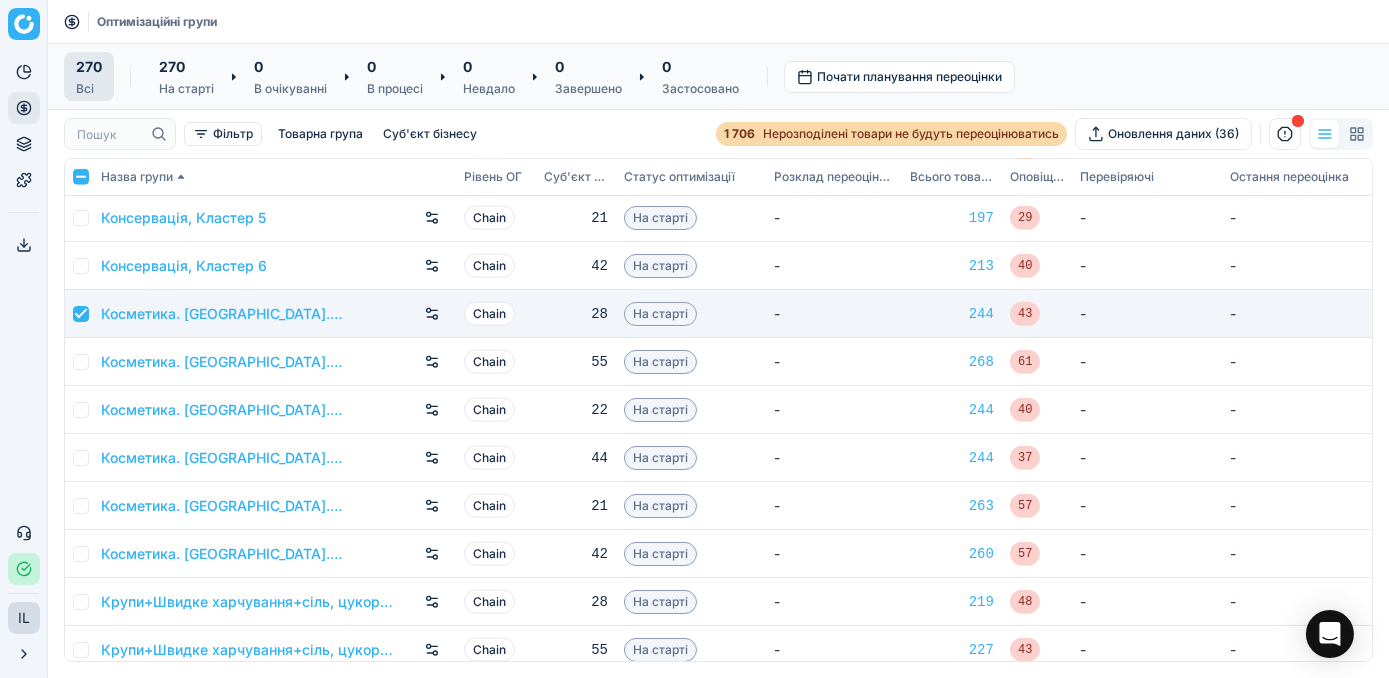 checkbox on "true" 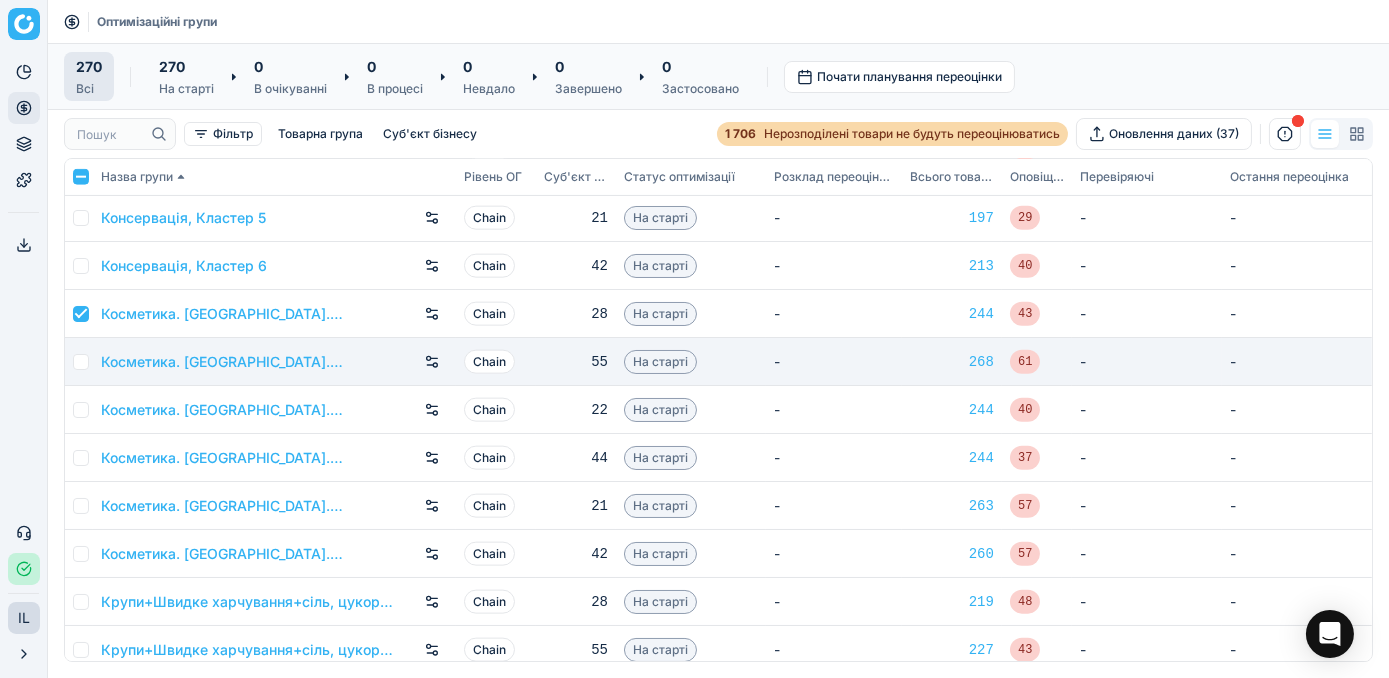 click at bounding box center [81, 362] 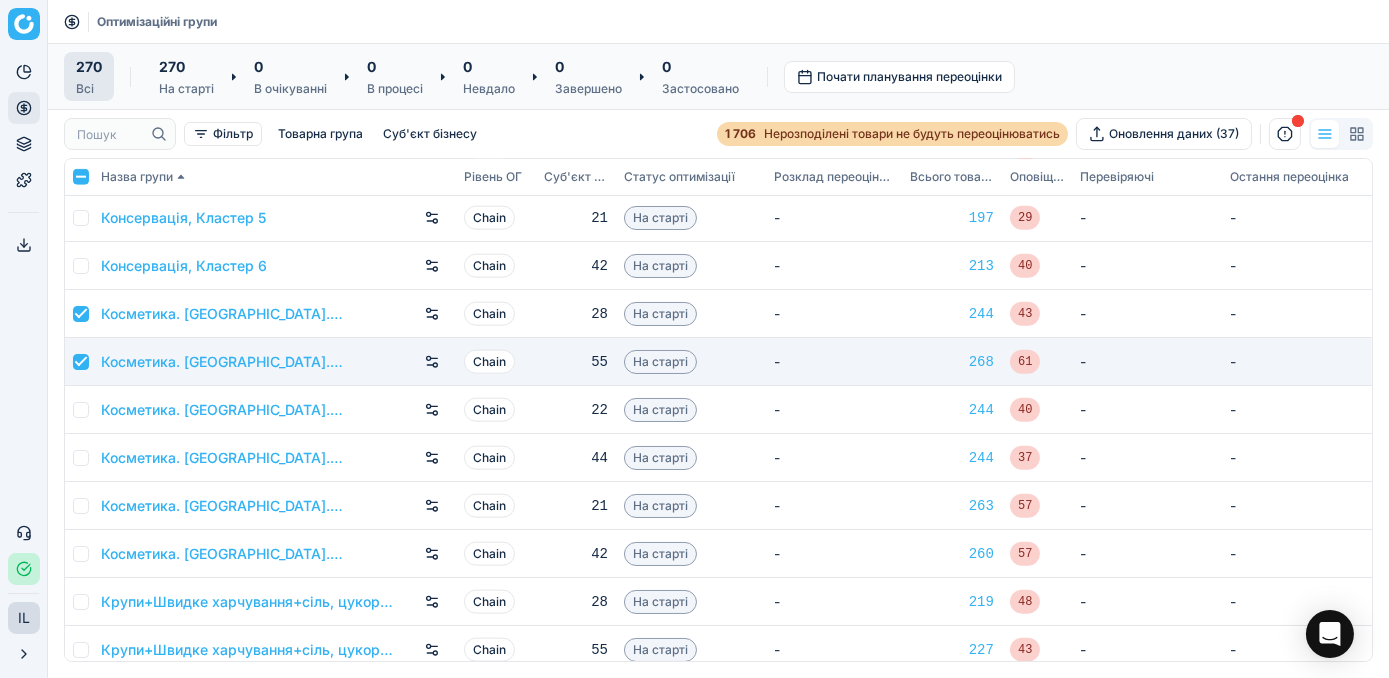 checkbox on "true" 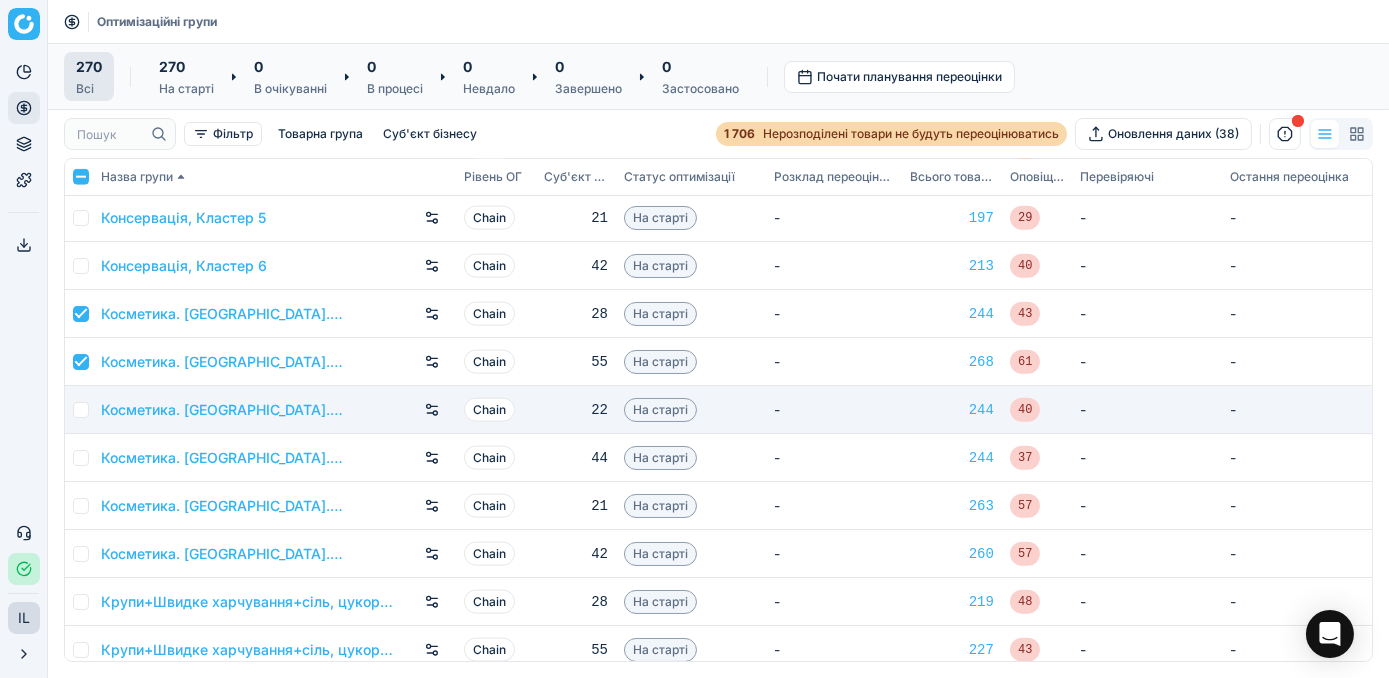 drag, startPoint x: 82, startPoint y: 414, endPoint x: 82, endPoint y: 428, distance: 14 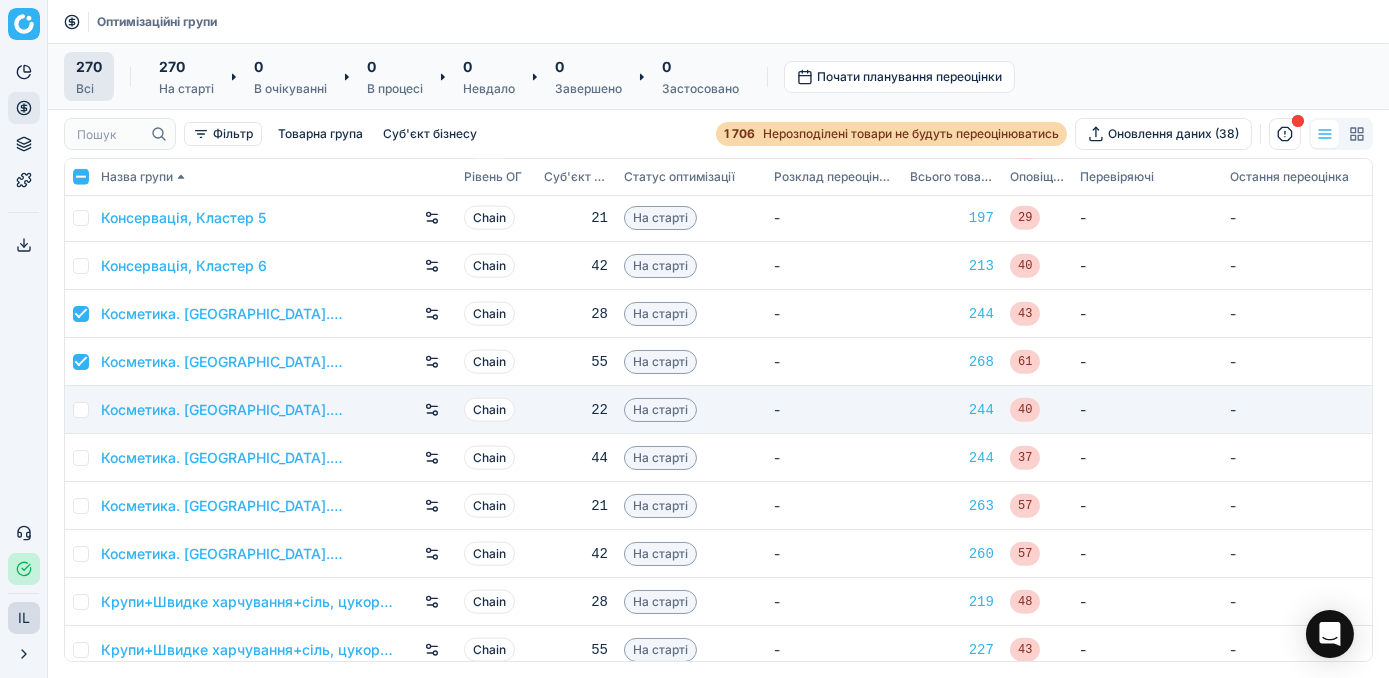 click at bounding box center (81, 410) 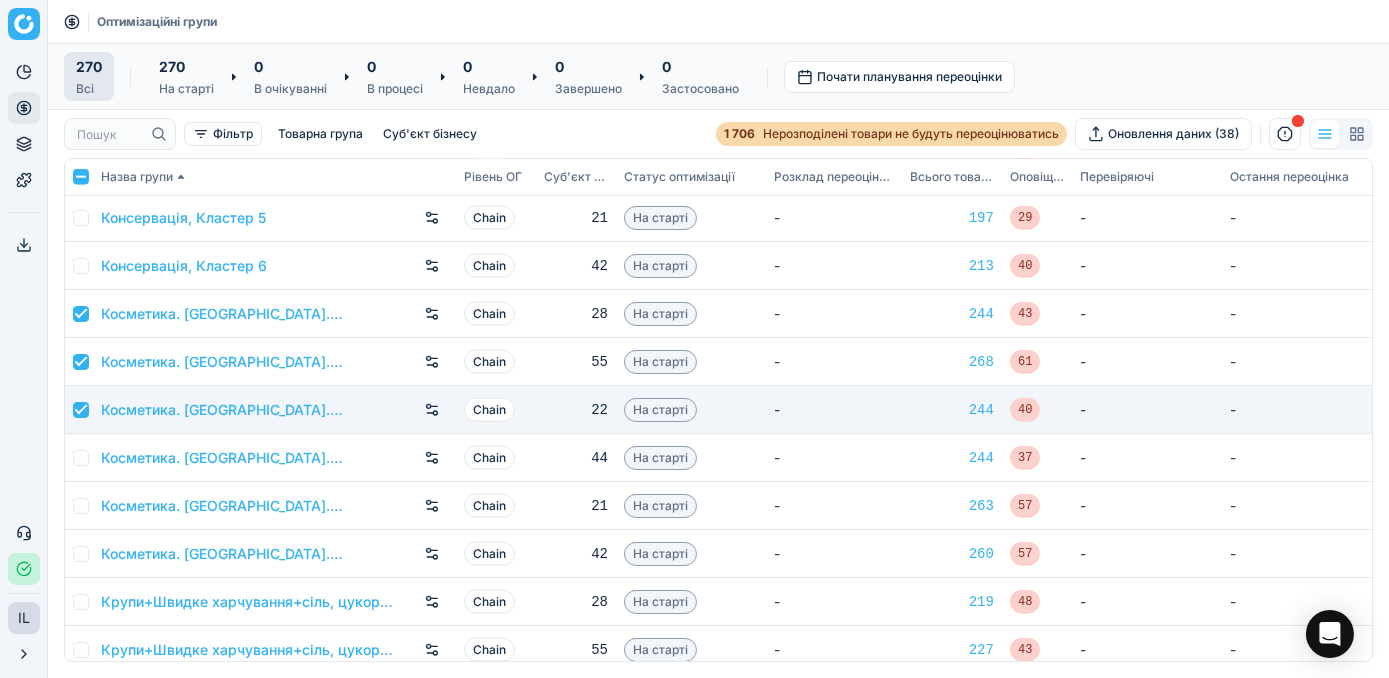 checkbox on "true" 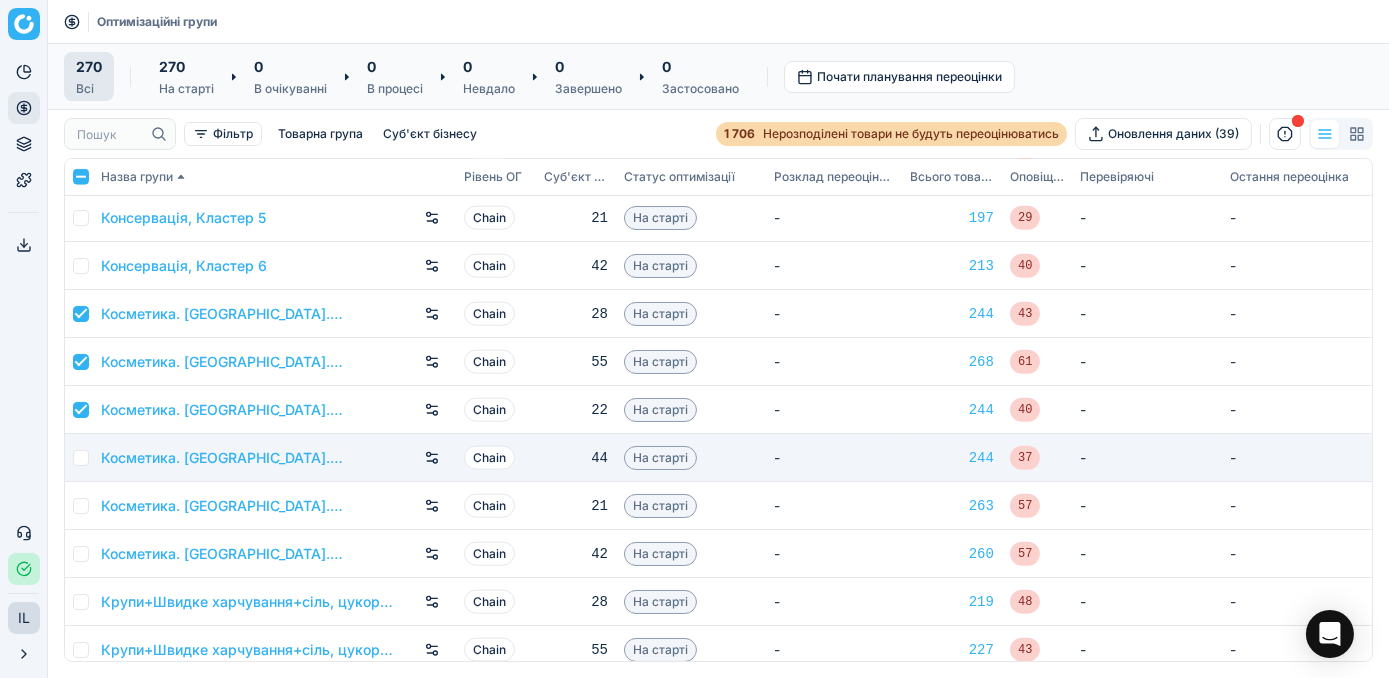 click at bounding box center [81, 458] 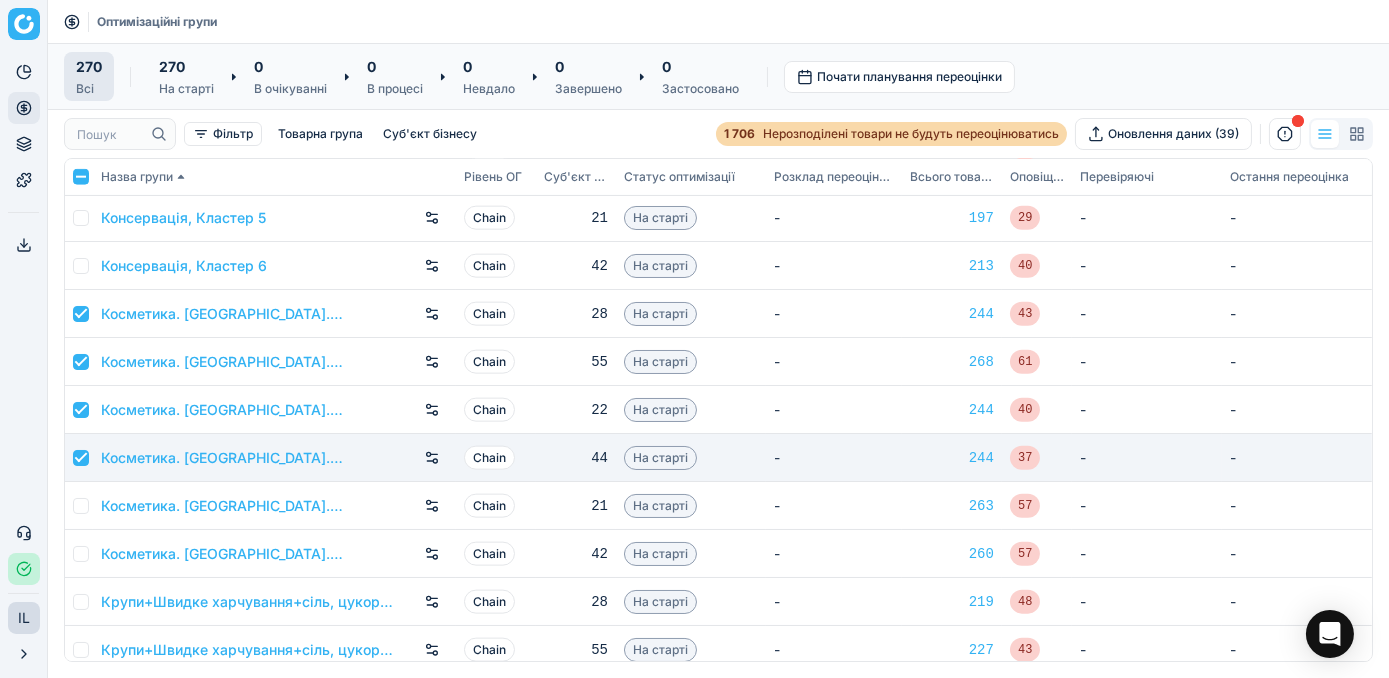 checkbox on "true" 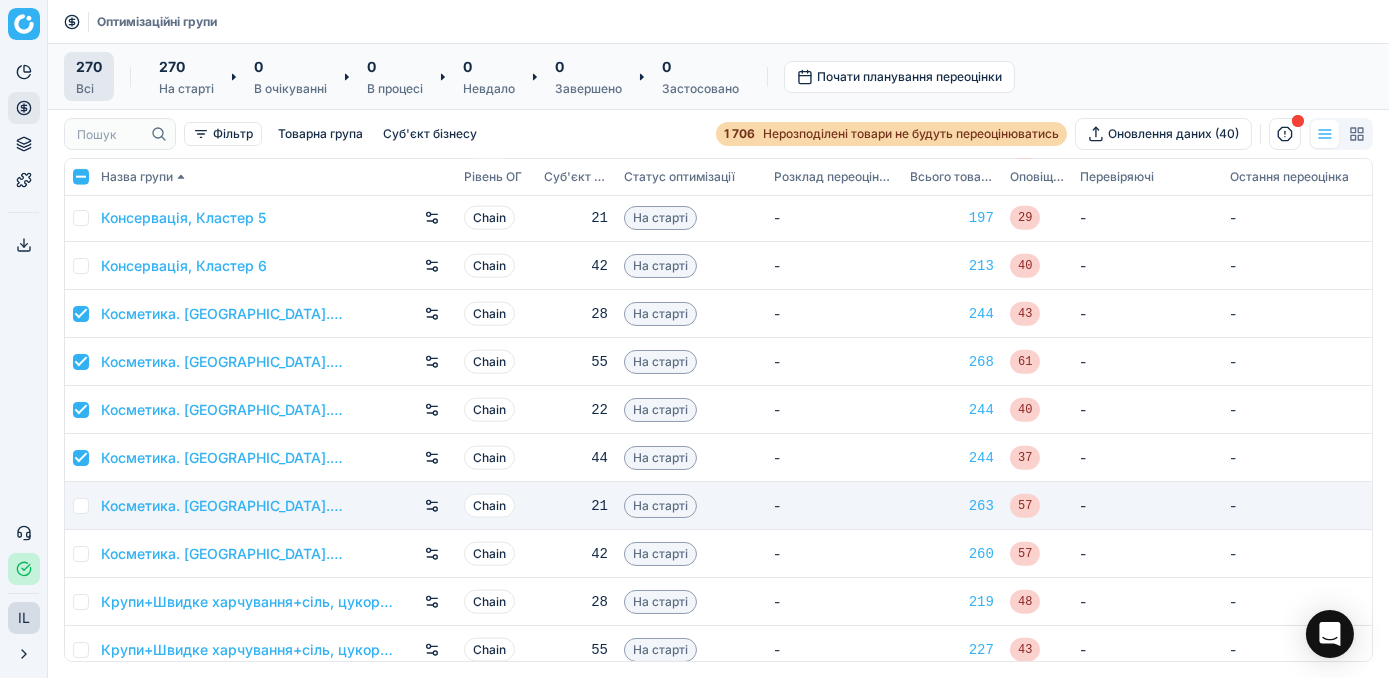 click at bounding box center [81, 506] 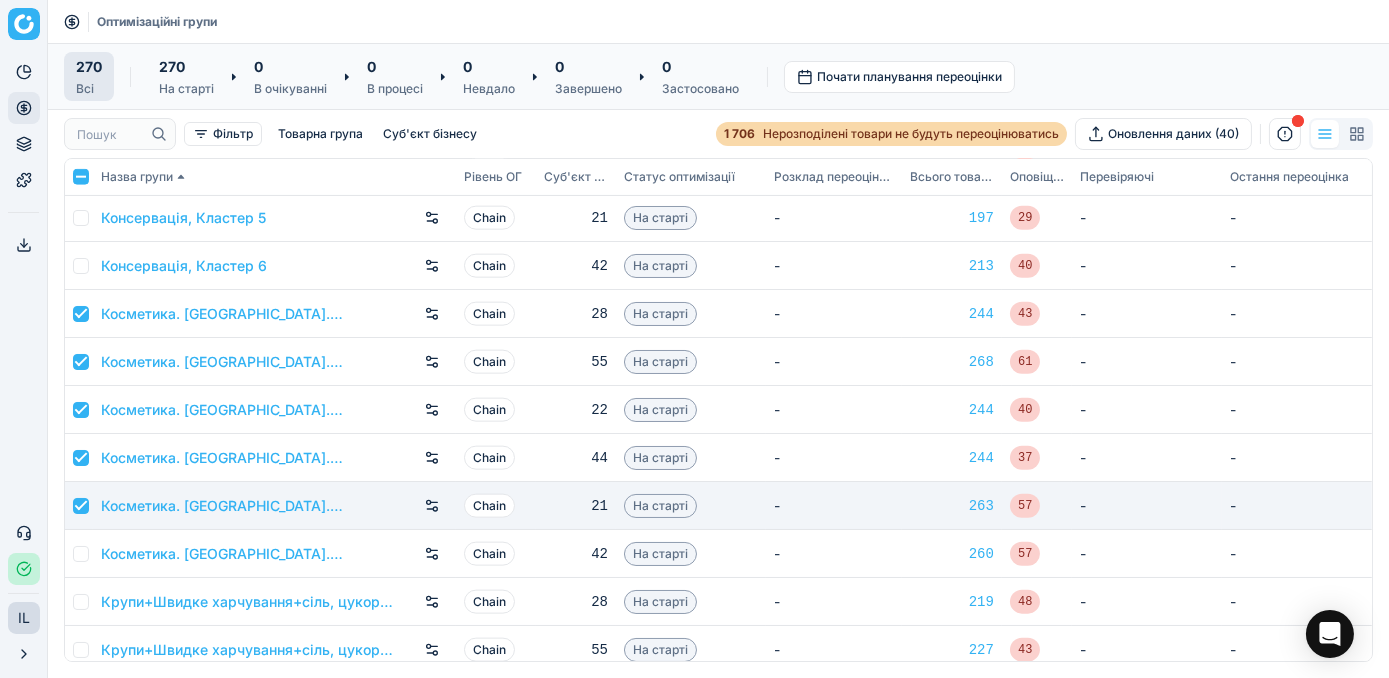 checkbox on "true" 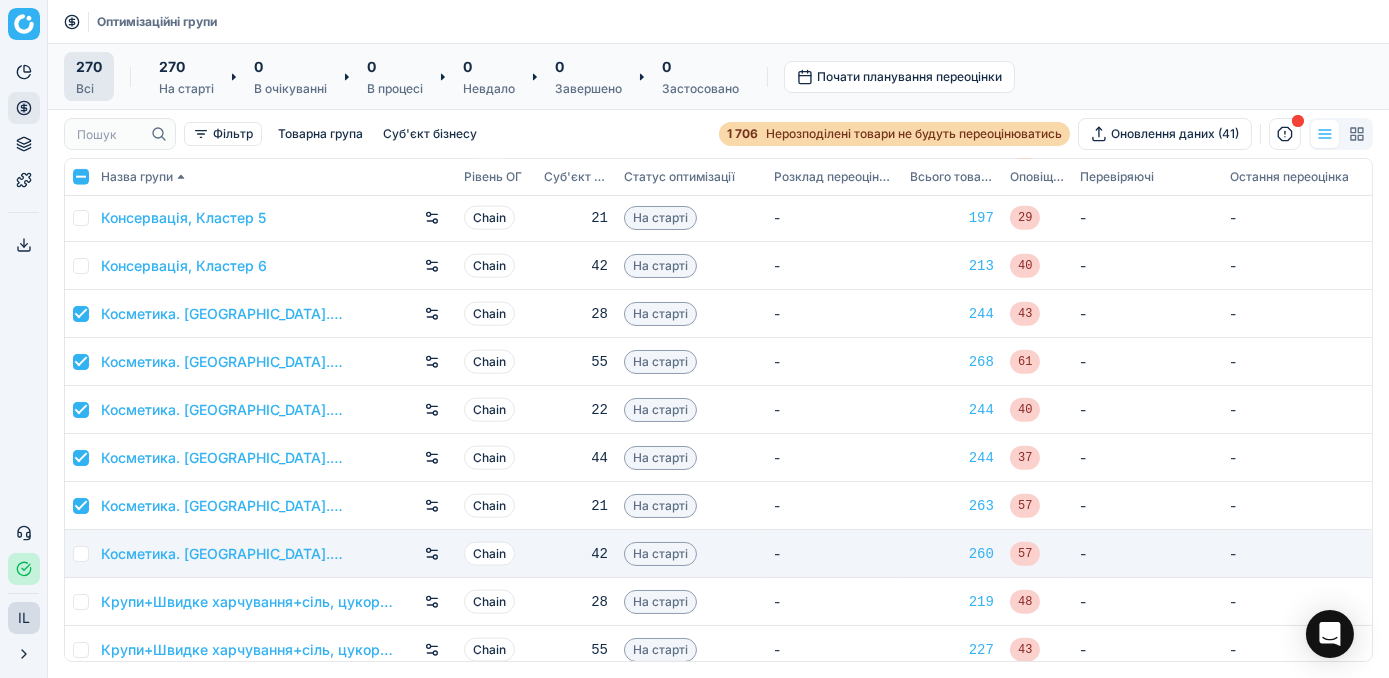 click at bounding box center [81, 554] 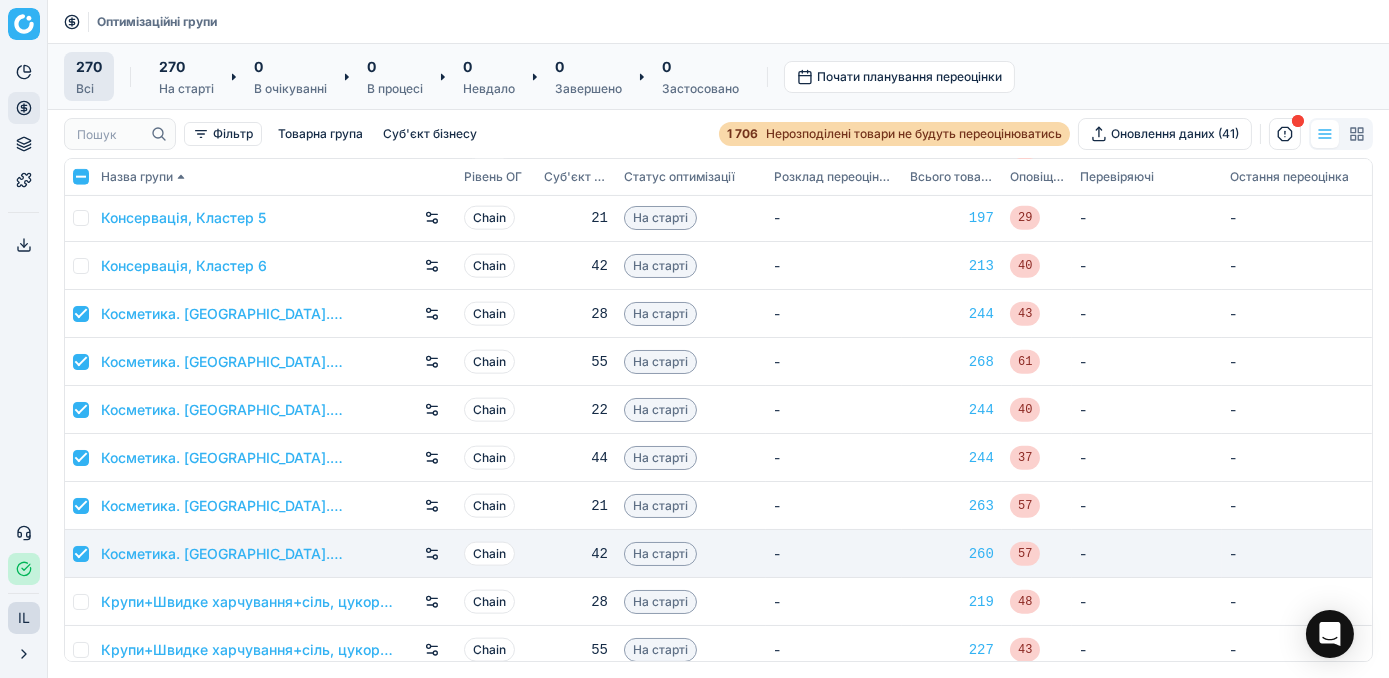 checkbox on "true" 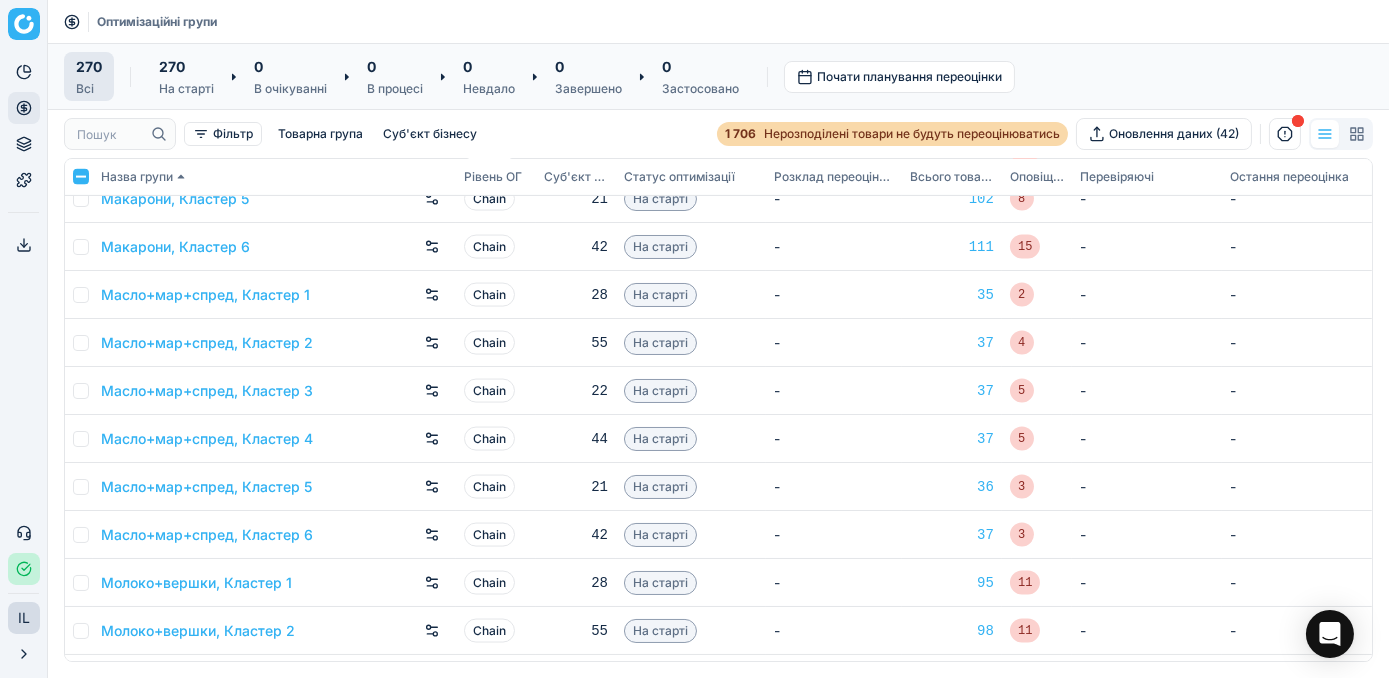 scroll, scrollTop: 6272, scrollLeft: 0, axis: vertical 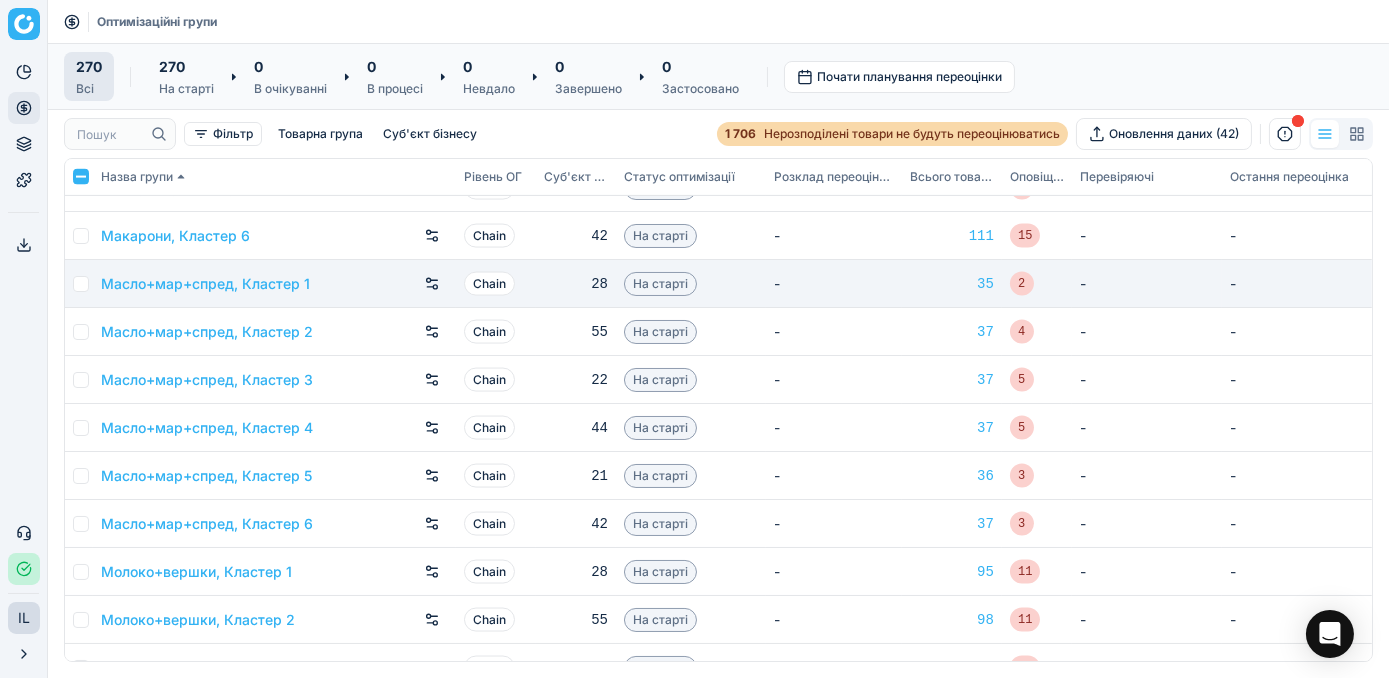 click at bounding box center [81, 284] 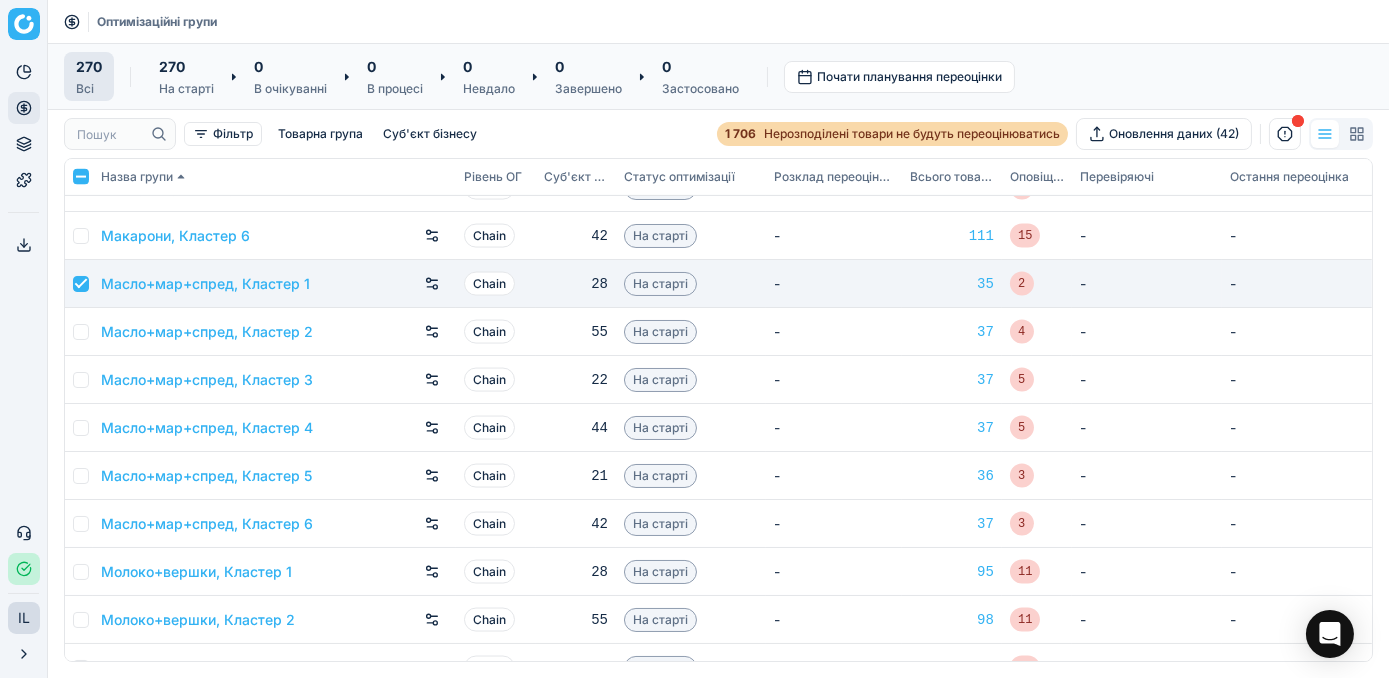 checkbox on "true" 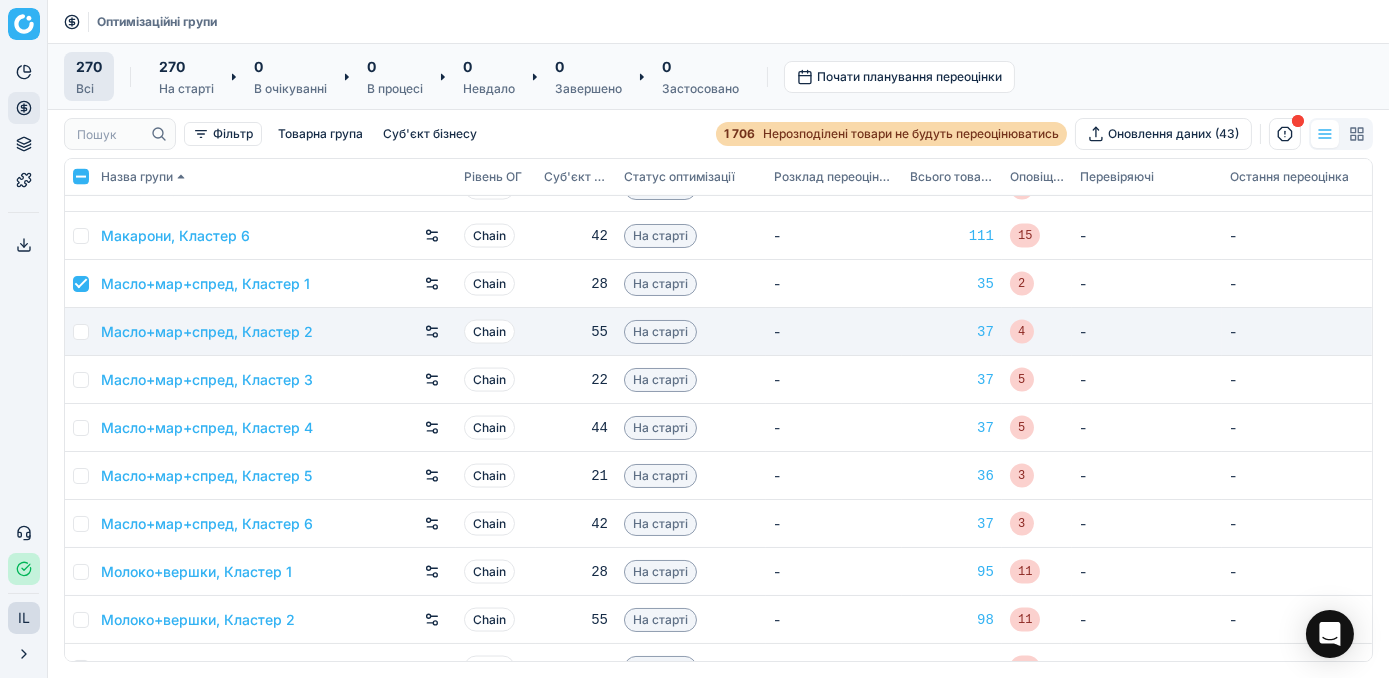 click at bounding box center [81, 332] 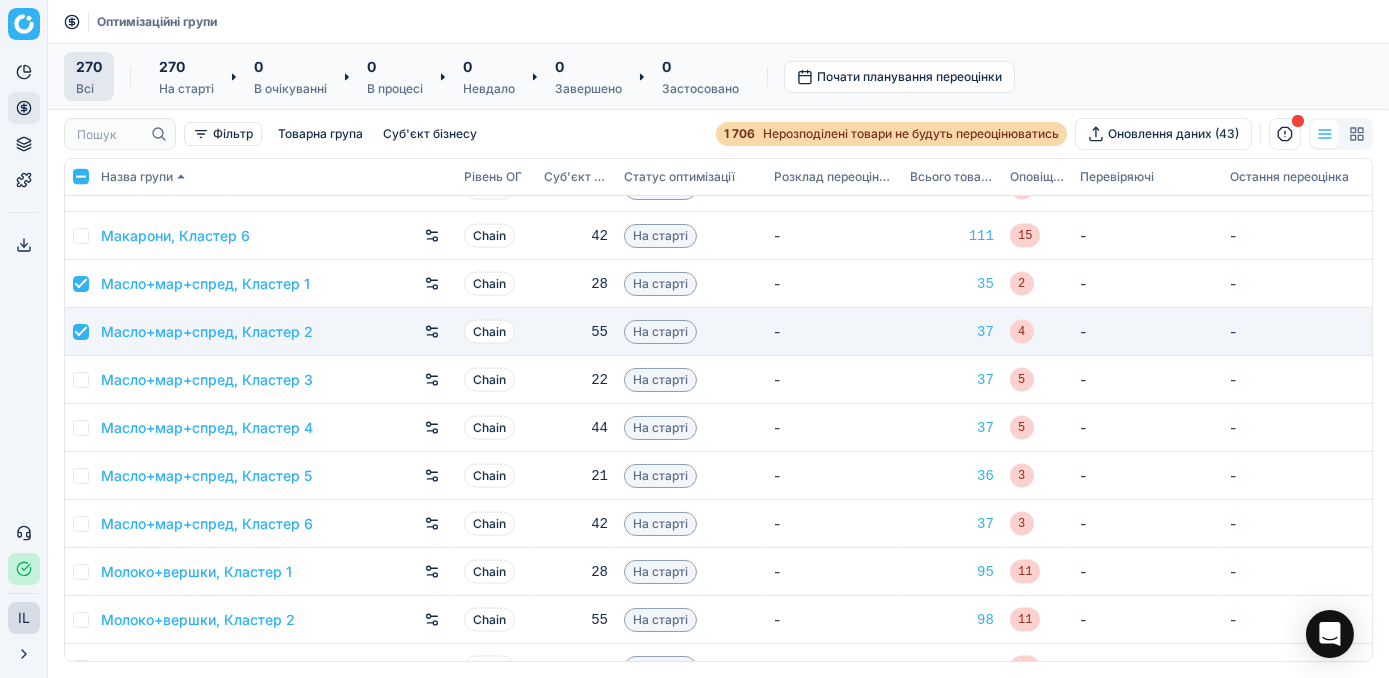 checkbox on "true" 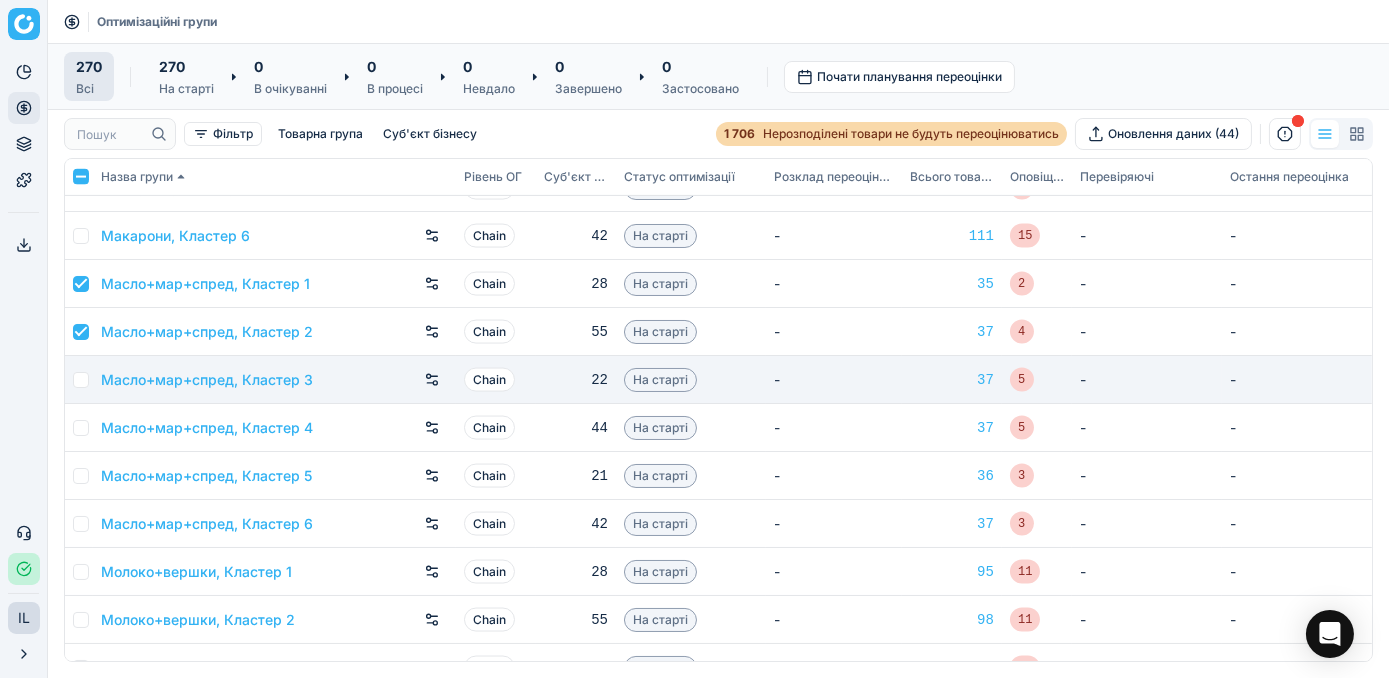 click at bounding box center (81, 380) 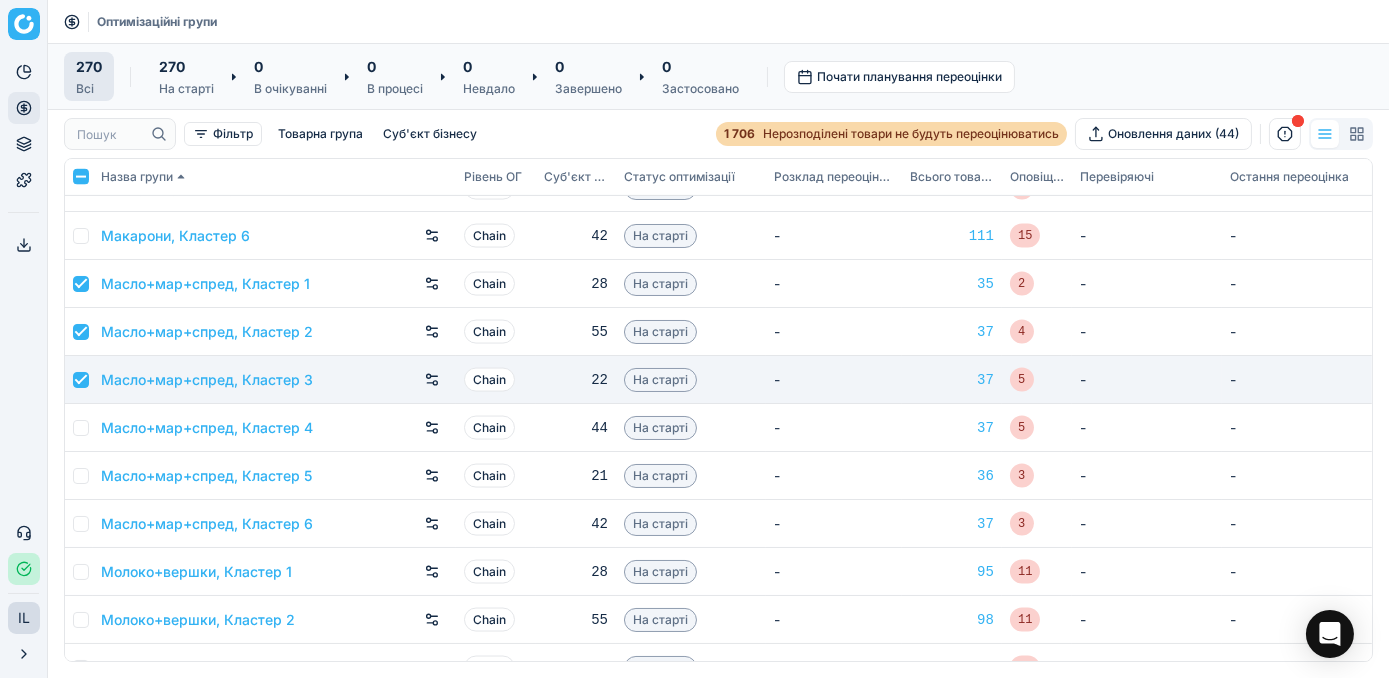 checkbox on "true" 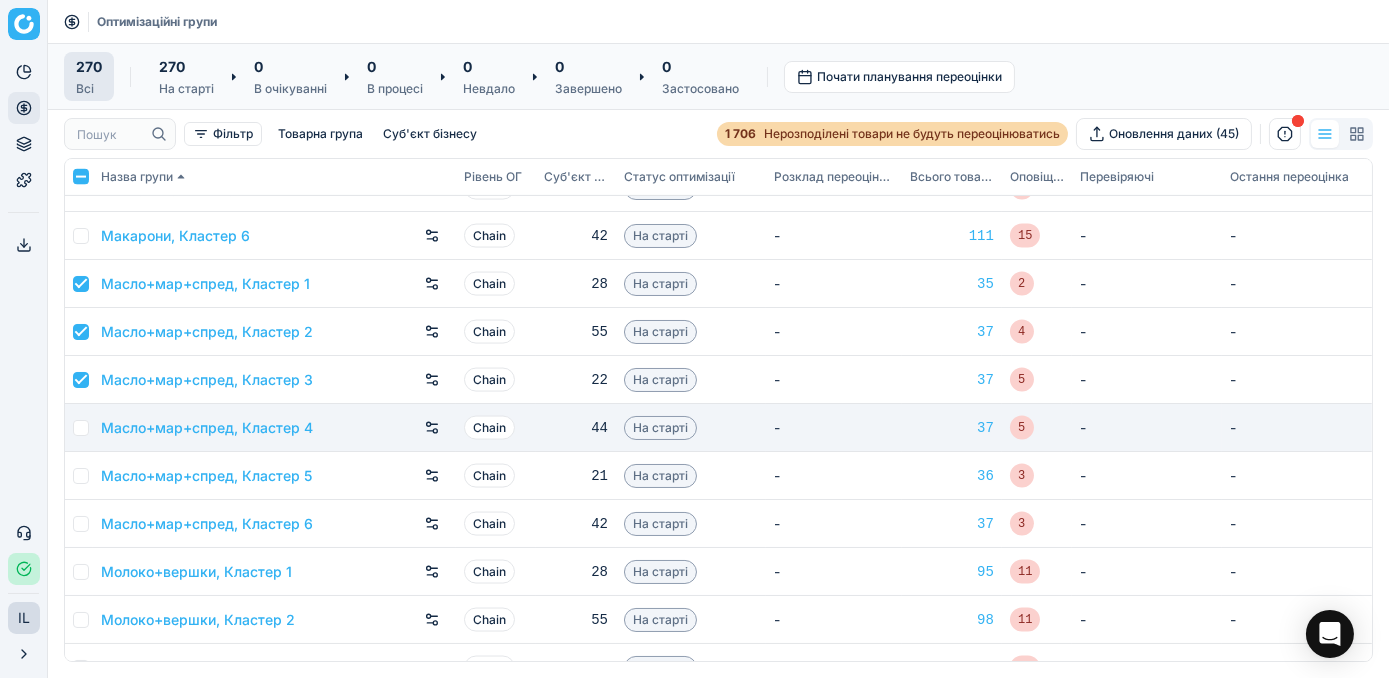 click at bounding box center [81, 428] 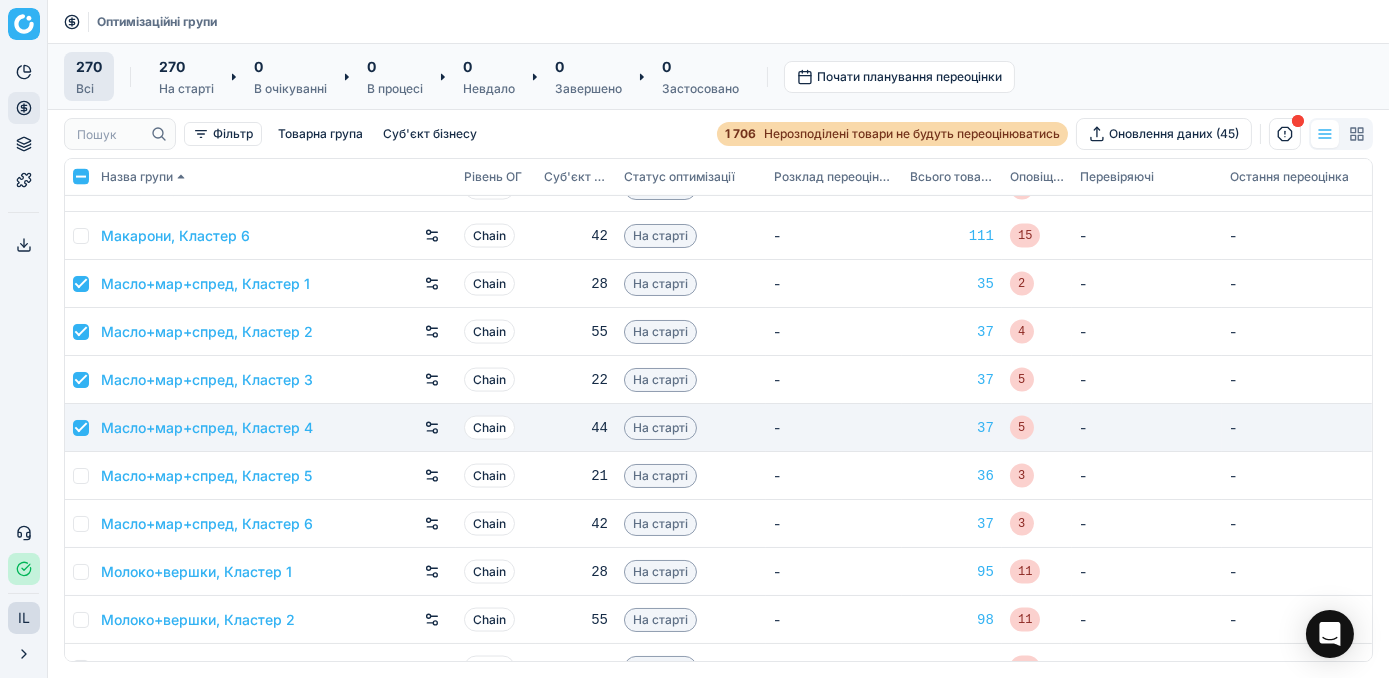 checkbox on "true" 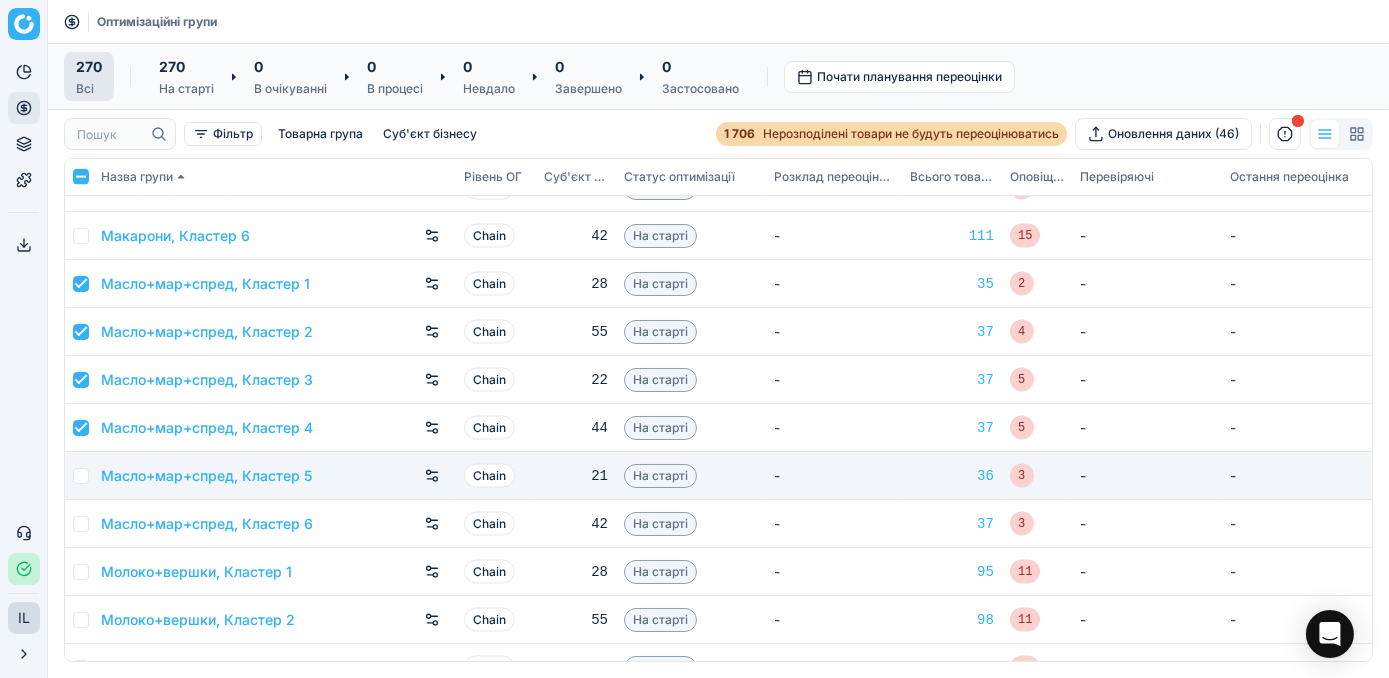 click at bounding box center [79, 476] 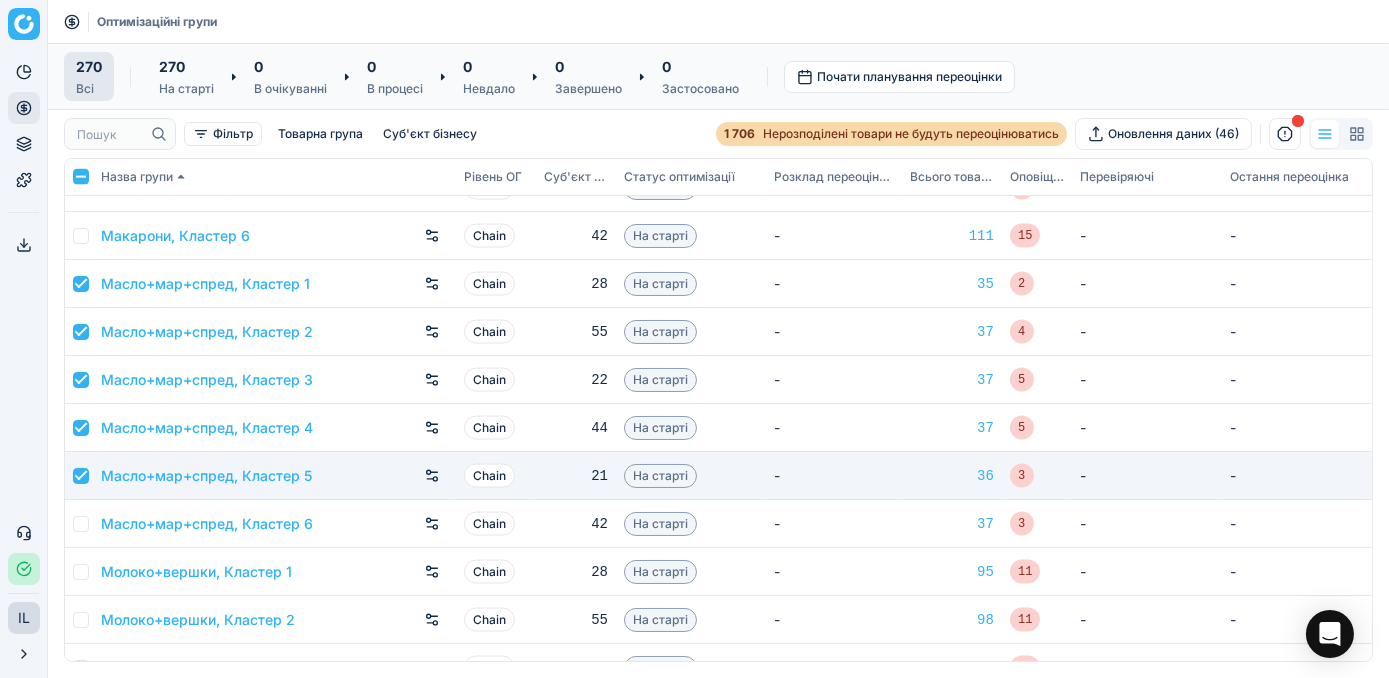 checkbox on "true" 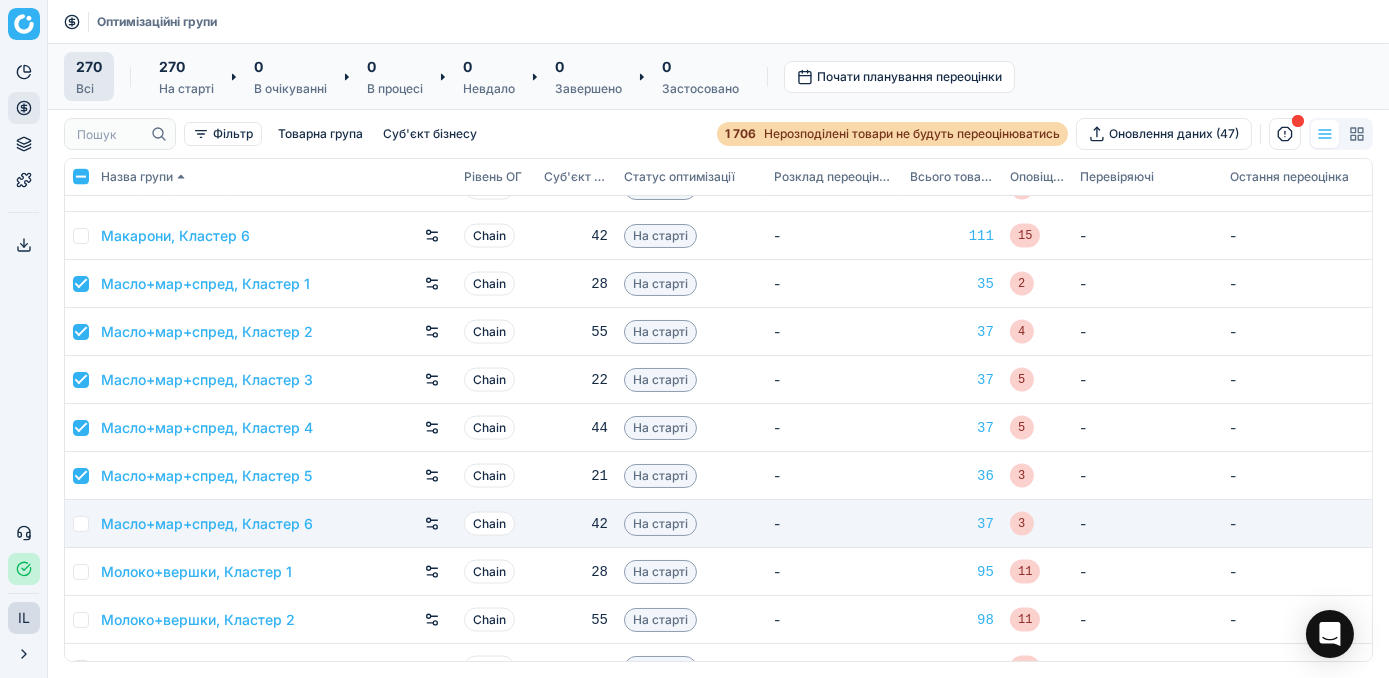 click at bounding box center (79, 524) 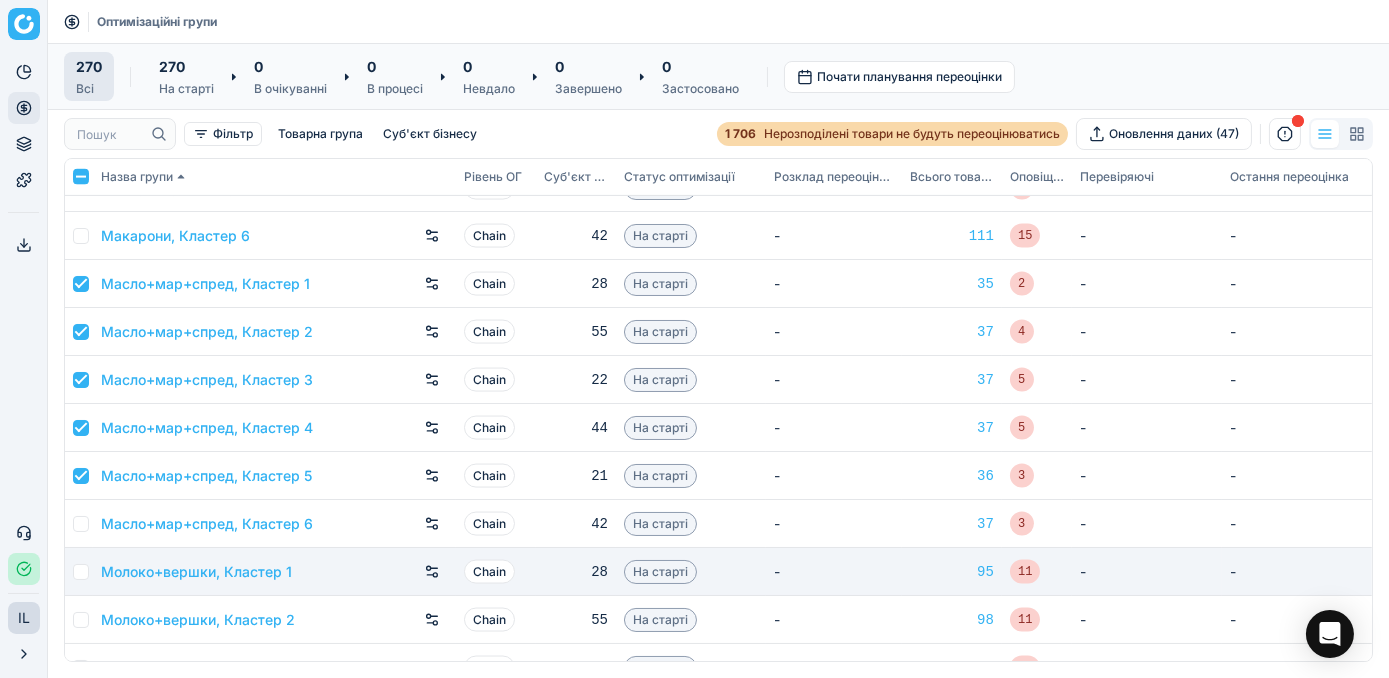 click at bounding box center (81, 572) 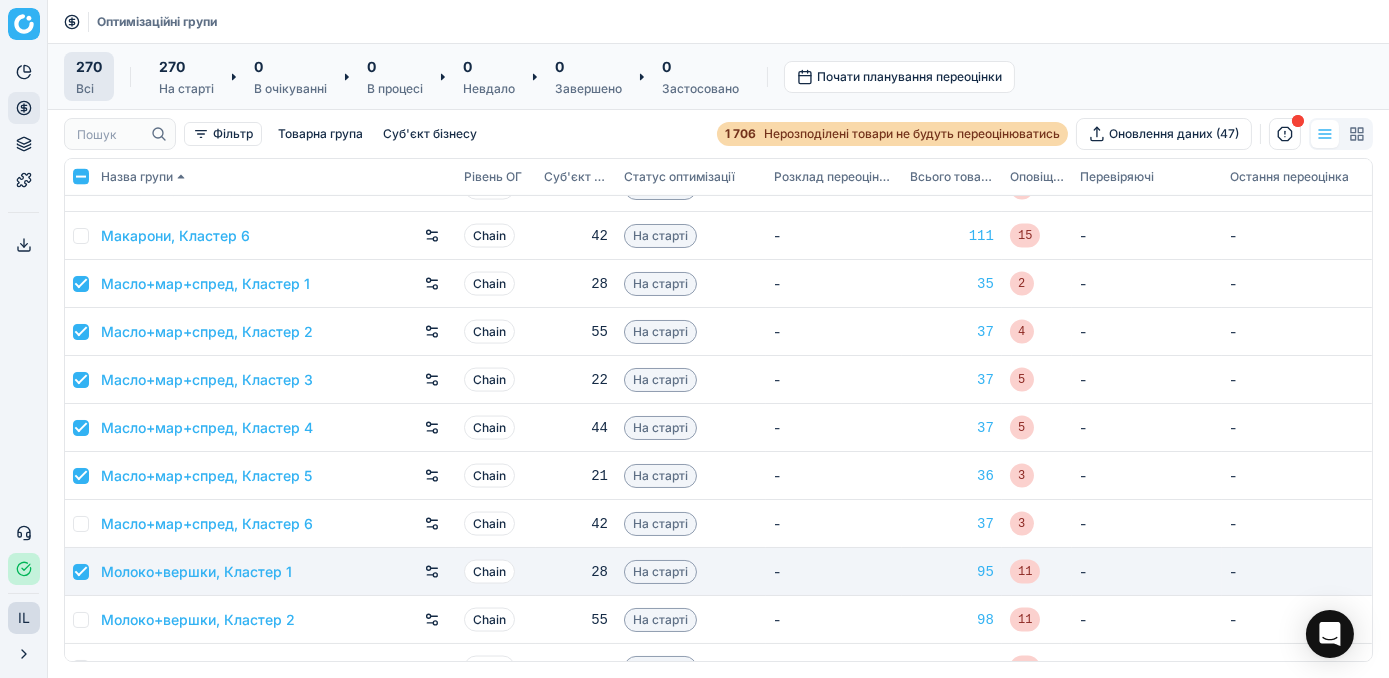 checkbox on "true" 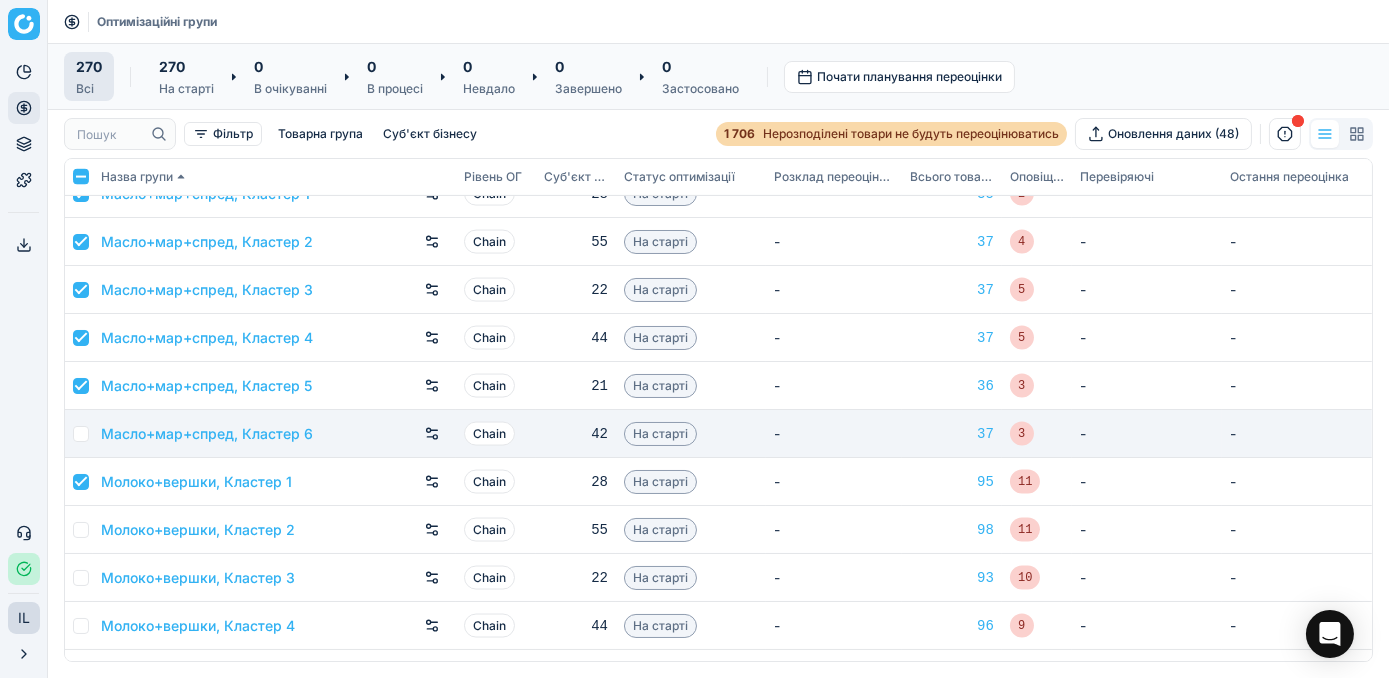 scroll, scrollTop: 6363, scrollLeft: 0, axis: vertical 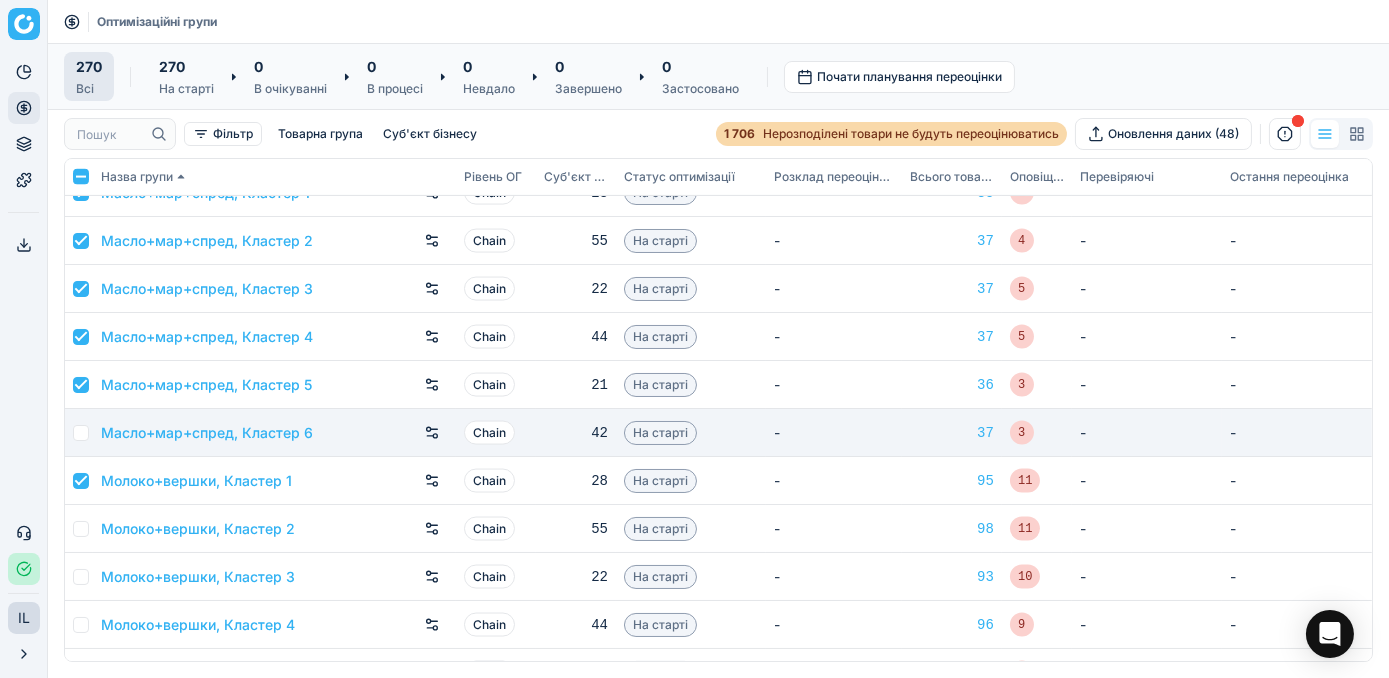 click at bounding box center [81, 433] 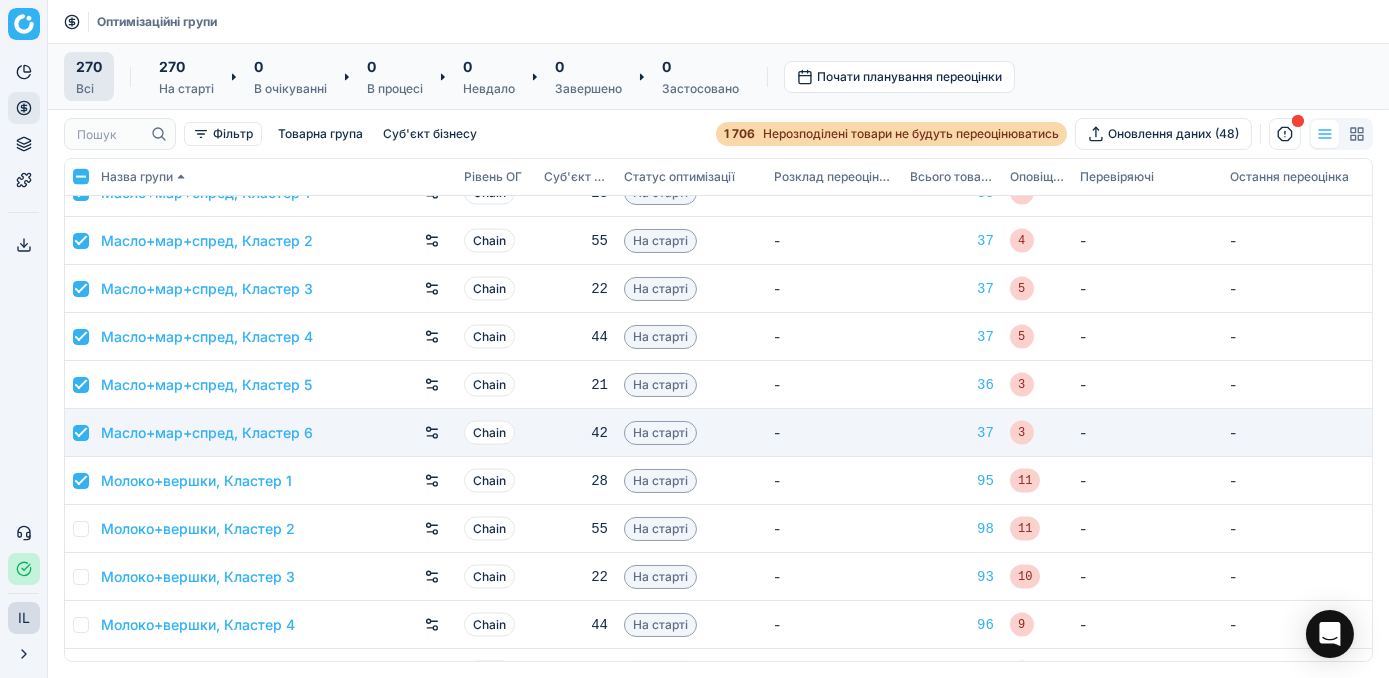 checkbox on "true" 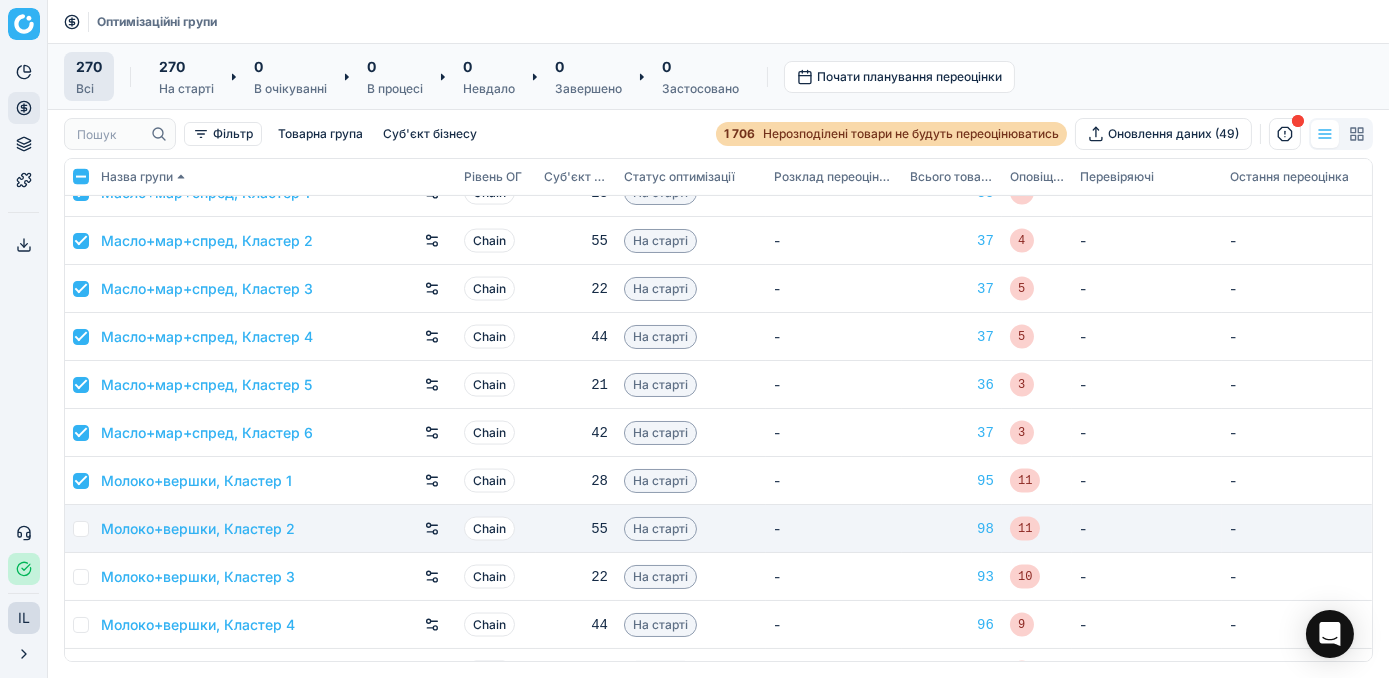 click at bounding box center (79, 529) 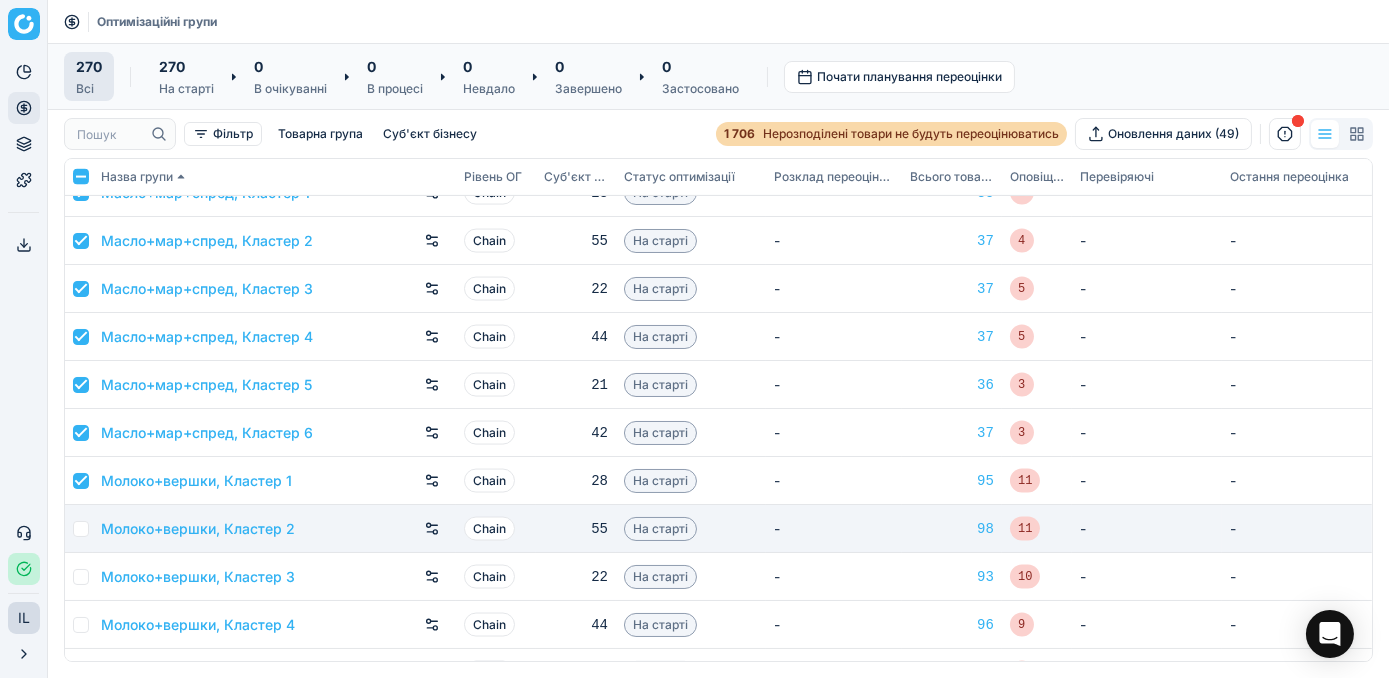 click at bounding box center (79, 529) 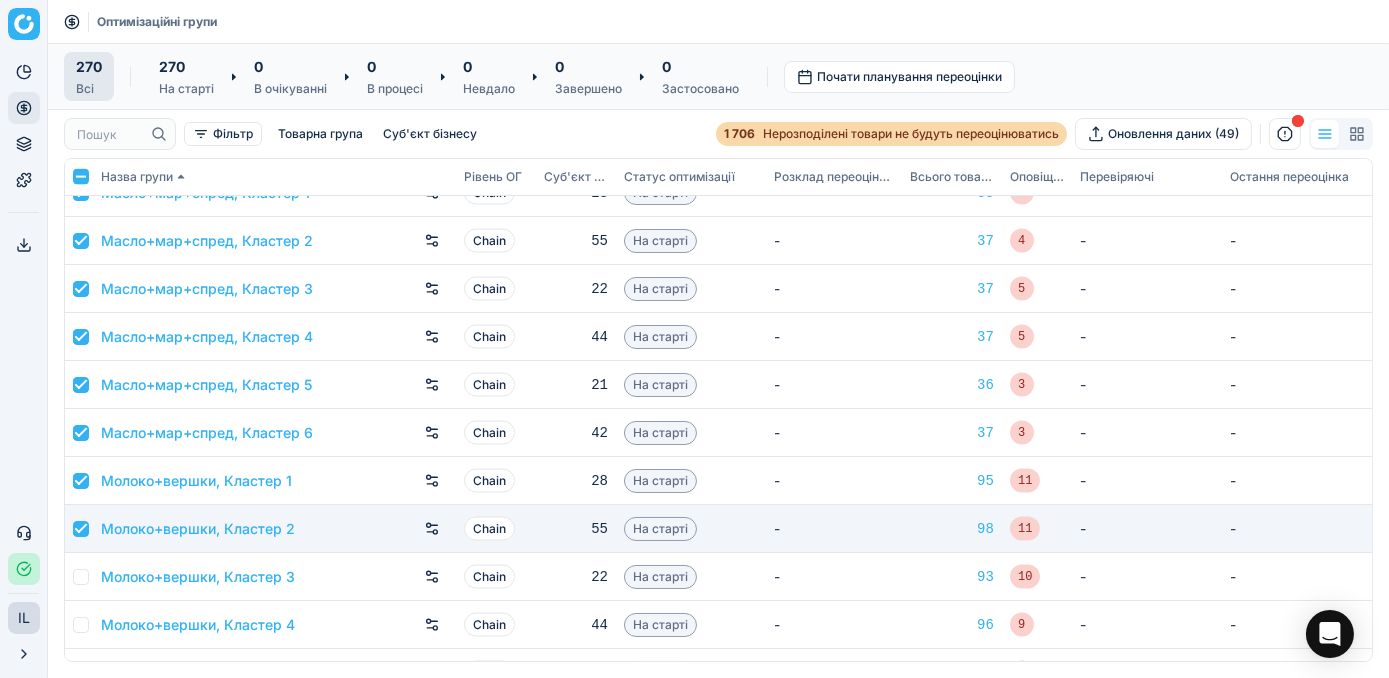 checkbox on "true" 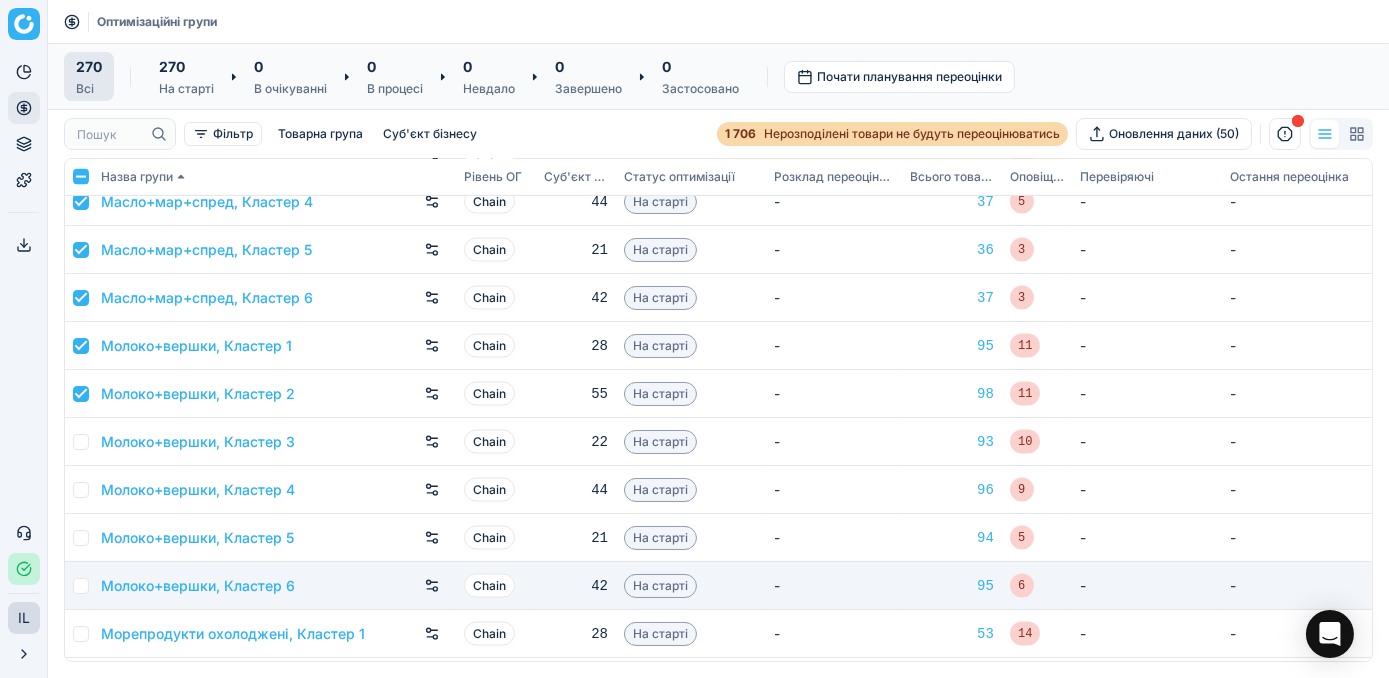 scroll, scrollTop: 6545, scrollLeft: 0, axis: vertical 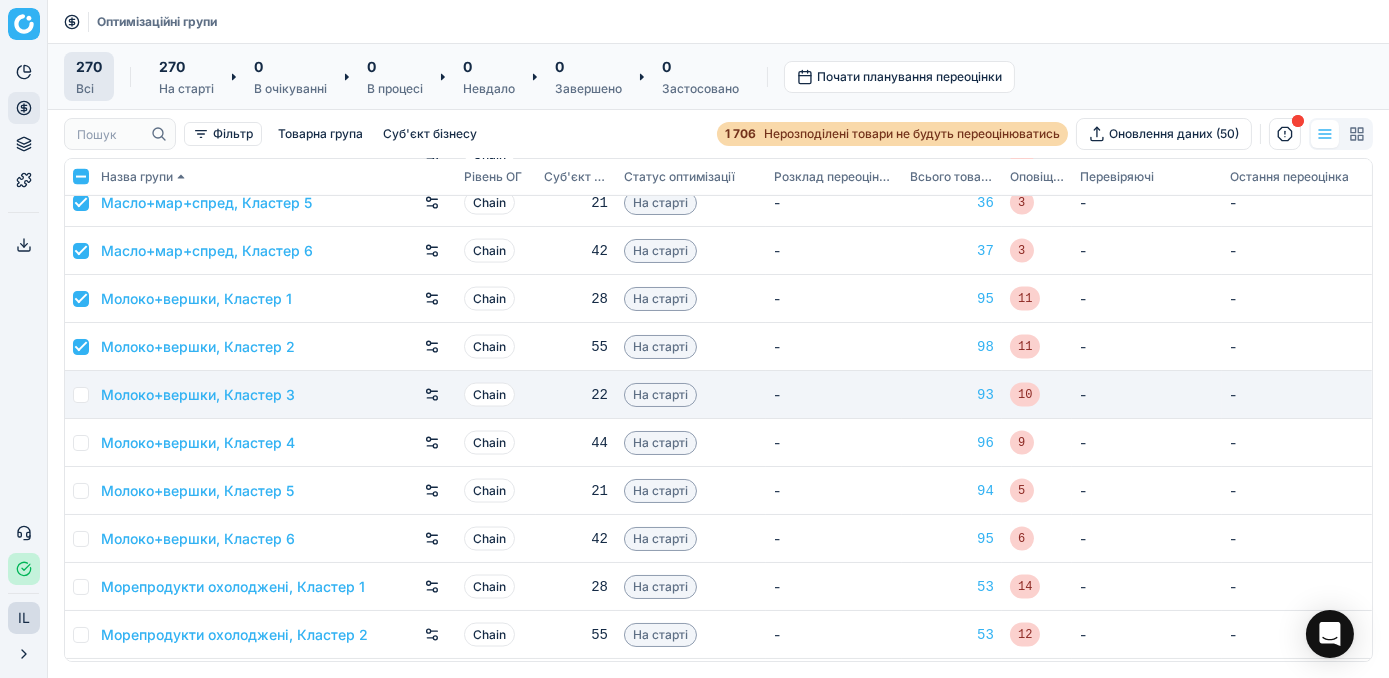 click at bounding box center (81, 395) 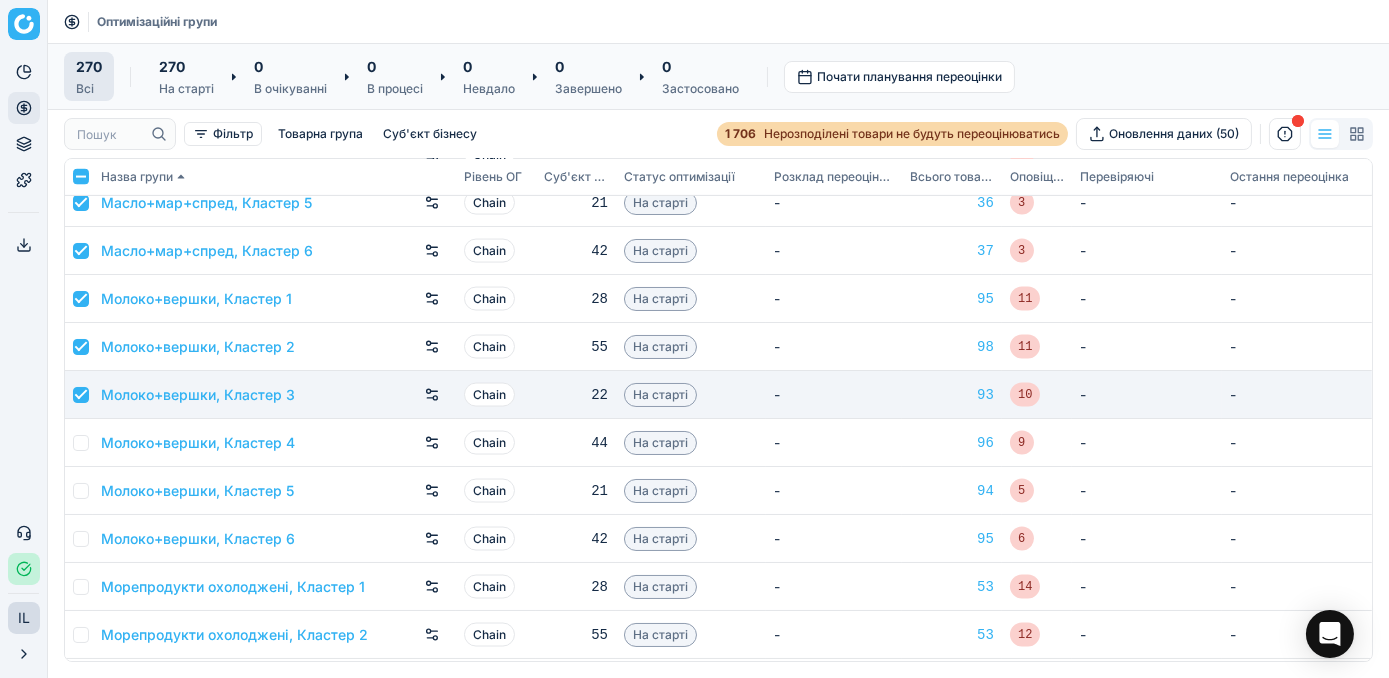 checkbox on "true" 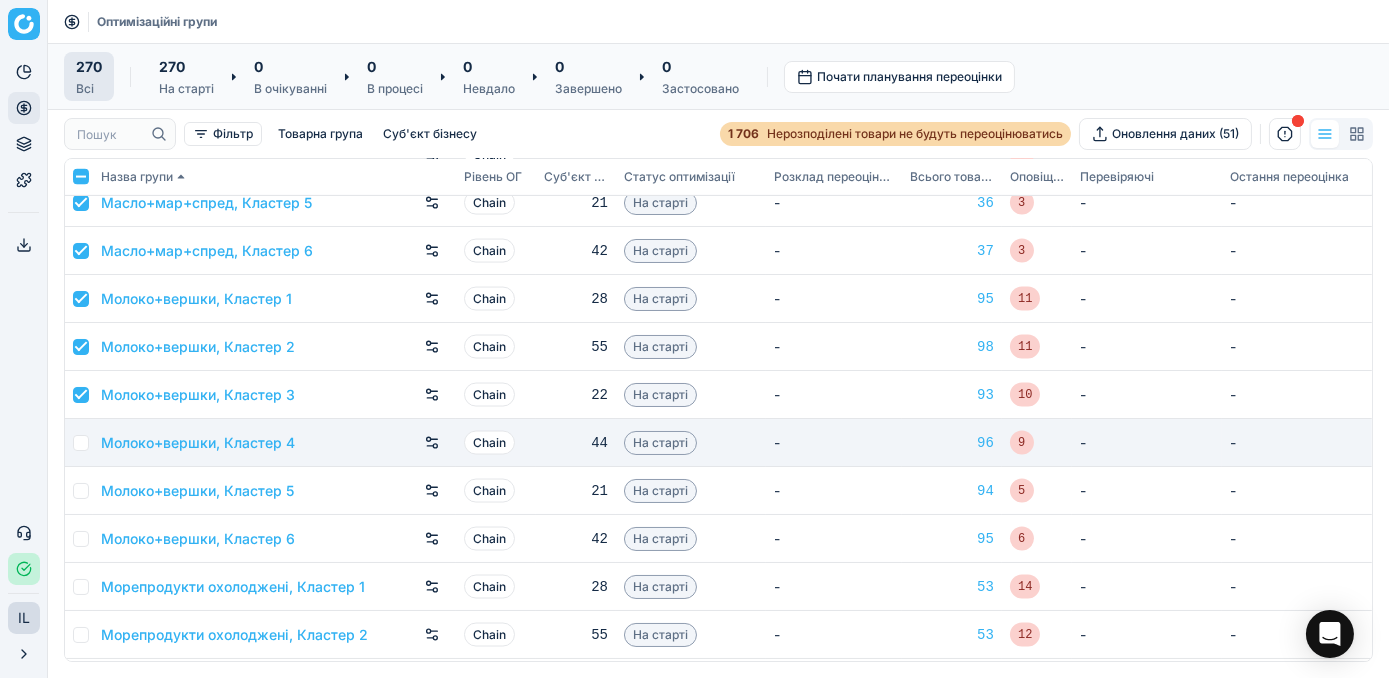 click at bounding box center [79, 443] 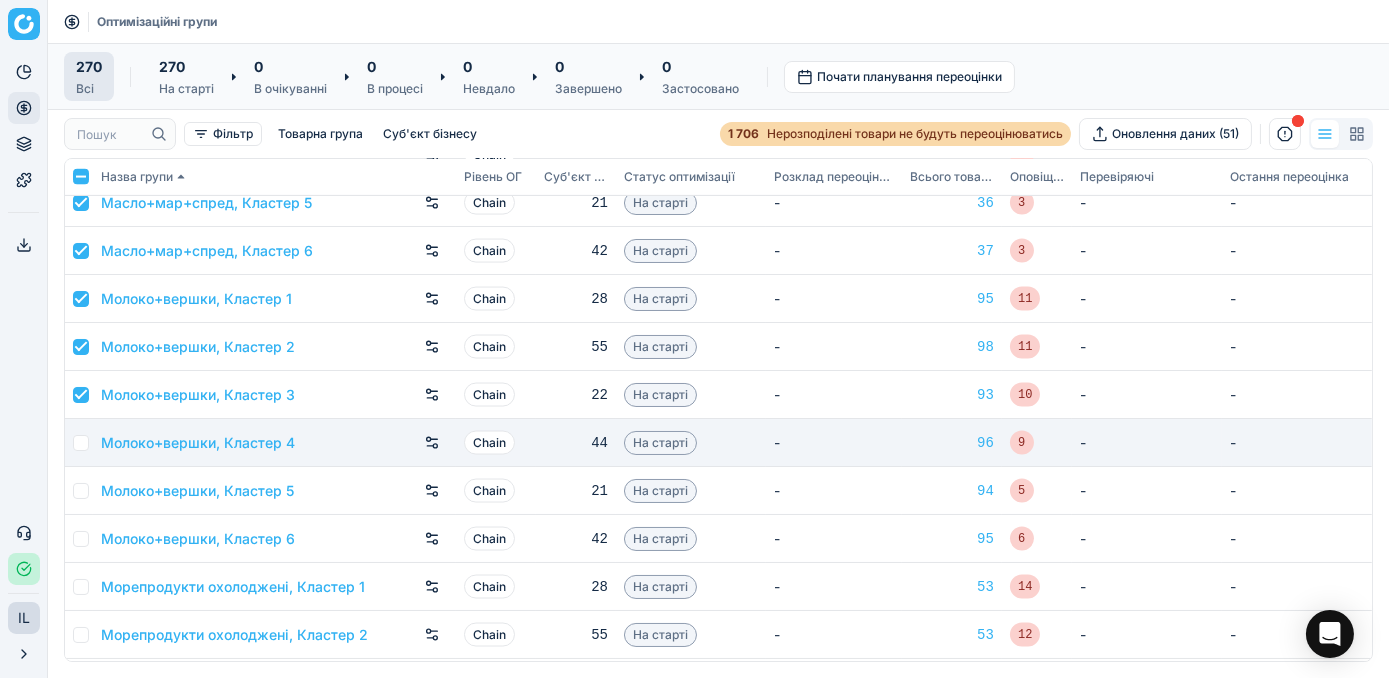 click at bounding box center [81, 443] 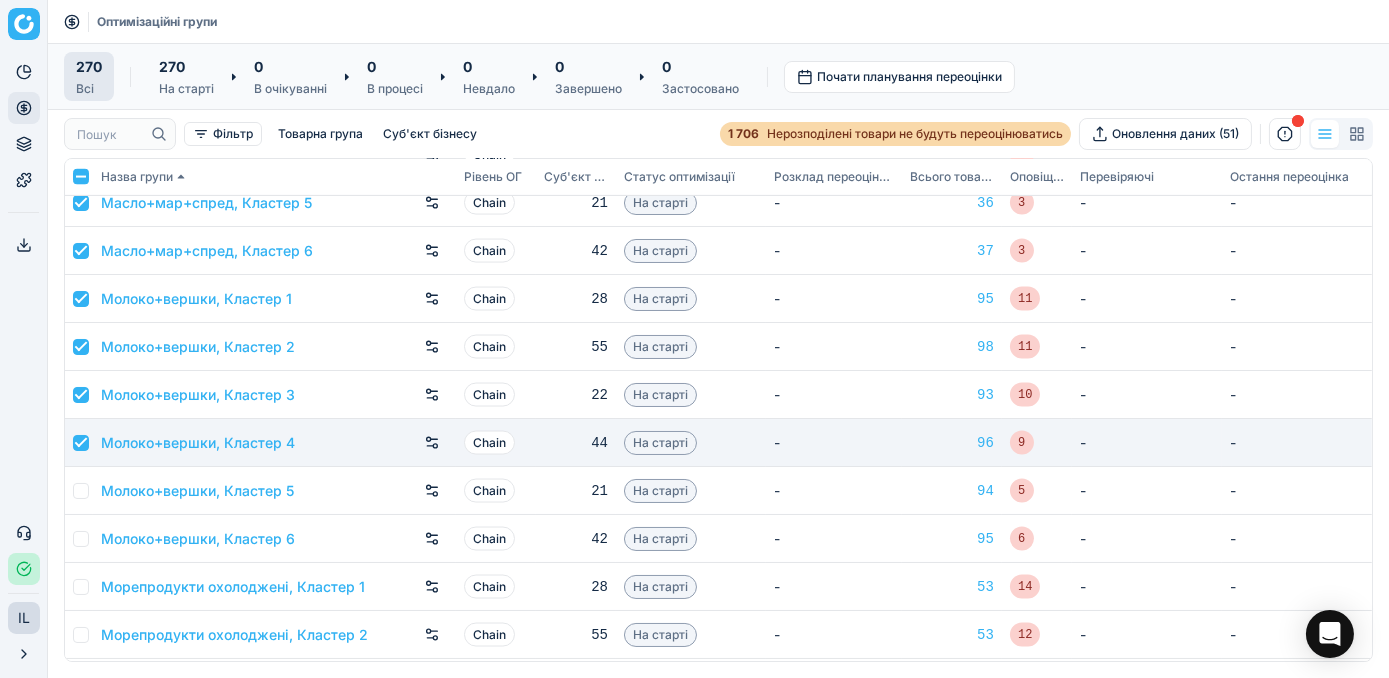 checkbox on "true" 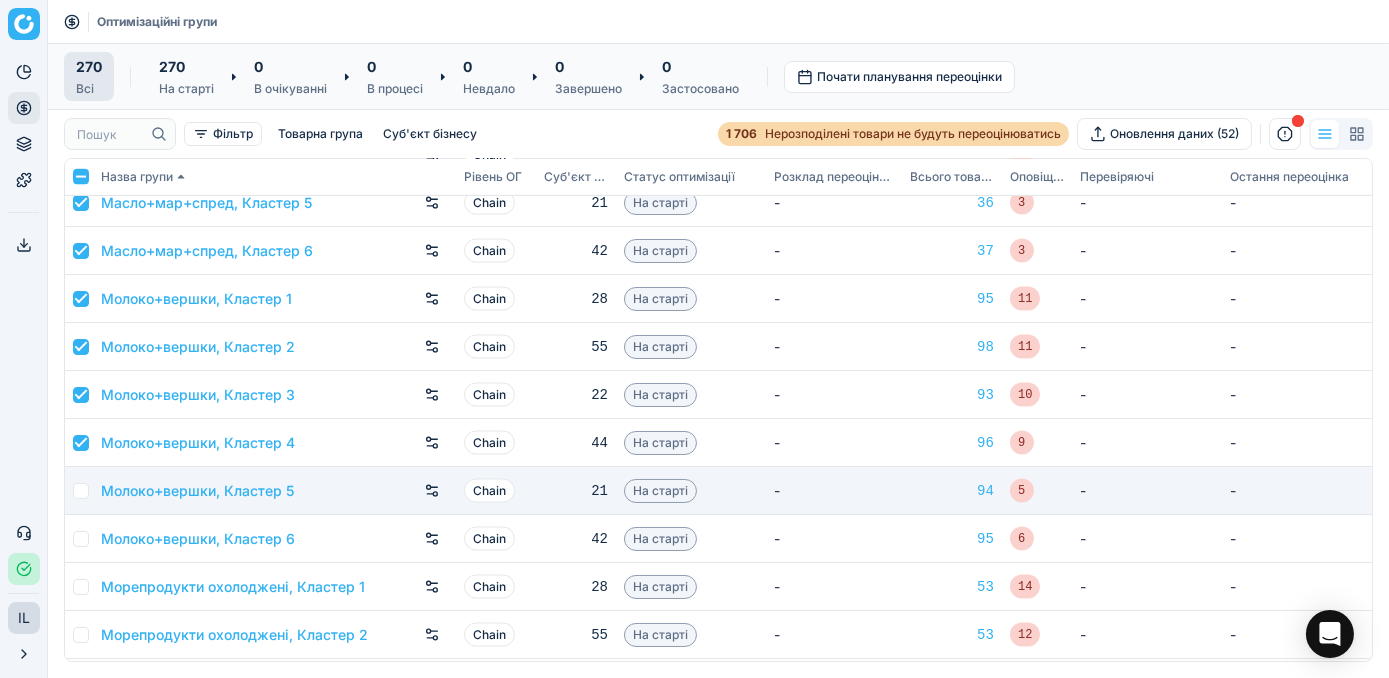 click at bounding box center (81, 491) 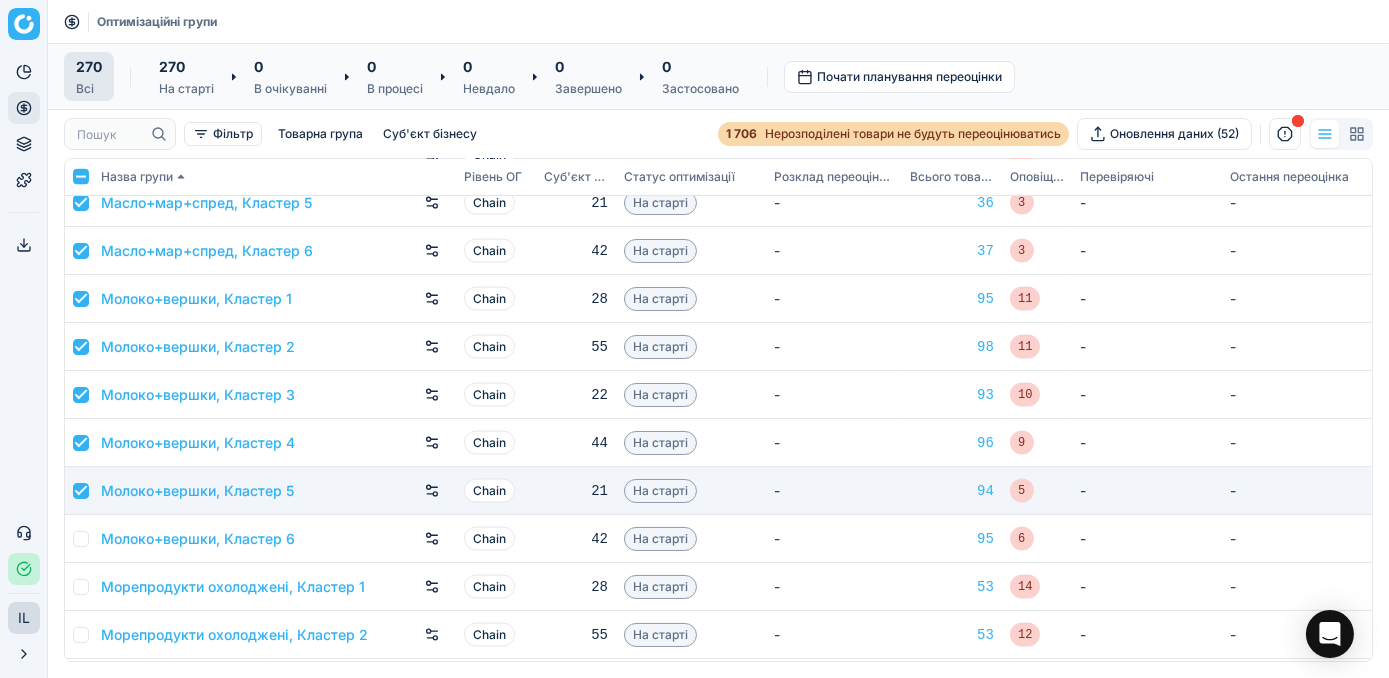 checkbox on "true" 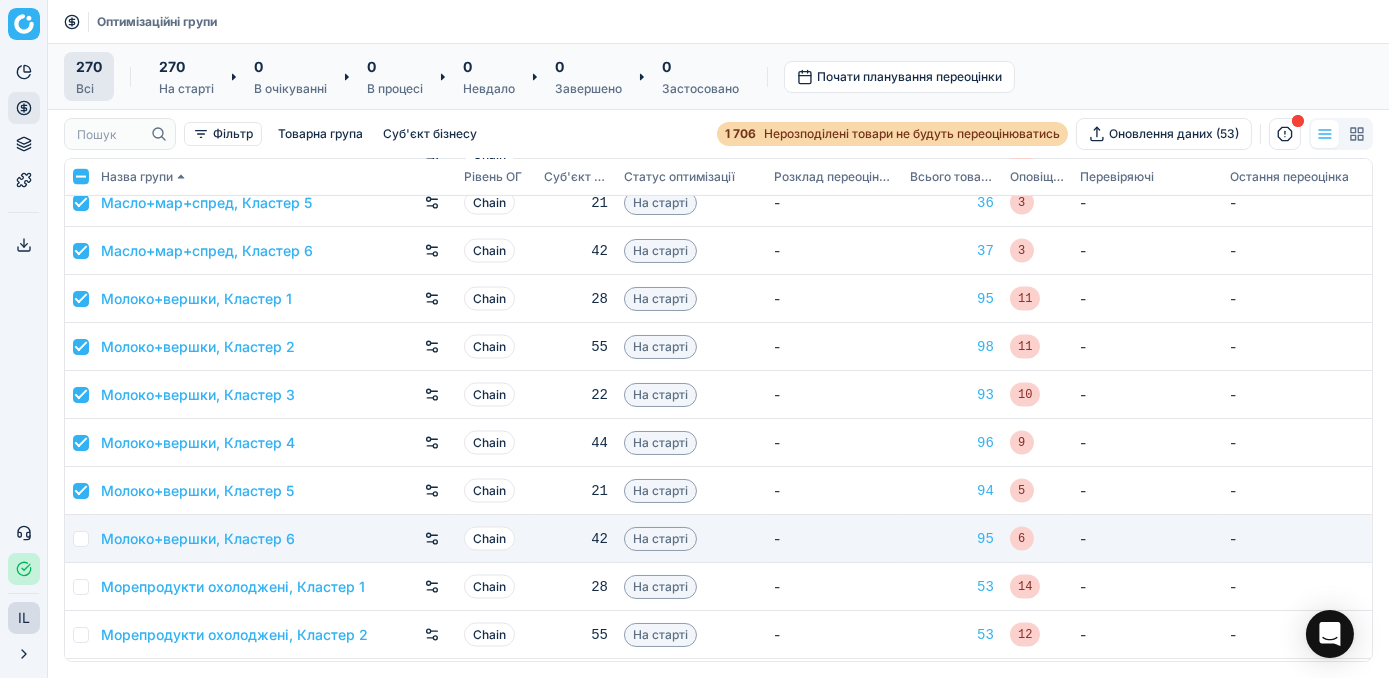 click at bounding box center [81, 539] 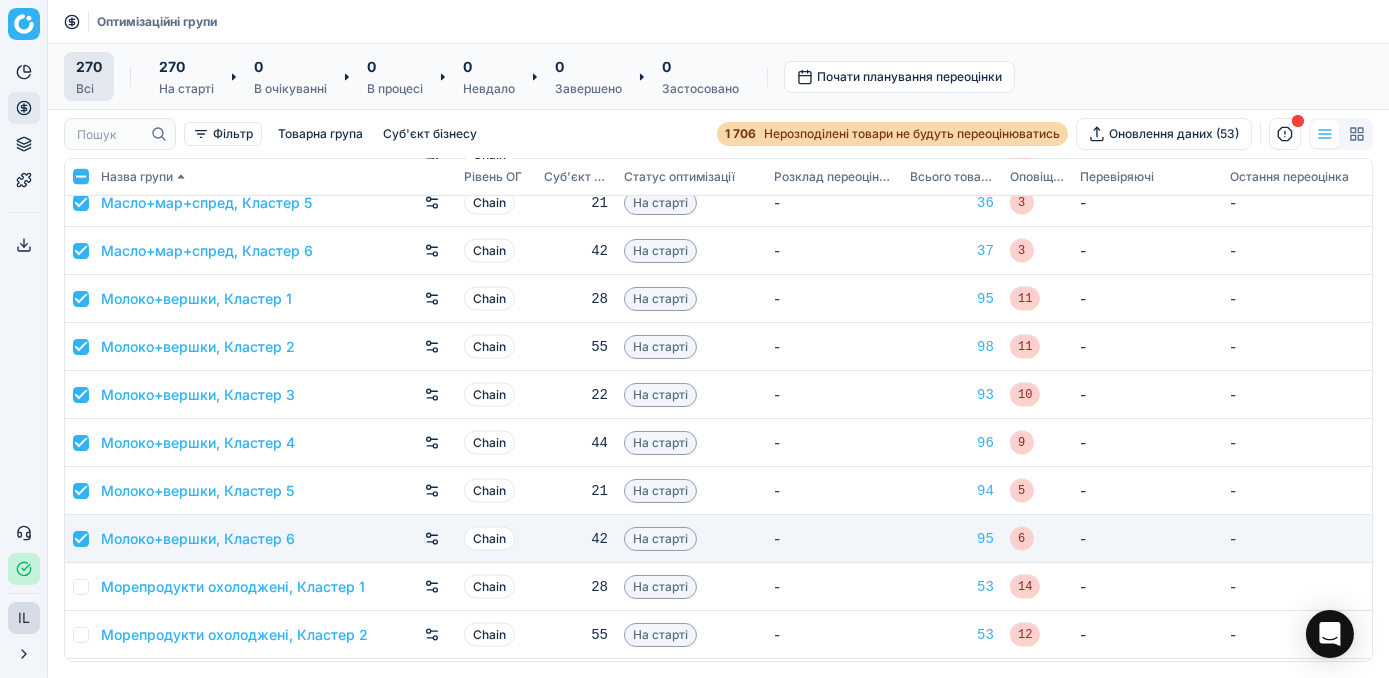 checkbox on "true" 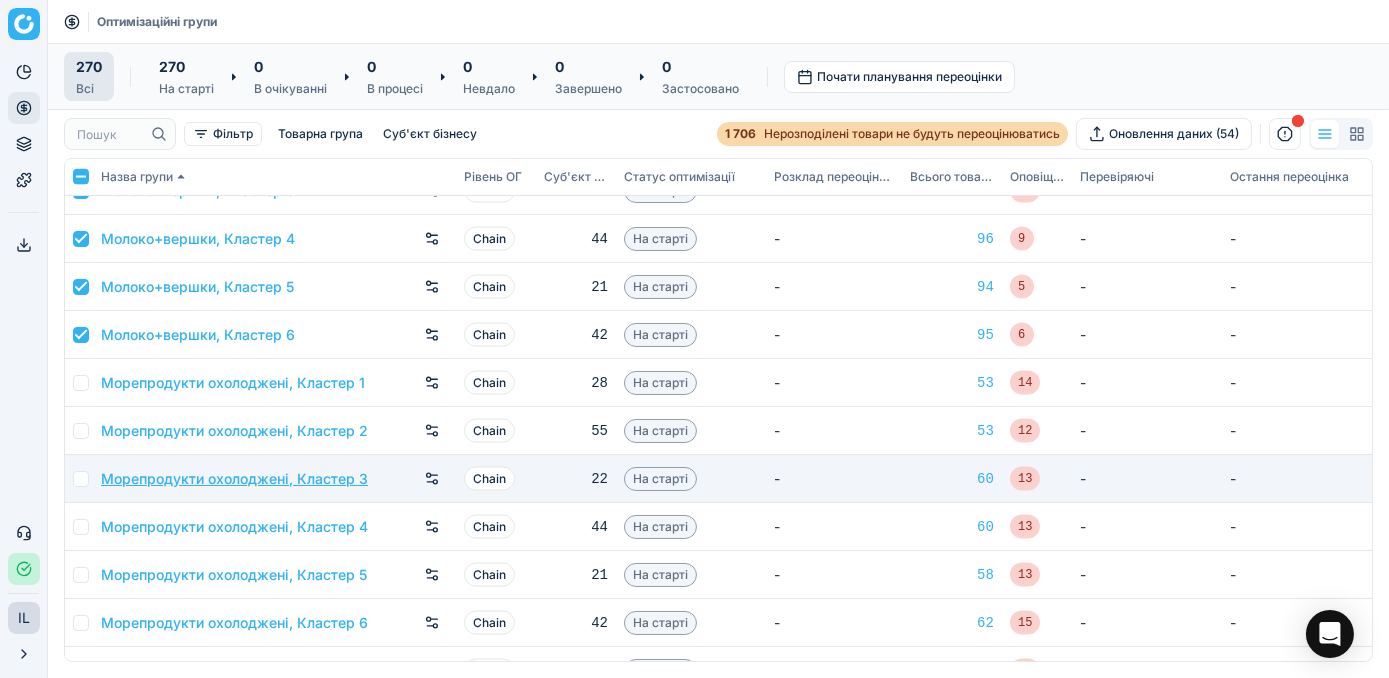 scroll, scrollTop: 6818, scrollLeft: 0, axis: vertical 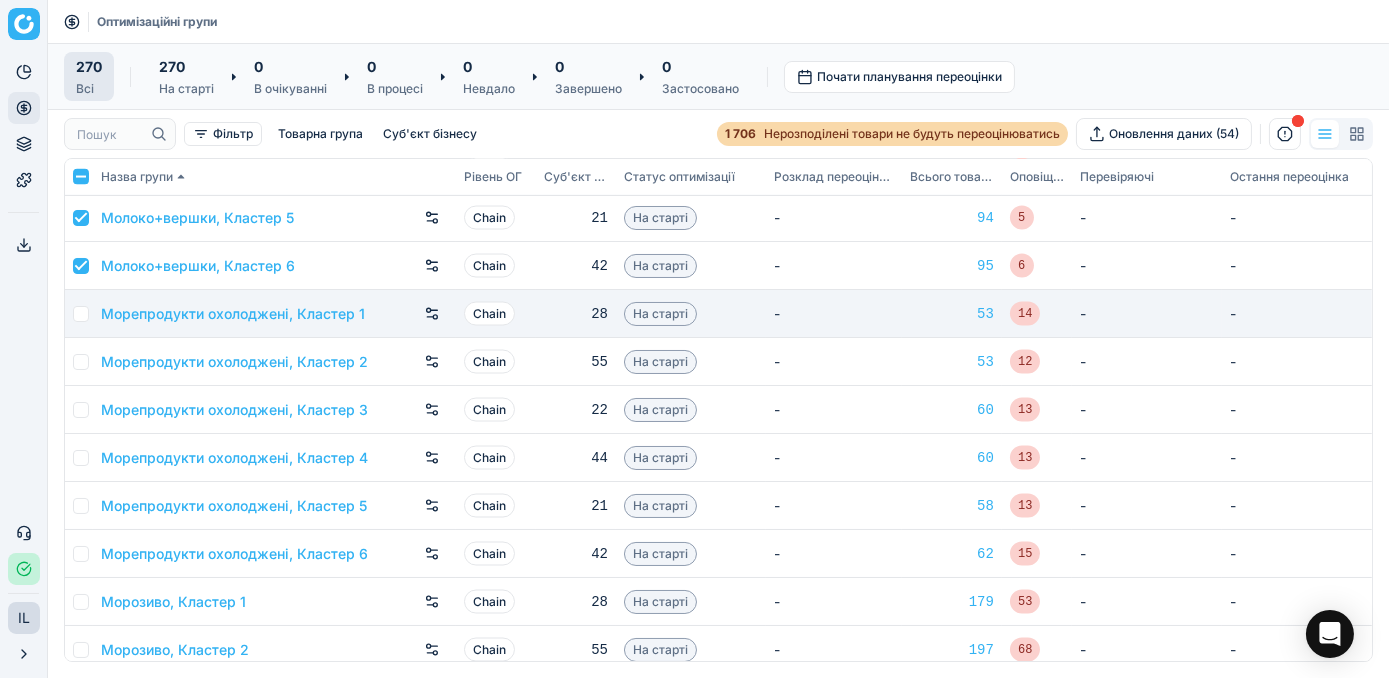 click at bounding box center [81, 314] 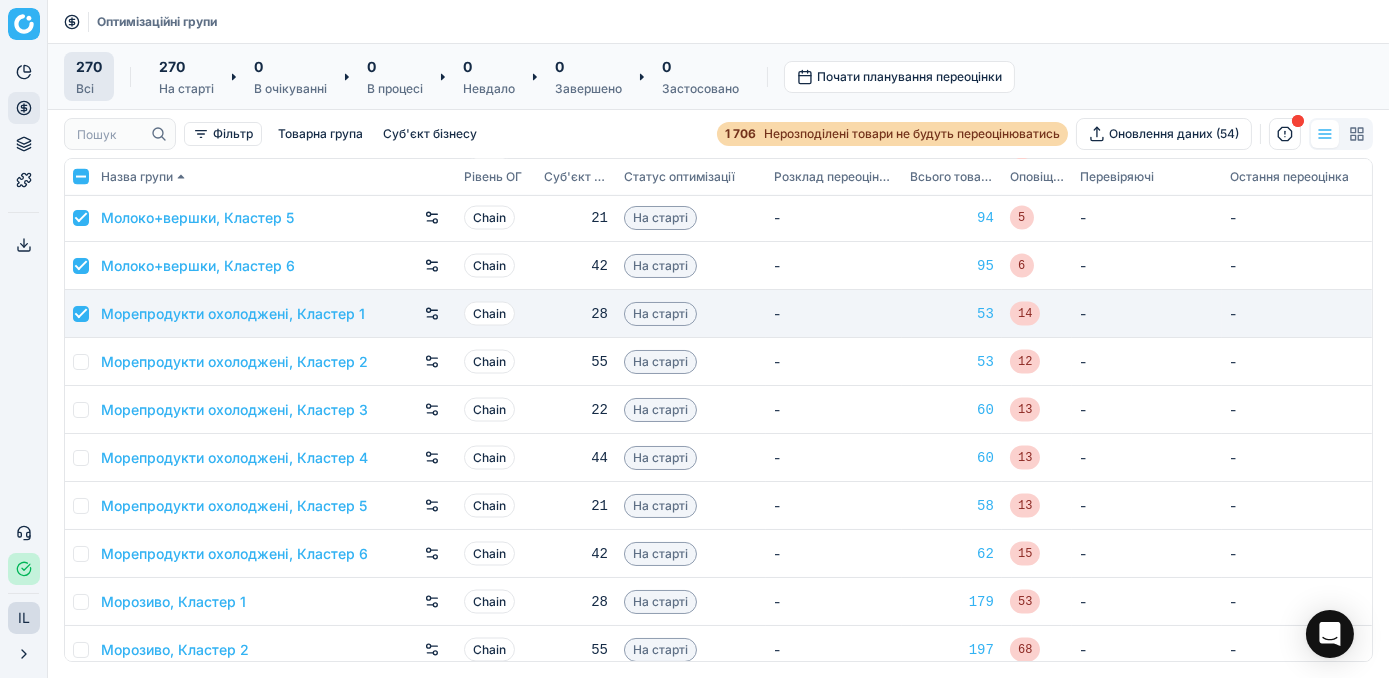 checkbox on "true" 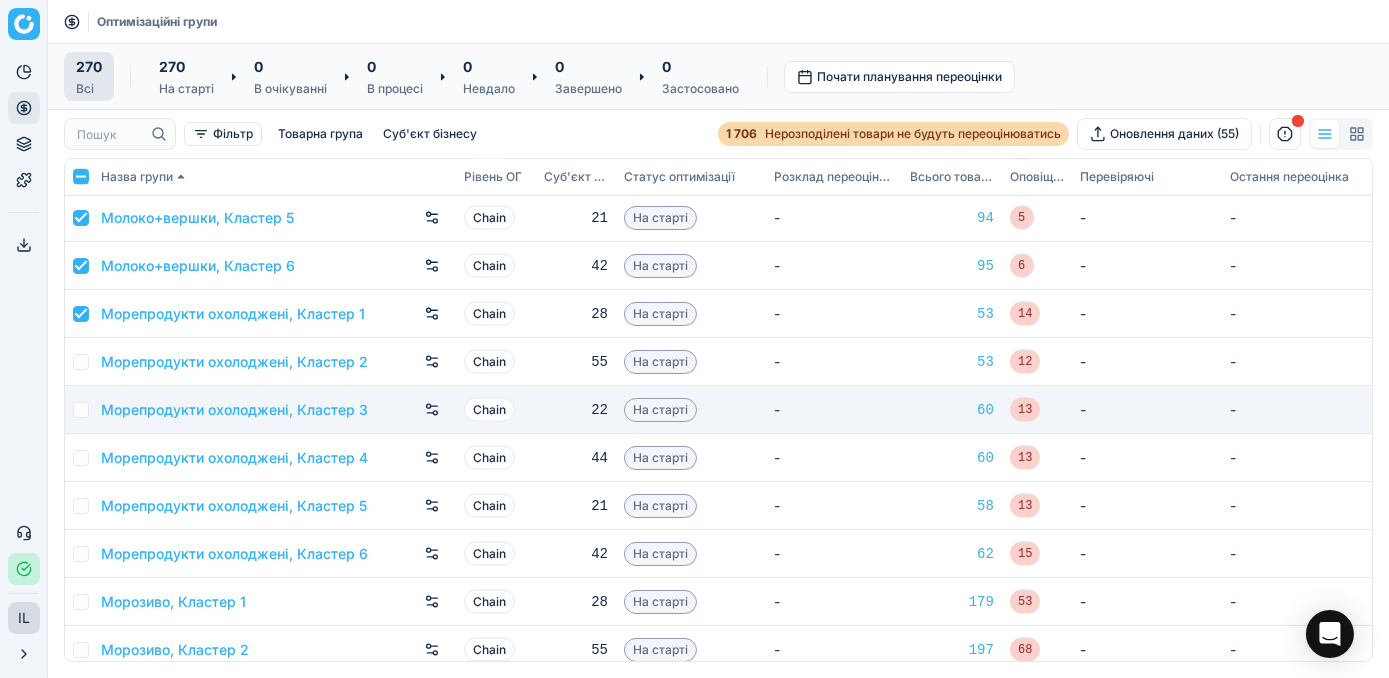 drag, startPoint x: 82, startPoint y: 357, endPoint x: 82, endPoint y: 393, distance: 36 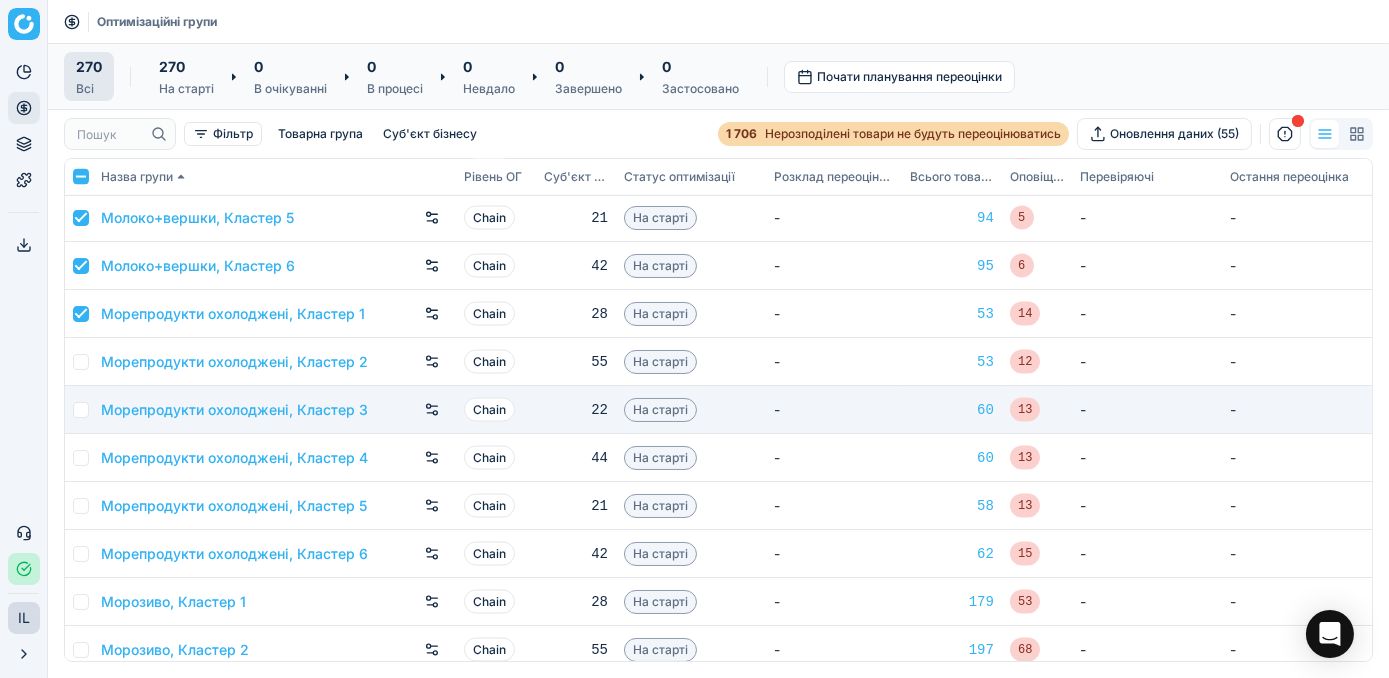 click at bounding box center (81, 362) 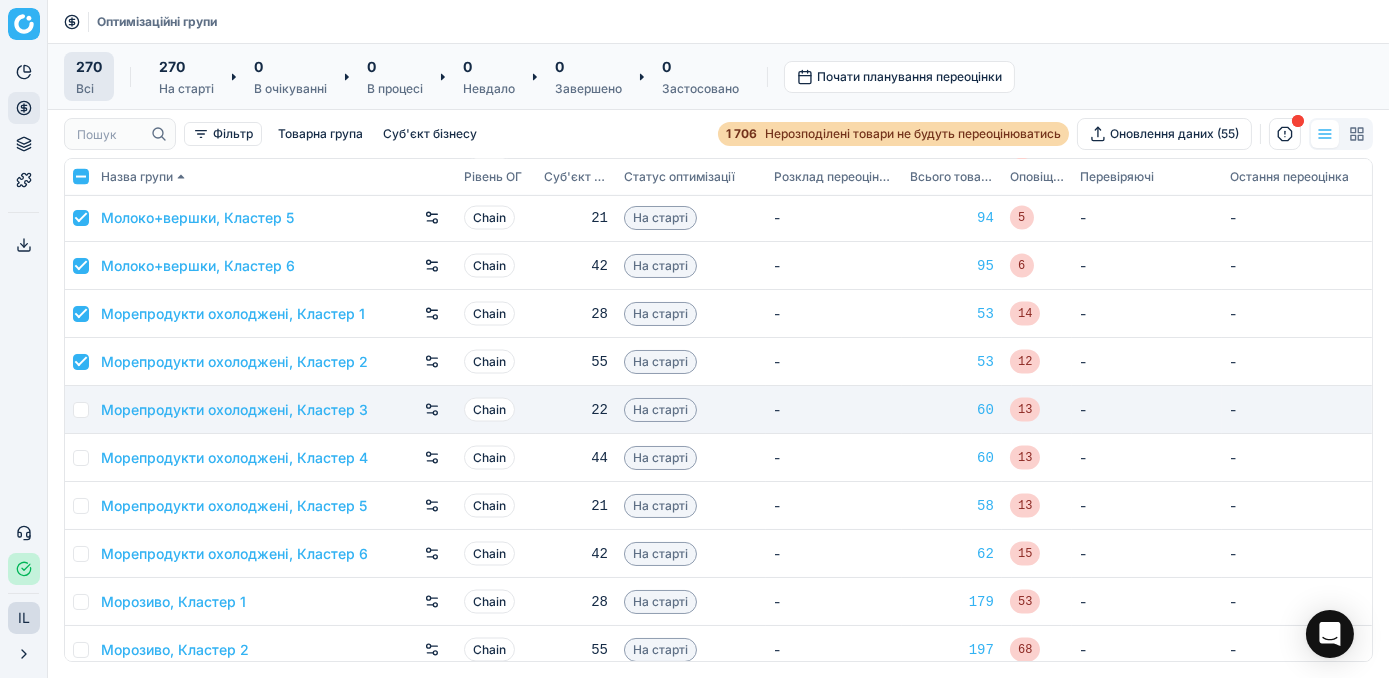 checkbox on "true" 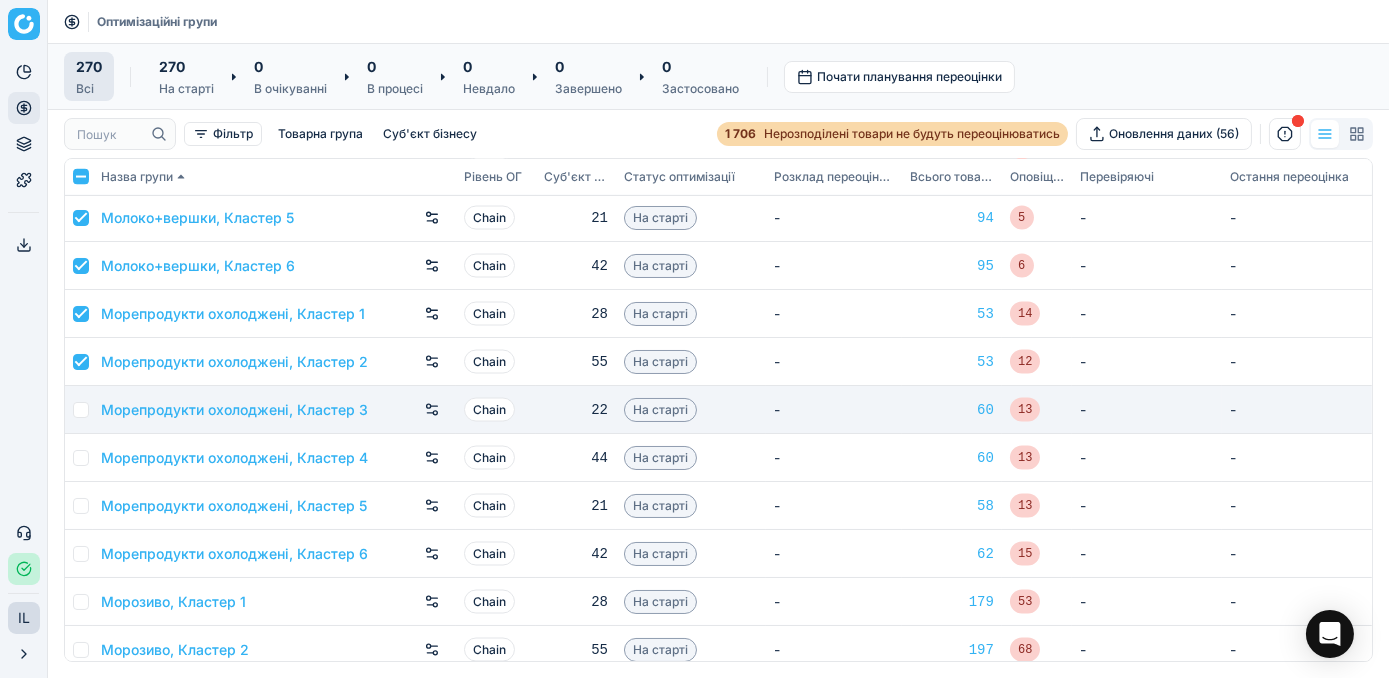 click at bounding box center (81, 410) 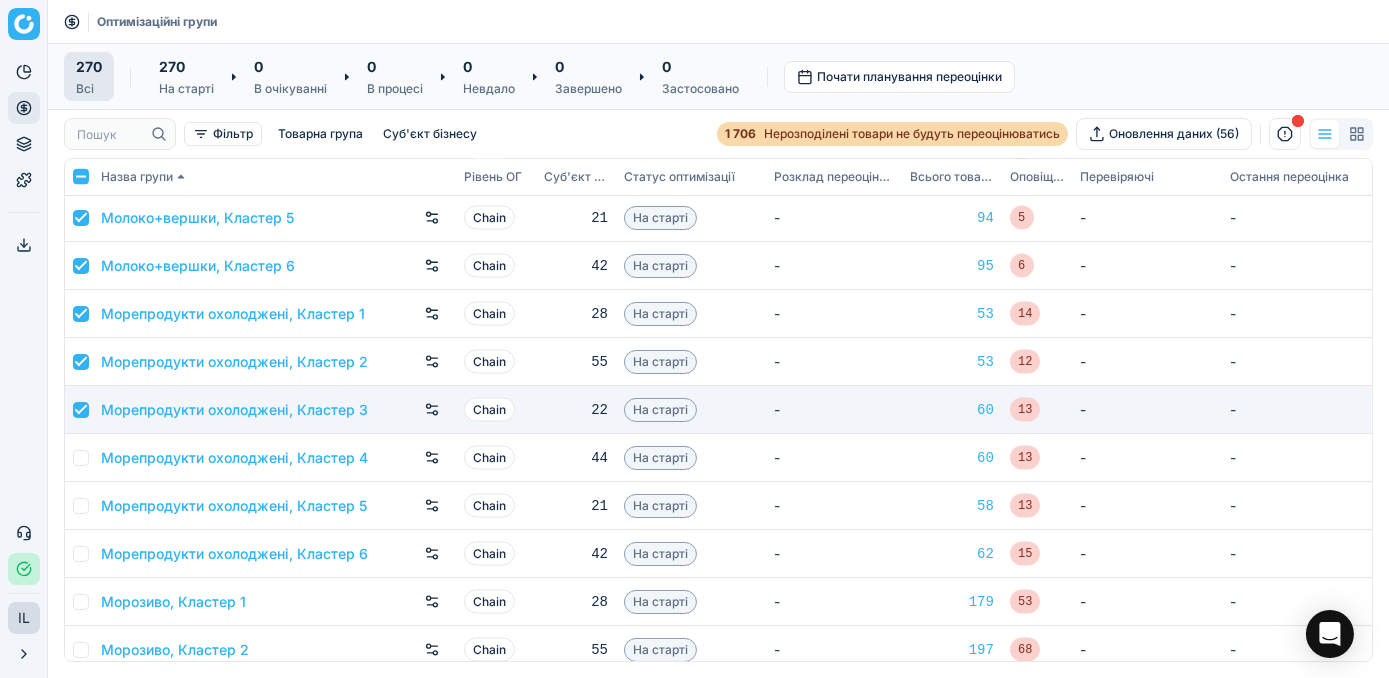 checkbox on "true" 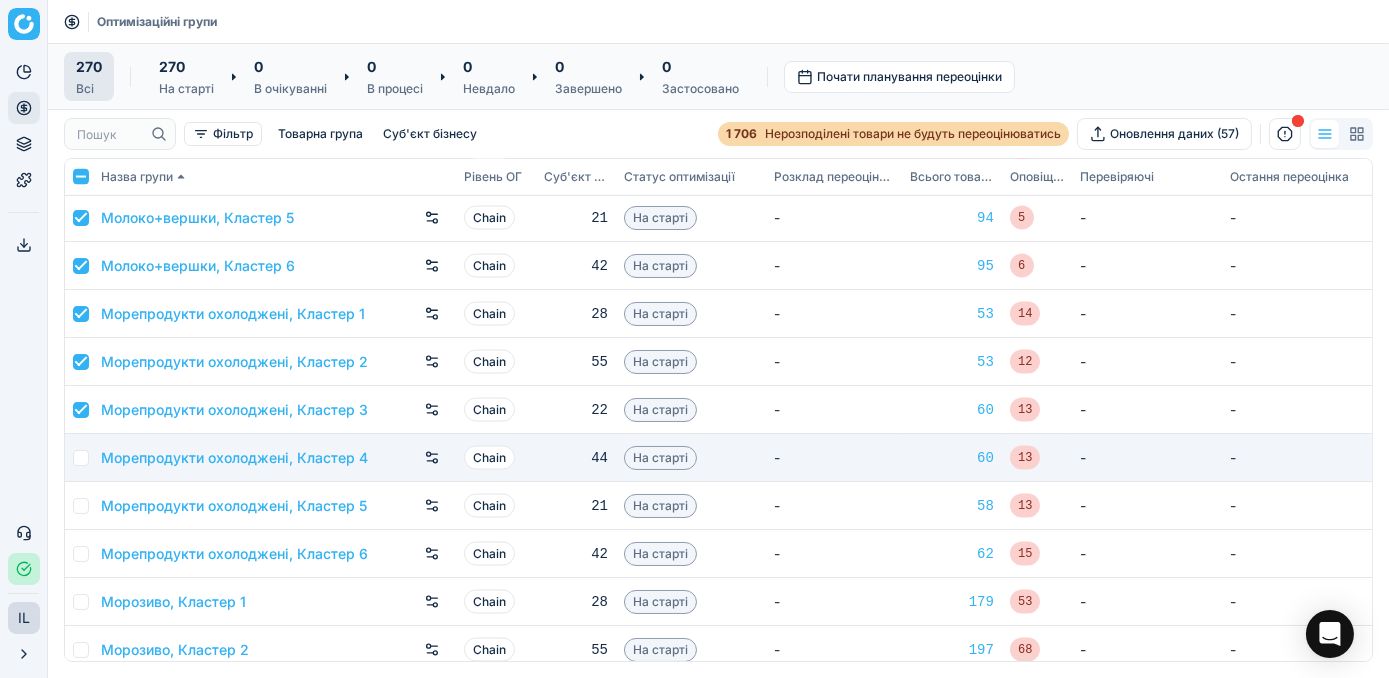 click at bounding box center [81, 458] 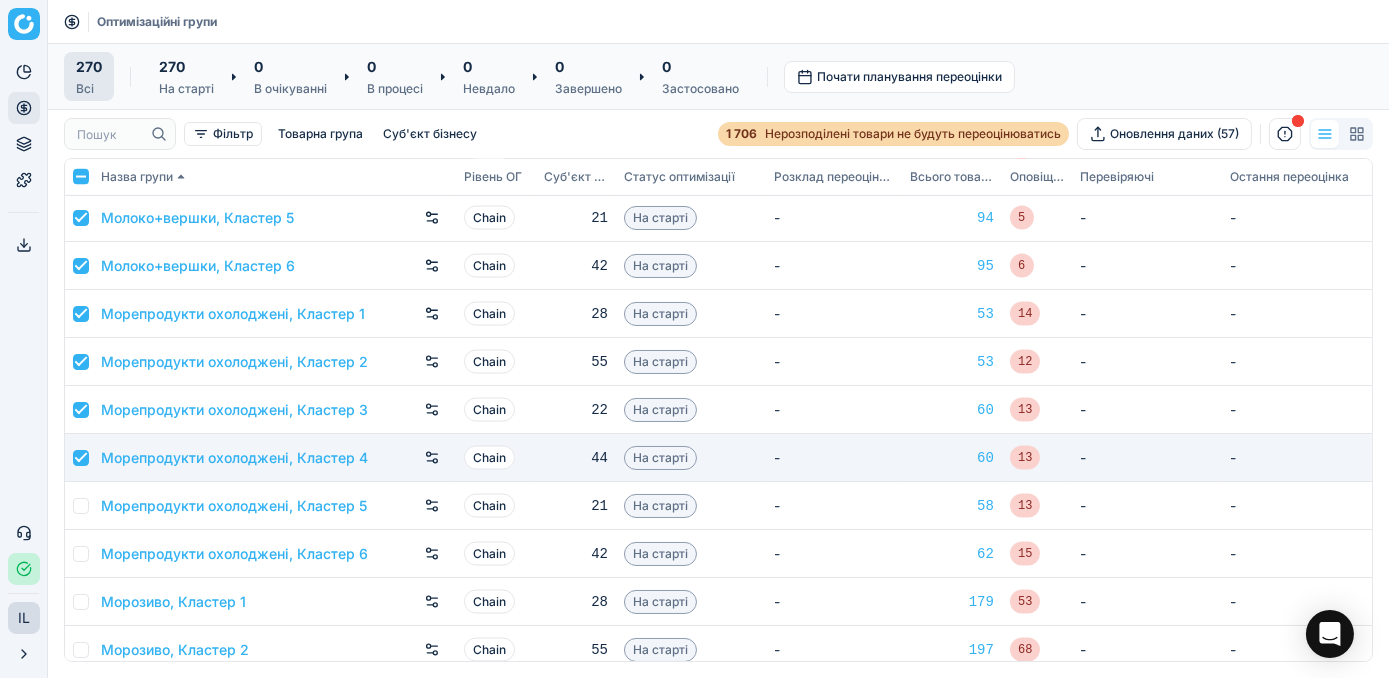 checkbox on "true" 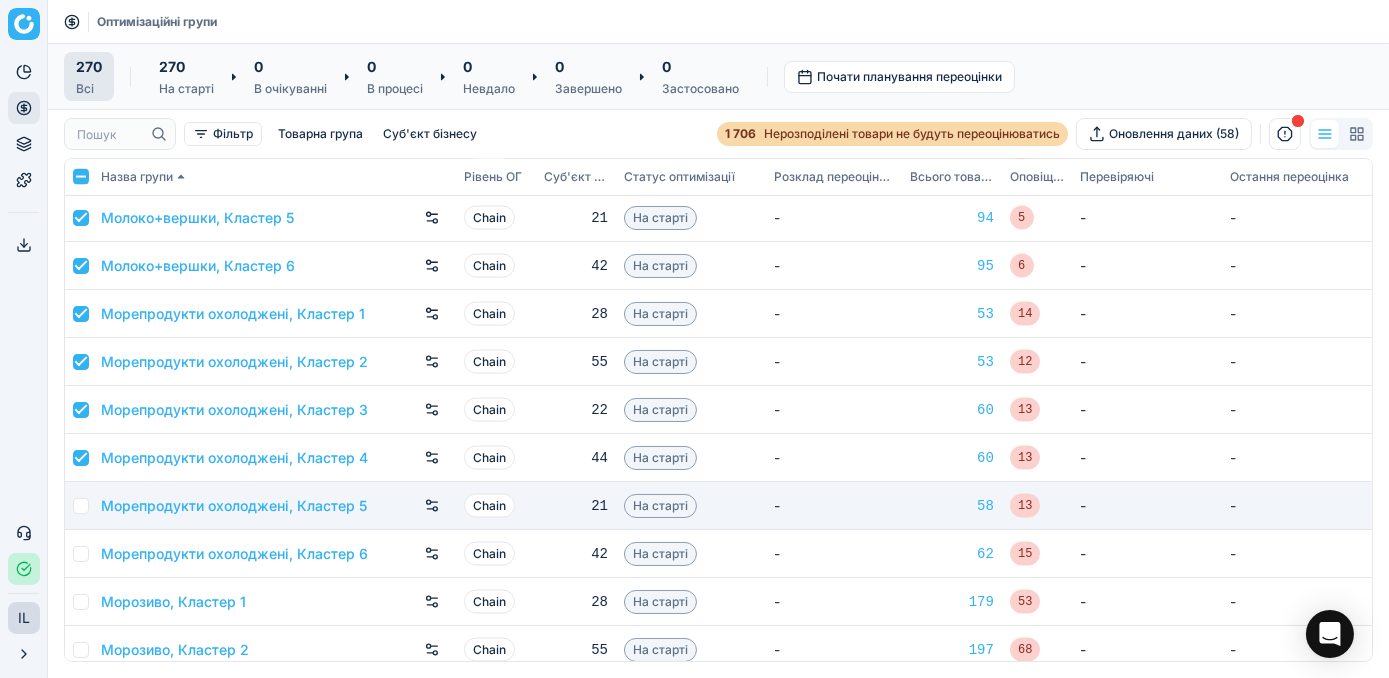 click at bounding box center [81, 506] 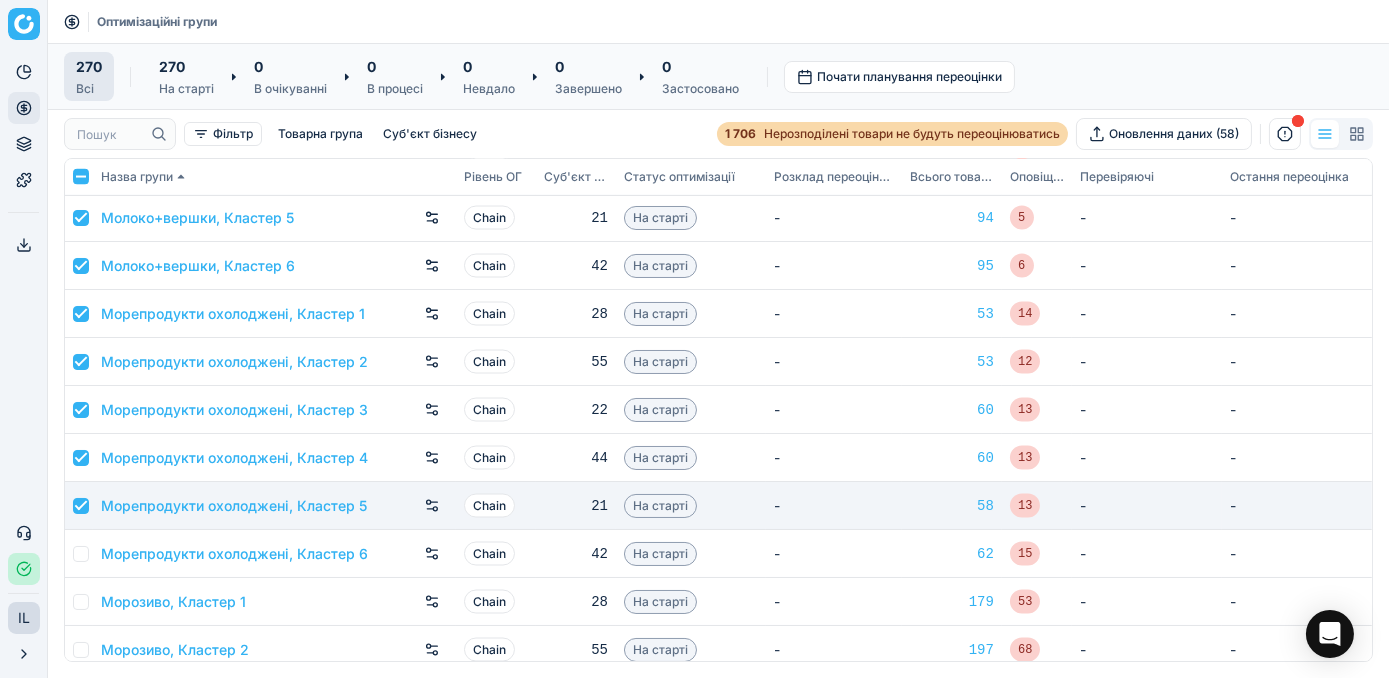 checkbox on "true" 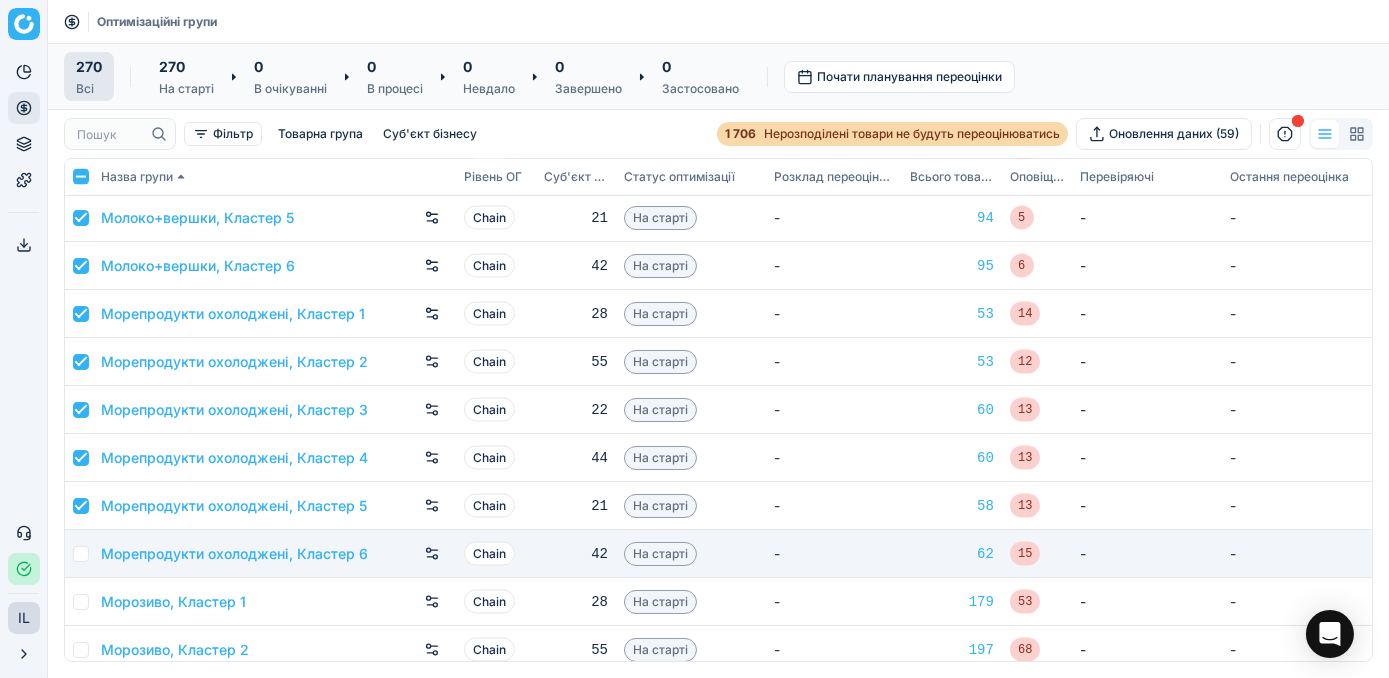 click at bounding box center [81, 554] 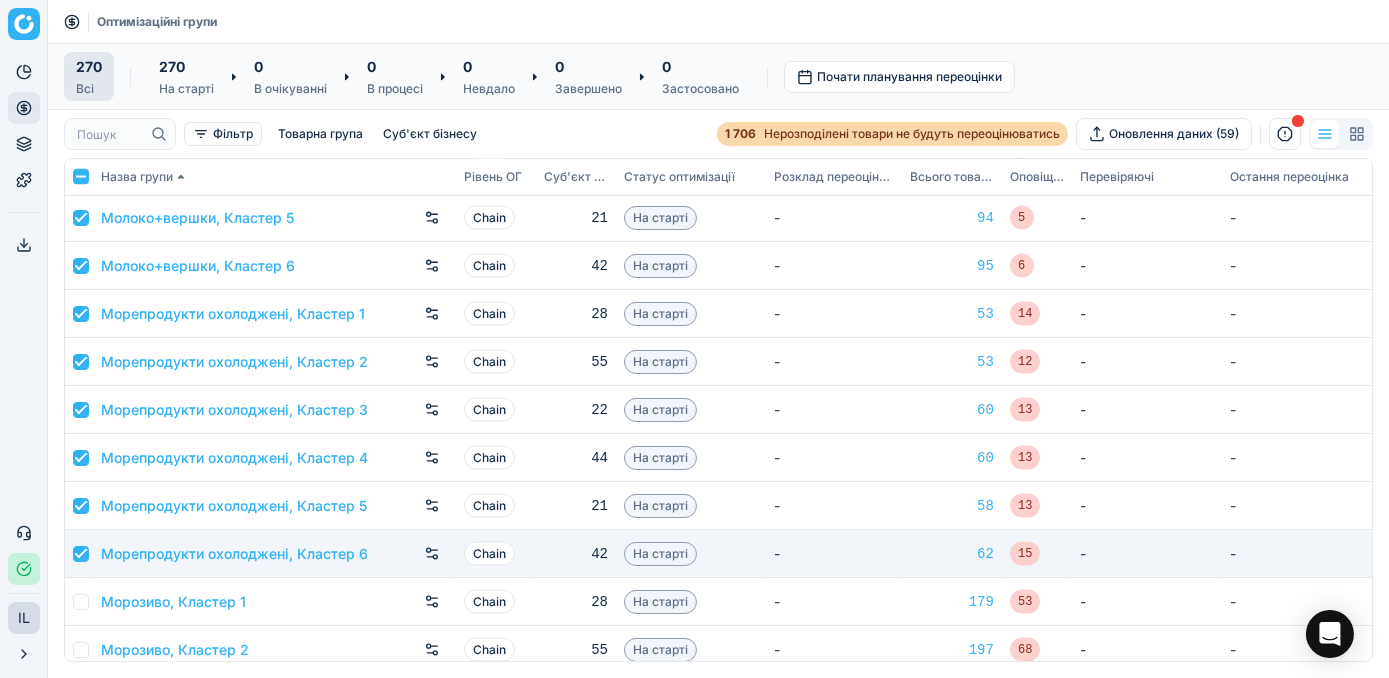 checkbox on "true" 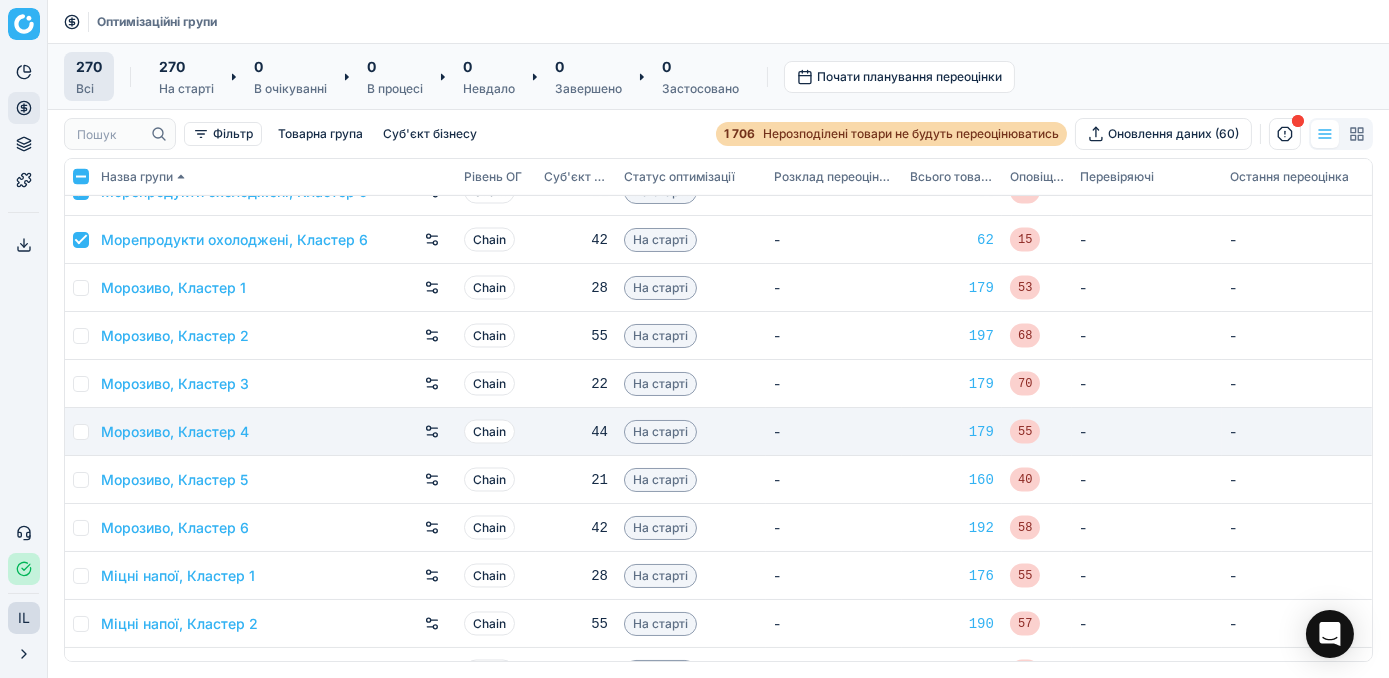 scroll, scrollTop: 7090, scrollLeft: 0, axis: vertical 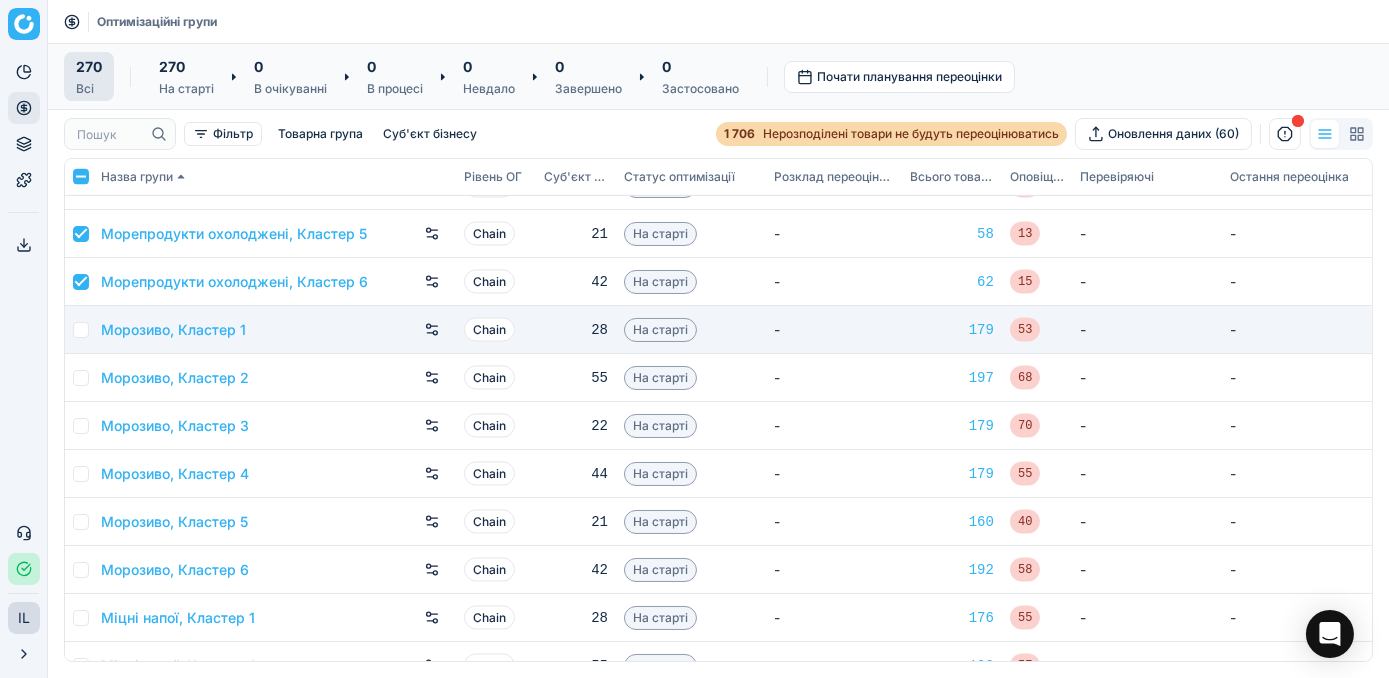 click at bounding box center (81, 330) 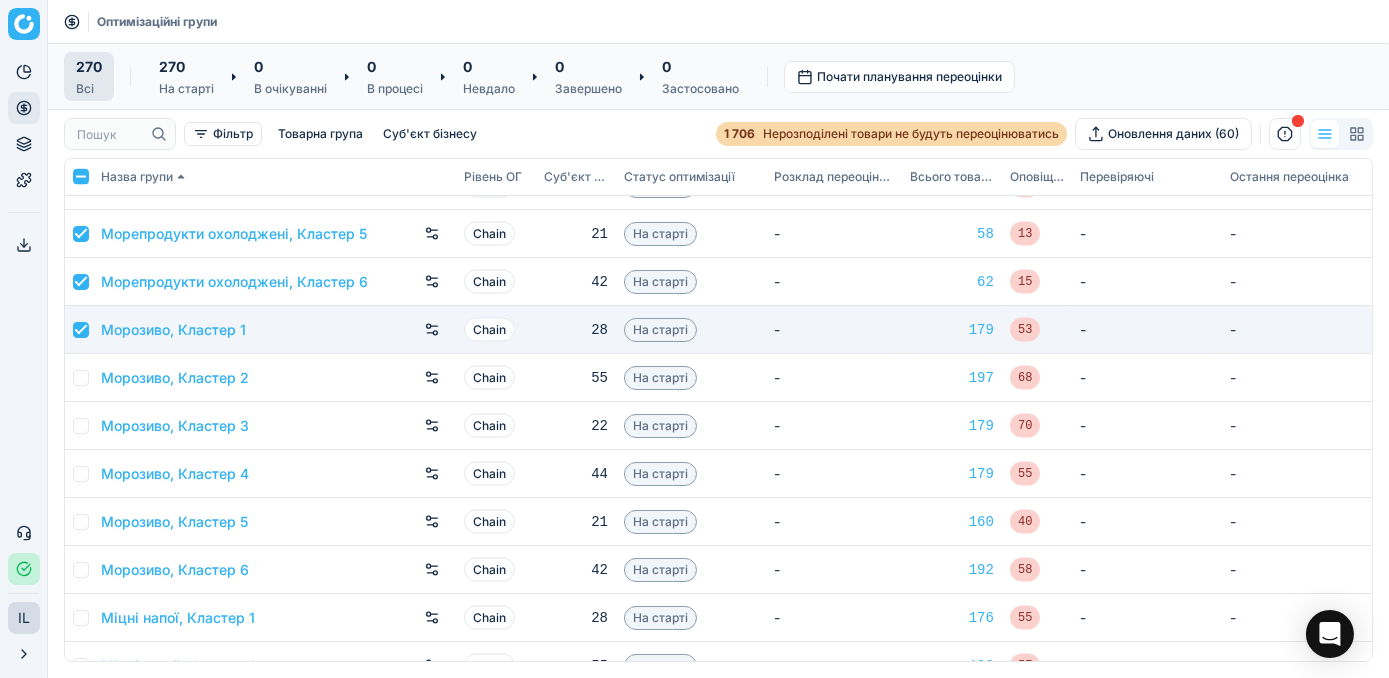 checkbox on "true" 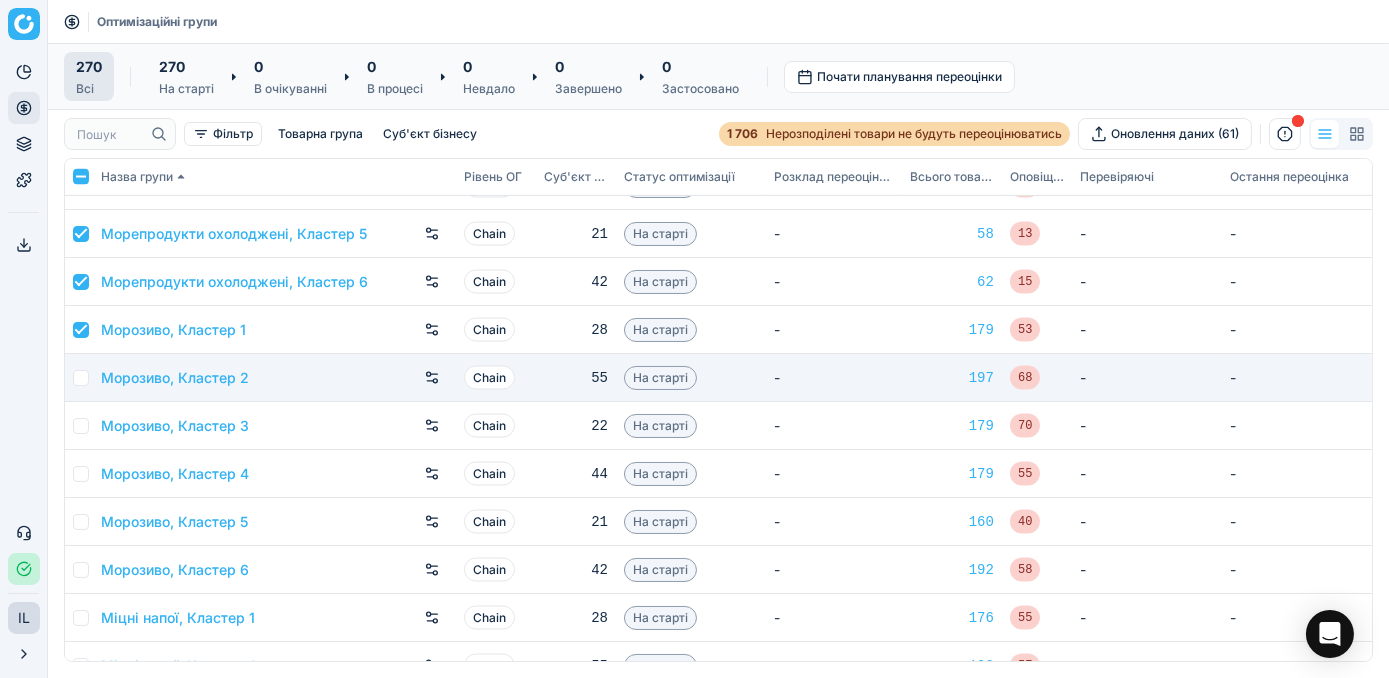 click at bounding box center (81, 378) 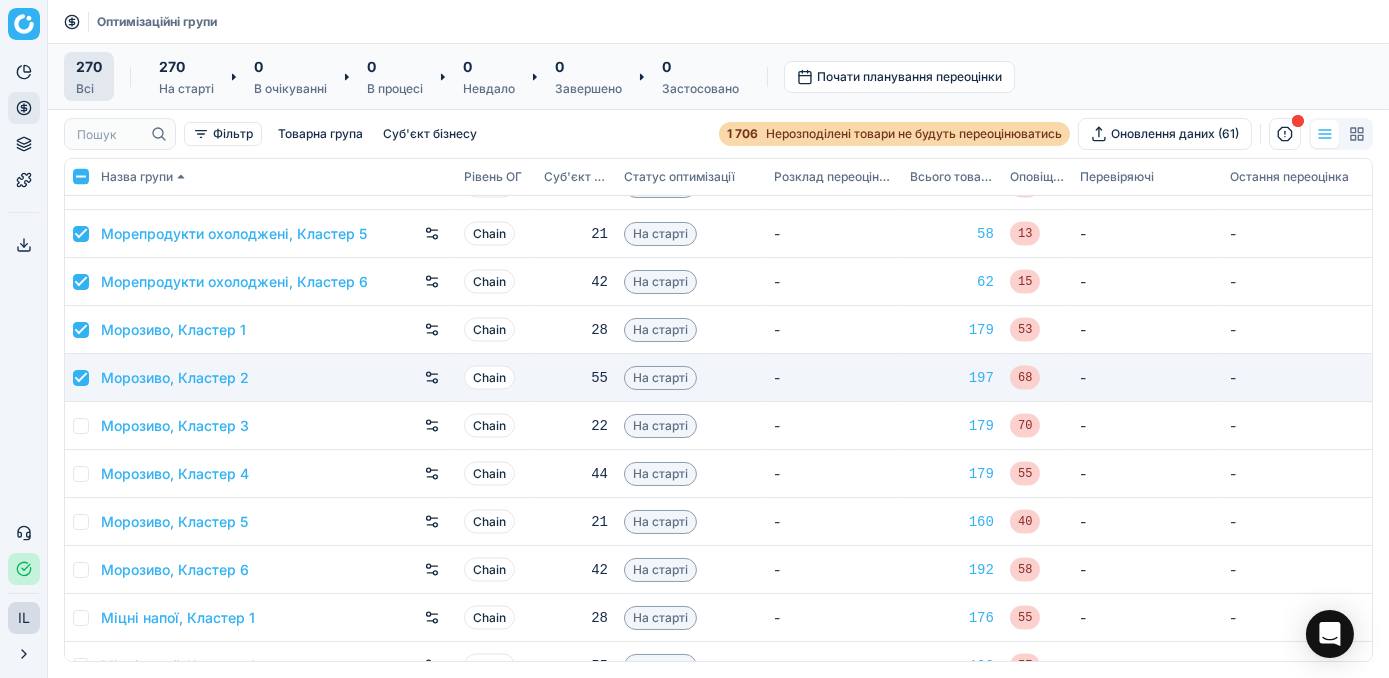 checkbox on "true" 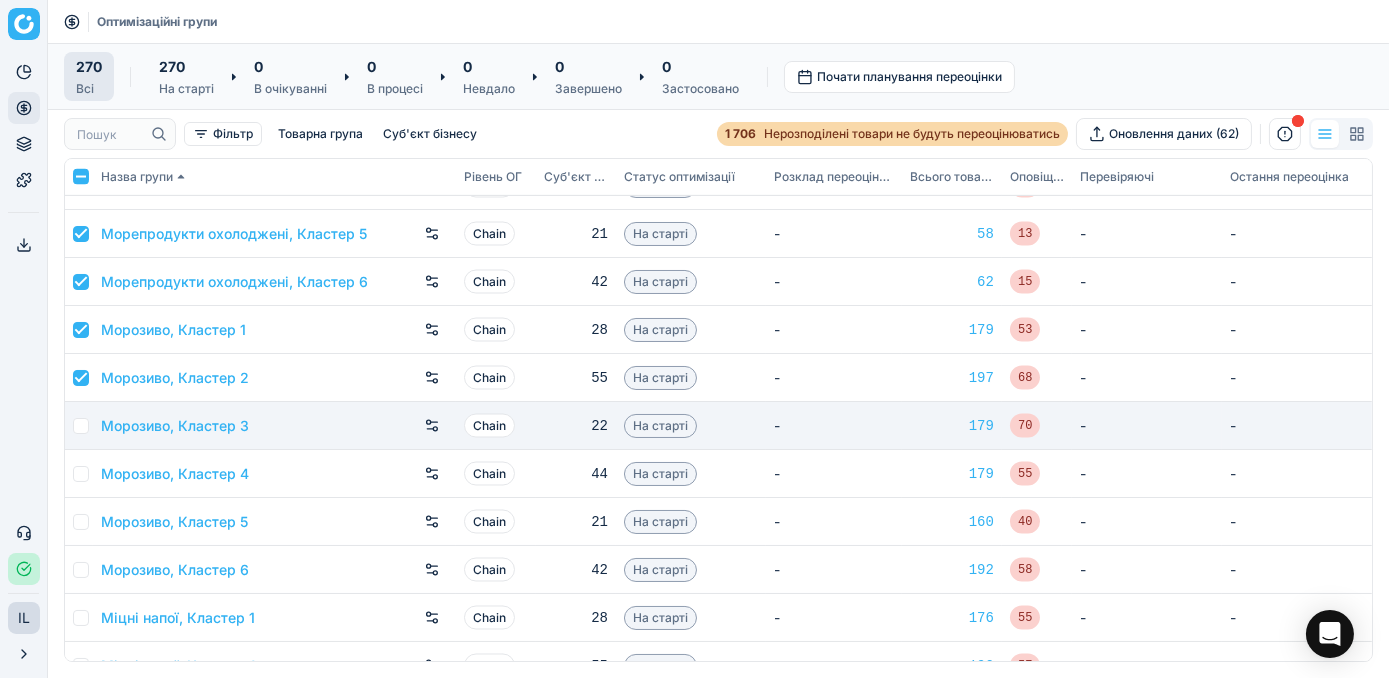 click at bounding box center (81, 426) 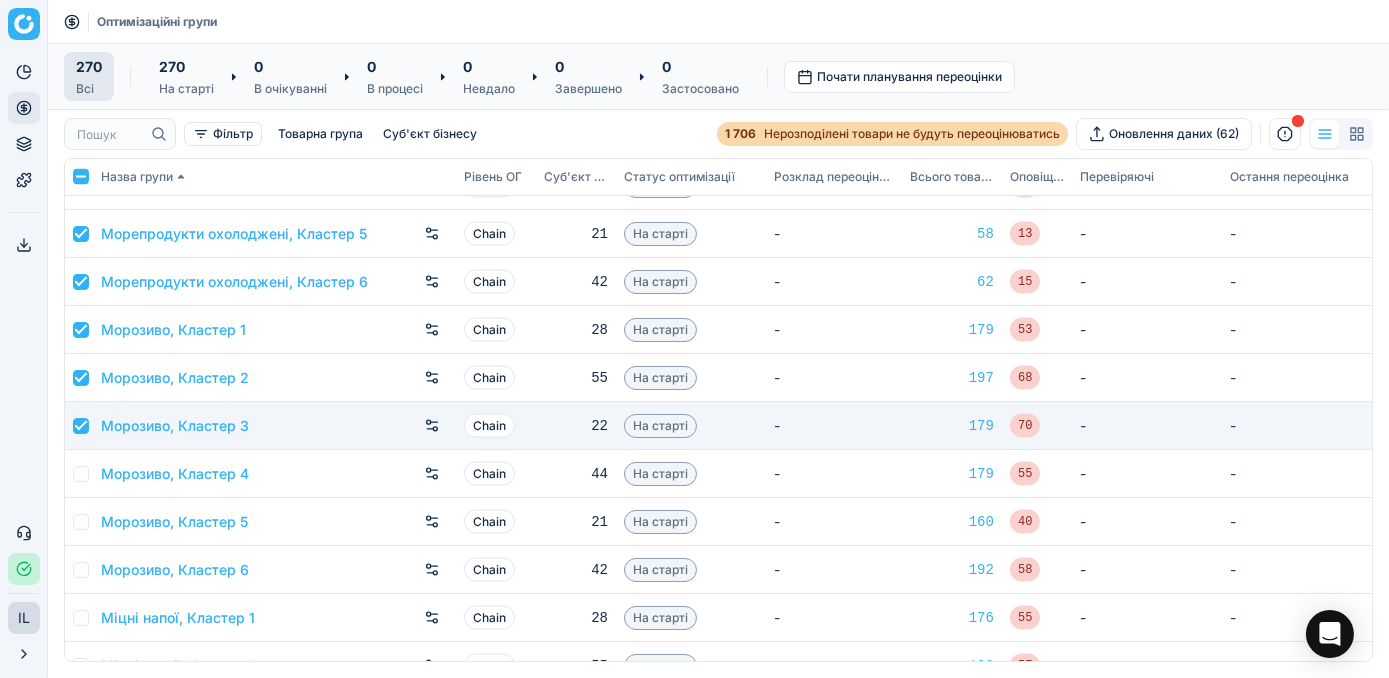 checkbox on "true" 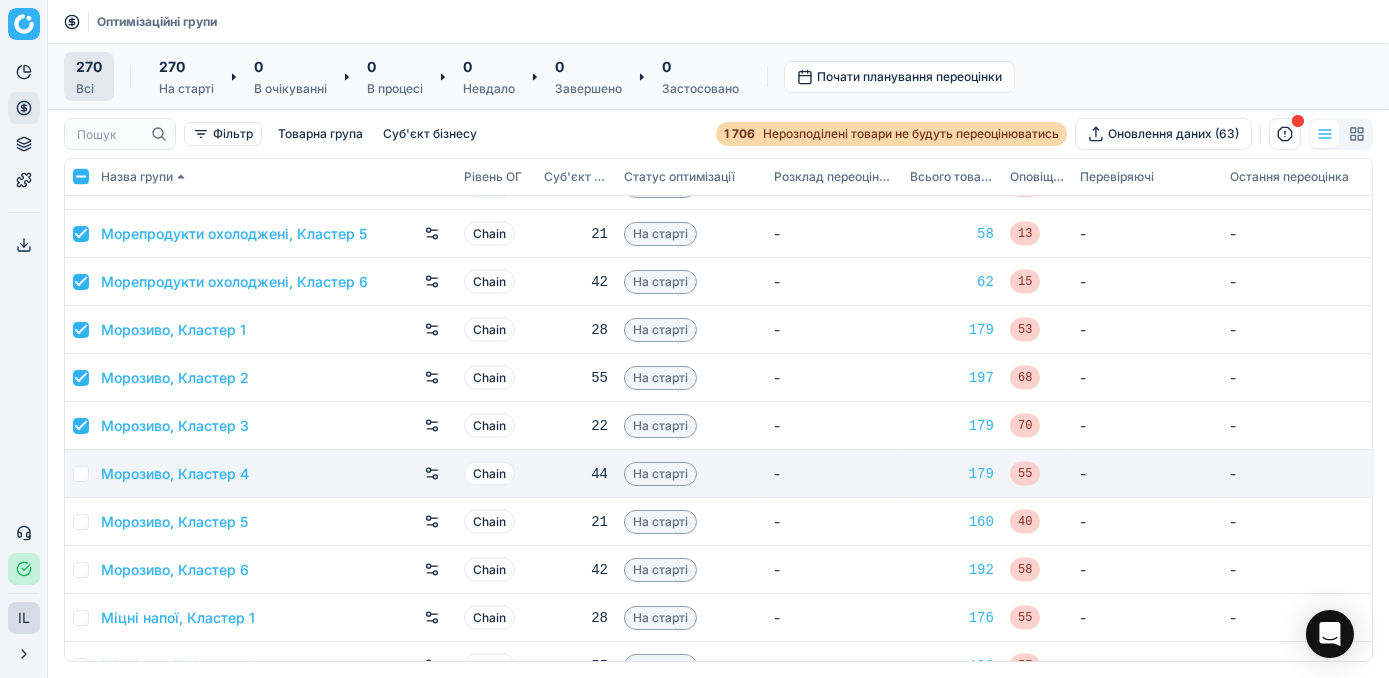 click at bounding box center (79, 474) 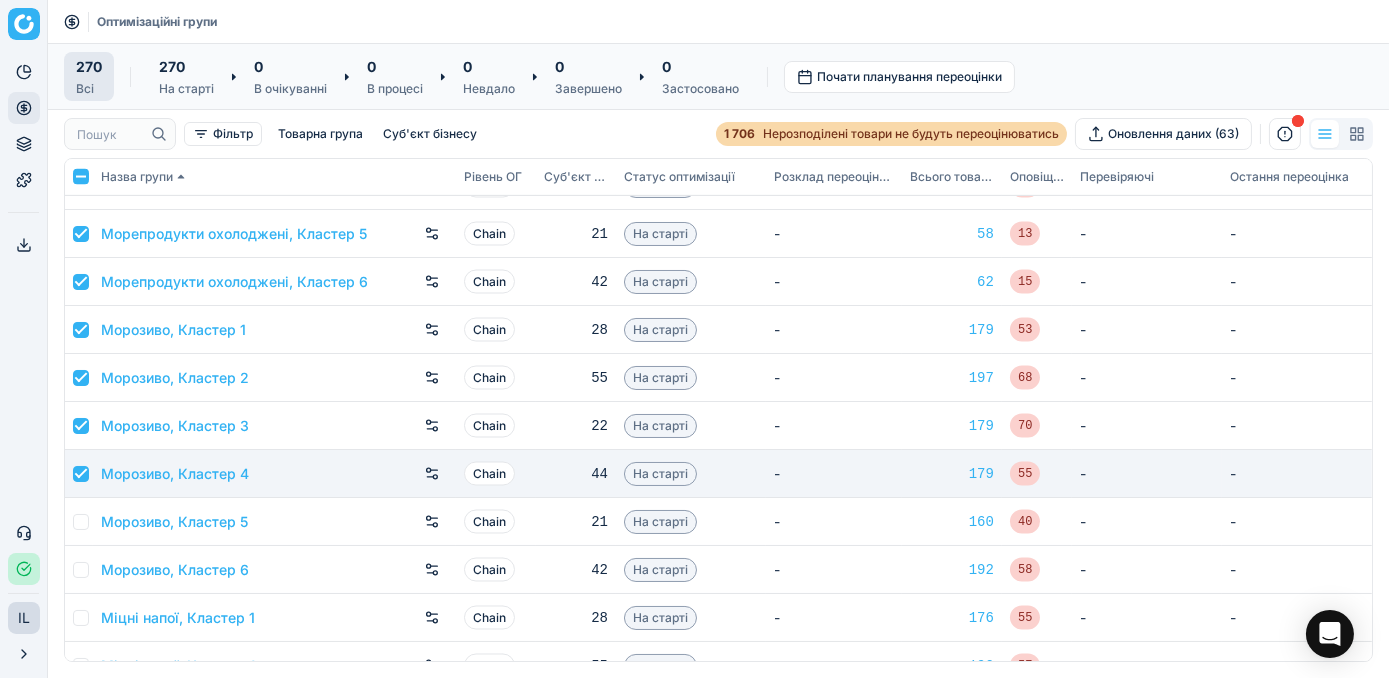 checkbox on "true" 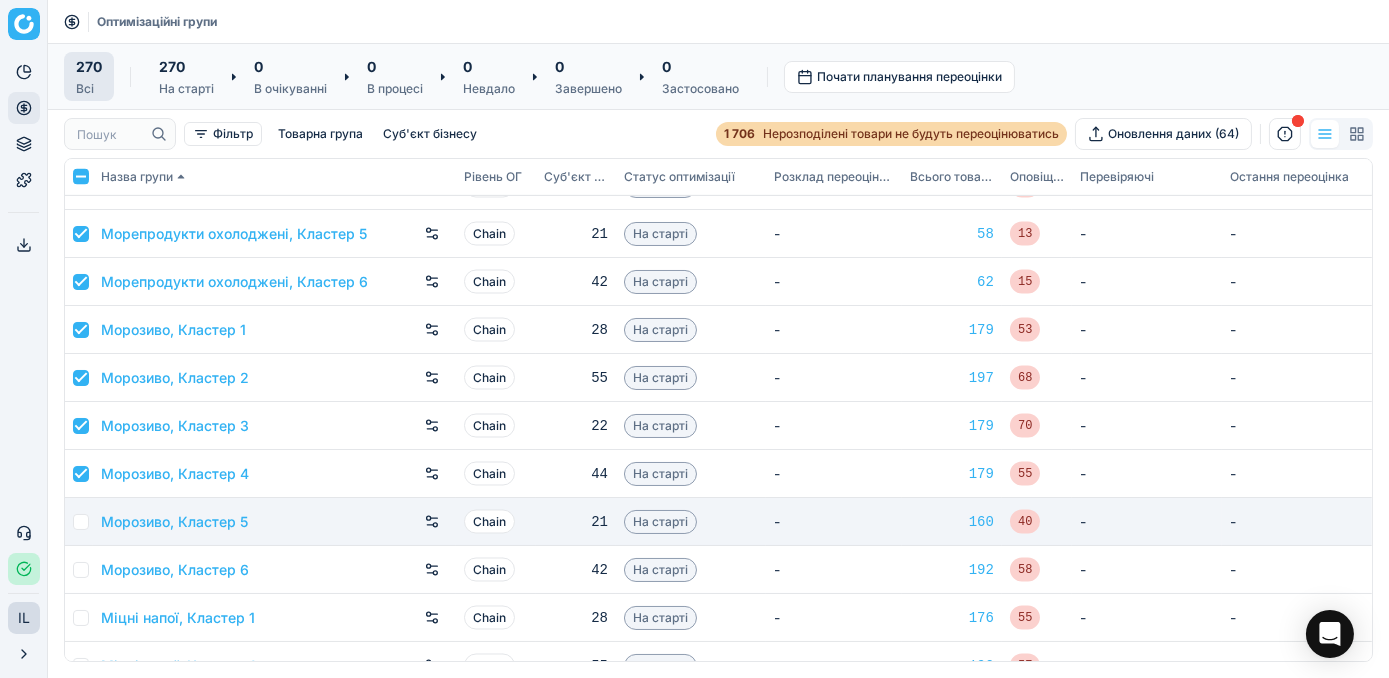 click at bounding box center (81, 522) 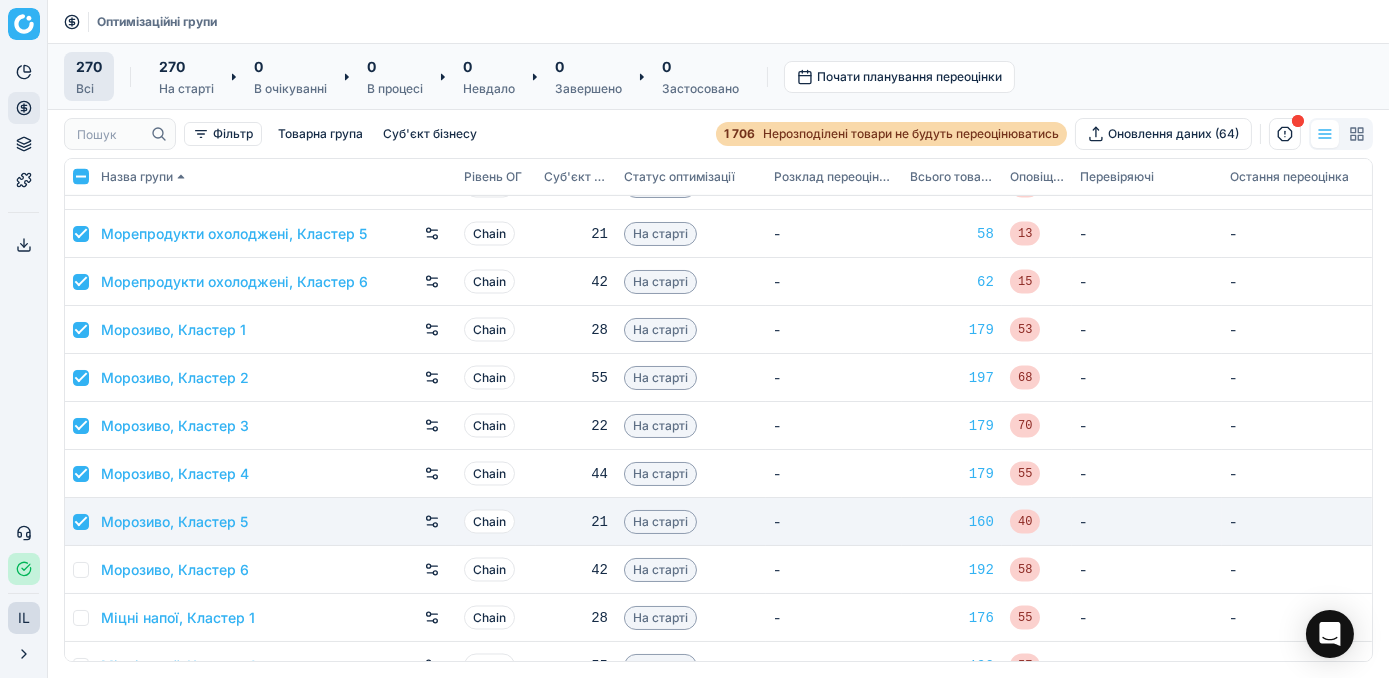 checkbox on "true" 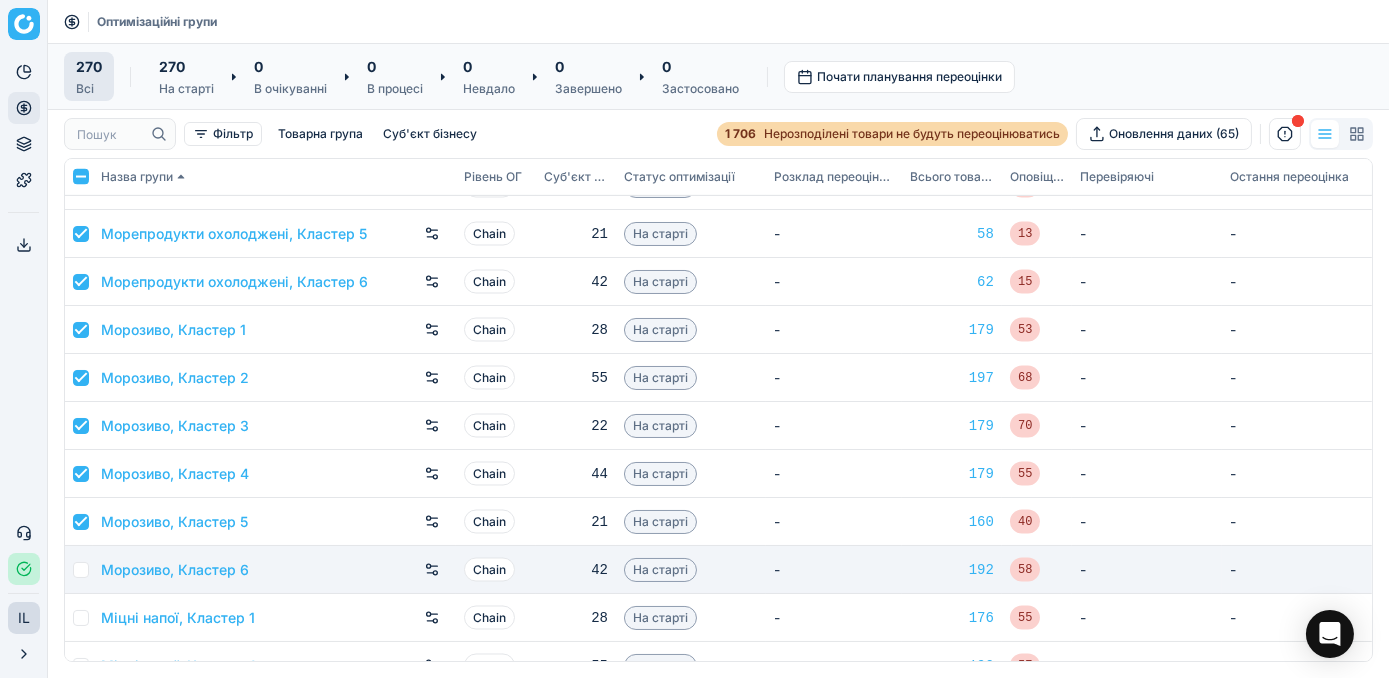 click at bounding box center [81, 570] 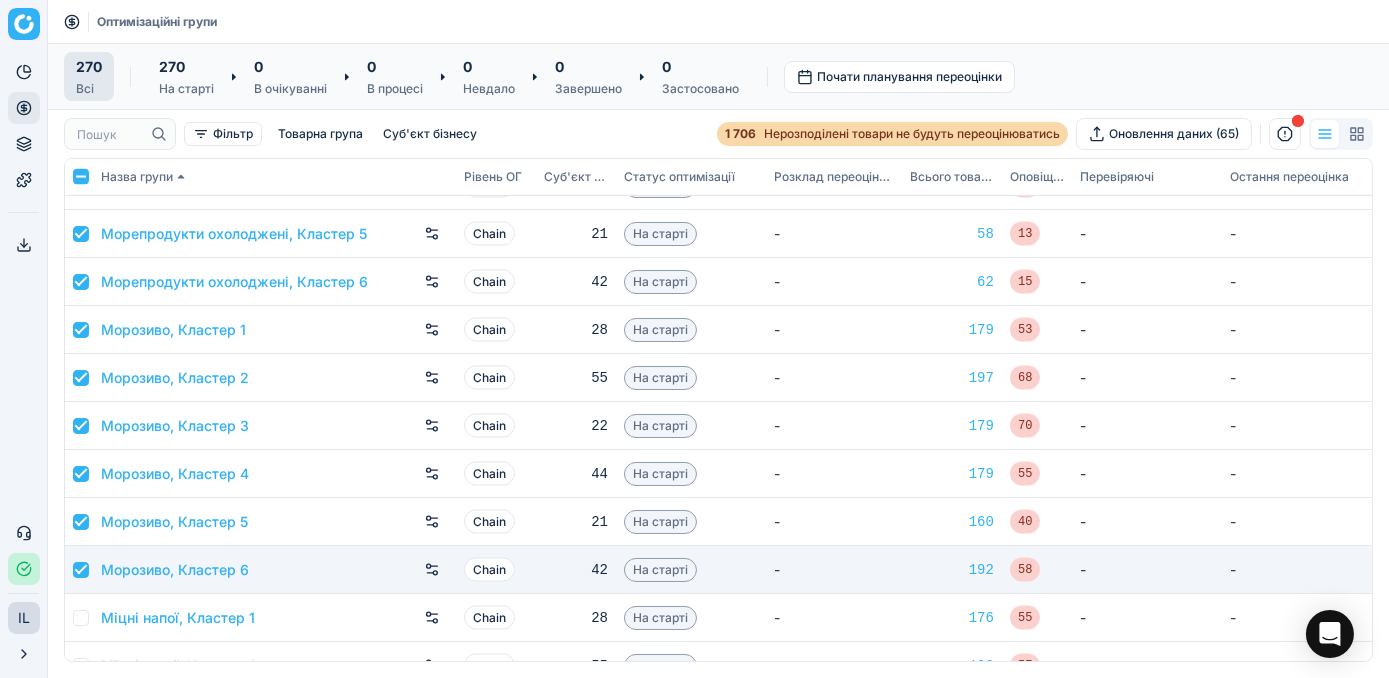 checkbox on "true" 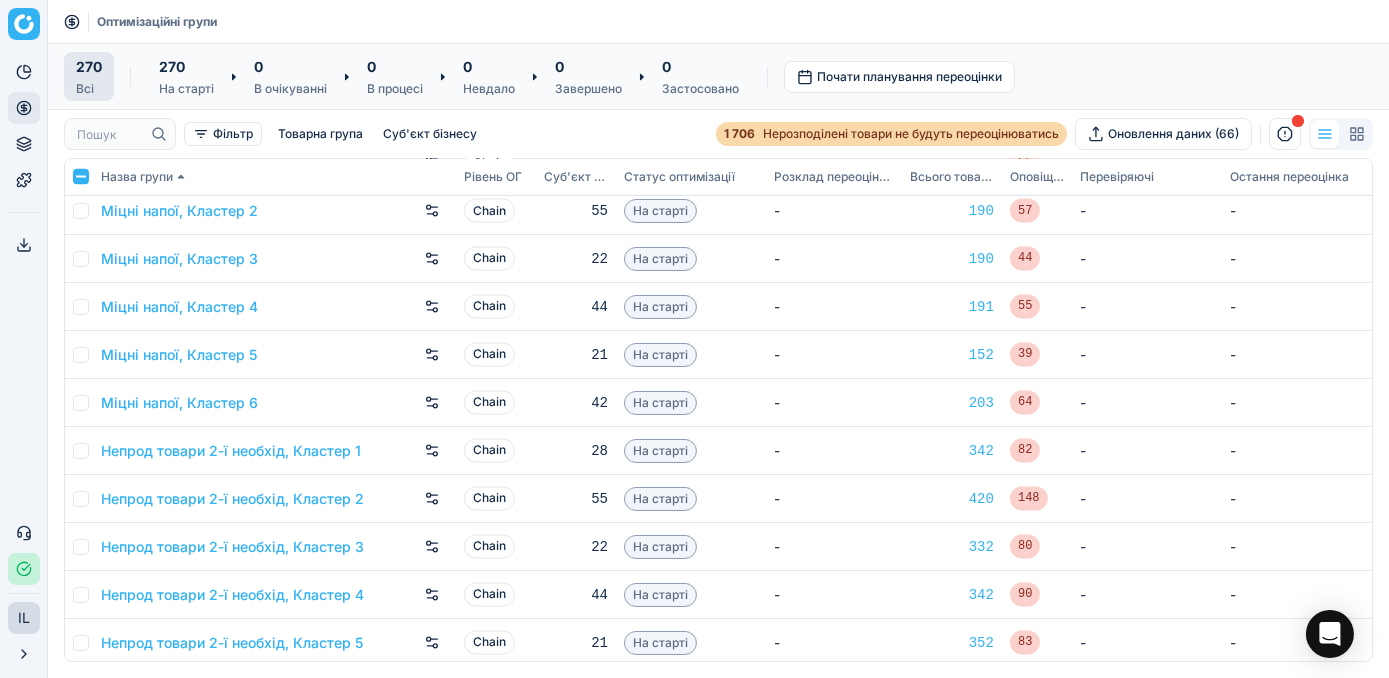 scroll, scrollTop: 7636, scrollLeft: 0, axis: vertical 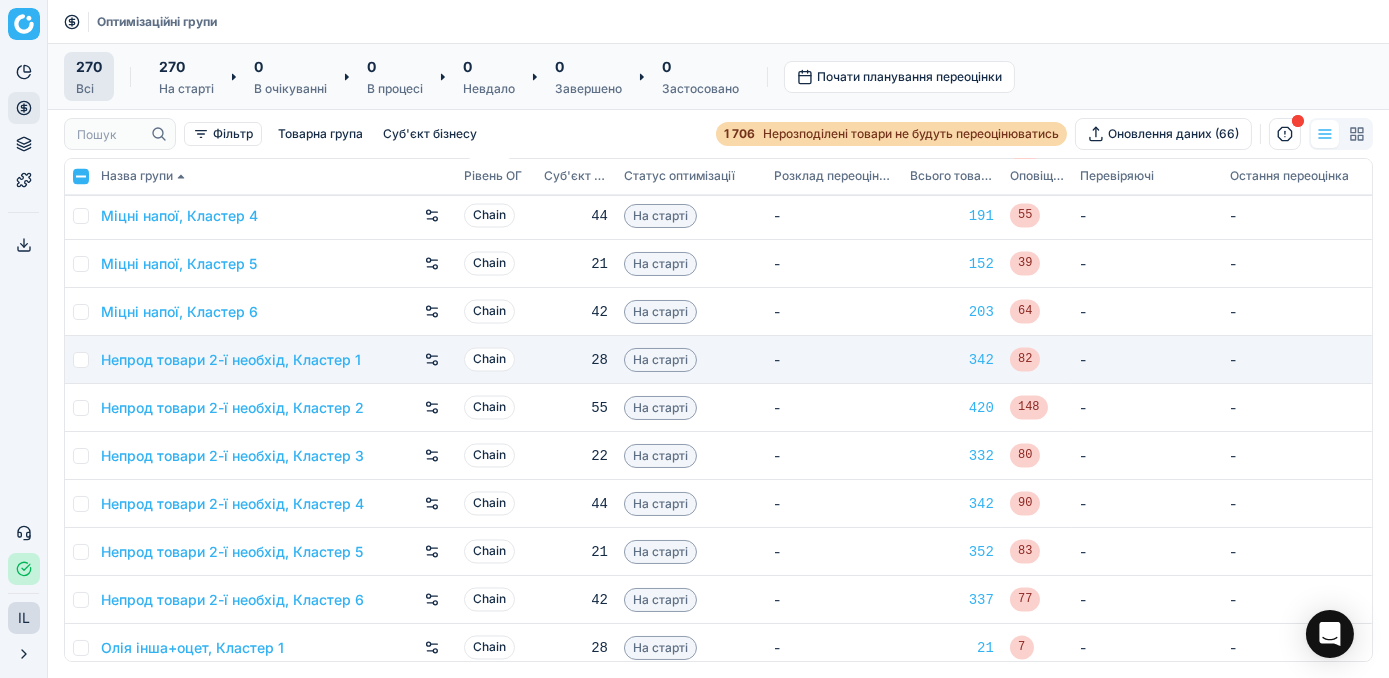 click at bounding box center [81, 360] 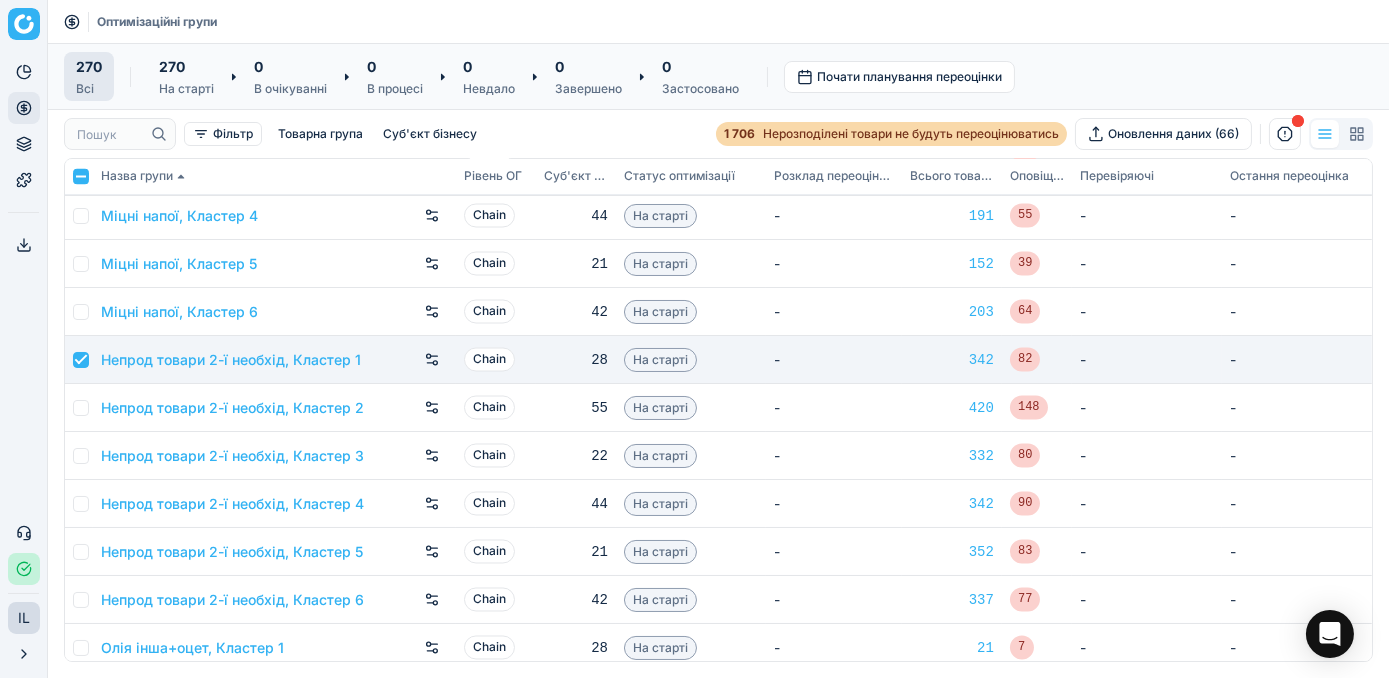 checkbox on "true" 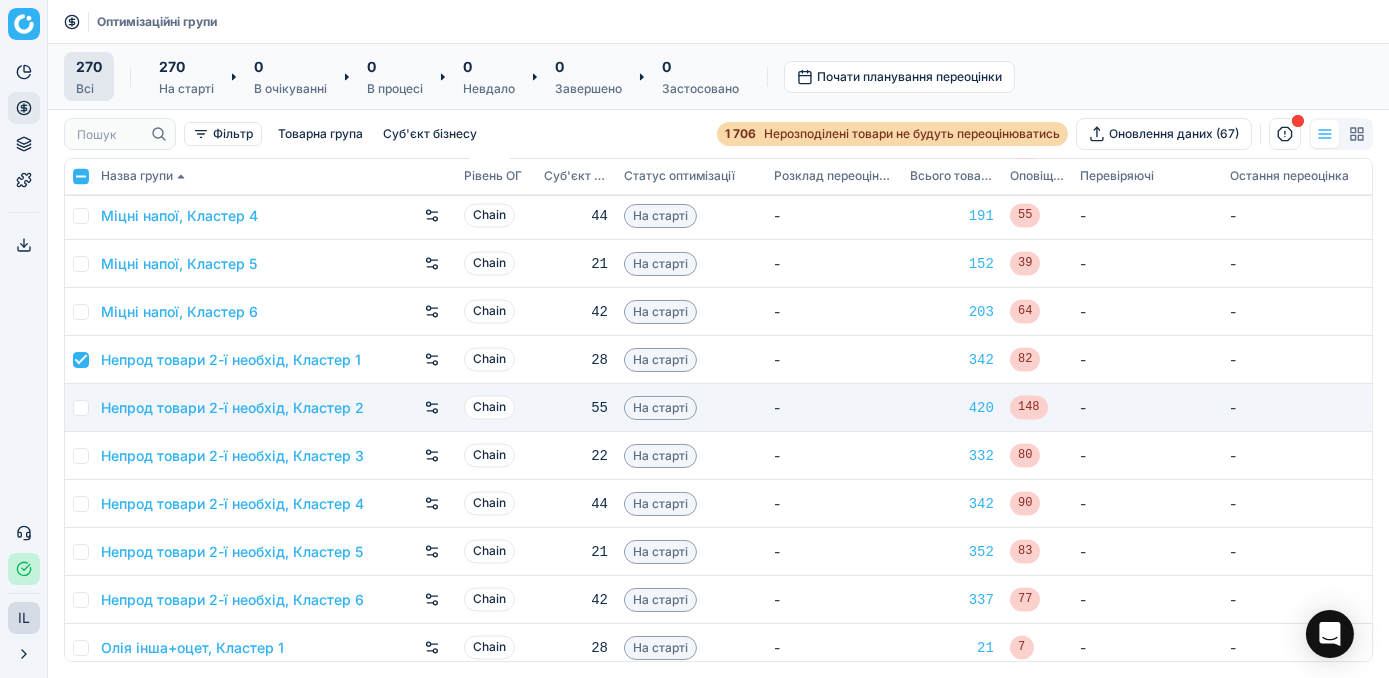 click at bounding box center [81, 408] 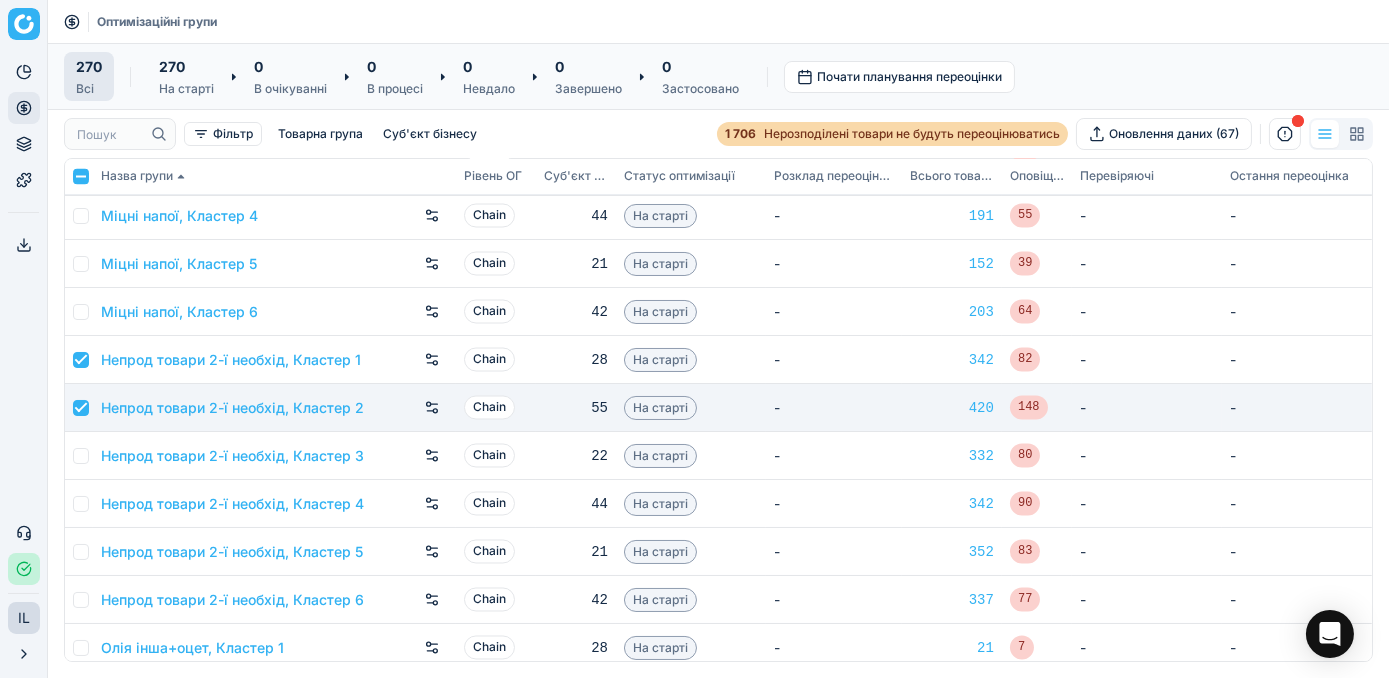 checkbox on "true" 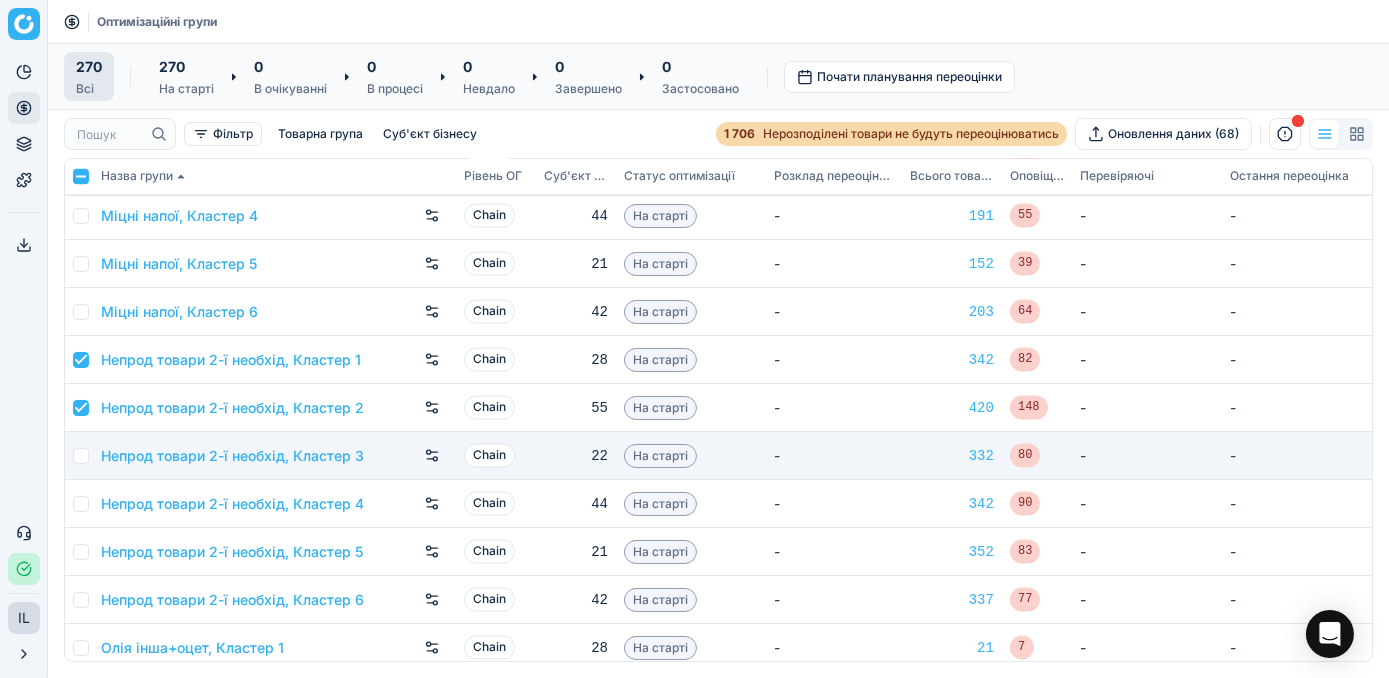 click at bounding box center [81, 456] 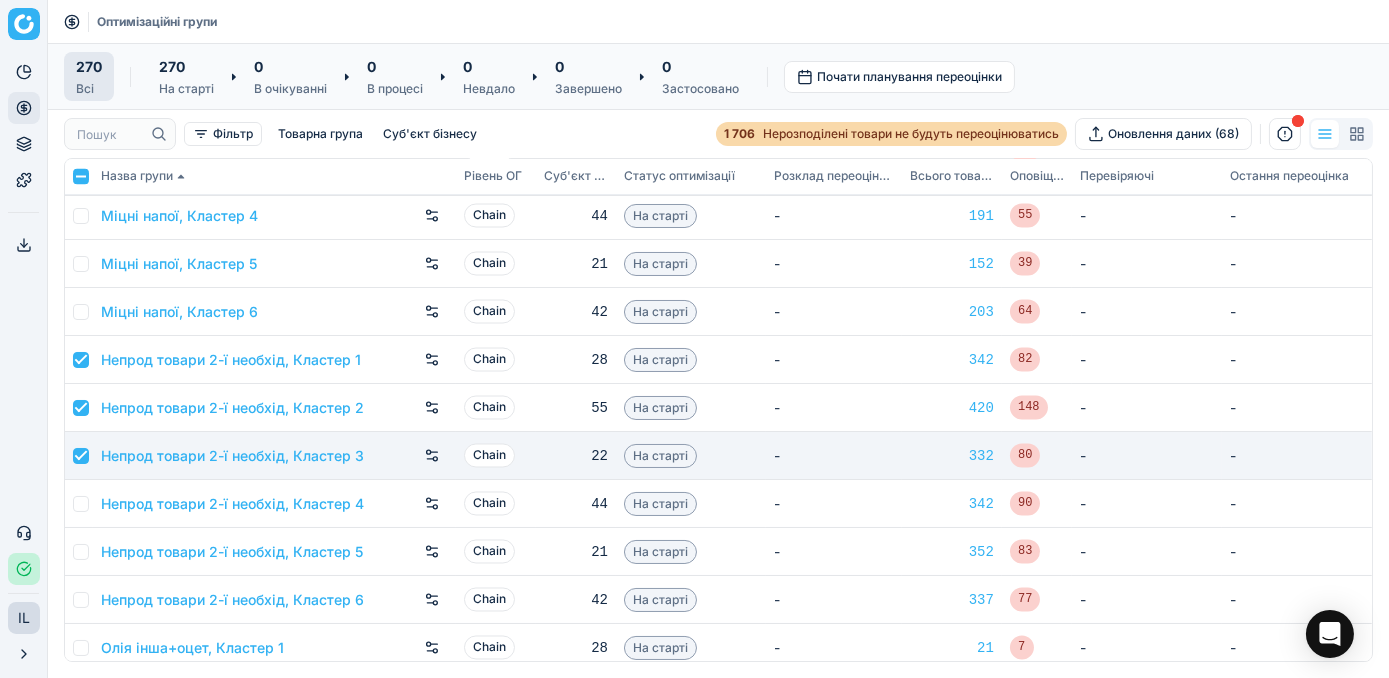 checkbox on "true" 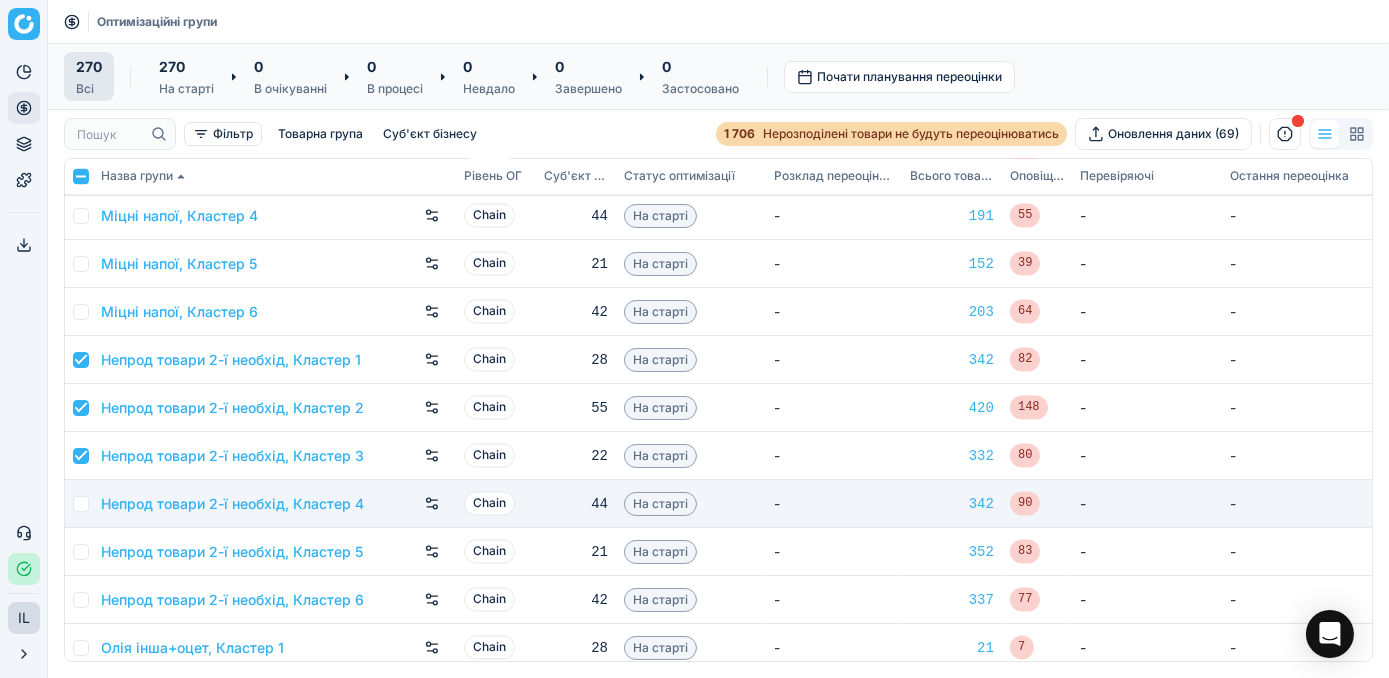 click at bounding box center (81, 504) 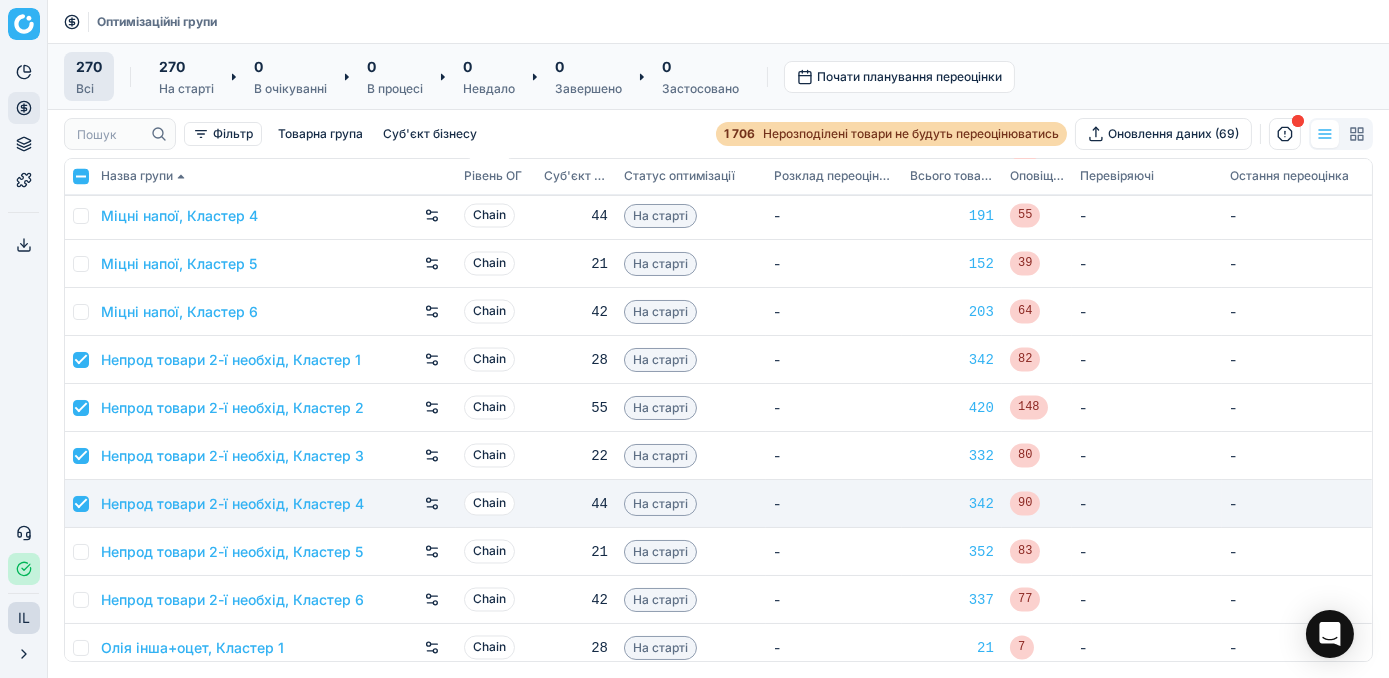 checkbox on "true" 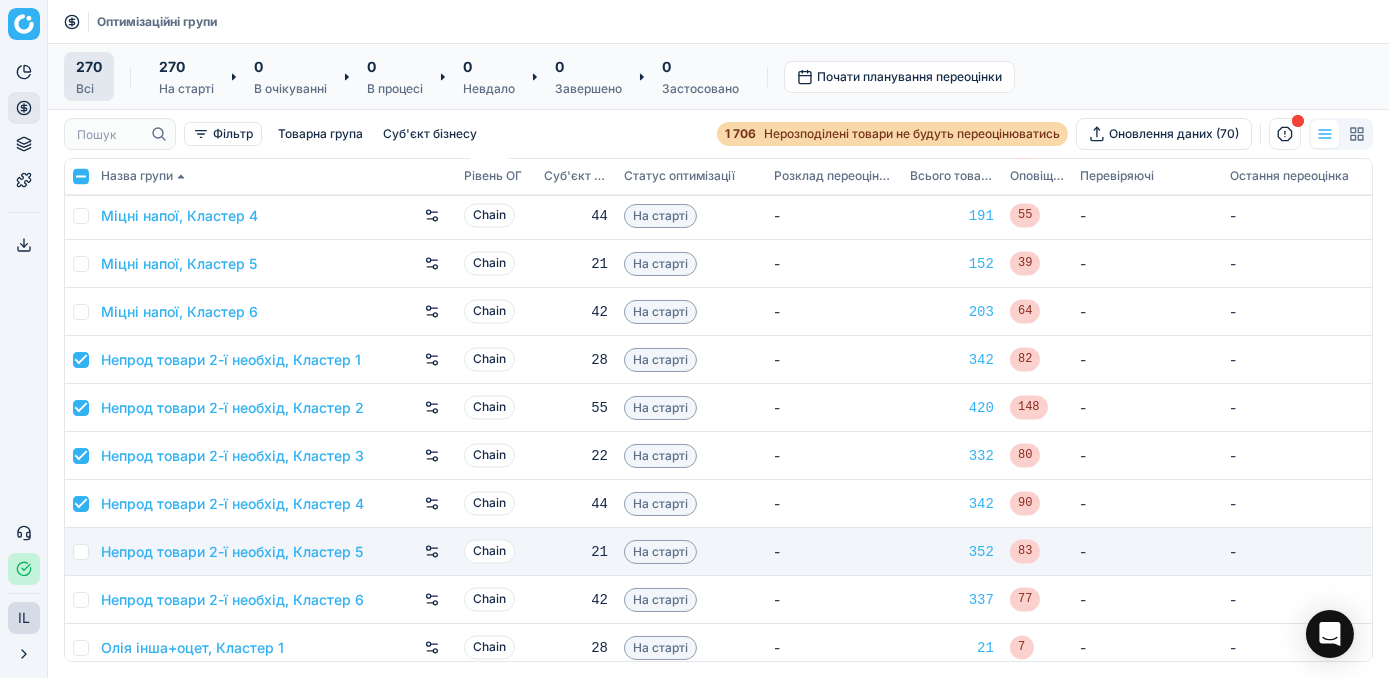 click at bounding box center (81, 552) 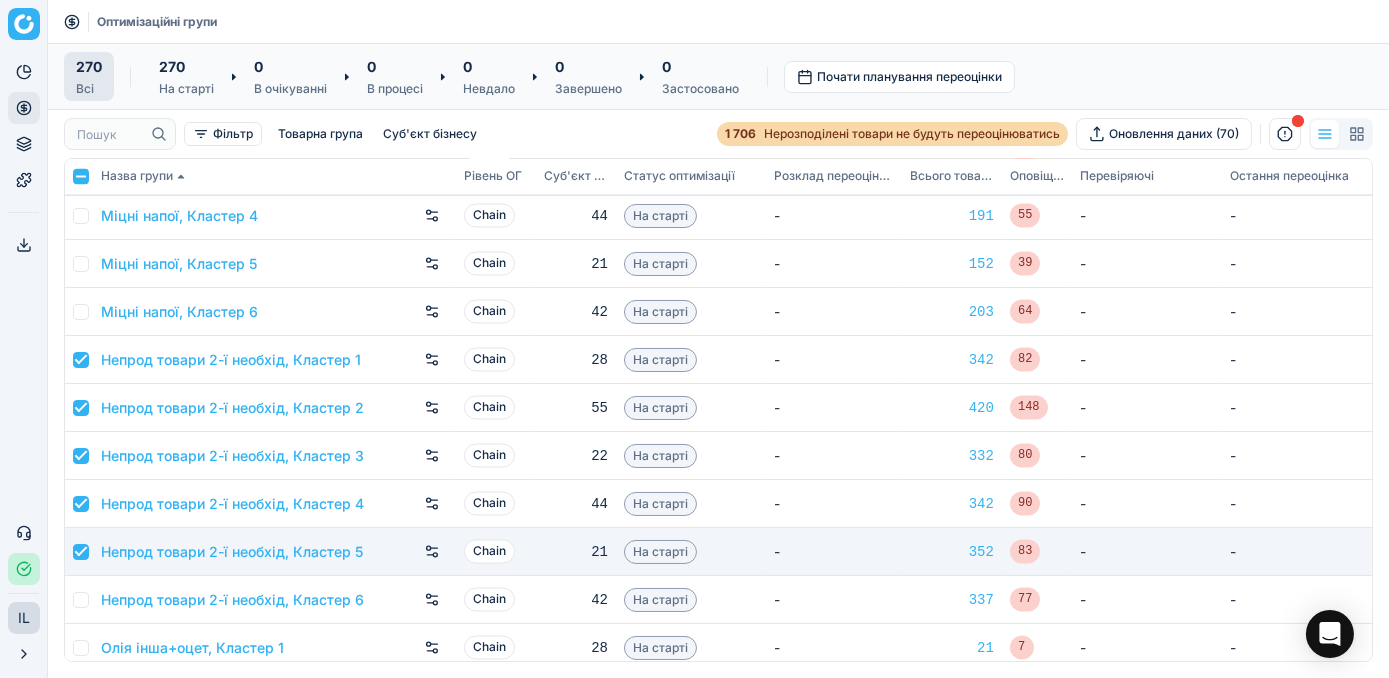 checkbox on "true" 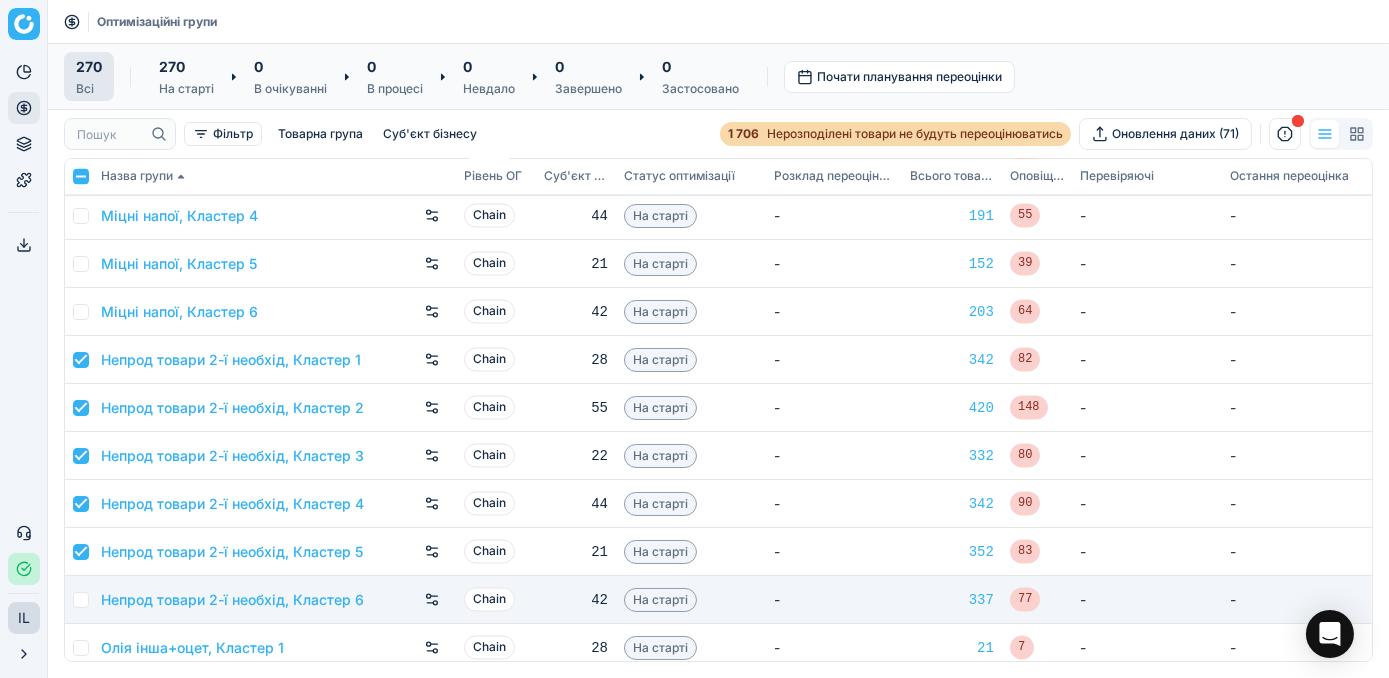 click at bounding box center [81, 600] 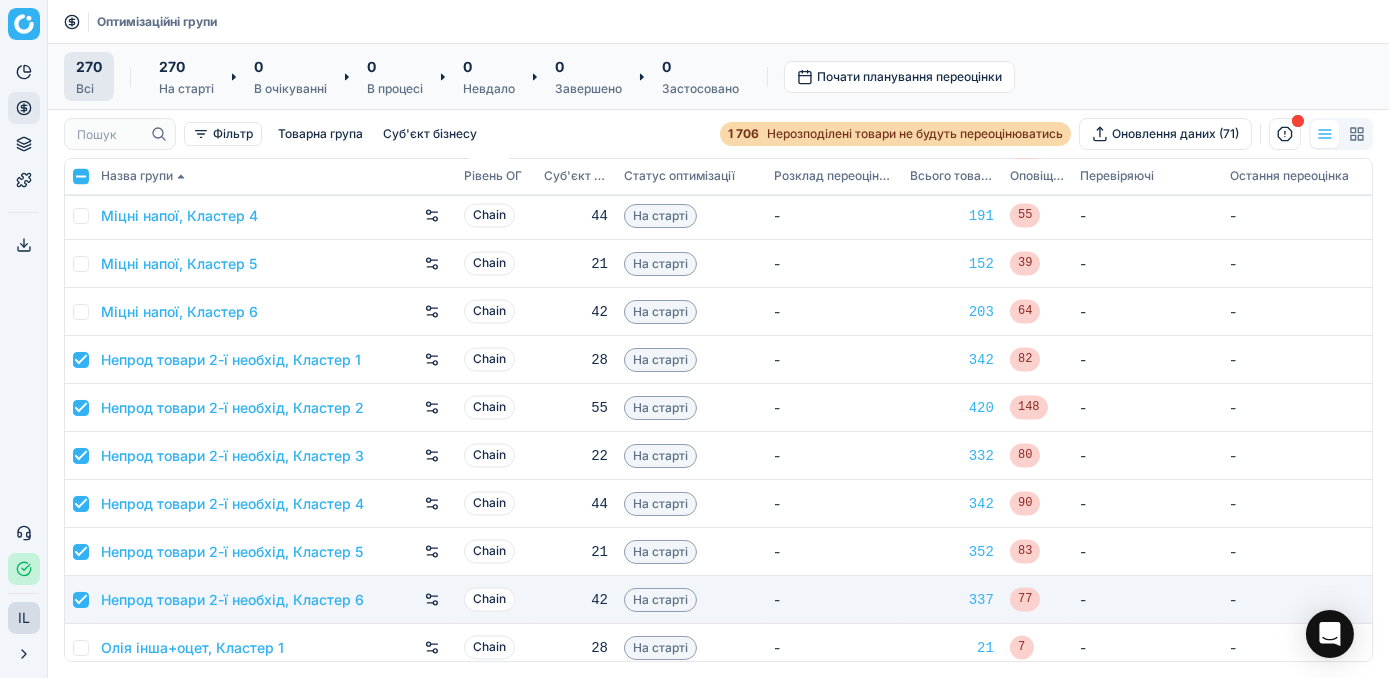 checkbox on "true" 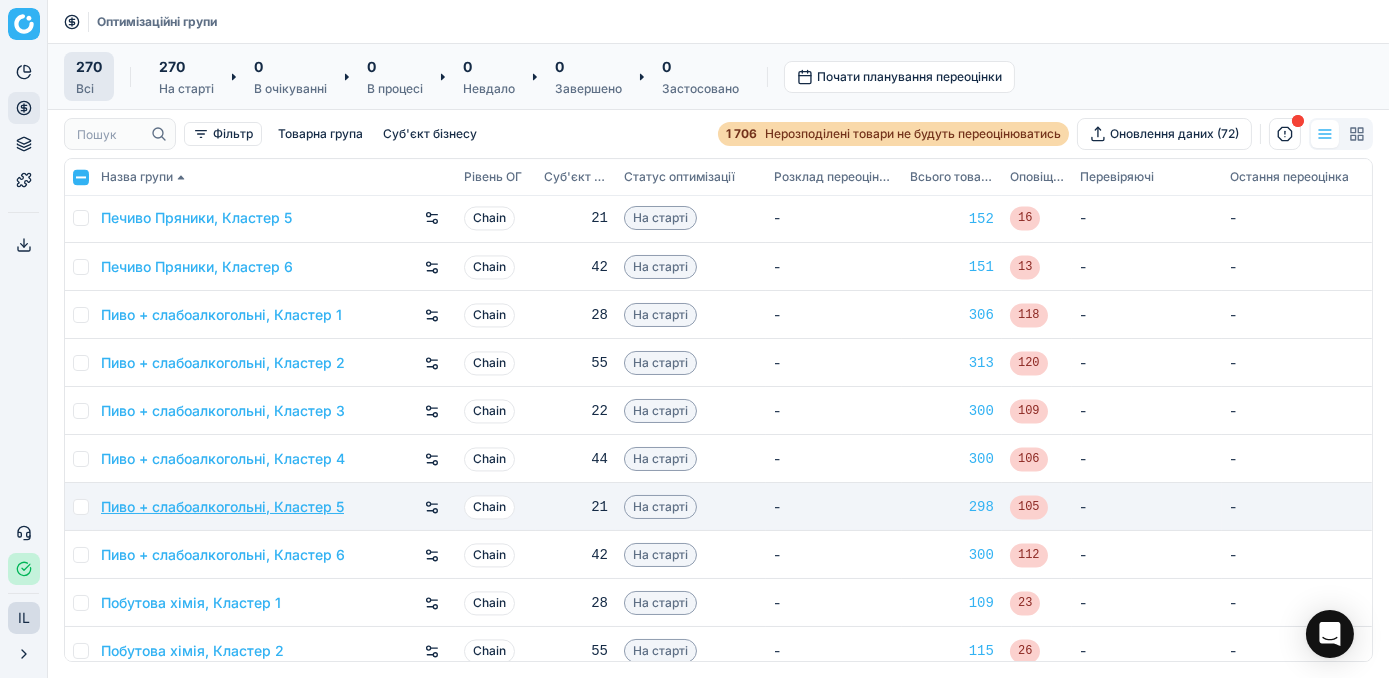 scroll, scrollTop: 8727, scrollLeft: 0, axis: vertical 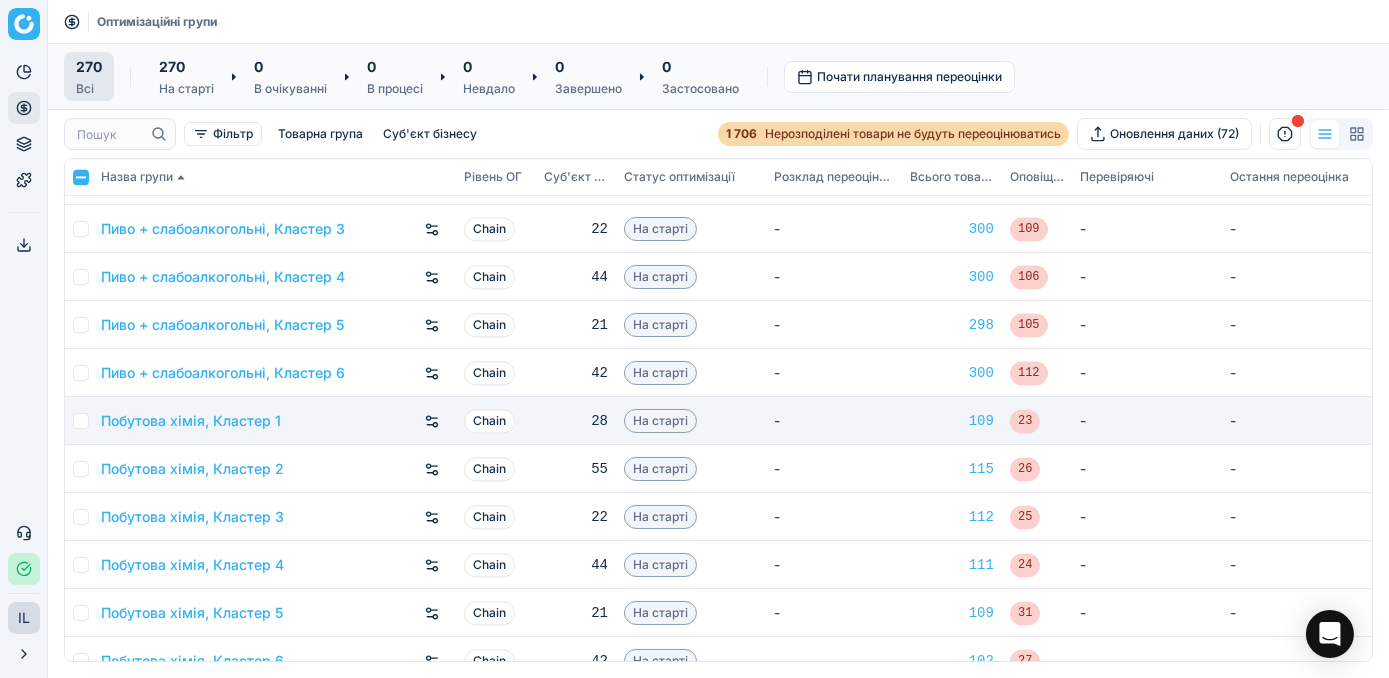 click at bounding box center [81, 421] 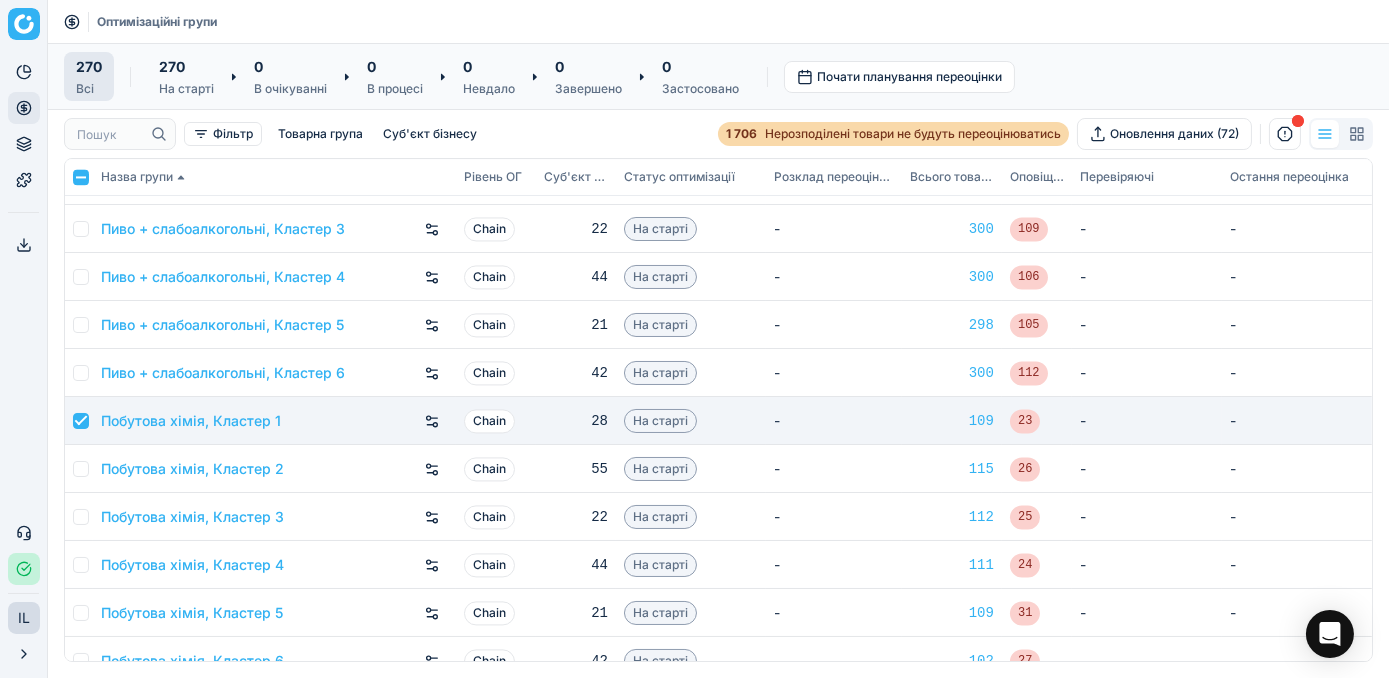 checkbox on "true" 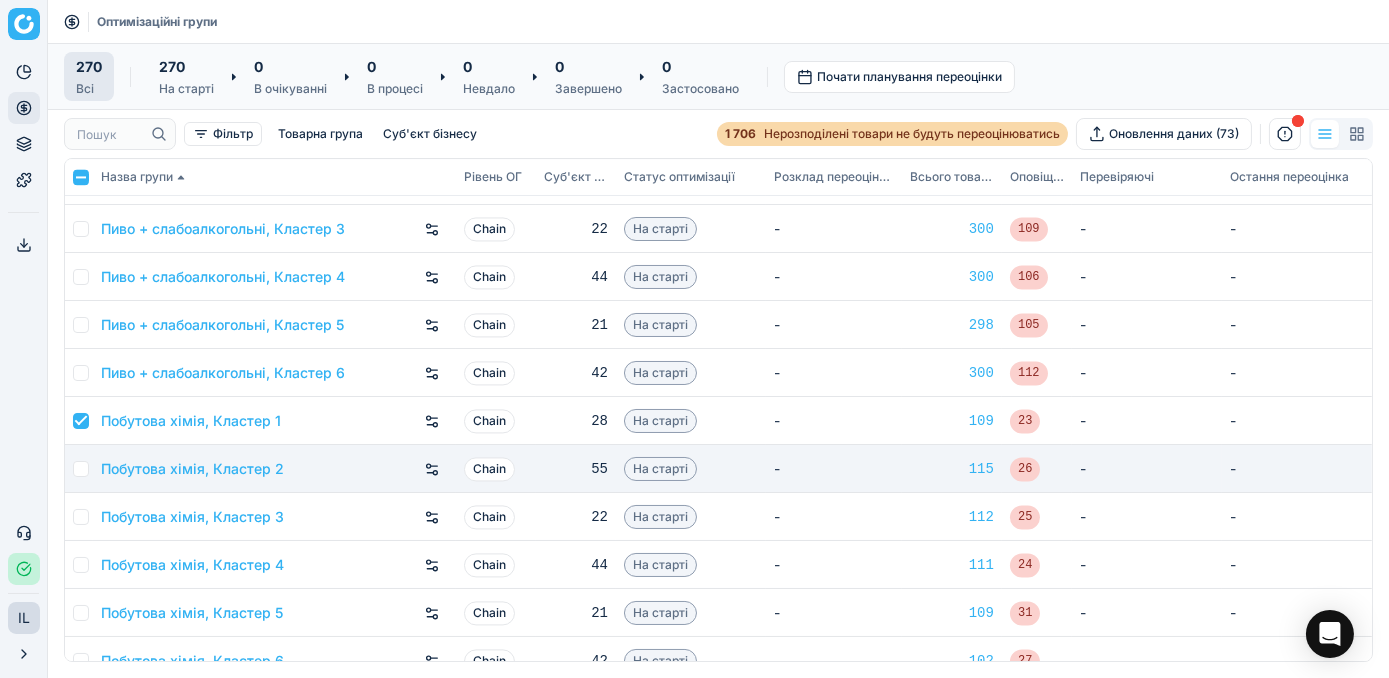 click at bounding box center [81, 469] 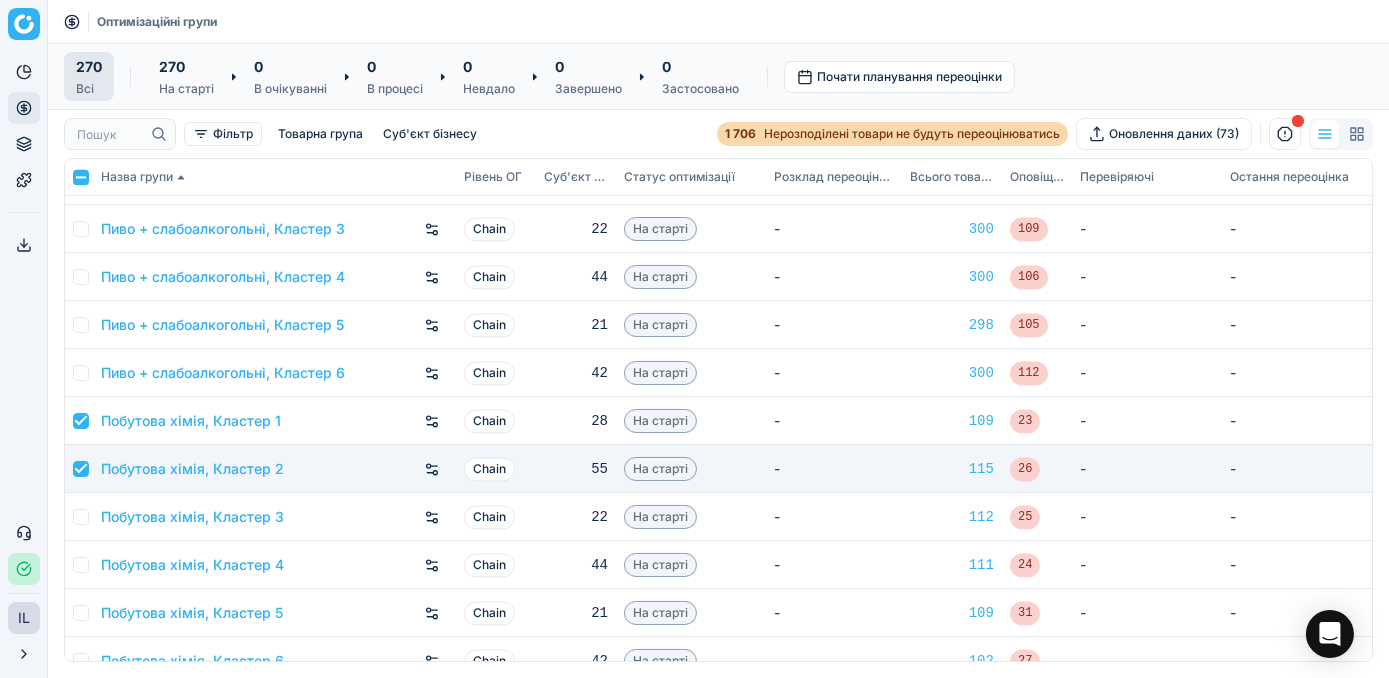 checkbox on "true" 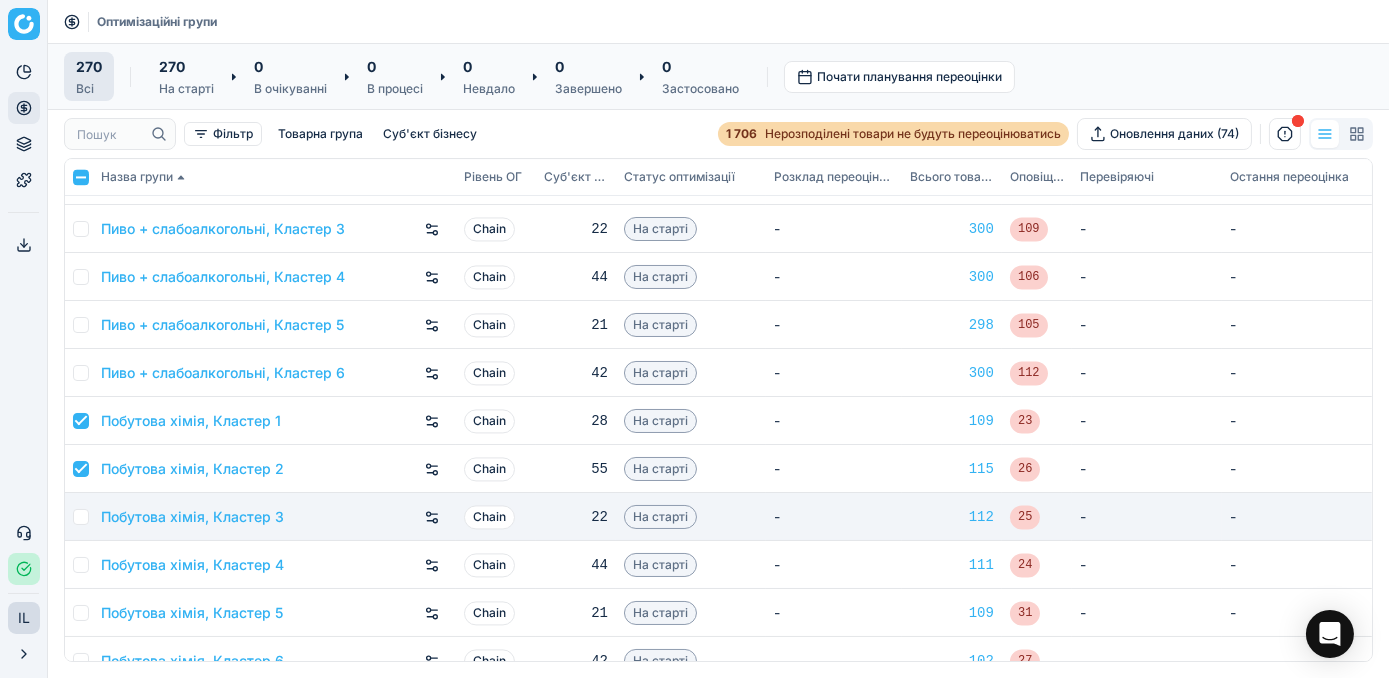 click at bounding box center [81, 517] 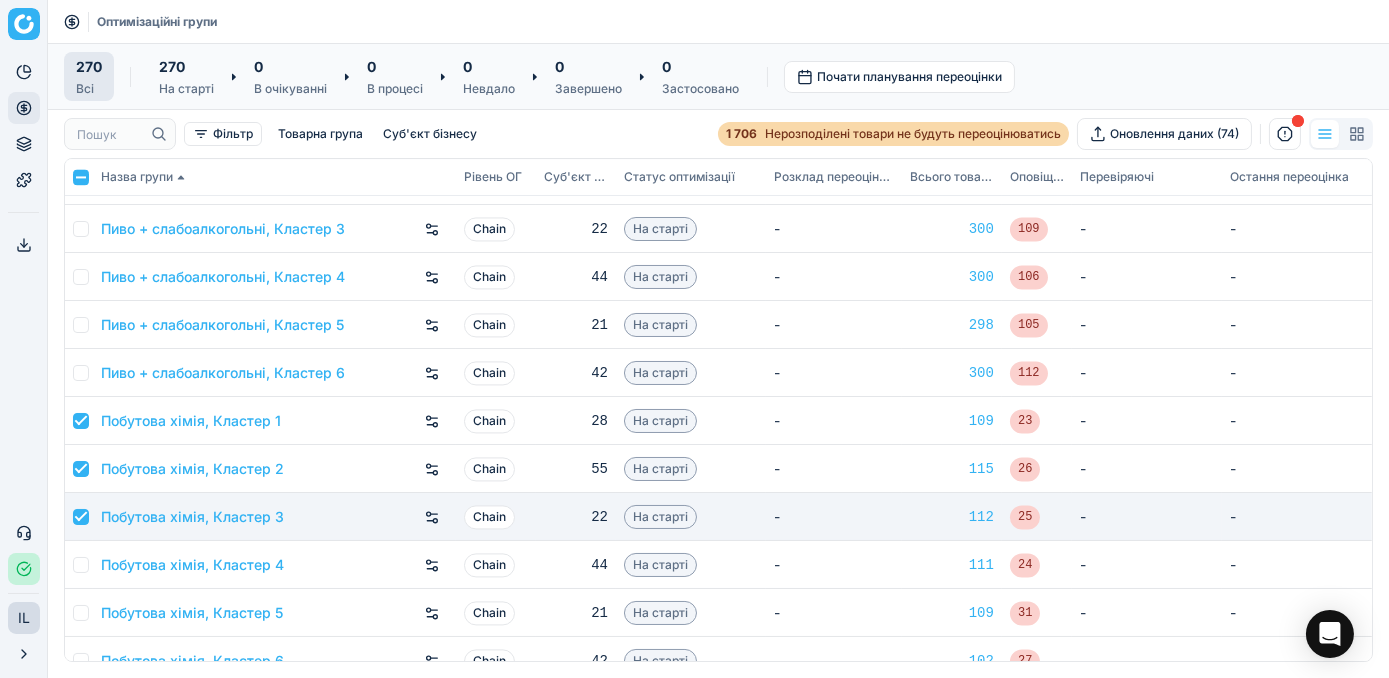 checkbox on "true" 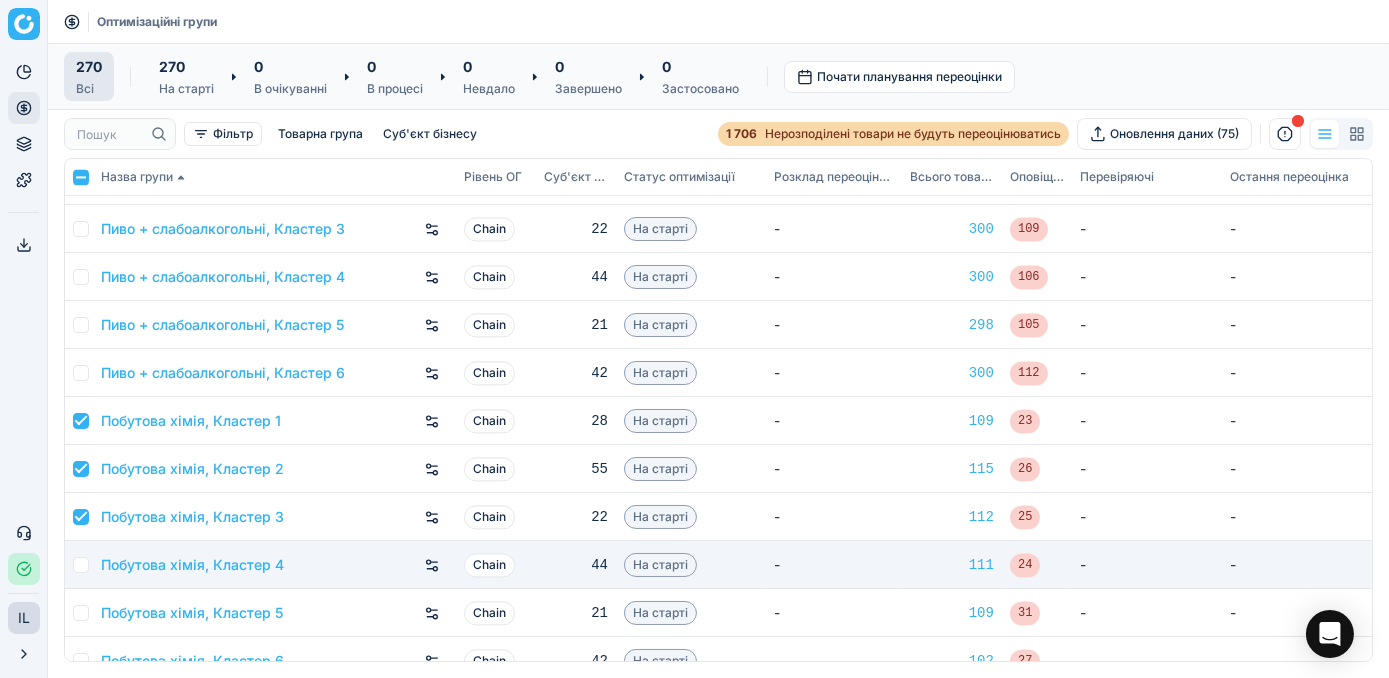 click at bounding box center [81, 565] 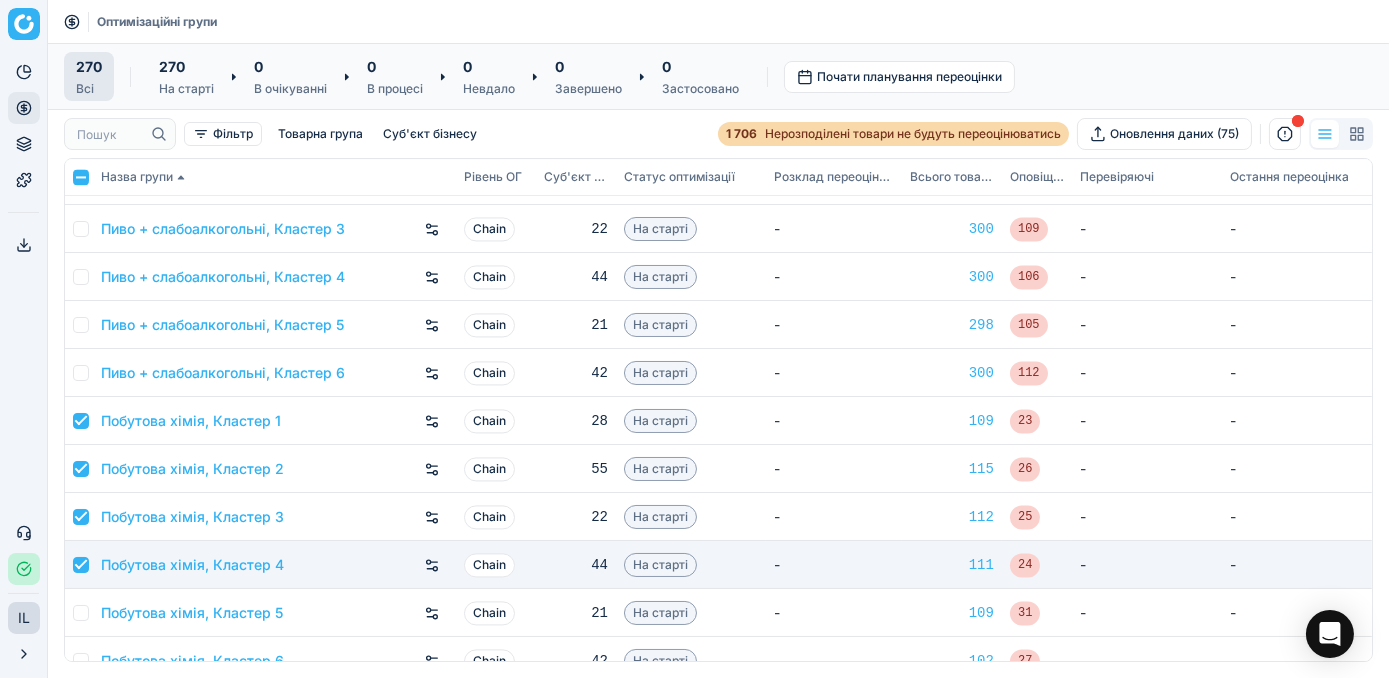 checkbox on "true" 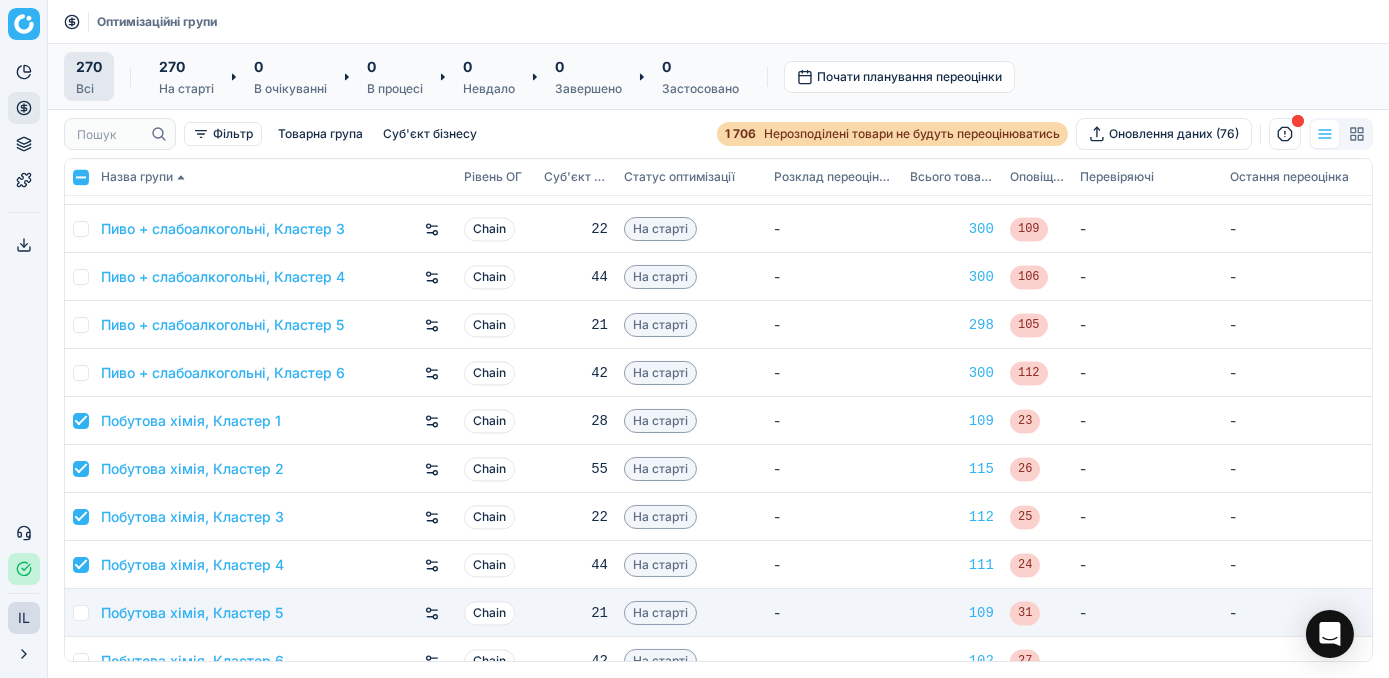 click at bounding box center [81, 613] 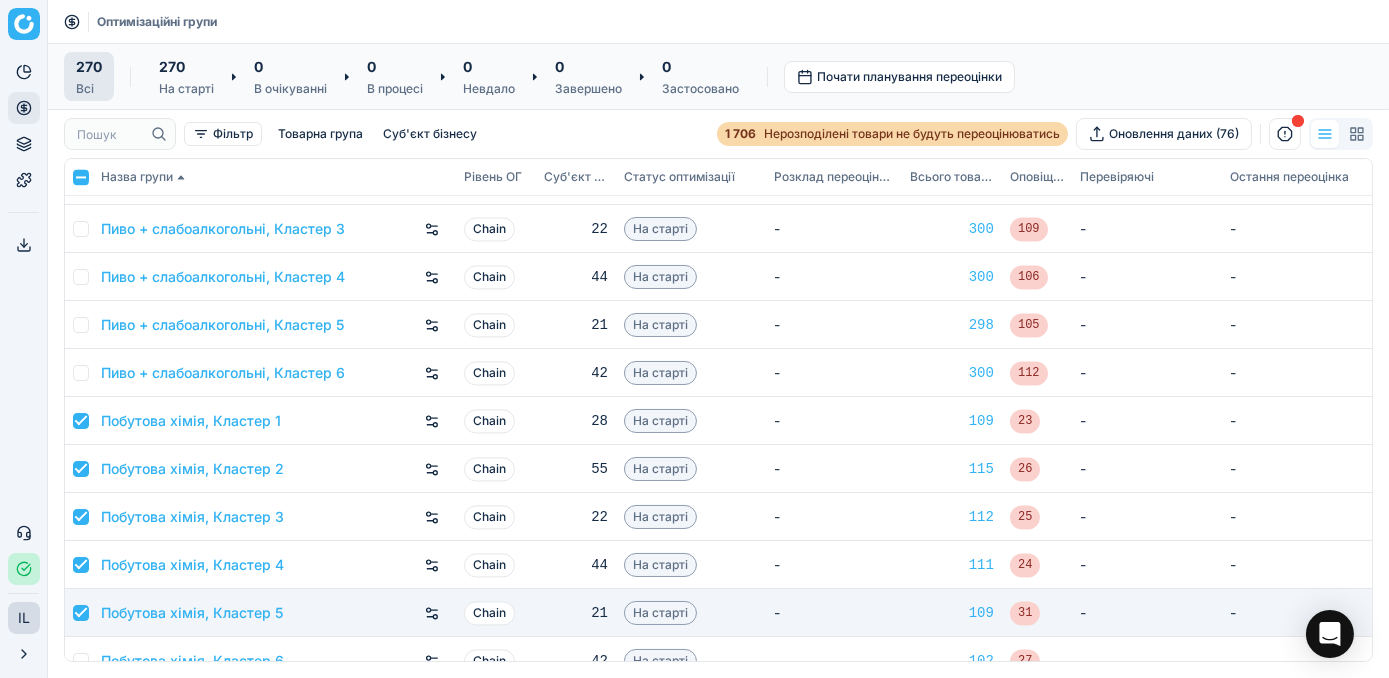 checkbox on "true" 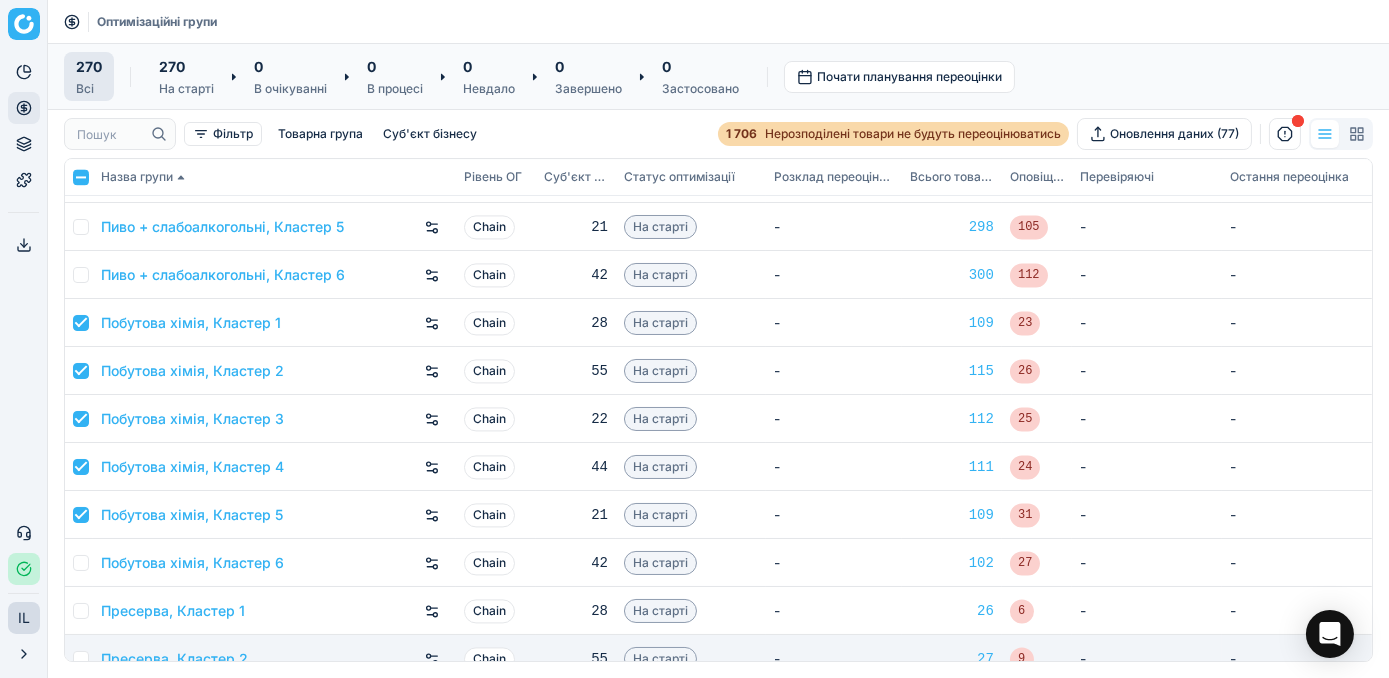 scroll, scrollTop: 9000, scrollLeft: 0, axis: vertical 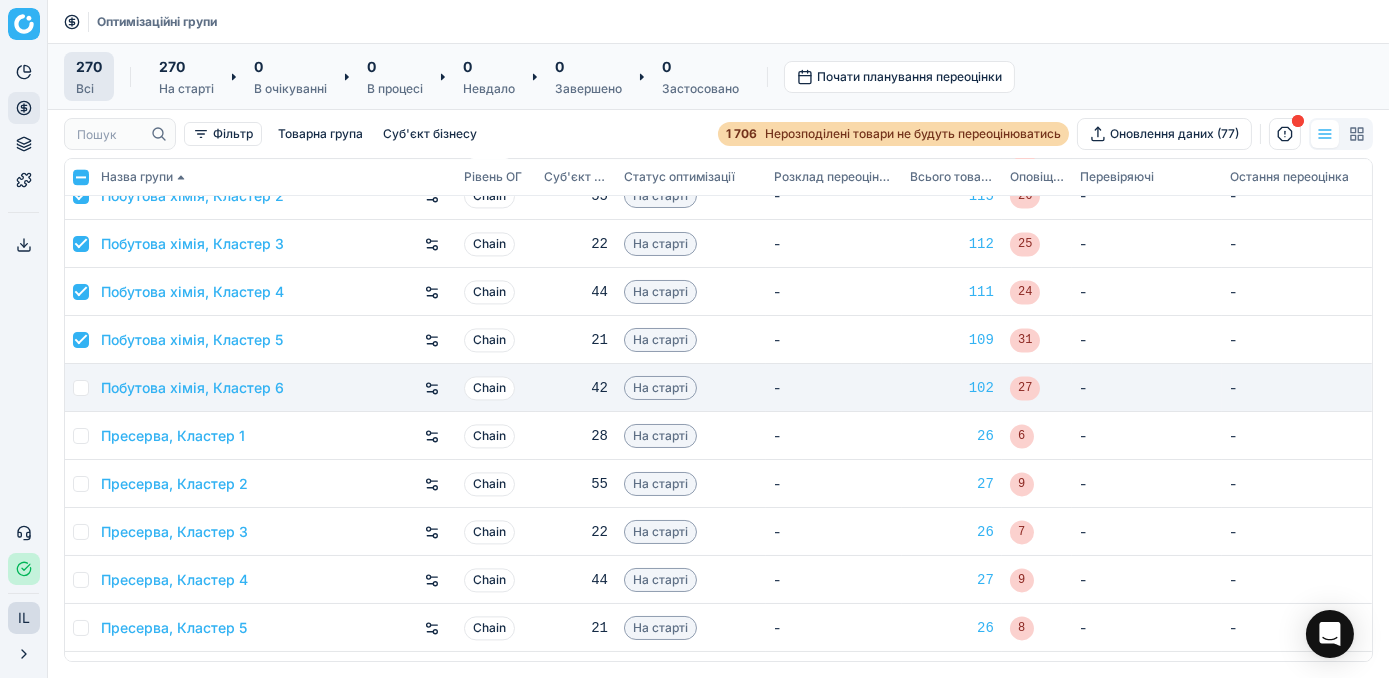 click at bounding box center [81, 388] 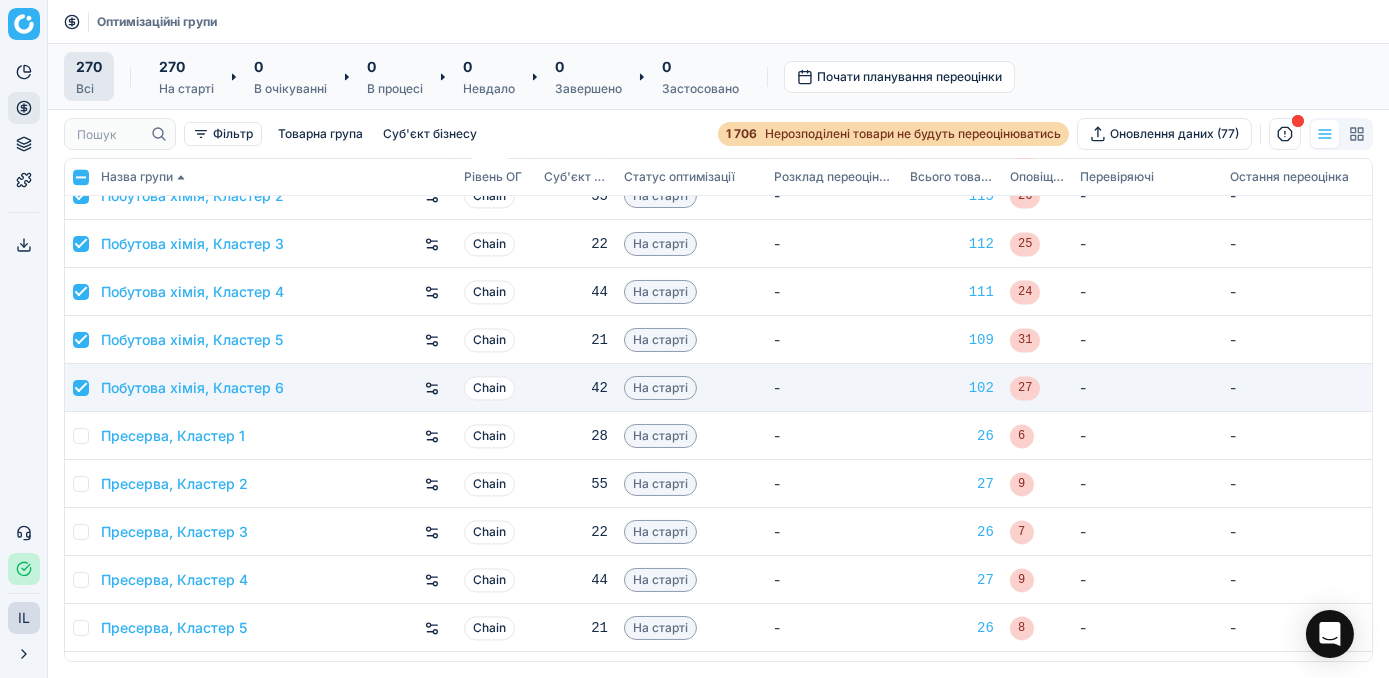 checkbox on "true" 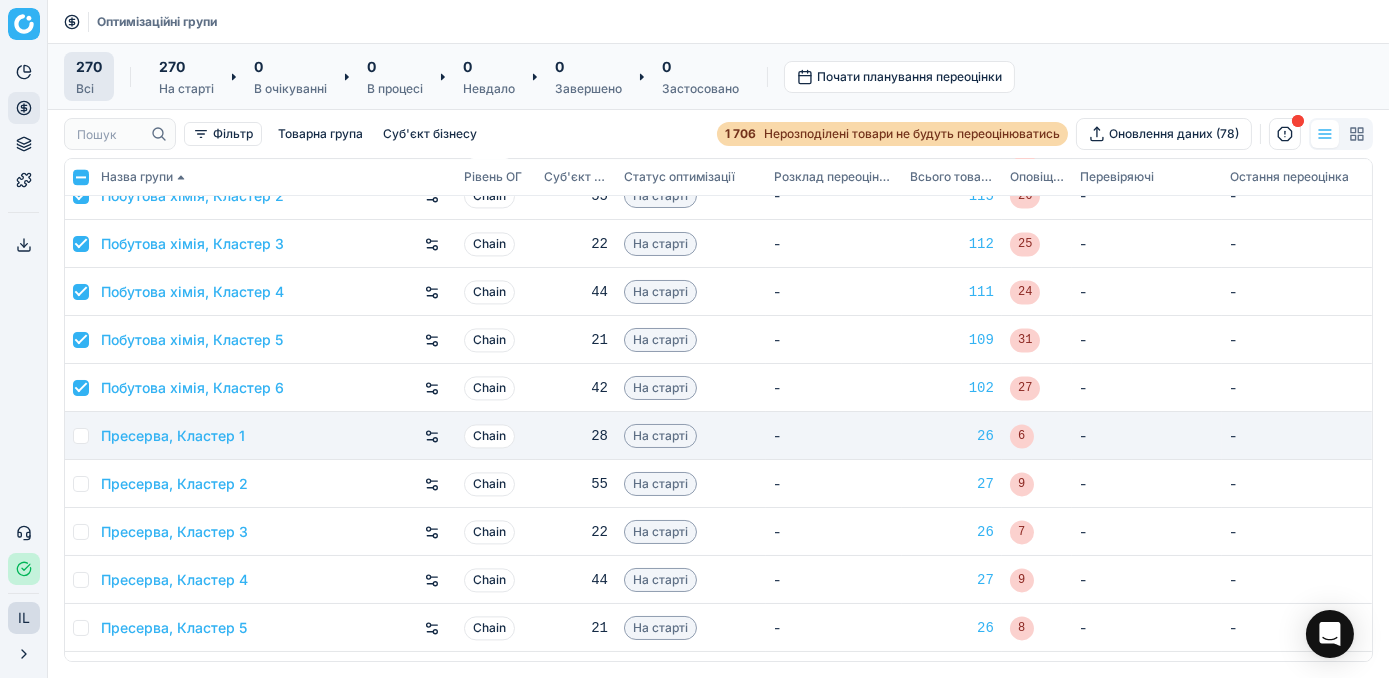 click at bounding box center (81, 436) 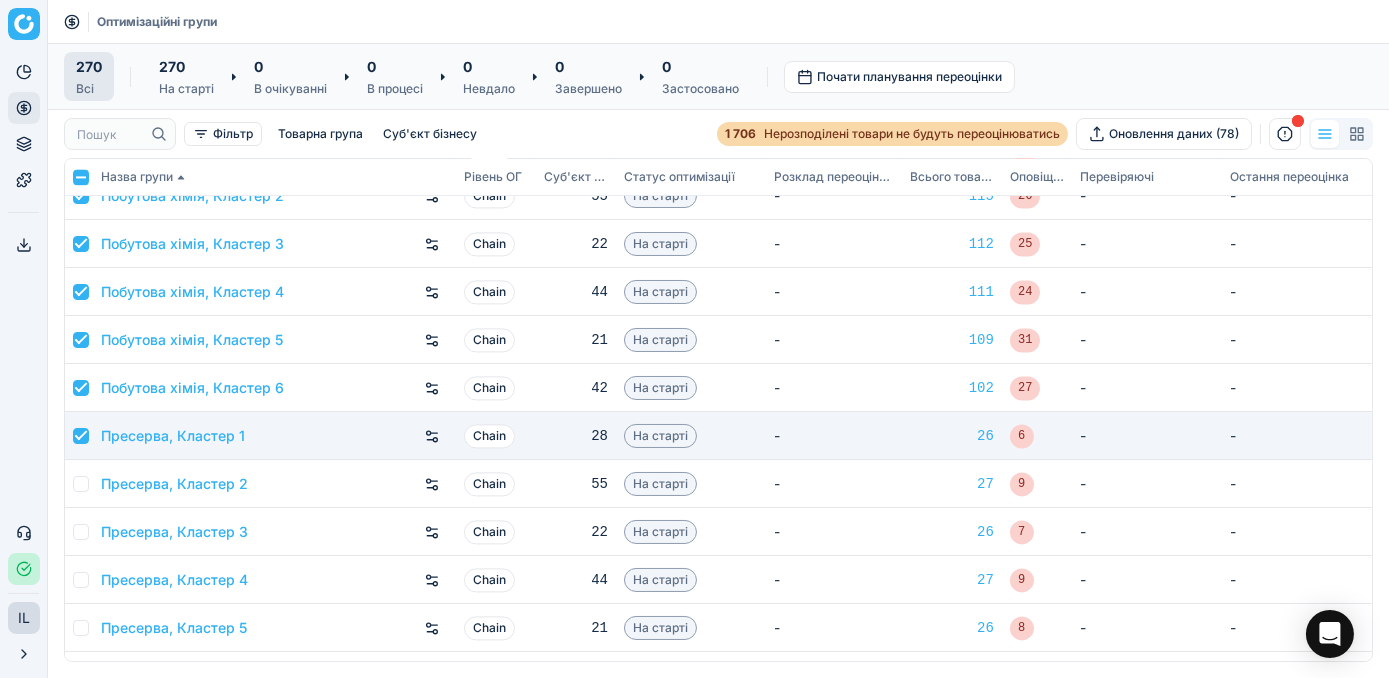 checkbox on "true" 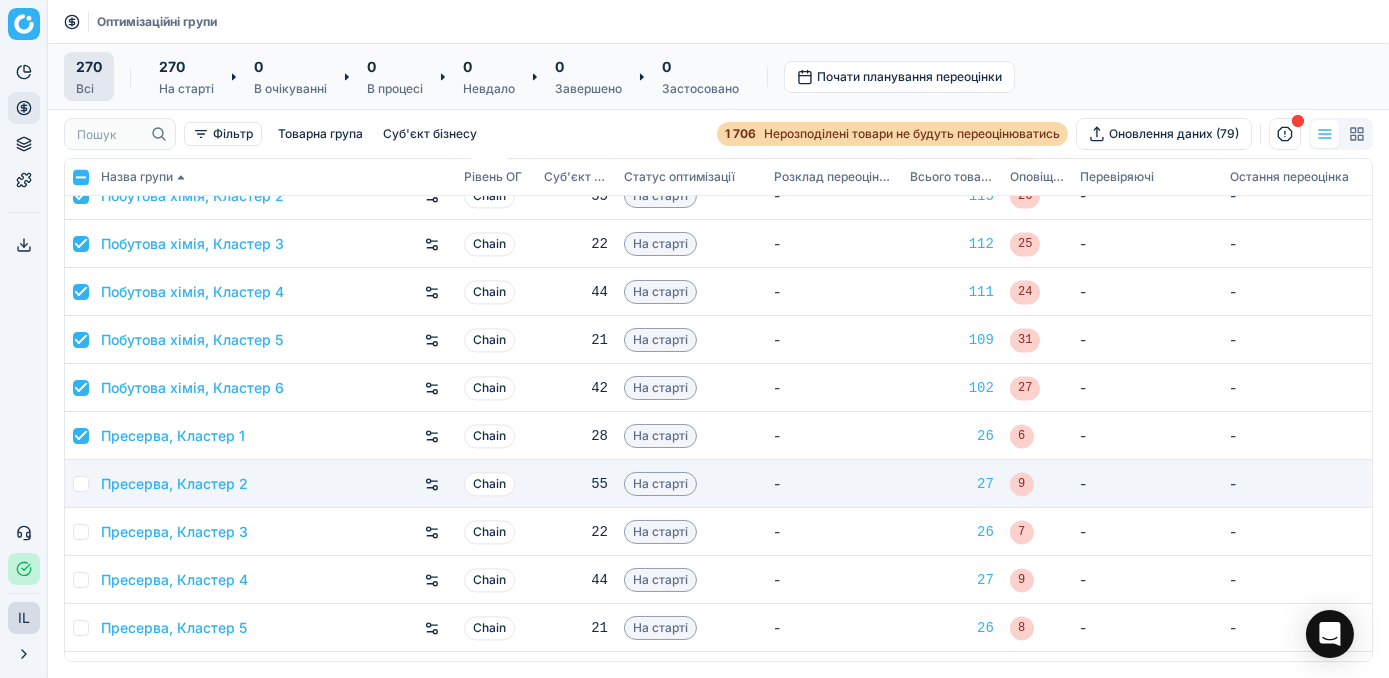 click at bounding box center [81, 484] 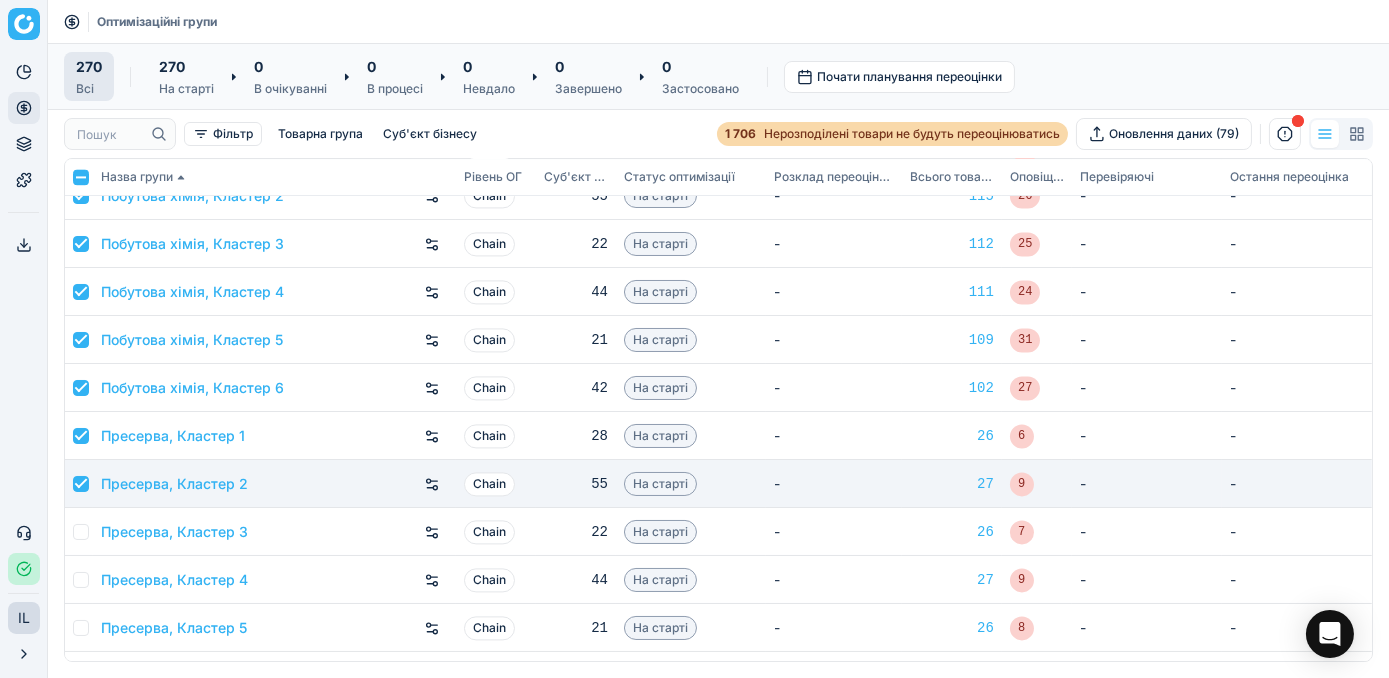 checkbox on "true" 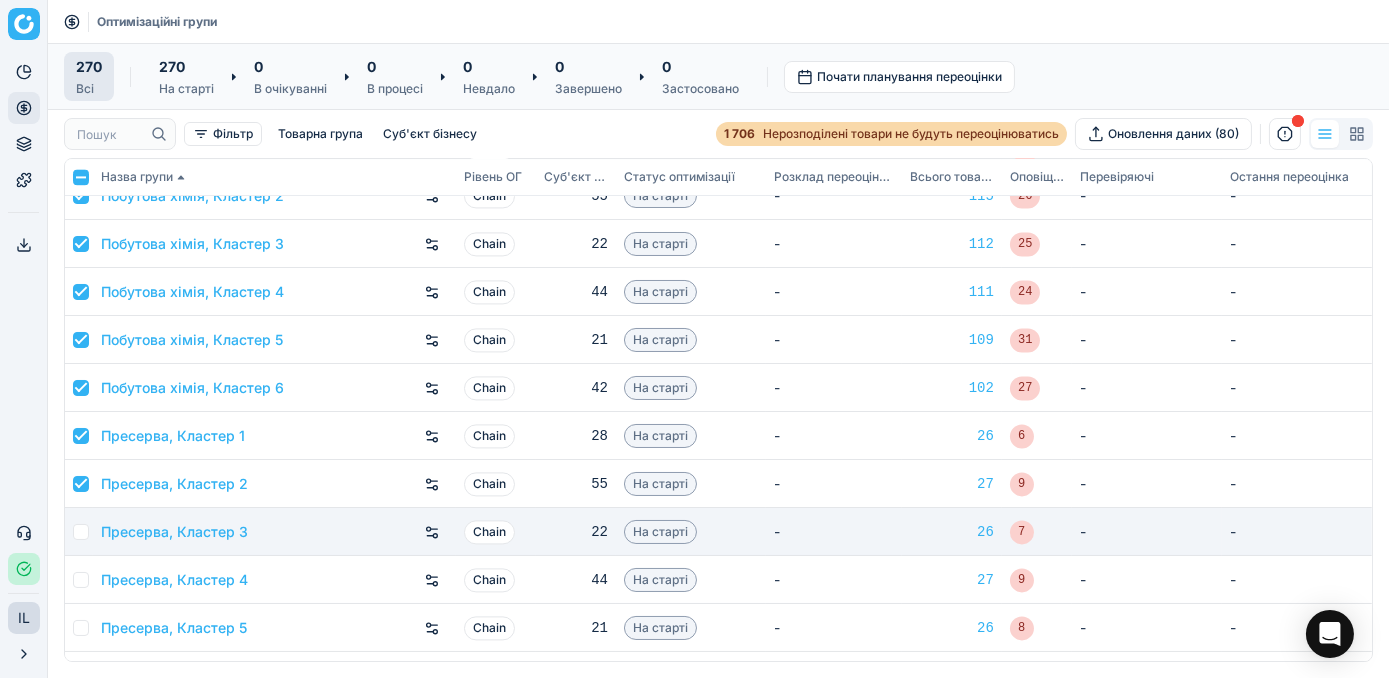click at bounding box center [81, 532] 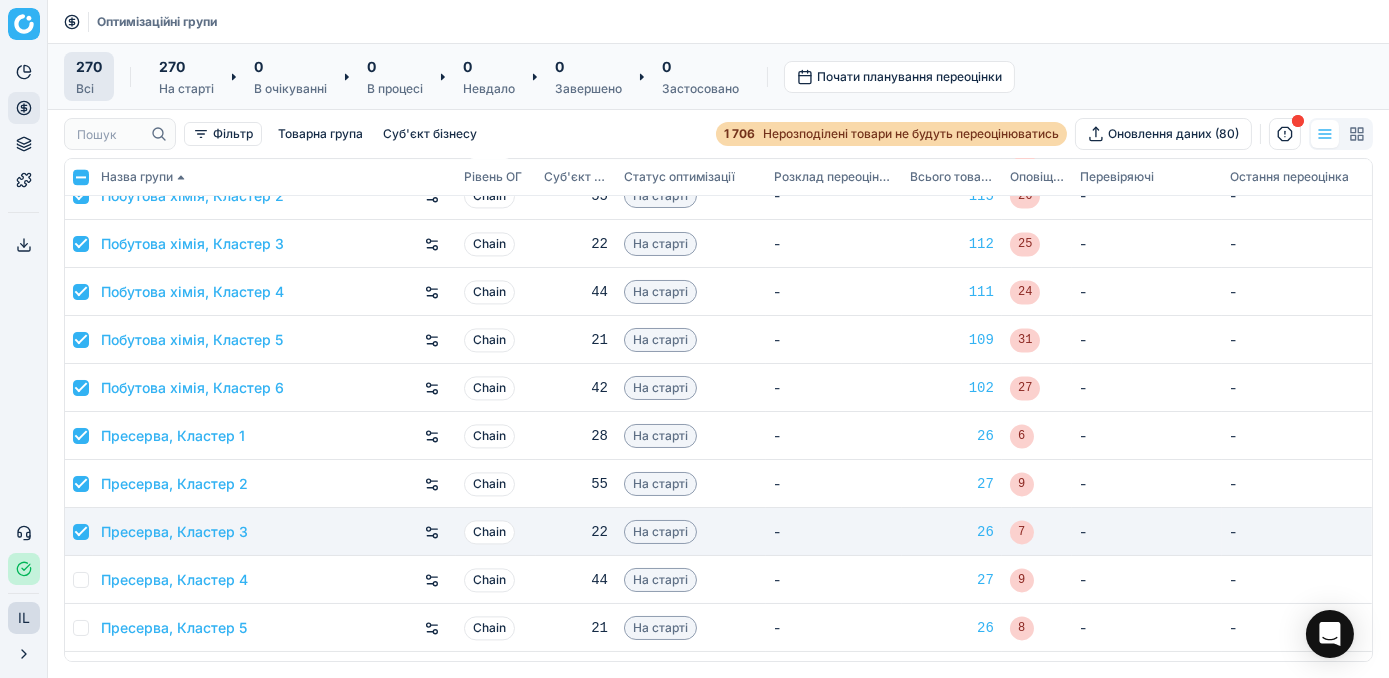 checkbox on "true" 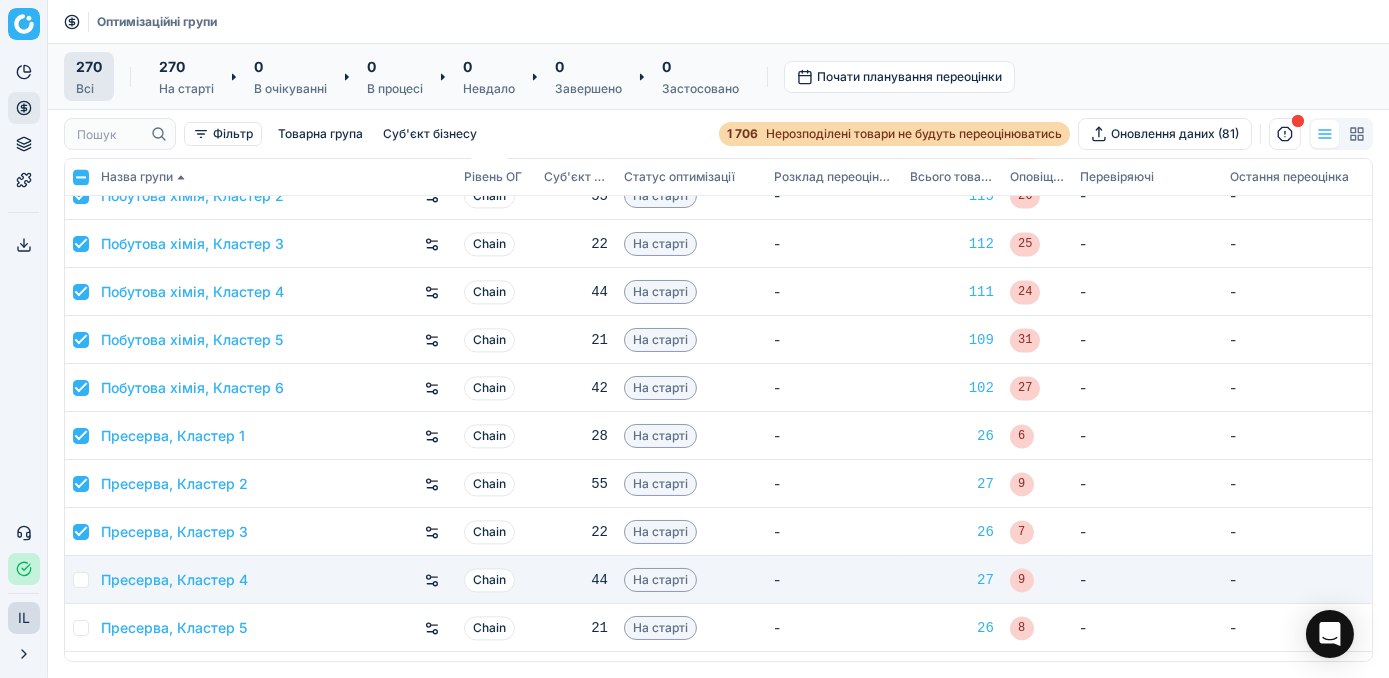 click at bounding box center [81, 580] 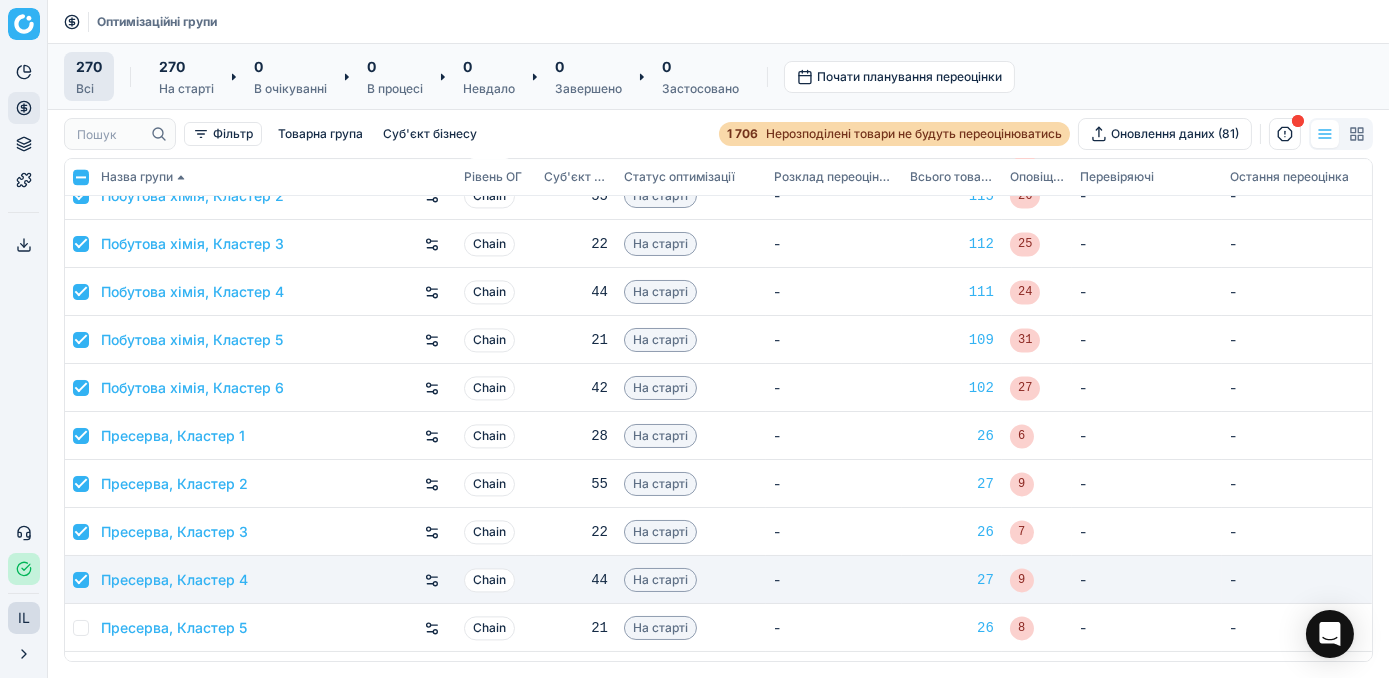 checkbox on "true" 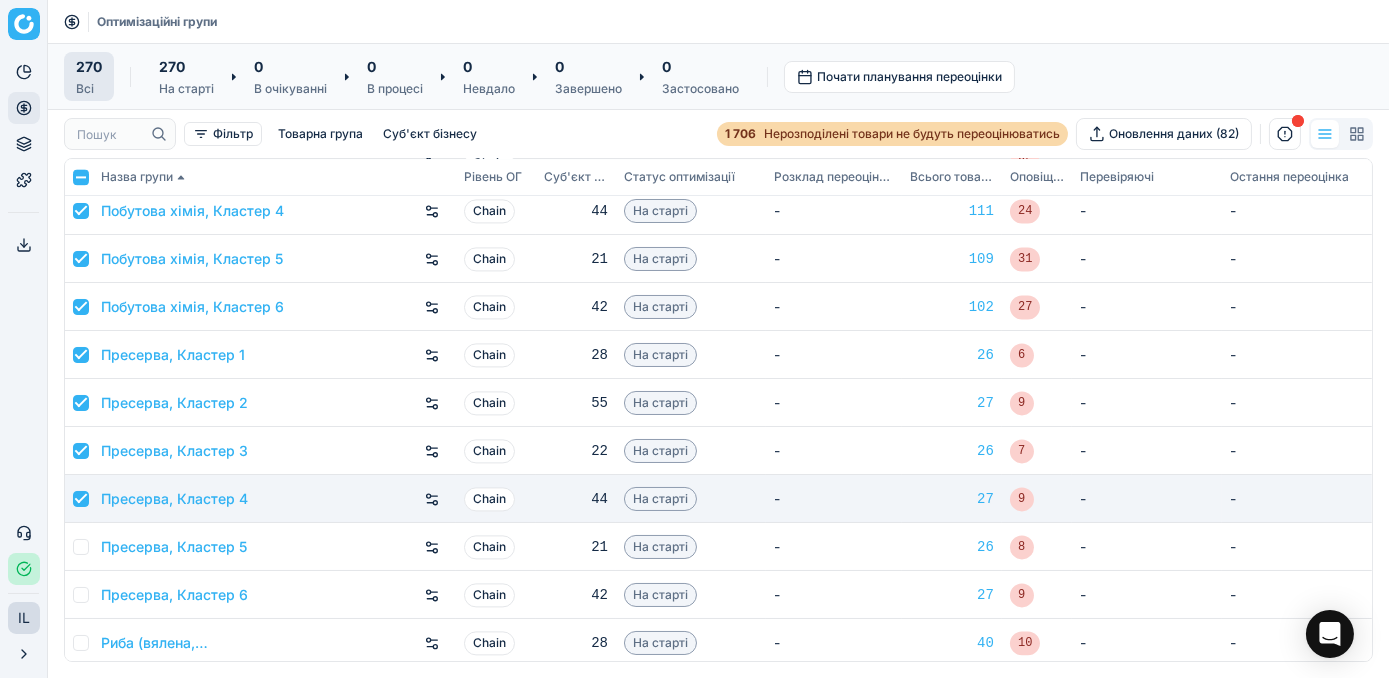 scroll, scrollTop: 9090, scrollLeft: 0, axis: vertical 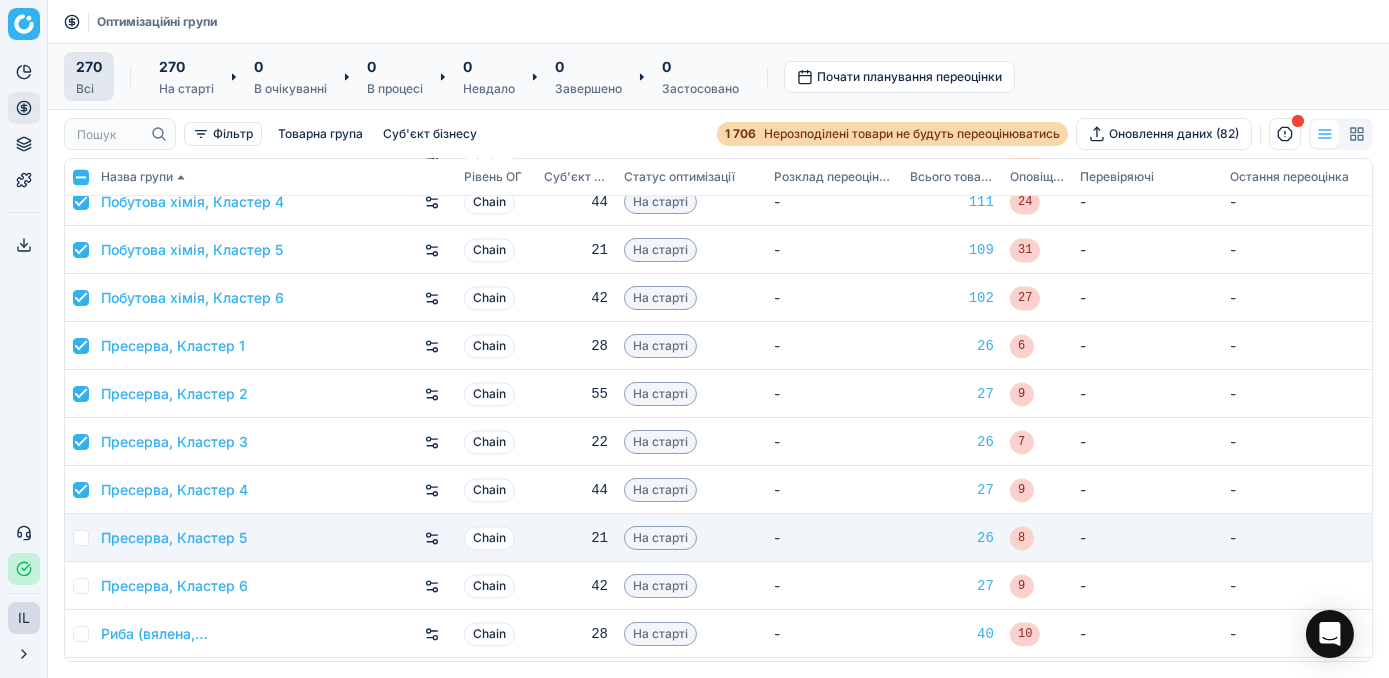 click at bounding box center (81, 538) 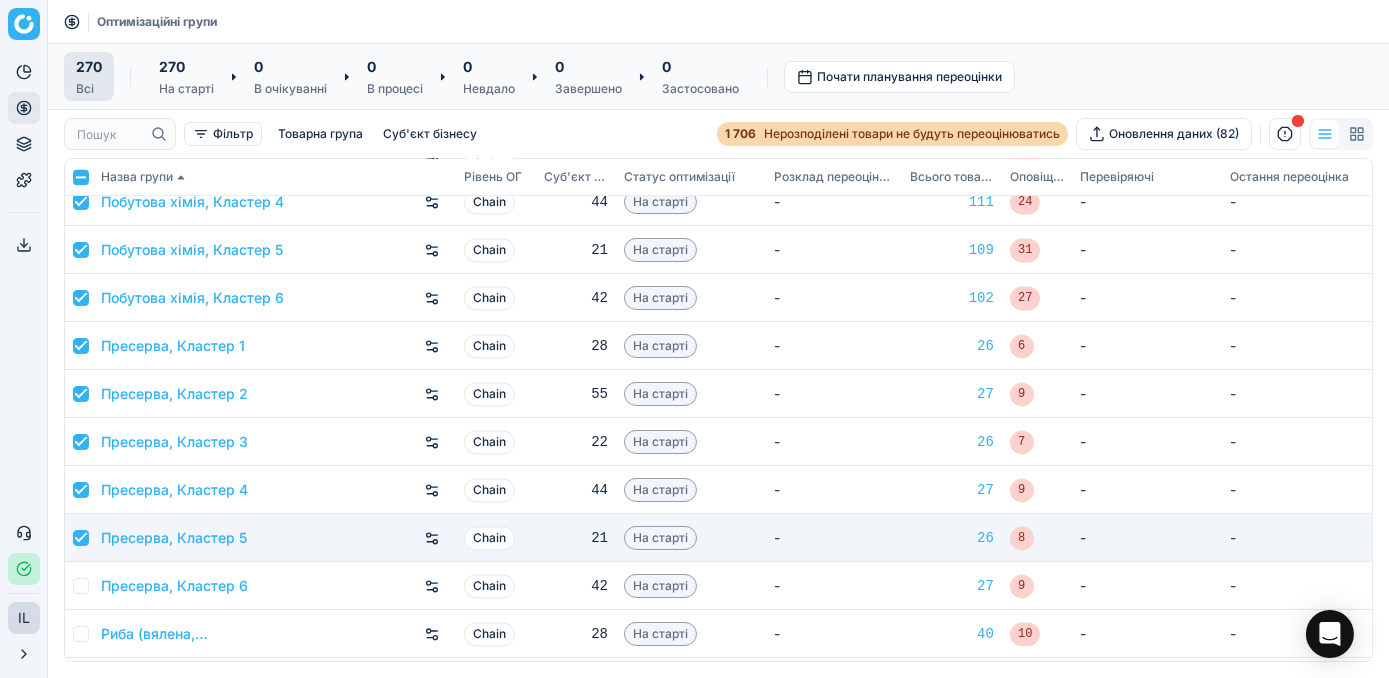 checkbox on "true" 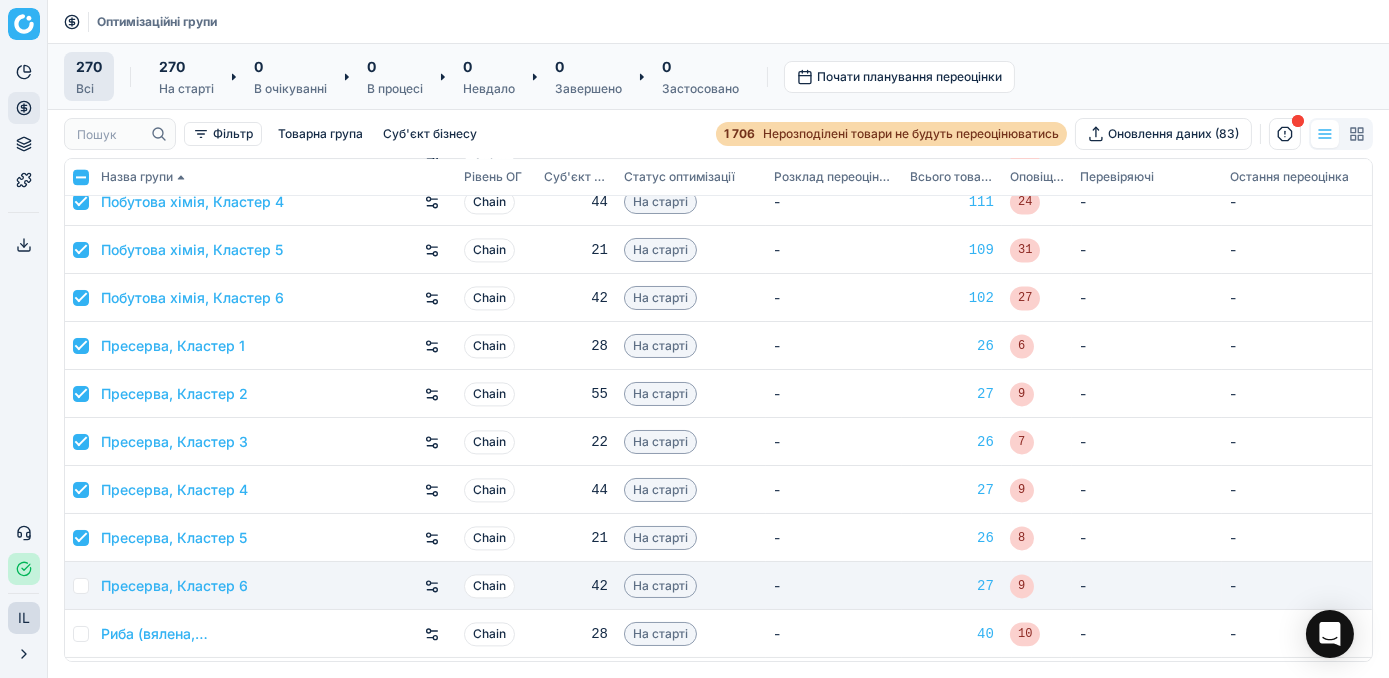 click at bounding box center (81, 586) 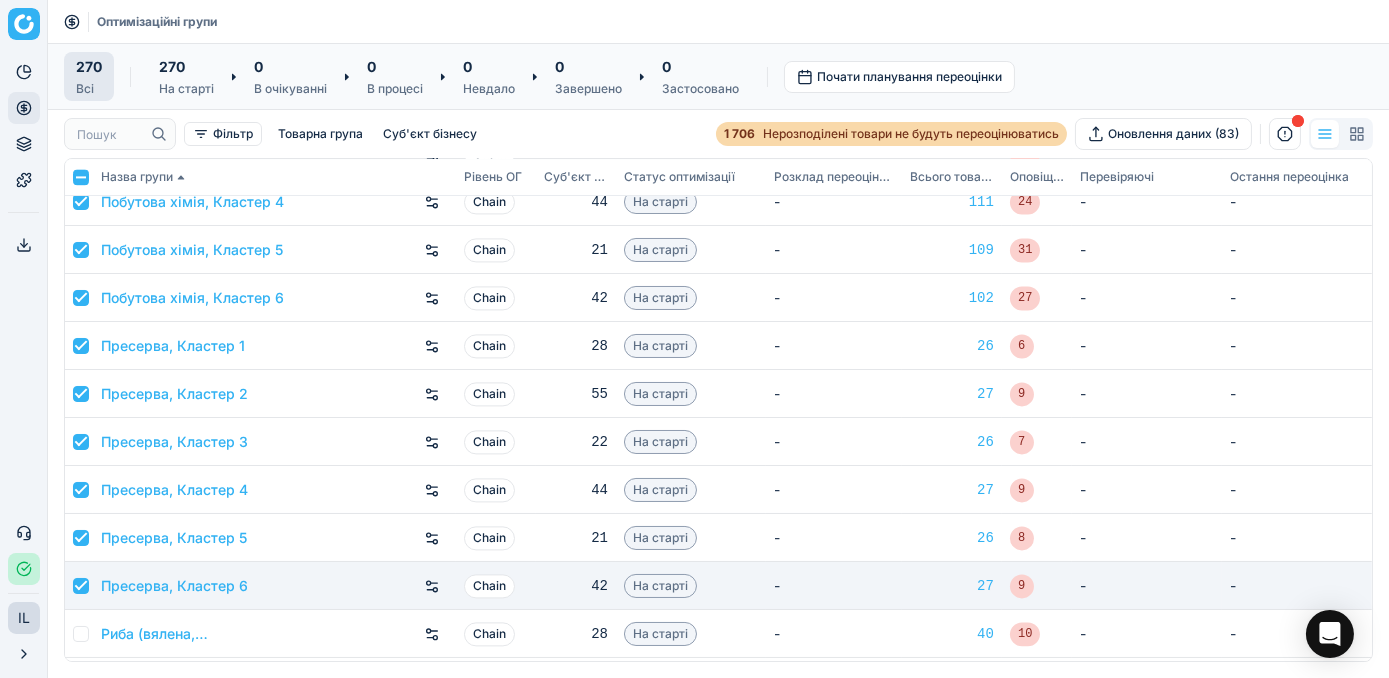 checkbox on "true" 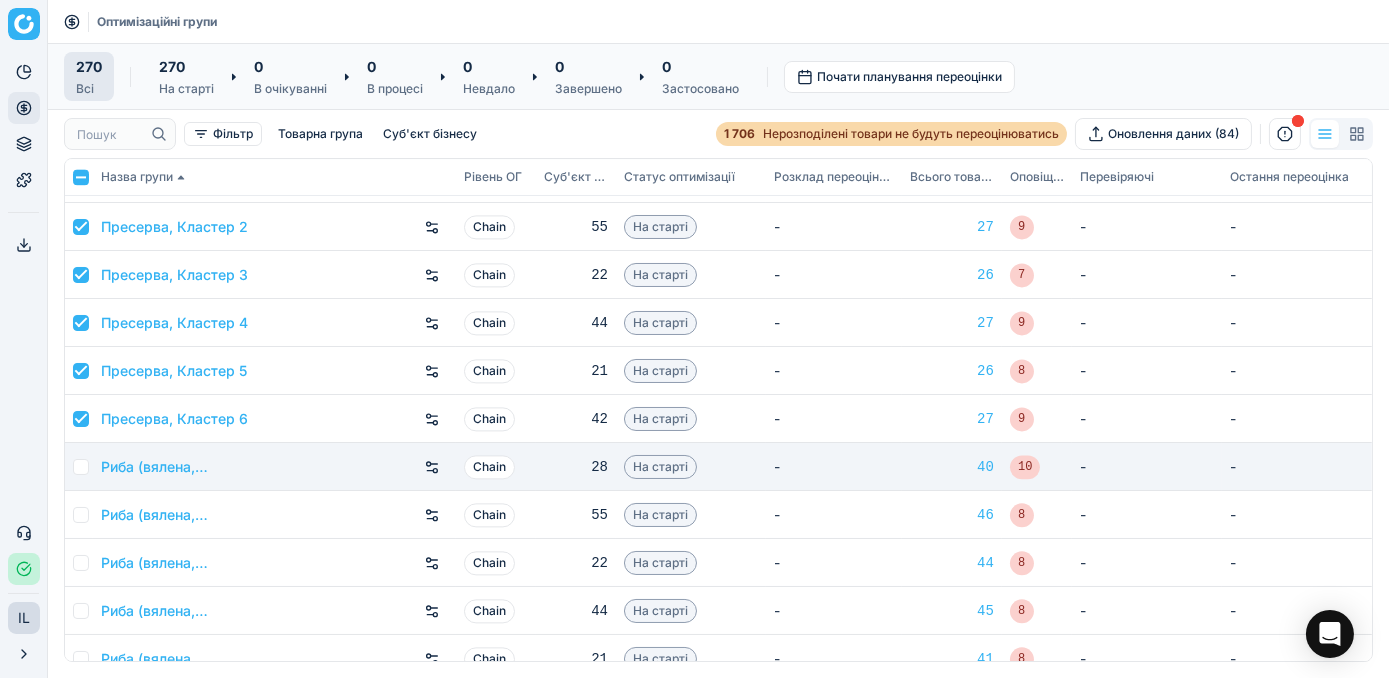scroll, scrollTop: 9363, scrollLeft: 0, axis: vertical 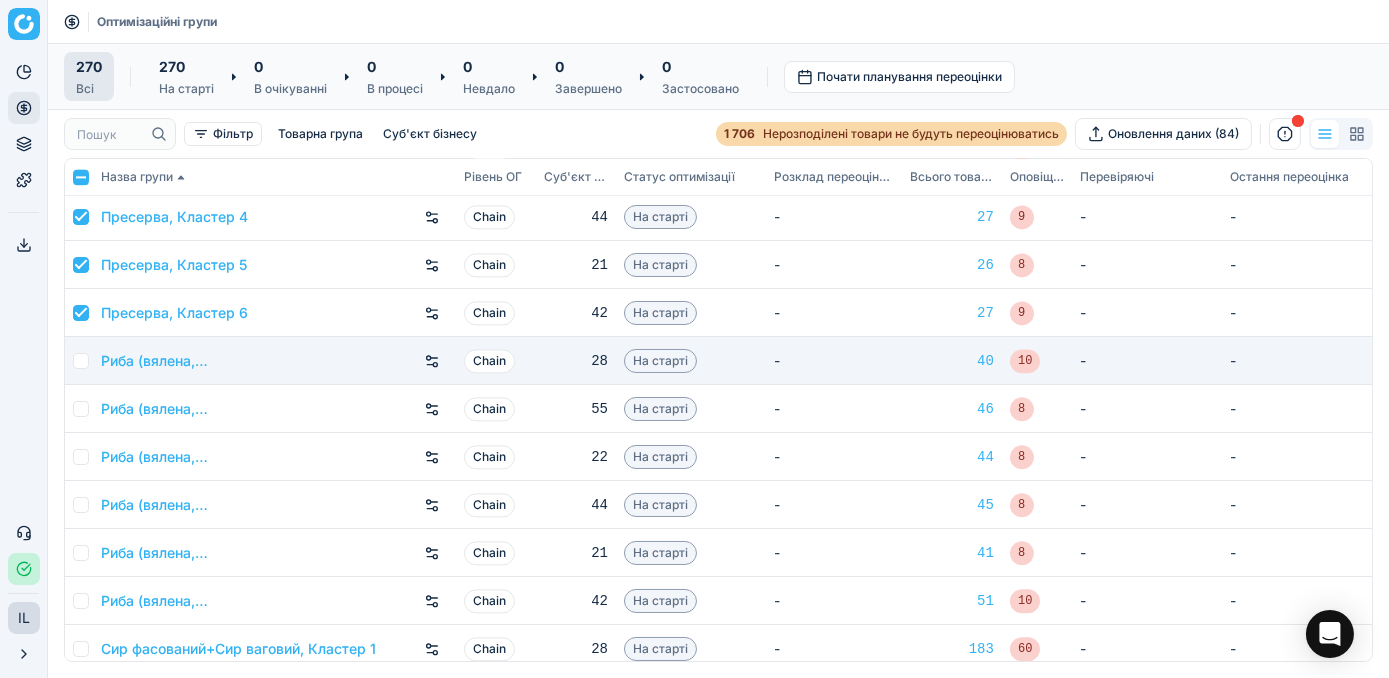 drag, startPoint x: 73, startPoint y: 359, endPoint x: 90, endPoint y: 371, distance: 20.808653 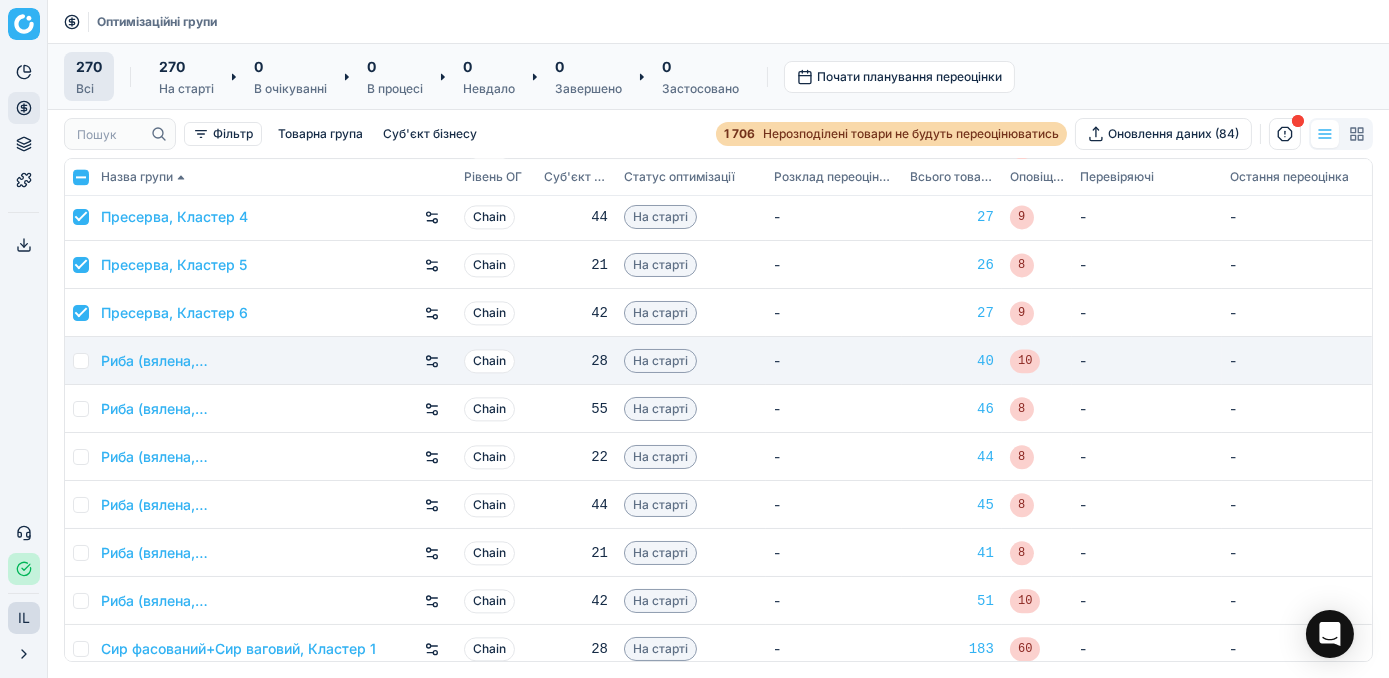 click at bounding box center [81, 361] 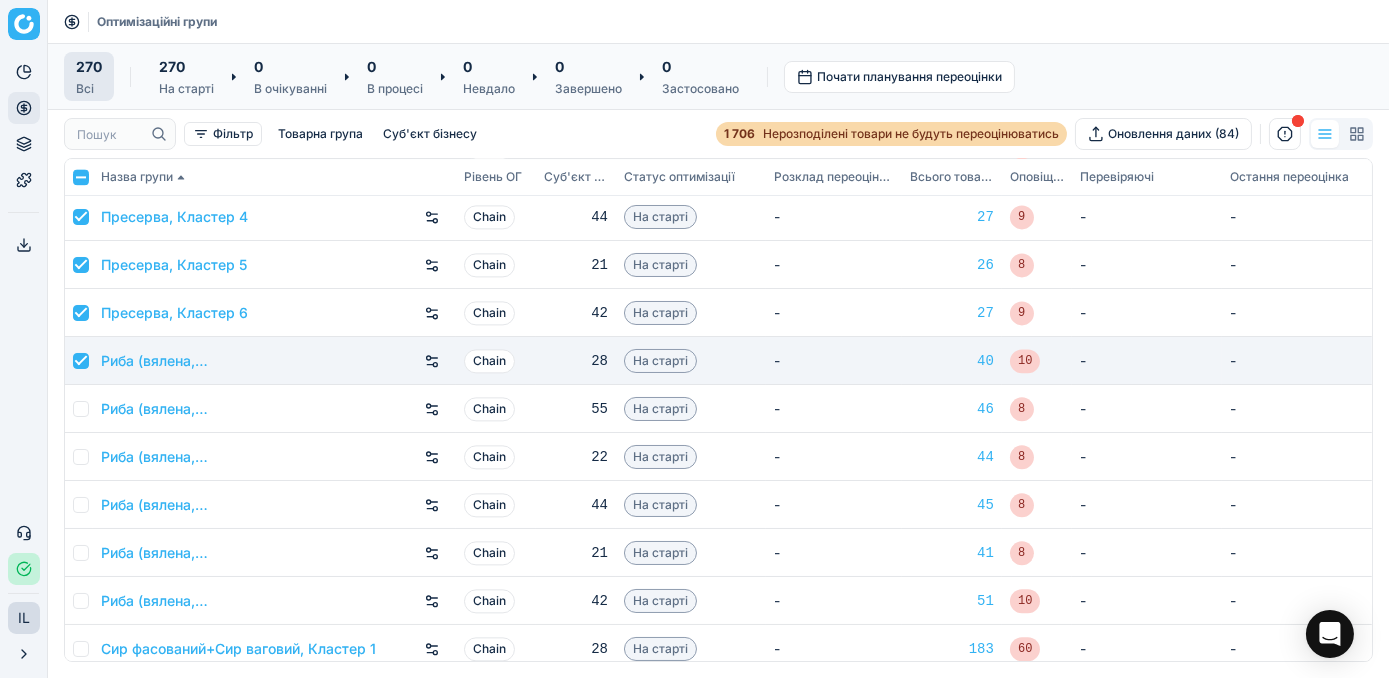 checkbox on "true" 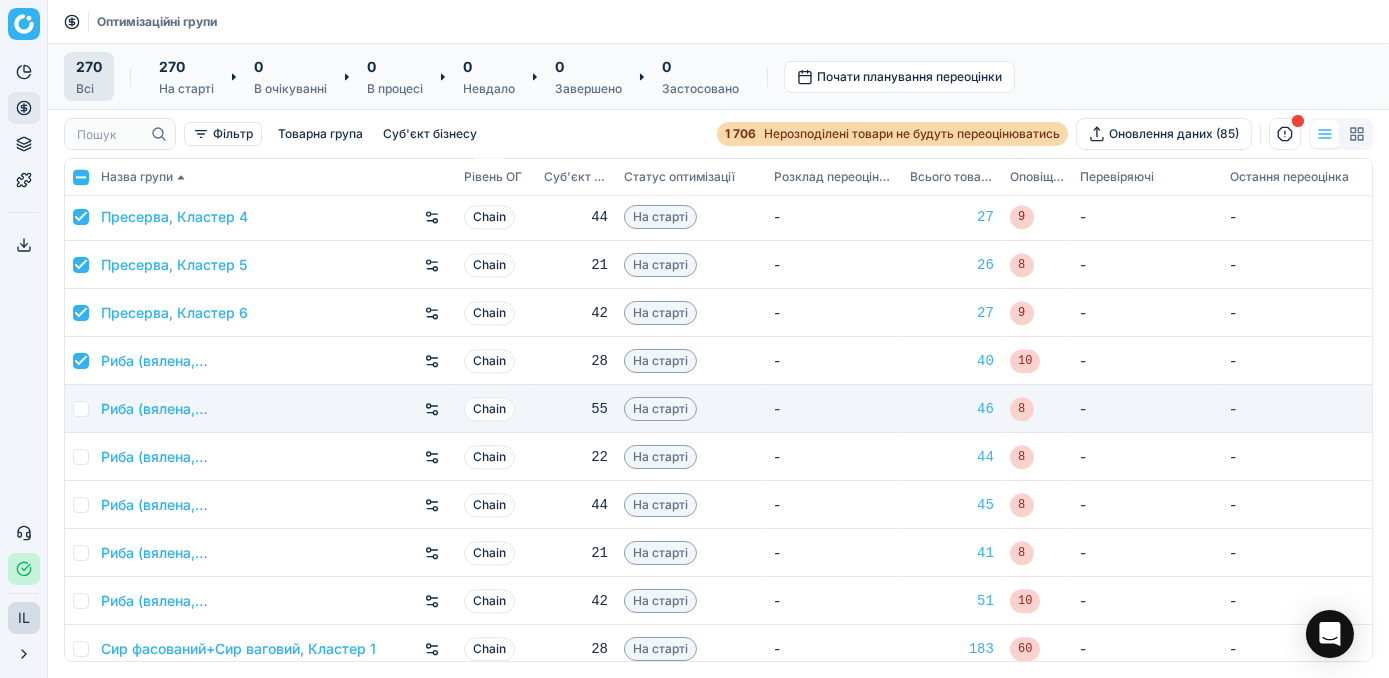 click at bounding box center [79, 409] 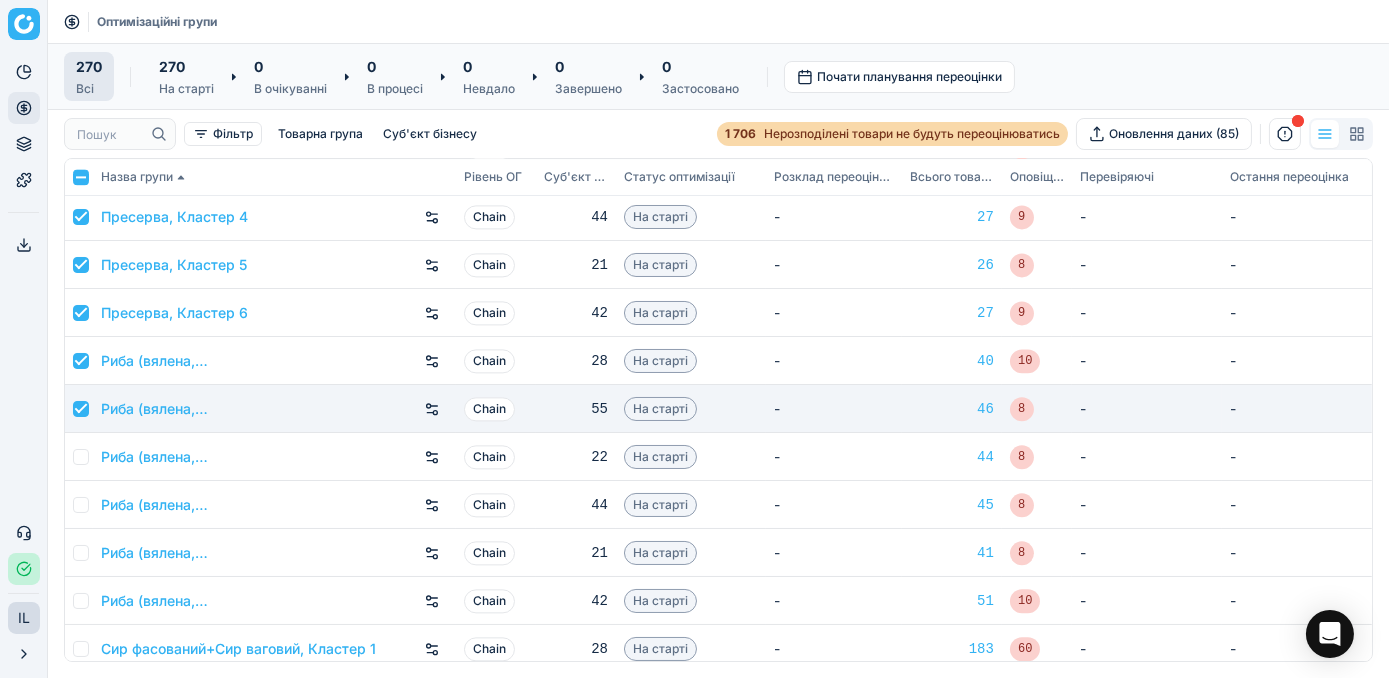 checkbox on "true" 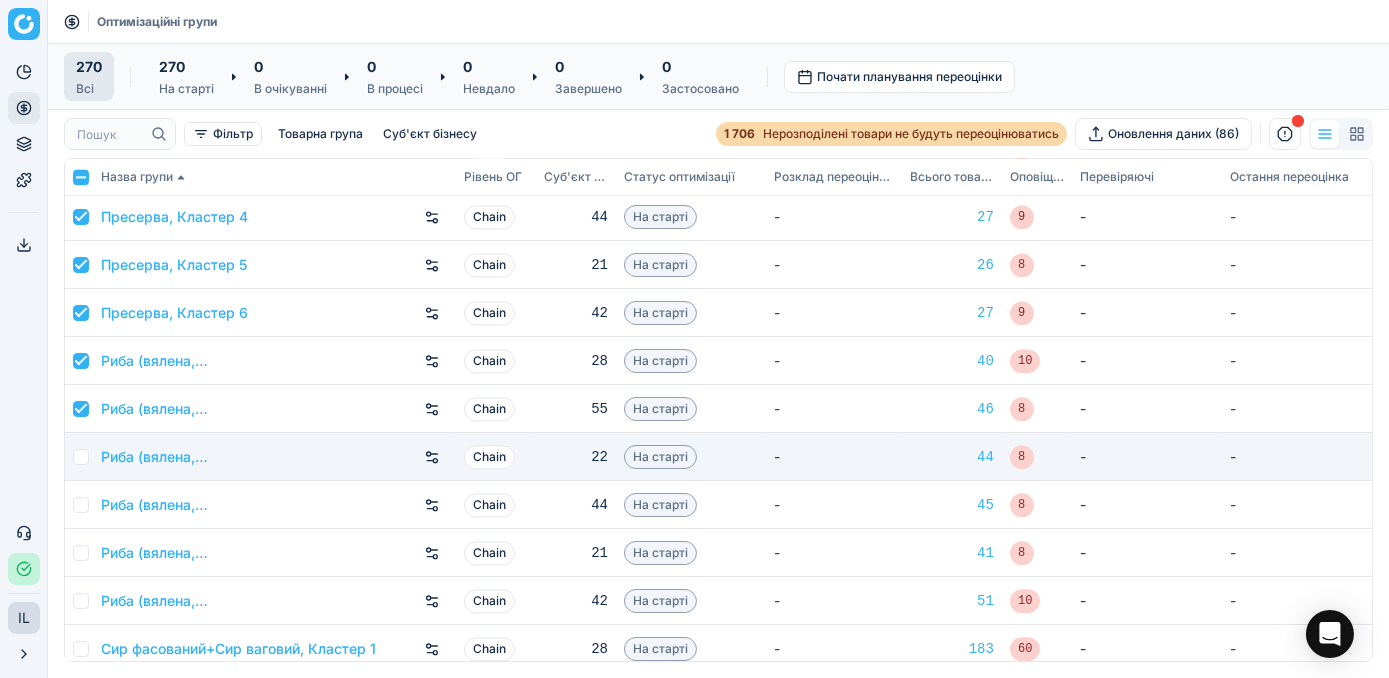 click at bounding box center [81, 457] 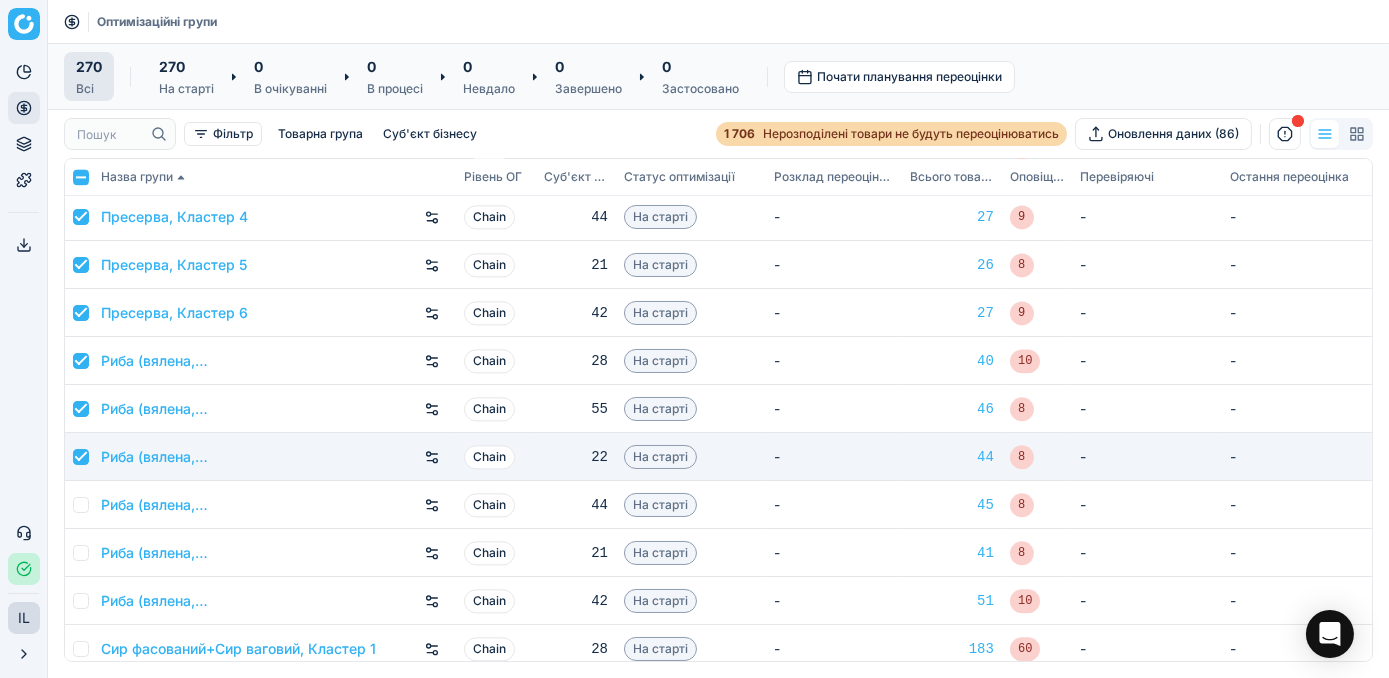 checkbox on "true" 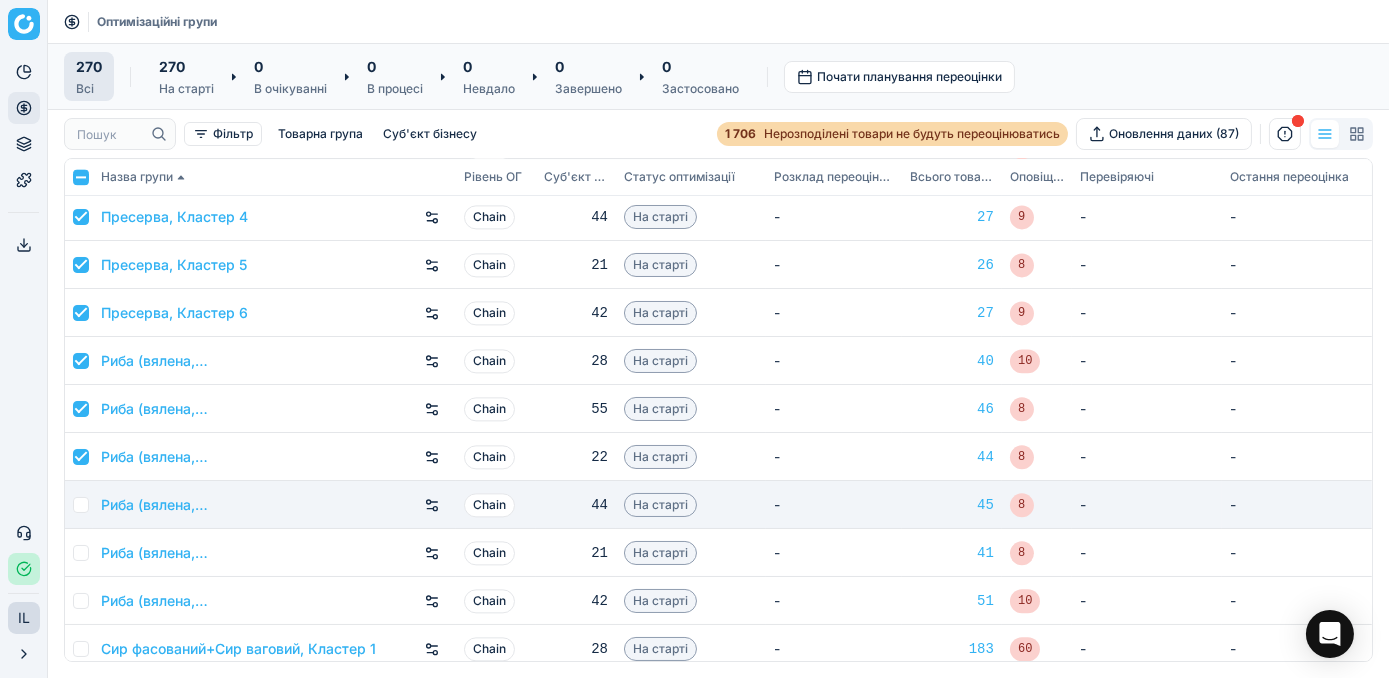 click at bounding box center (79, 505) 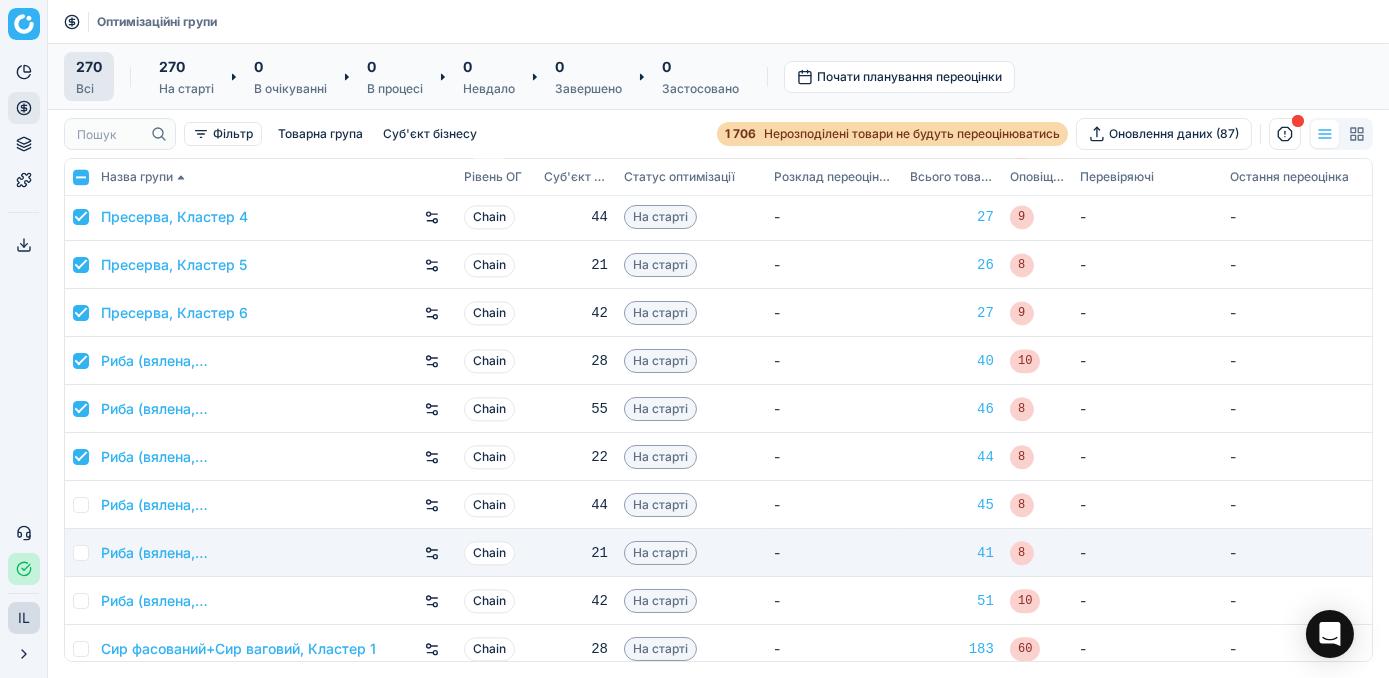 click at bounding box center (81, 553) 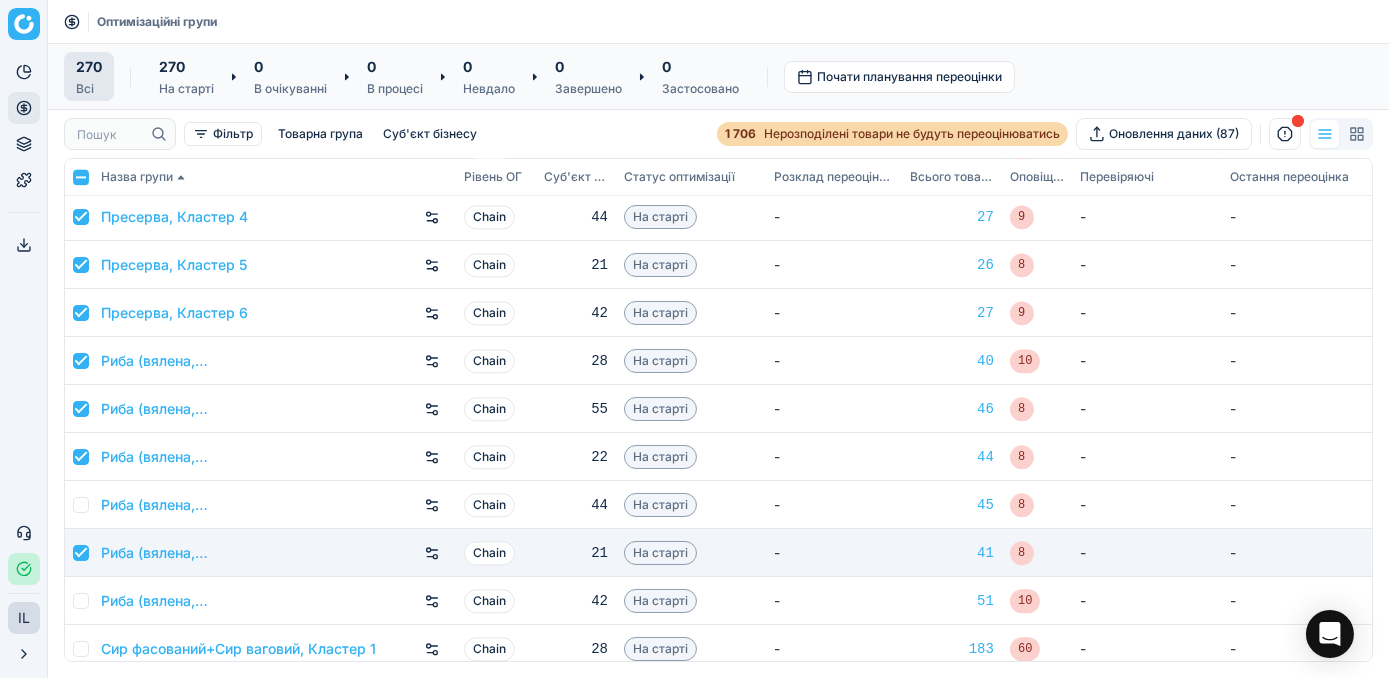 checkbox on "true" 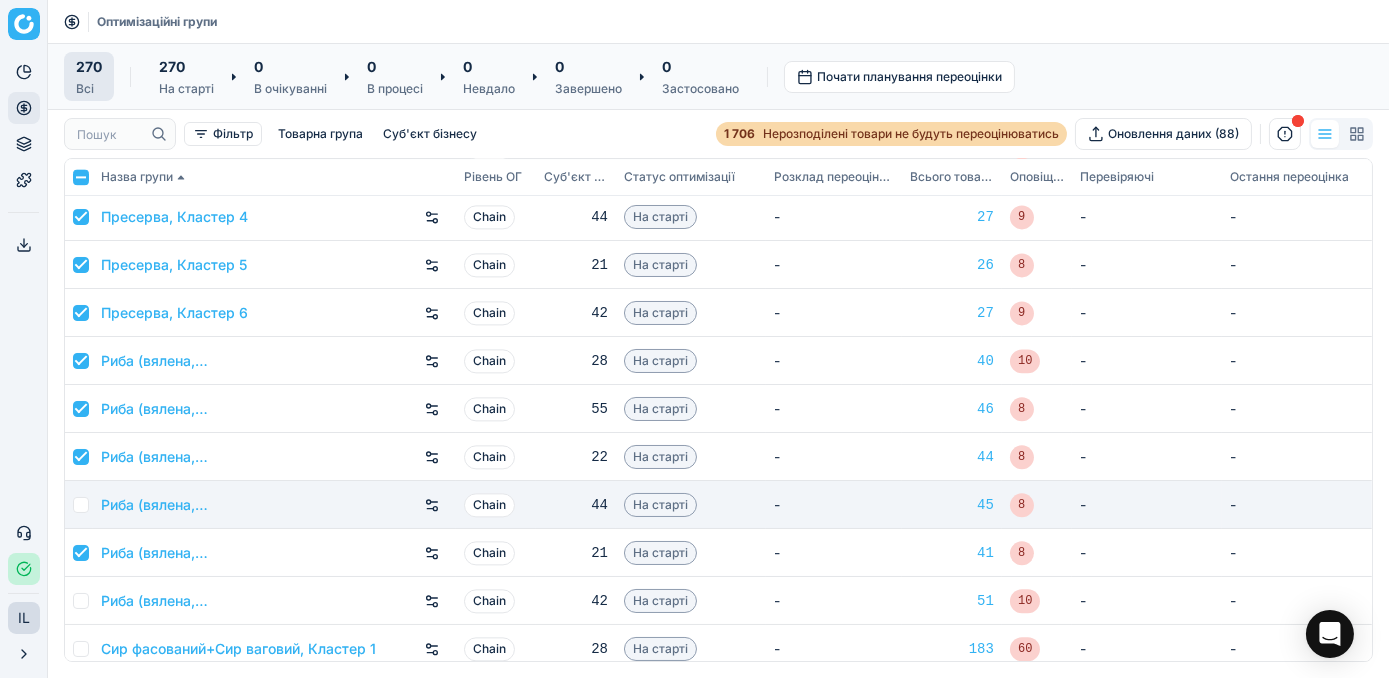 click at bounding box center [81, 505] 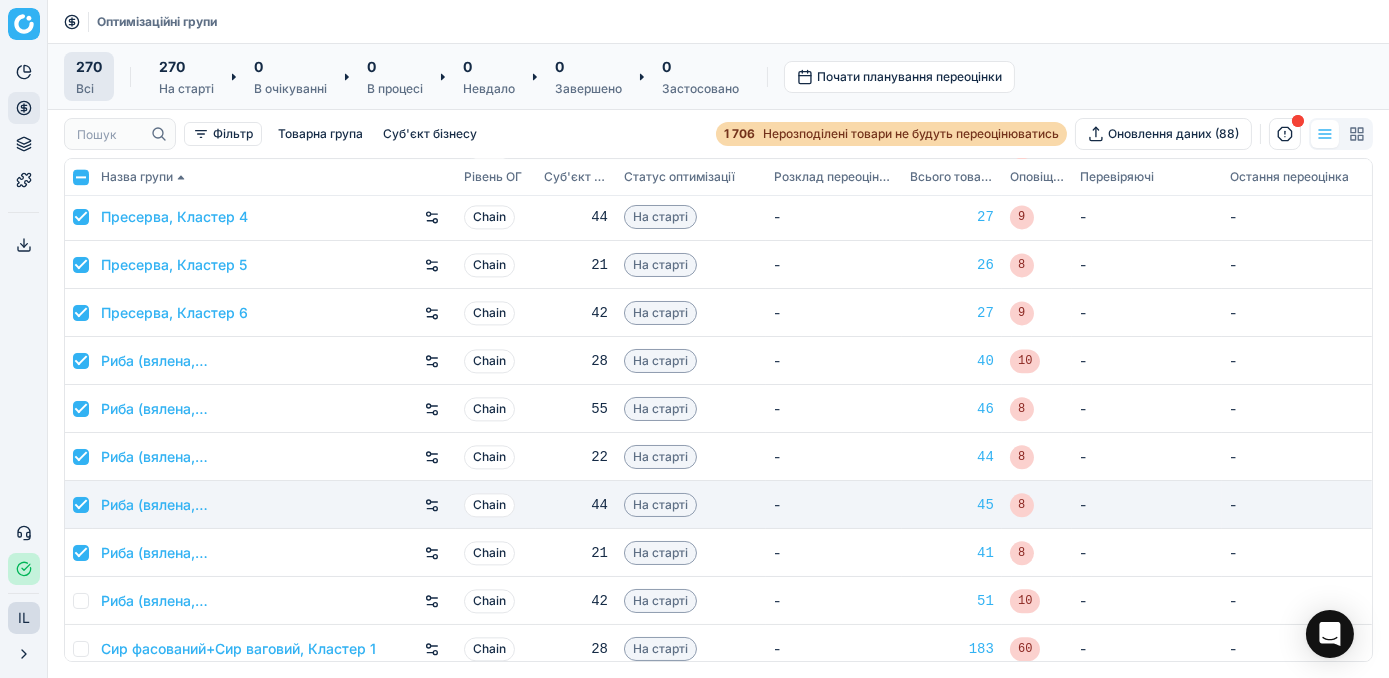 checkbox on "true" 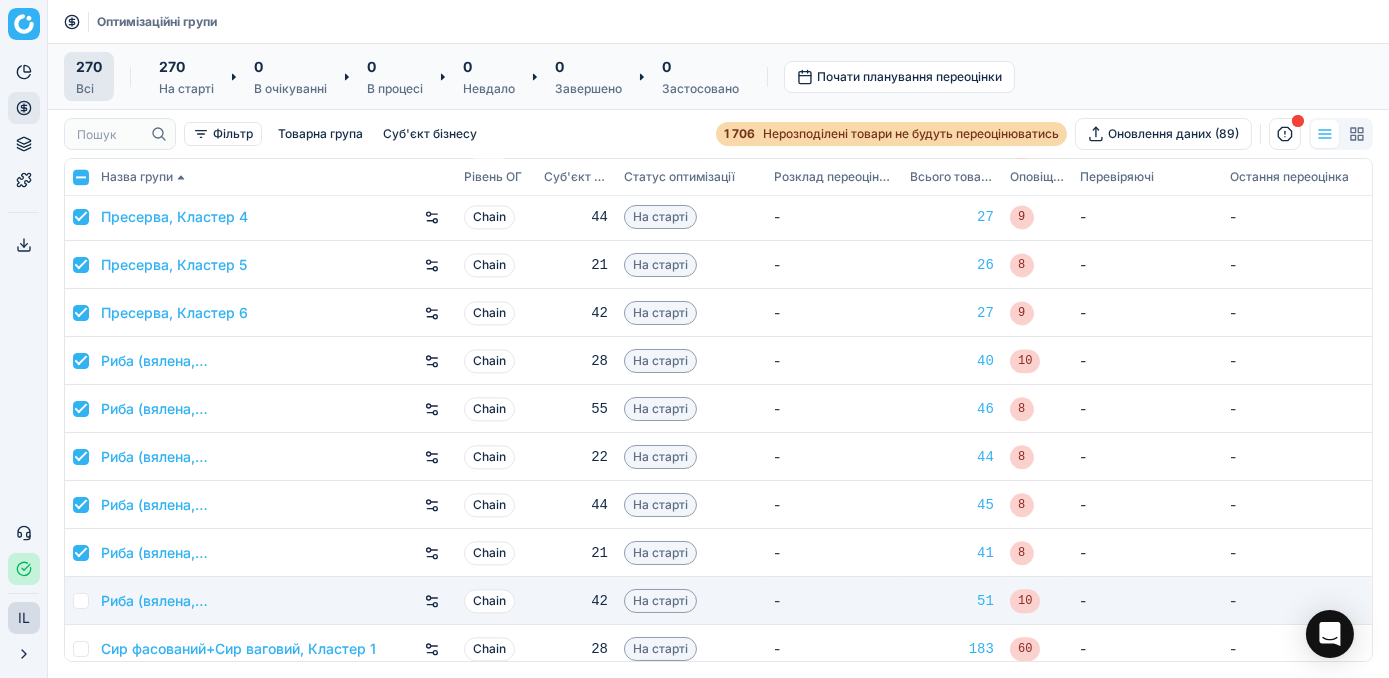 click at bounding box center [81, 601] 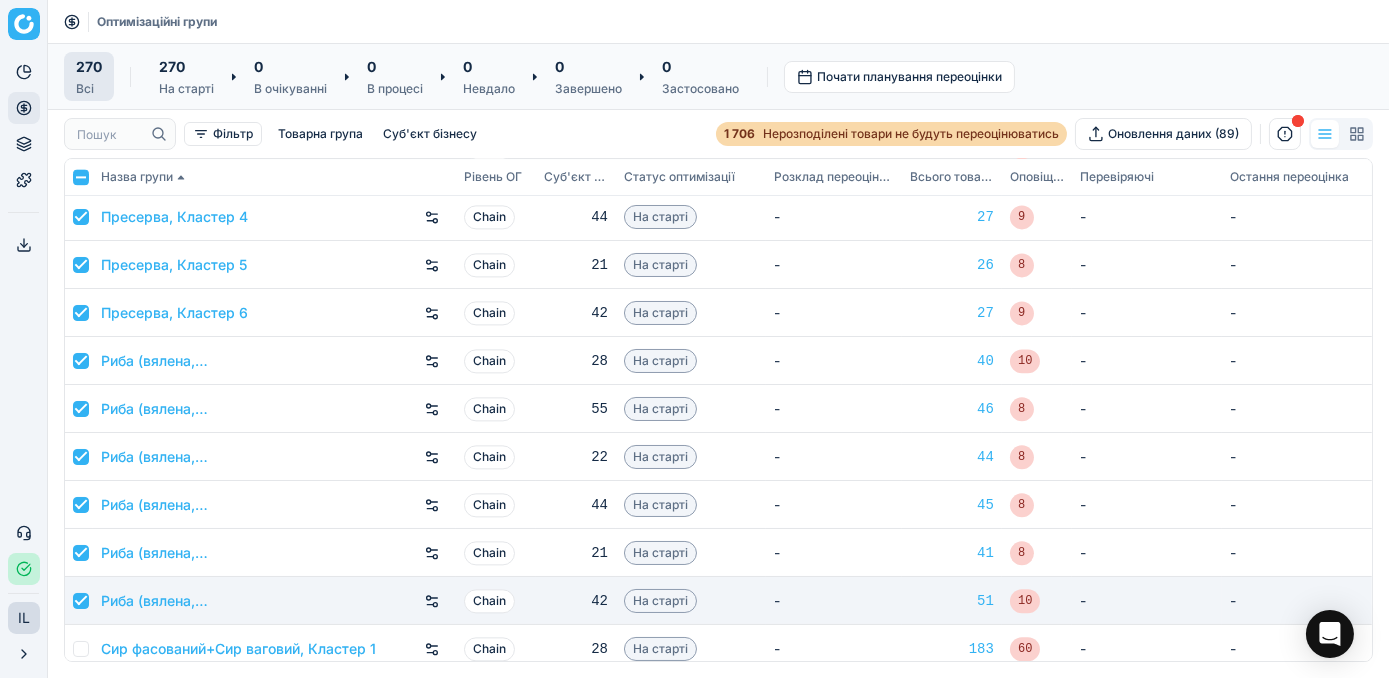 checkbox on "true" 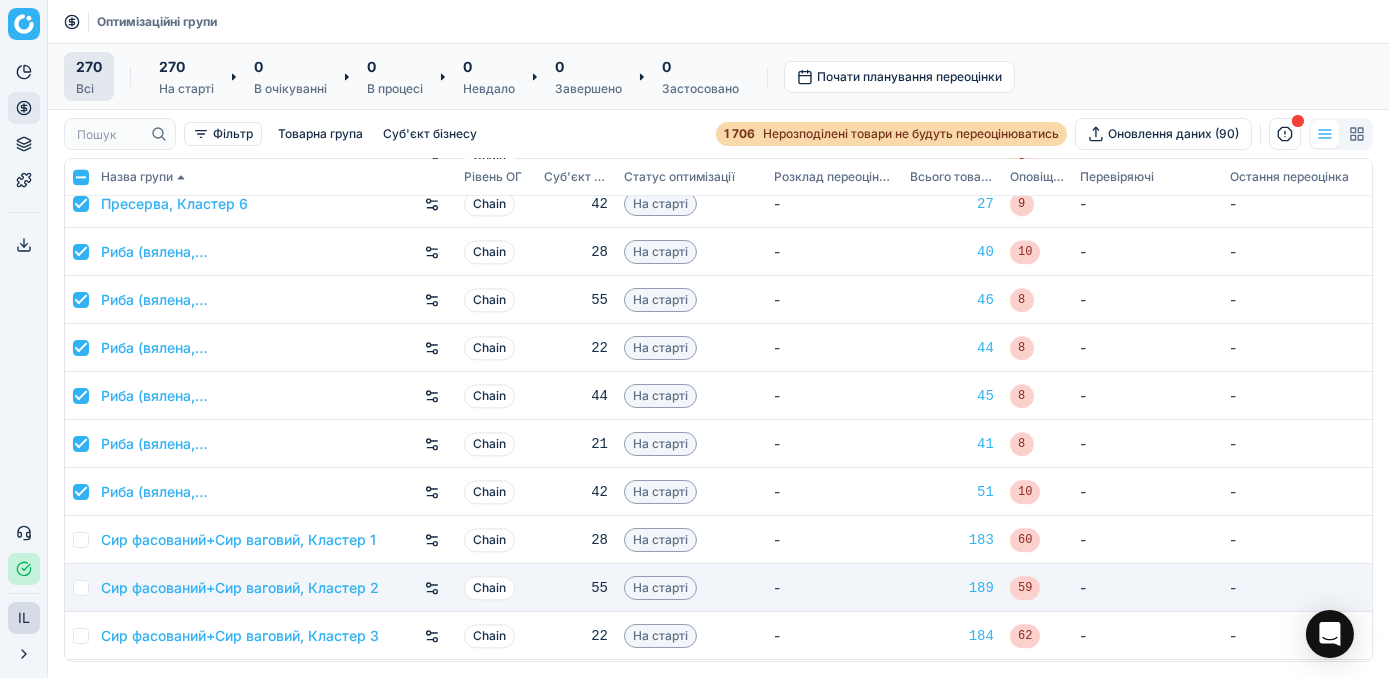 scroll, scrollTop: 9545, scrollLeft: 0, axis: vertical 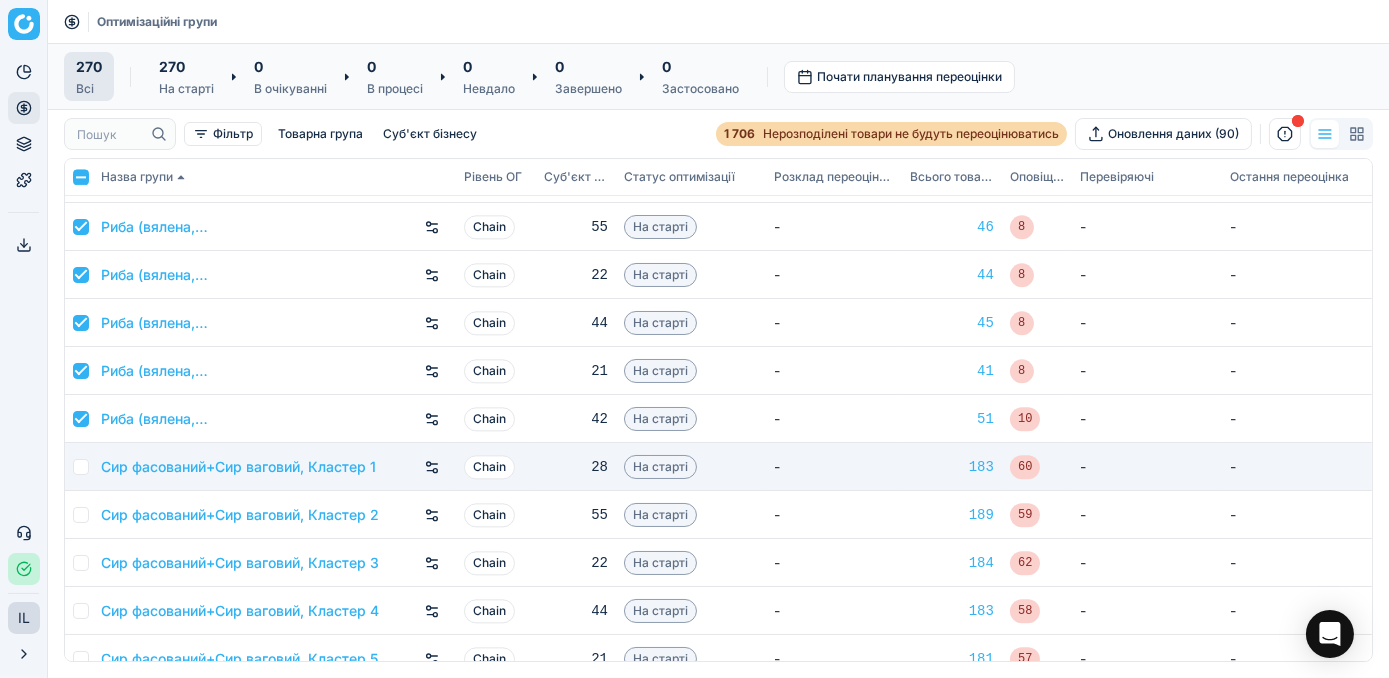 click at bounding box center (81, 467) 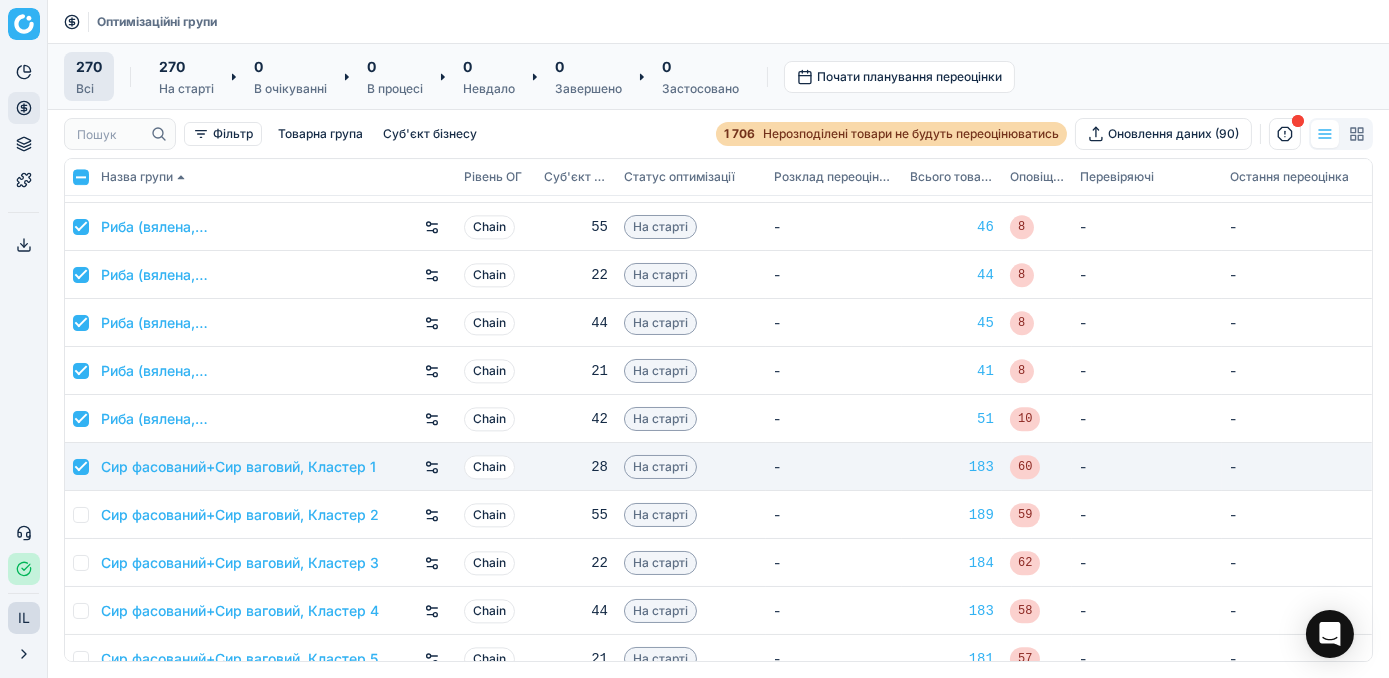 checkbox on "true" 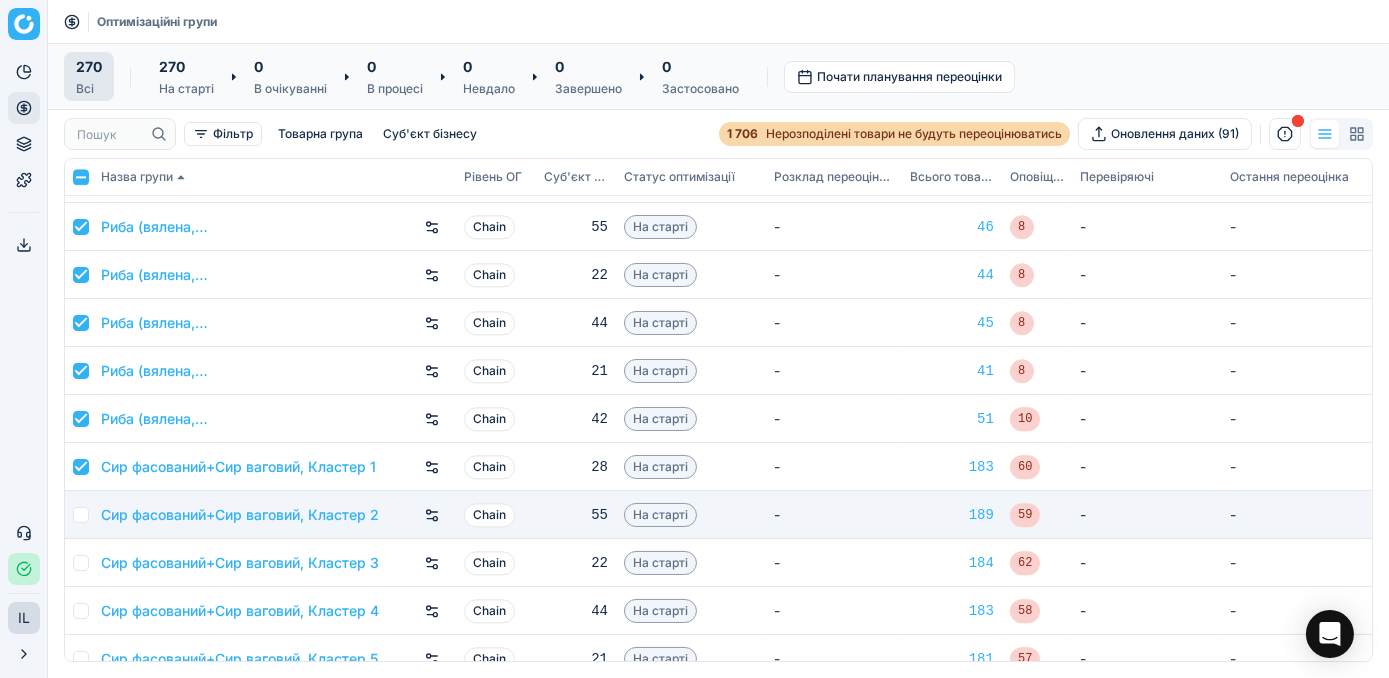 click at bounding box center [81, 515] 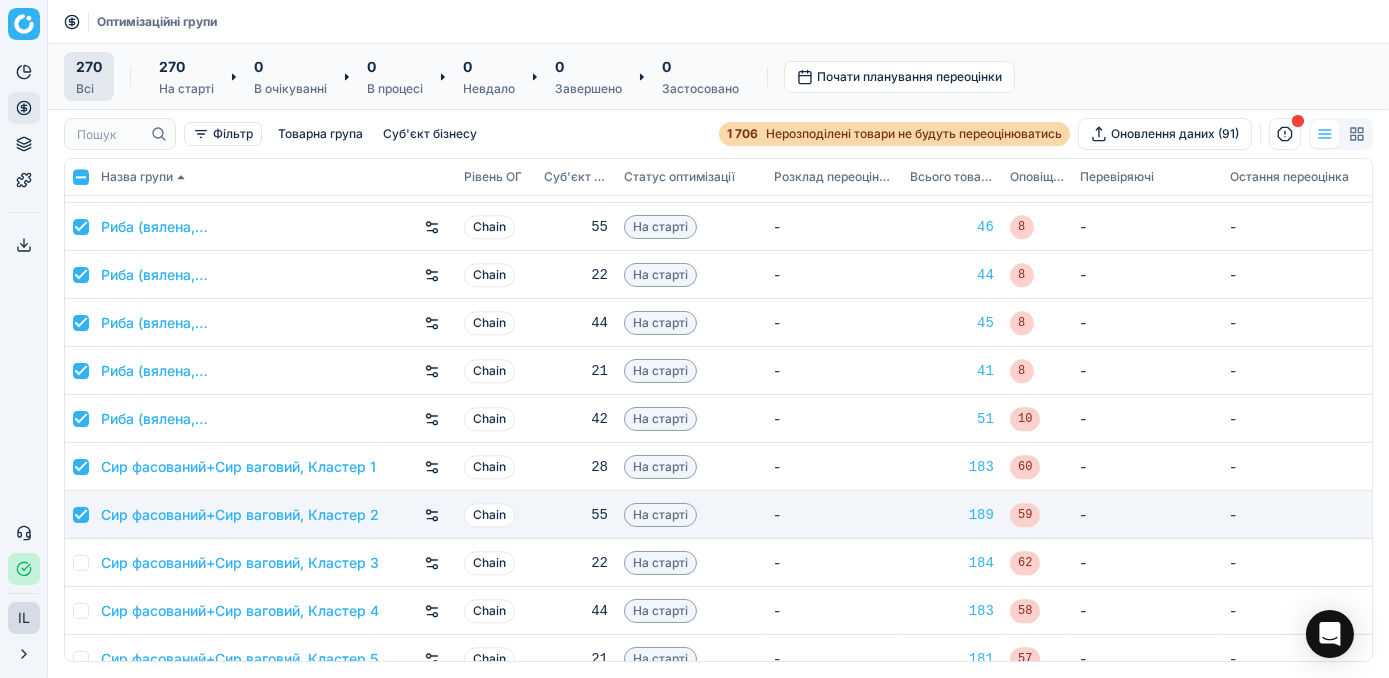 checkbox on "true" 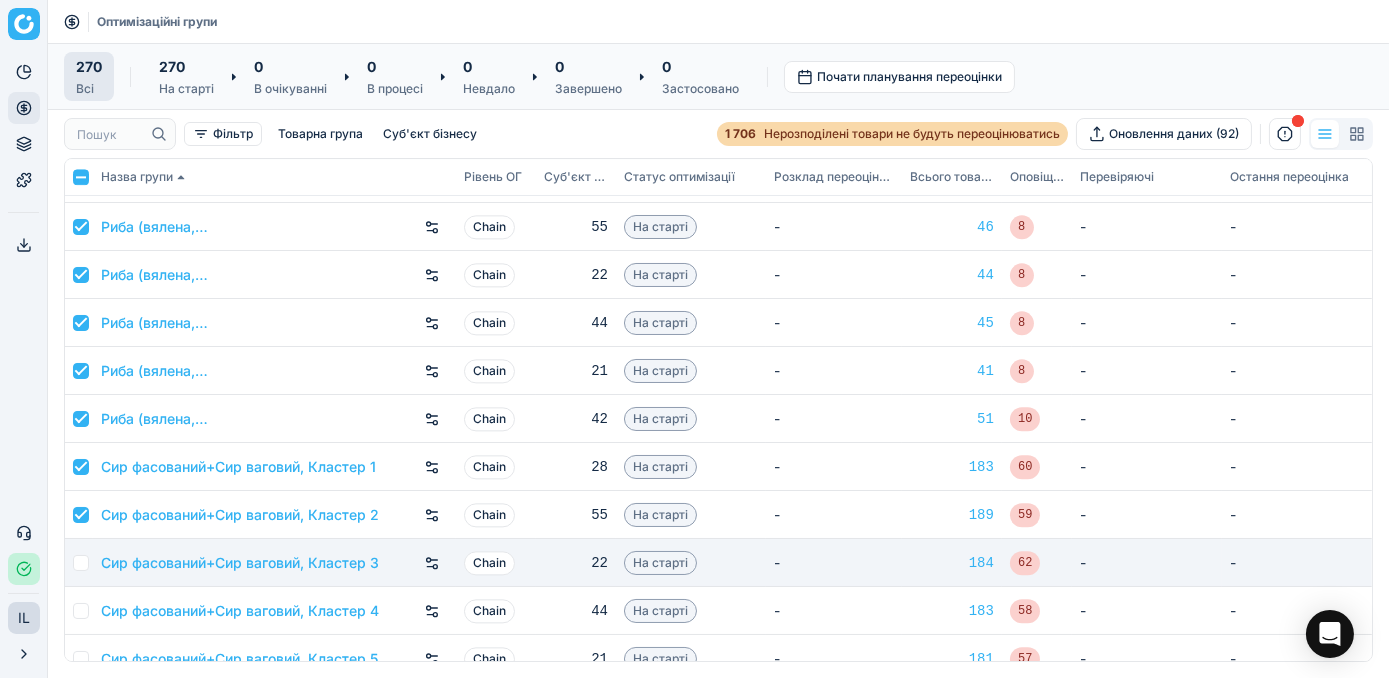 click at bounding box center (81, 563) 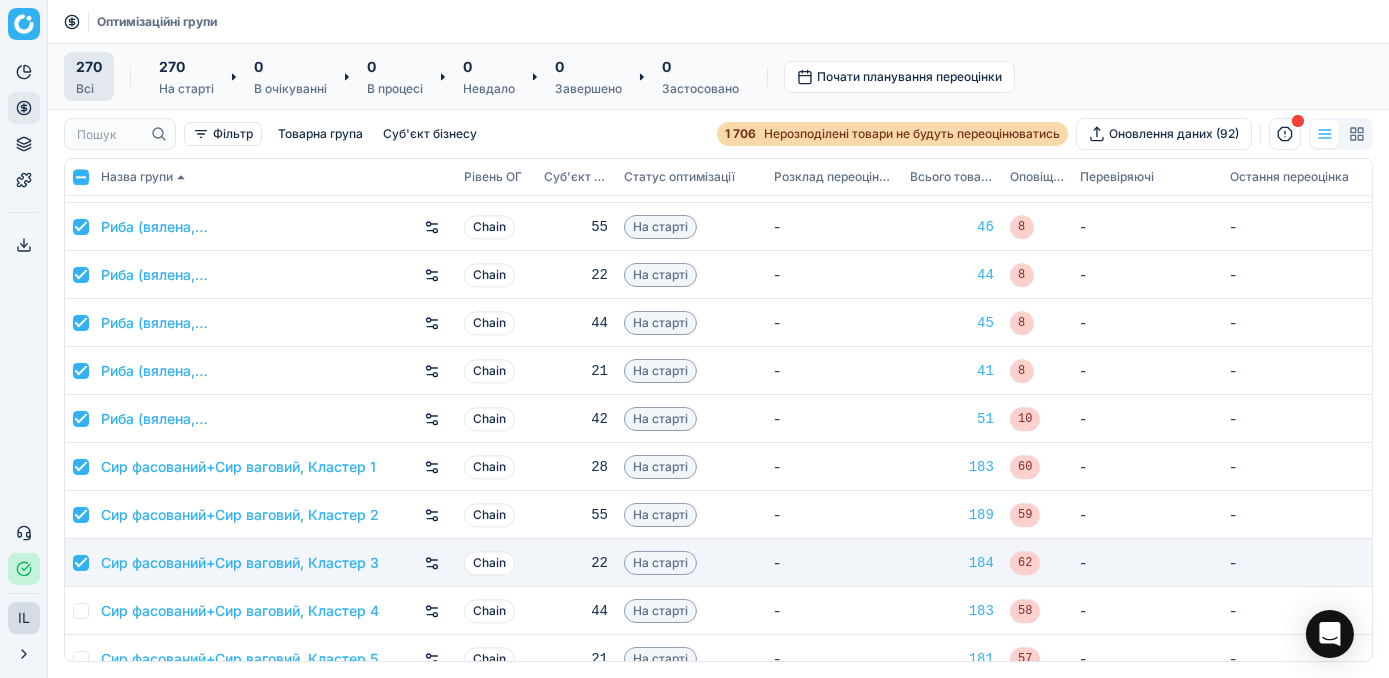 checkbox on "true" 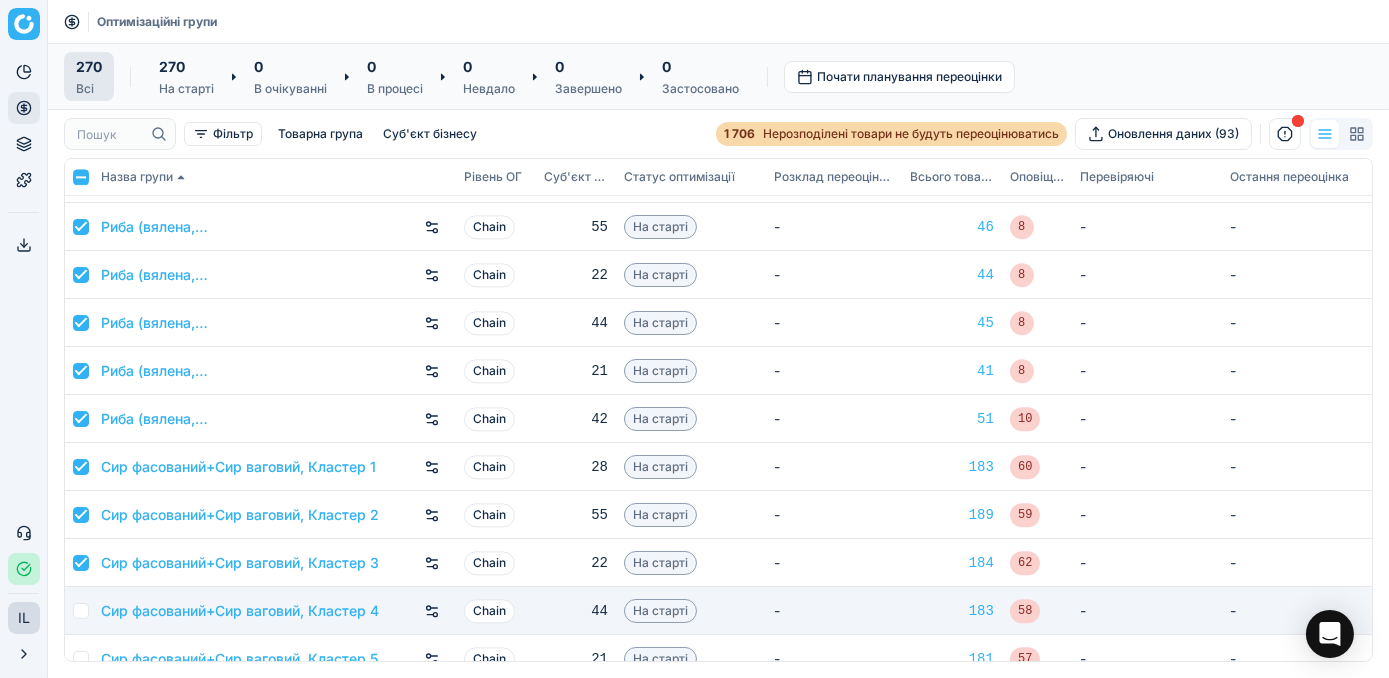 click at bounding box center (81, 611) 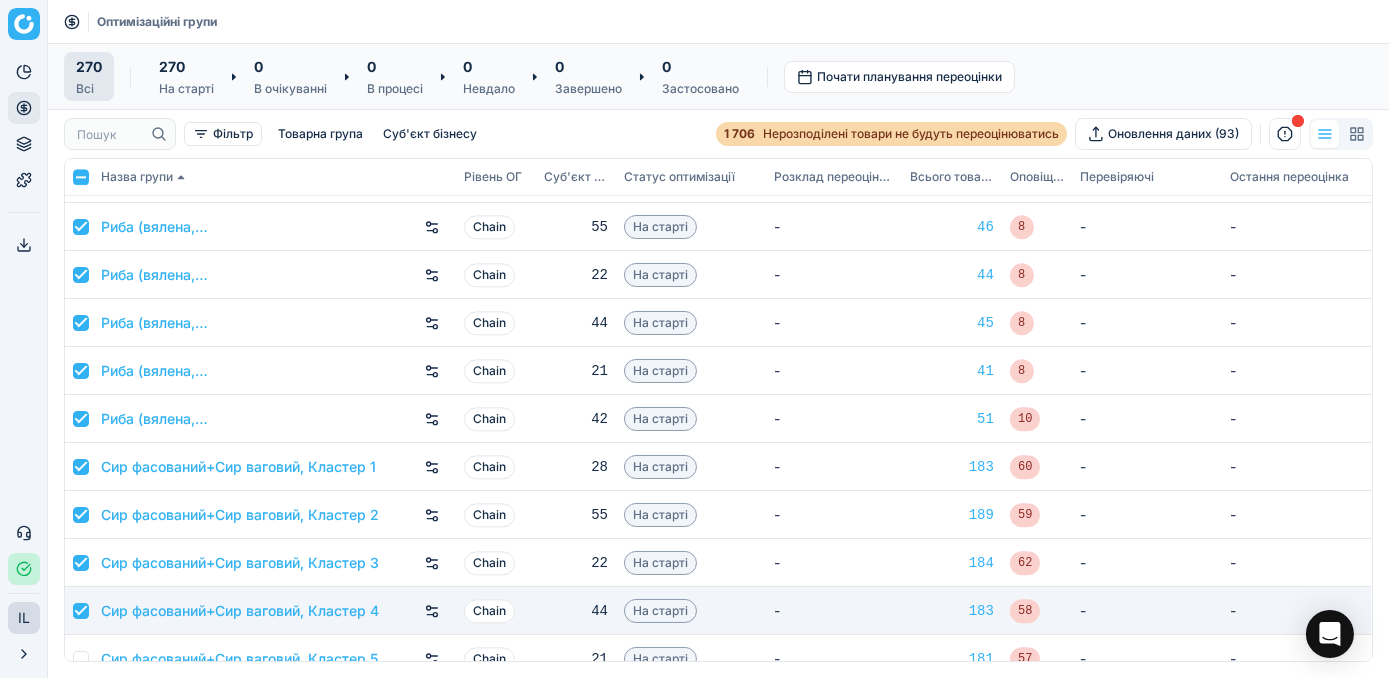checkbox on "true" 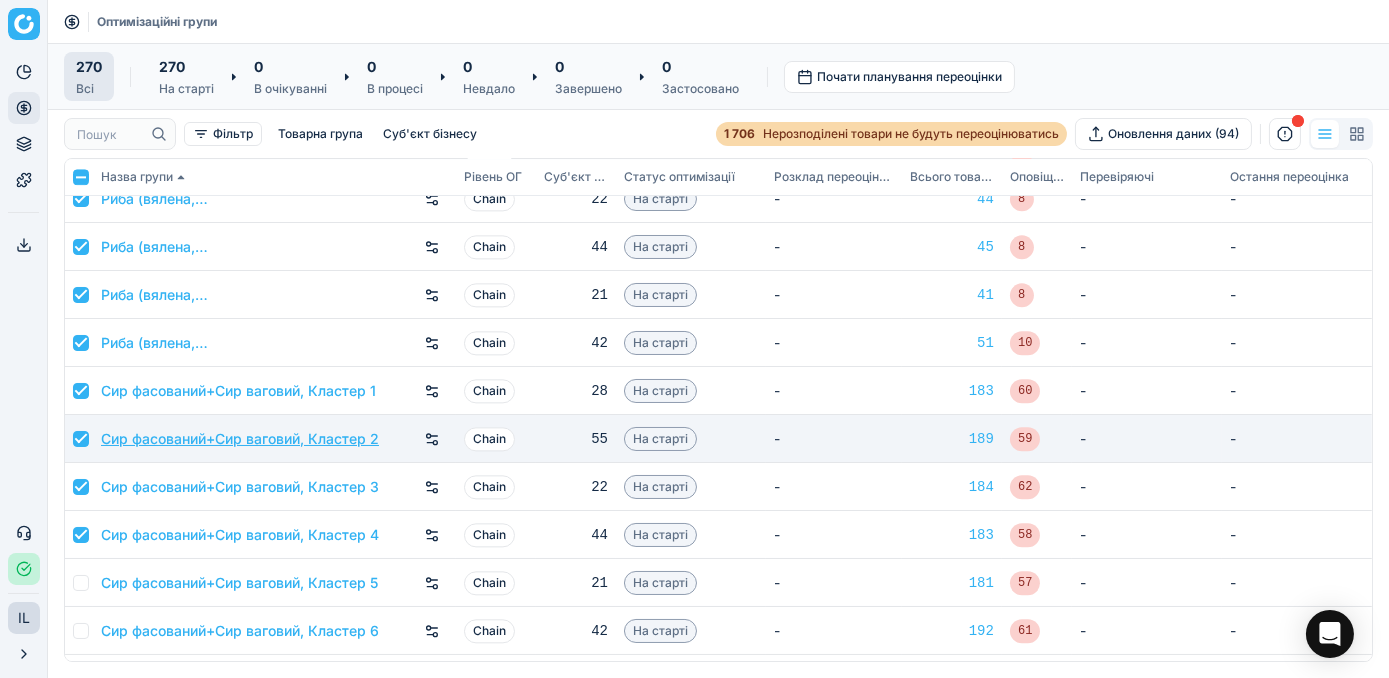 scroll, scrollTop: 9727, scrollLeft: 0, axis: vertical 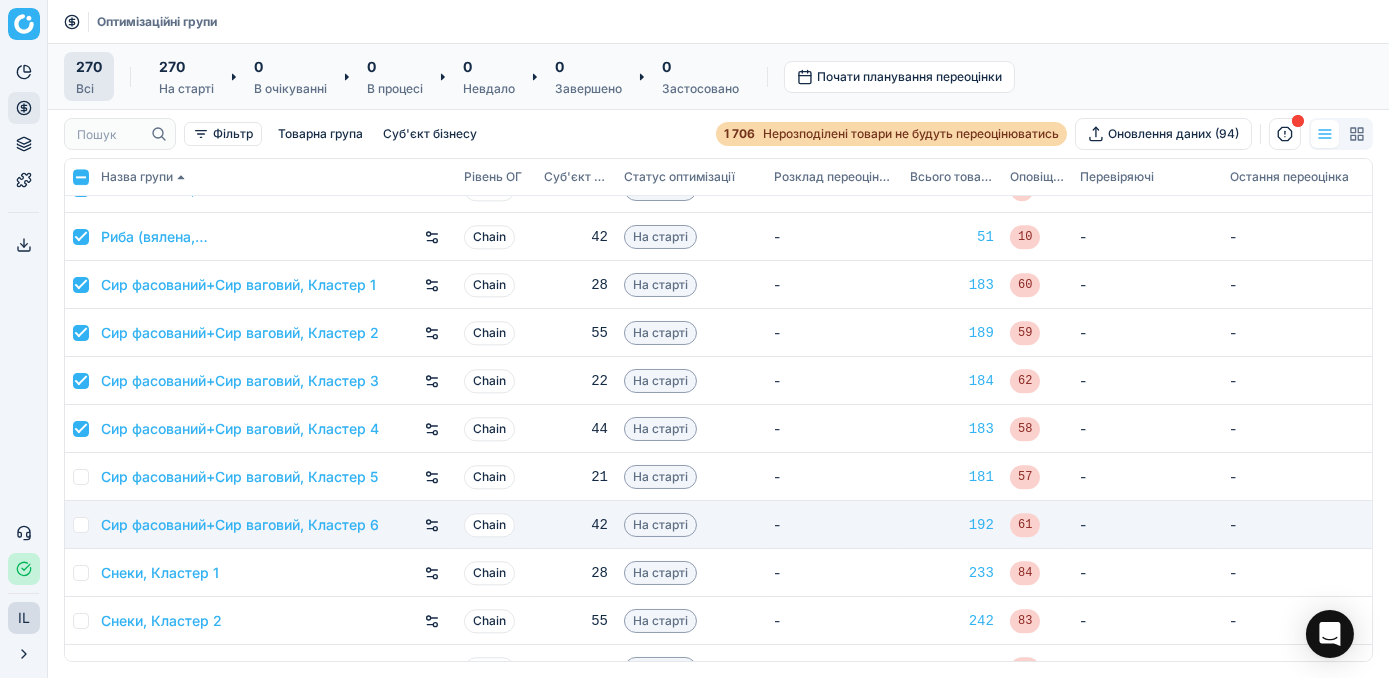 drag, startPoint x: 82, startPoint y: 481, endPoint x: 81, endPoint y: 500, distance: 19.026299 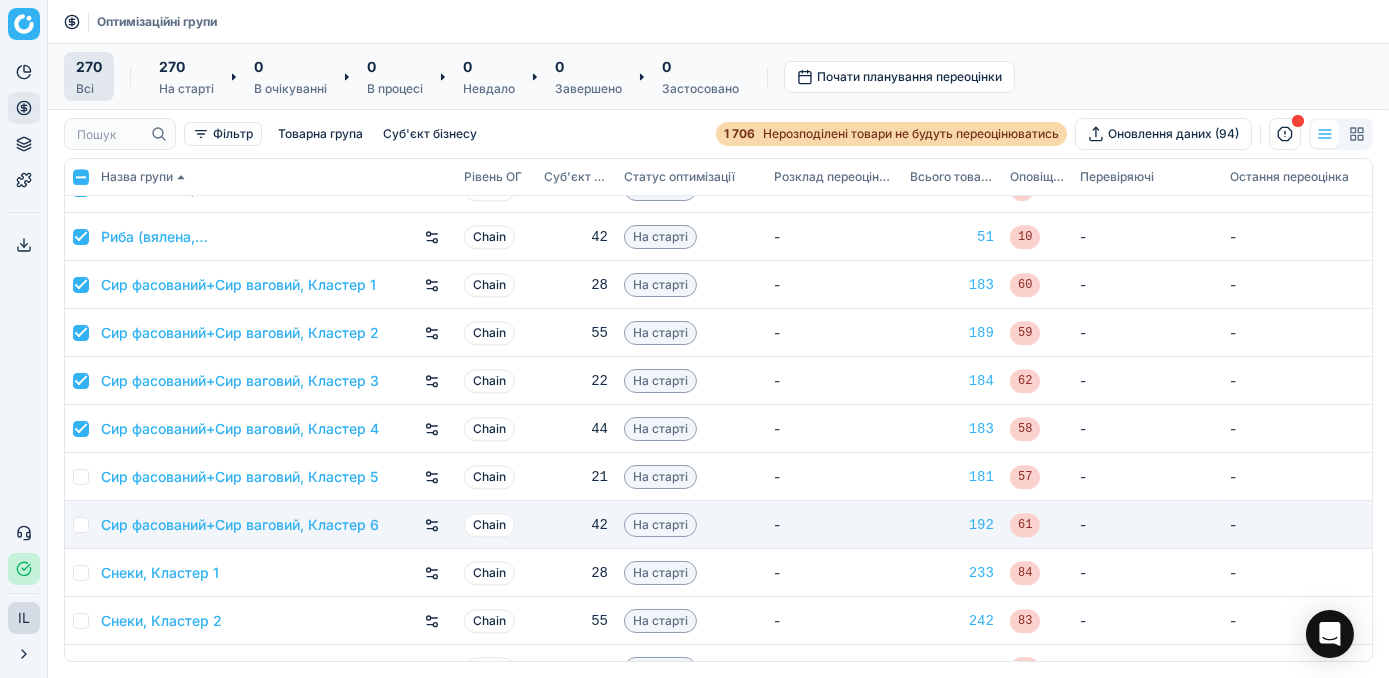 click at bounding box center [81, 477] 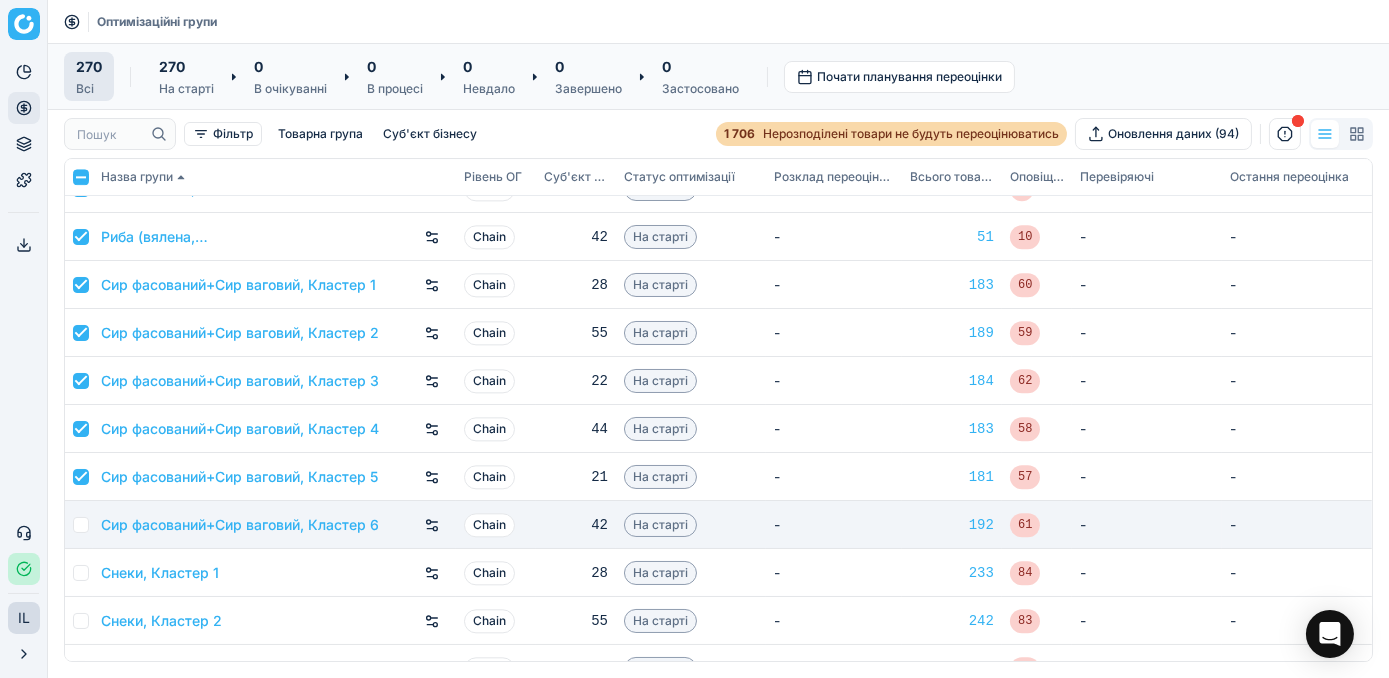 checkbox on "true" 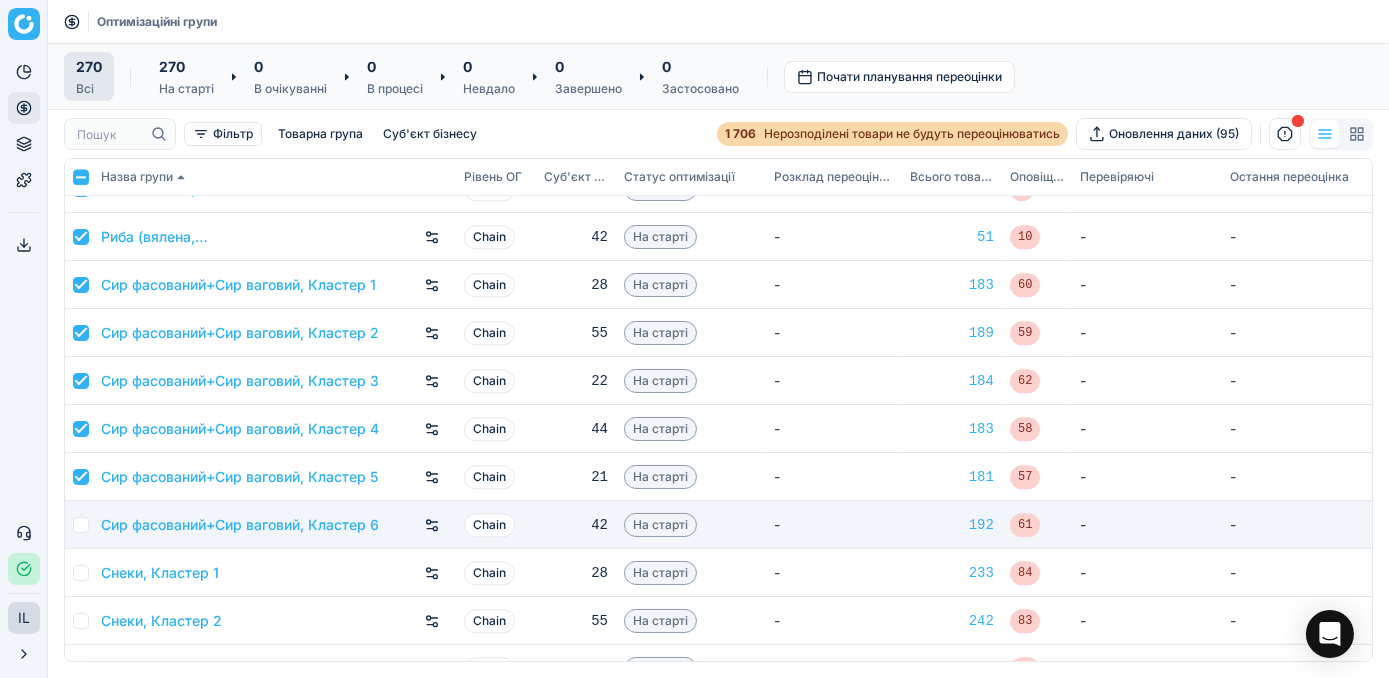 click at bounding box center [81, 525] 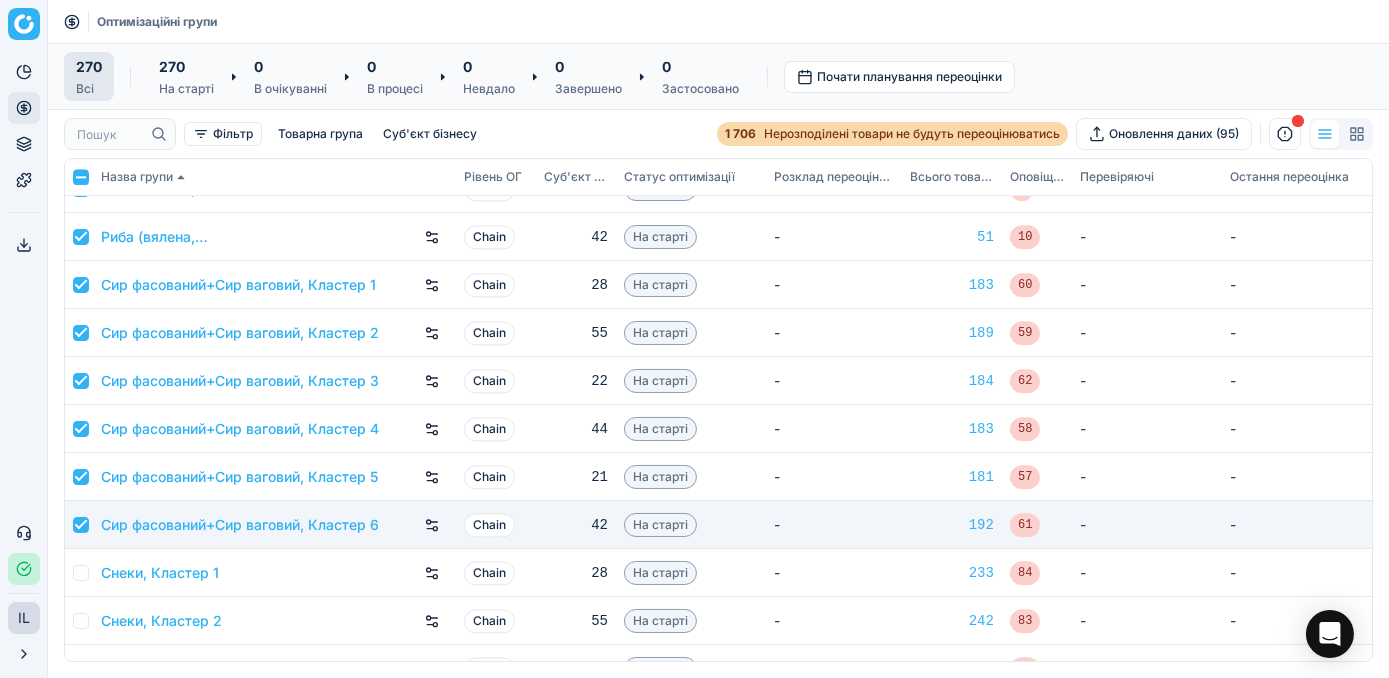 checkbox on "true" 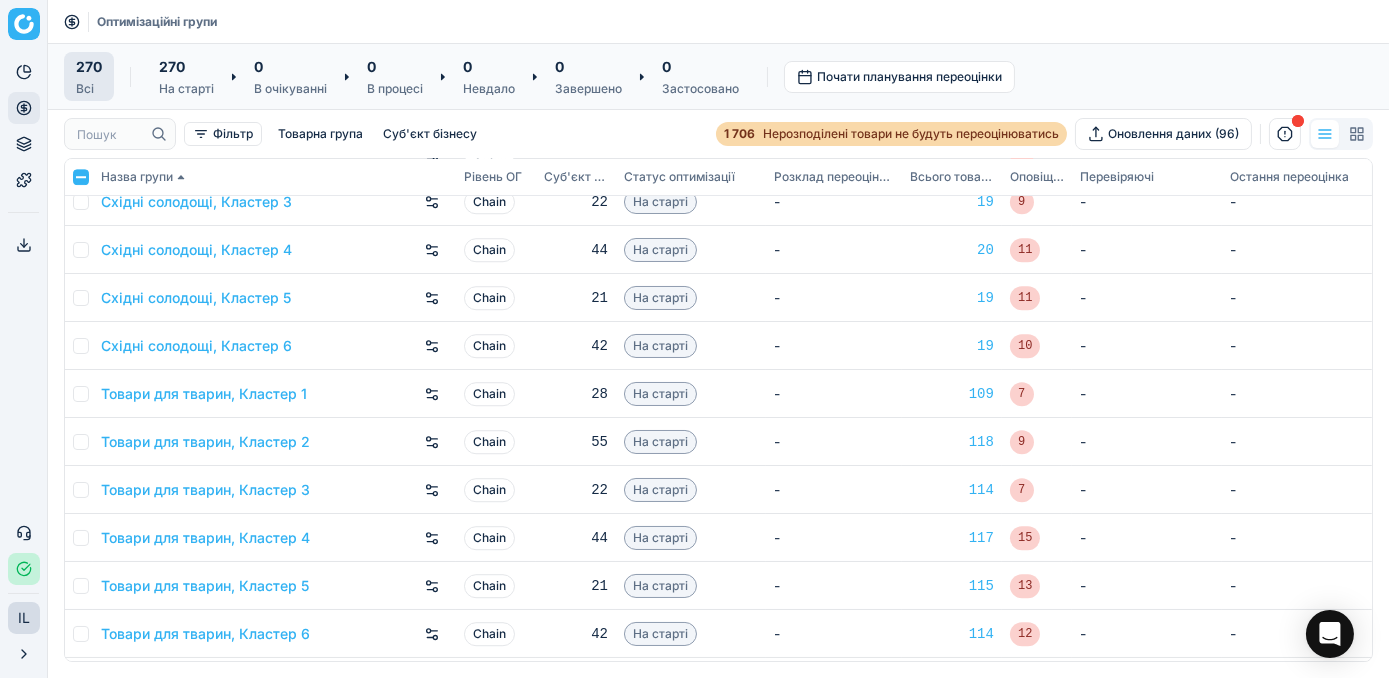 scroll, scrollTop: 11636, scrollLeft: 0, axis: vertical 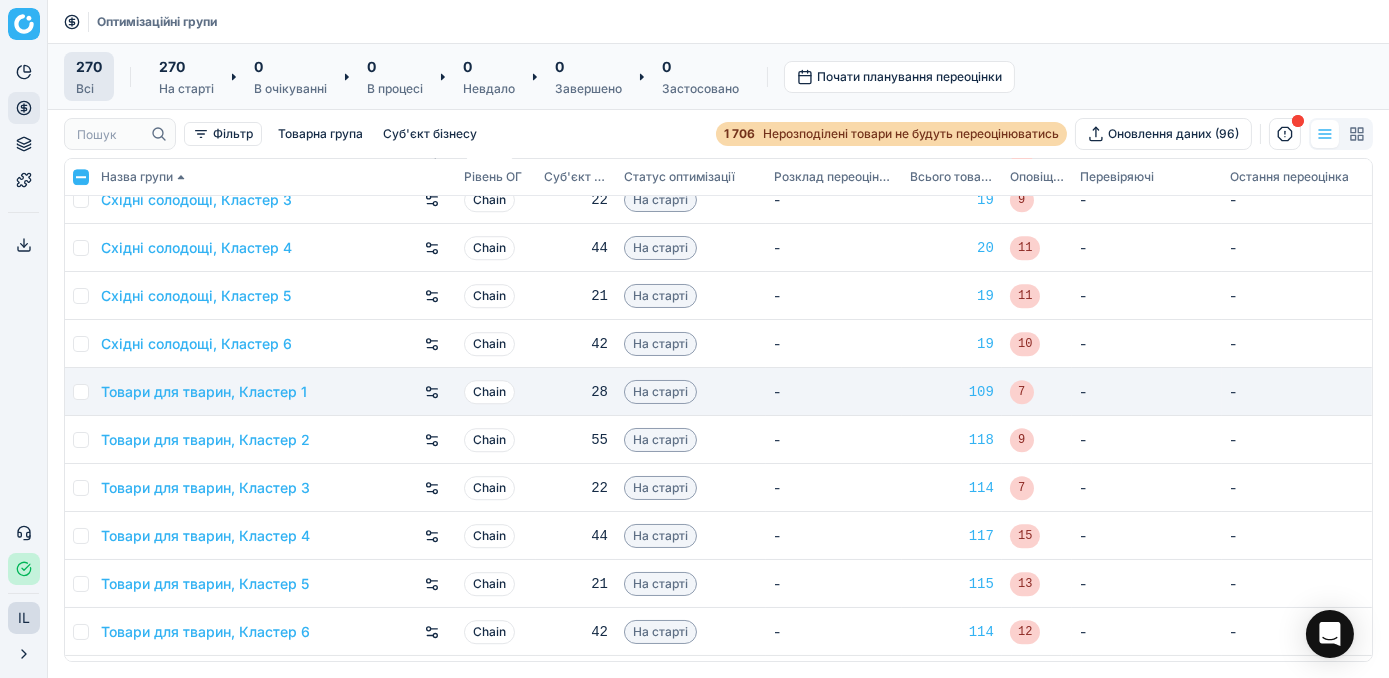 click at bounding box center (81, 392) 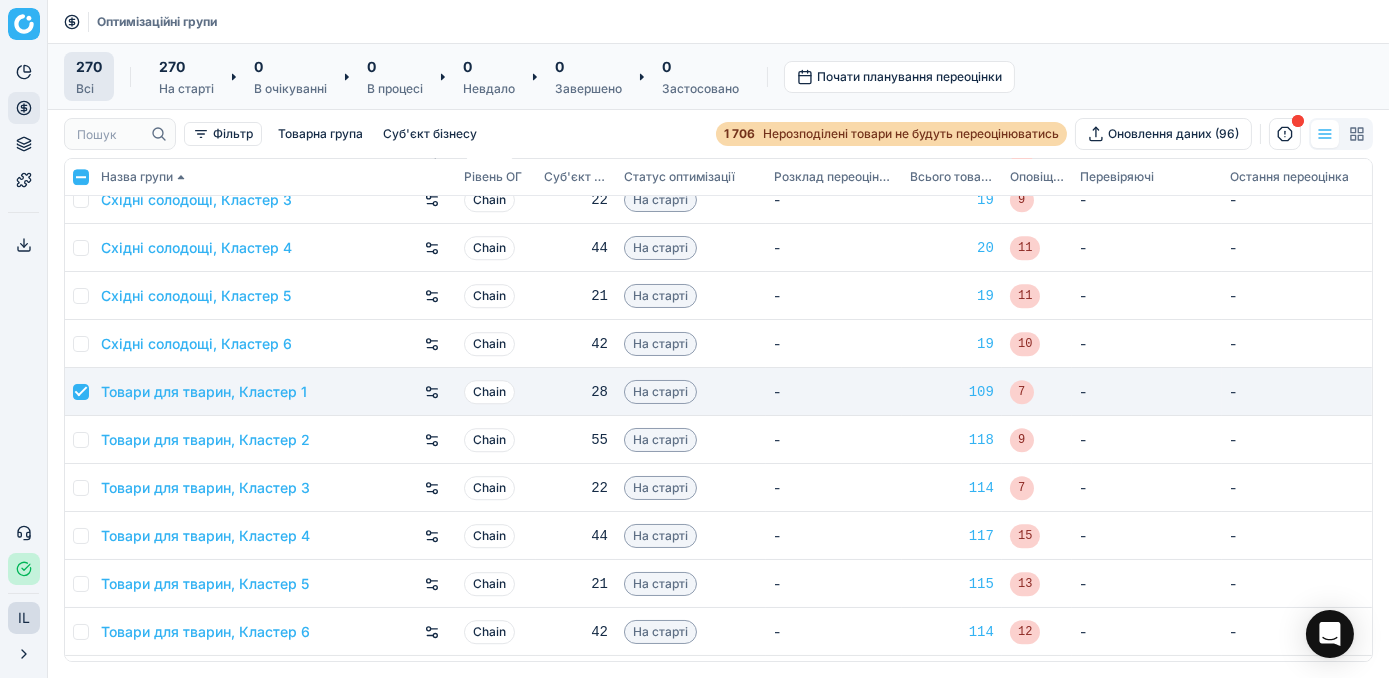 checkbox on "true" 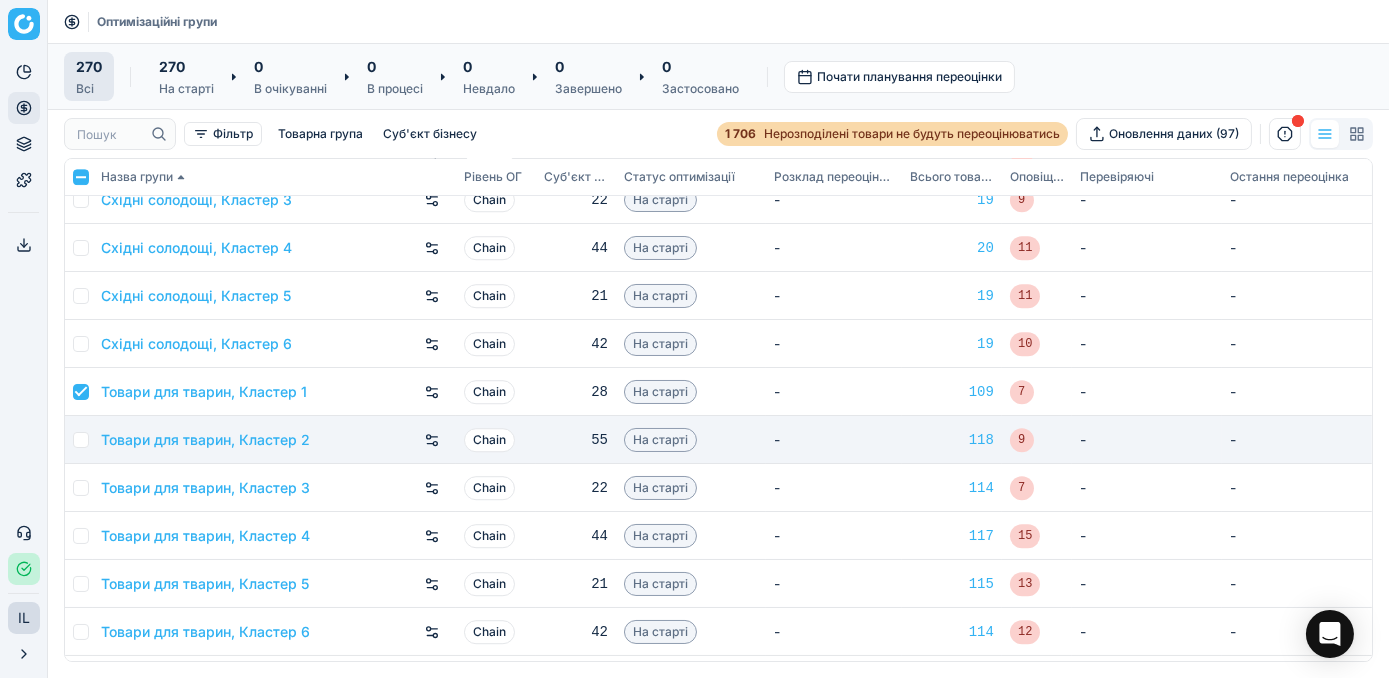click at bounding box center (81, 440) 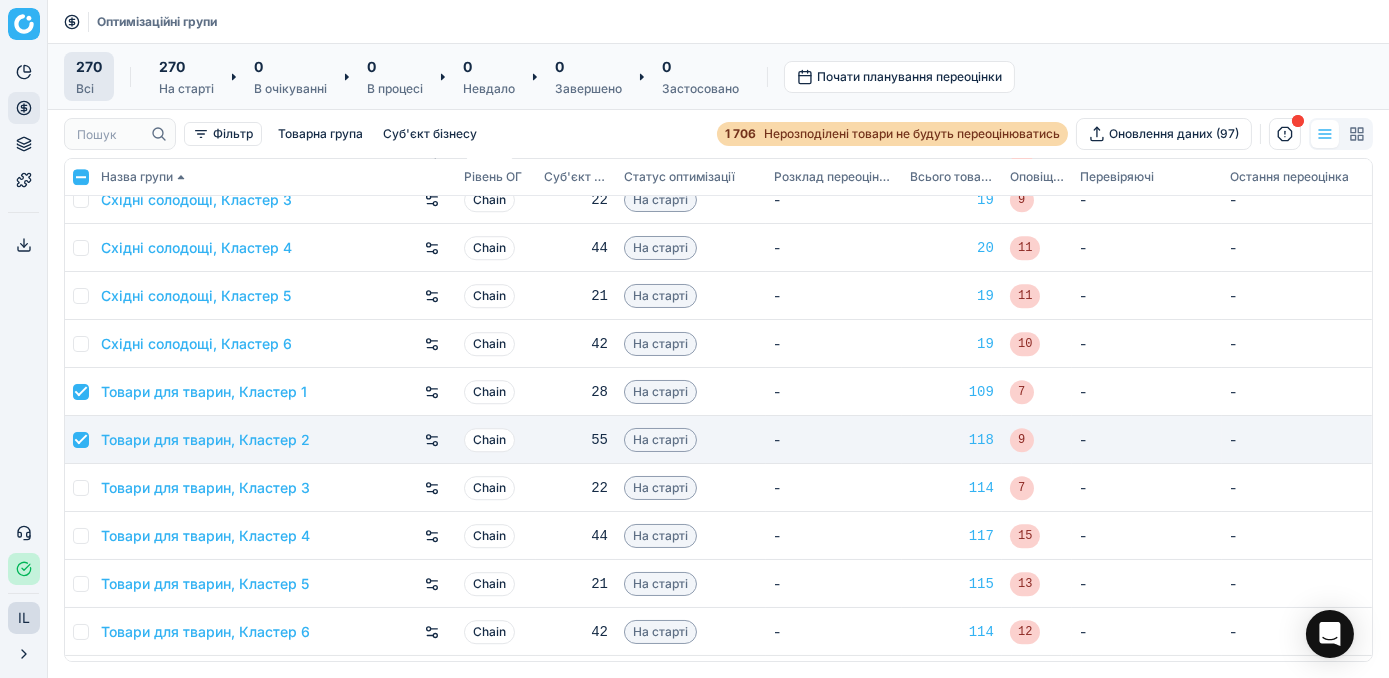 checkbox on "true" 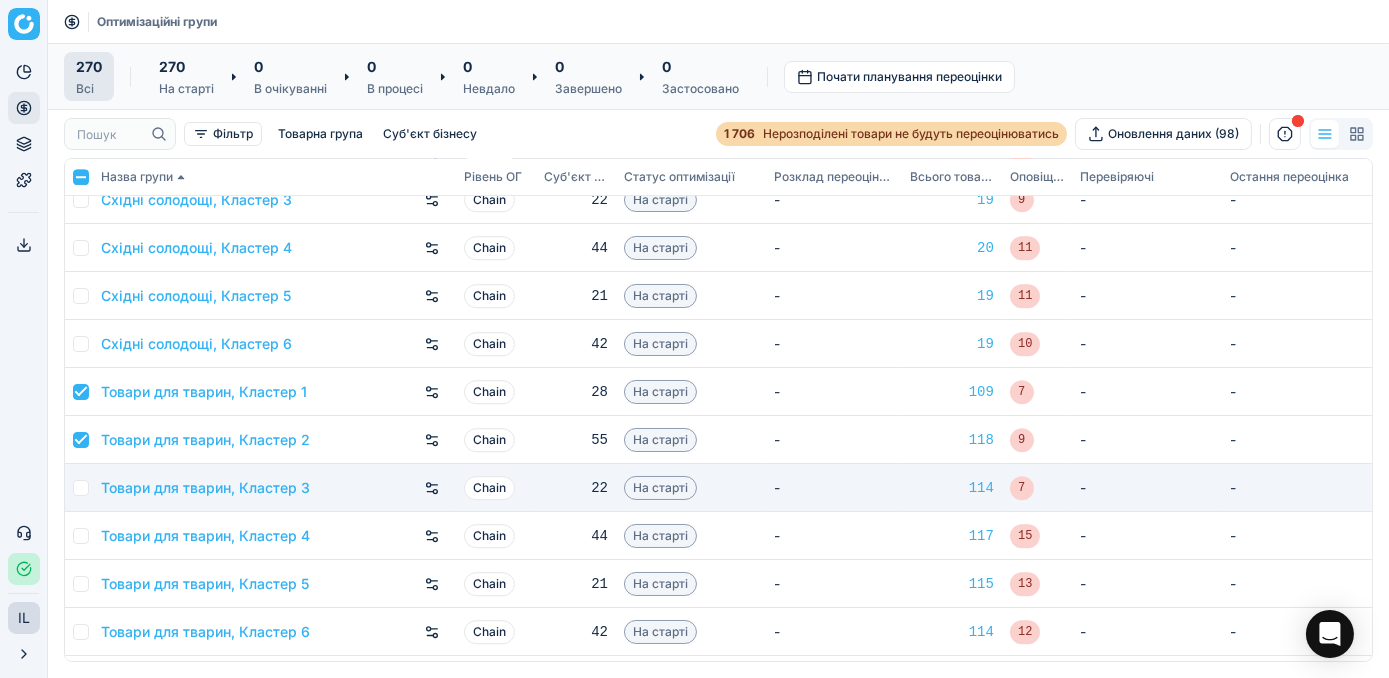click at bounding box center [81, 488] 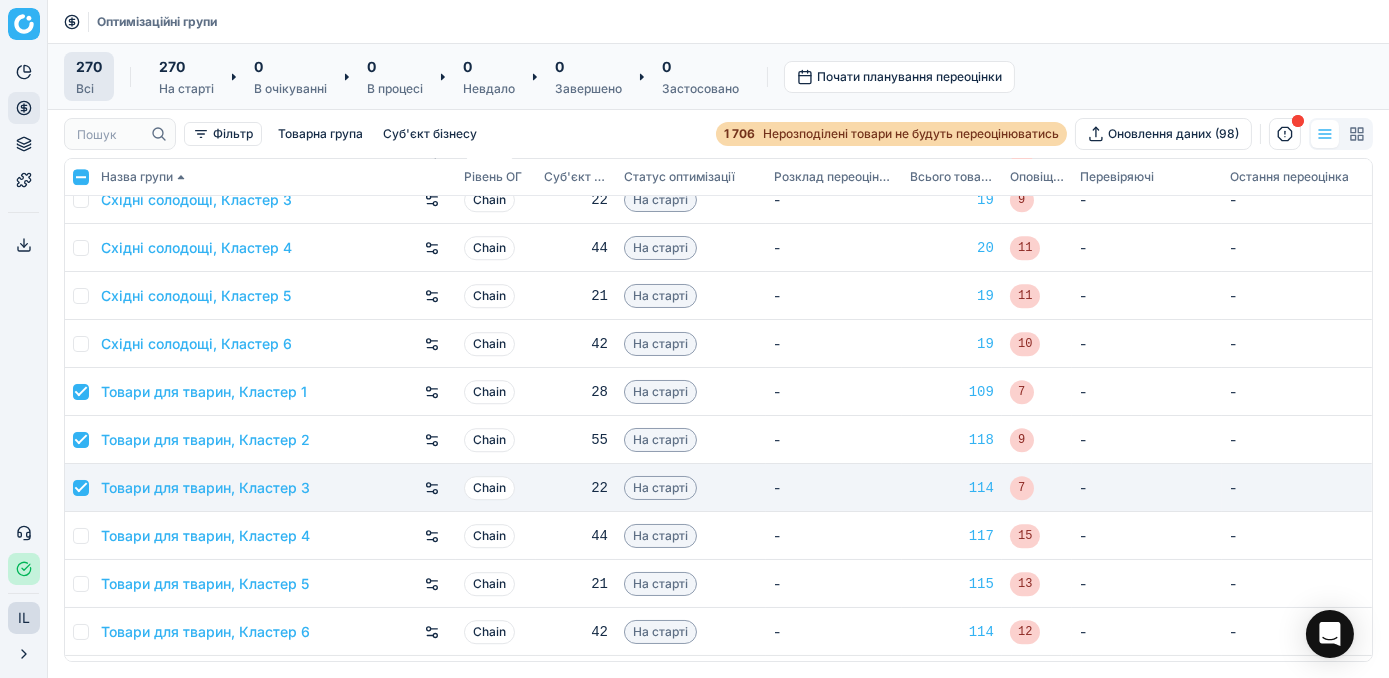 checkbox on "true" 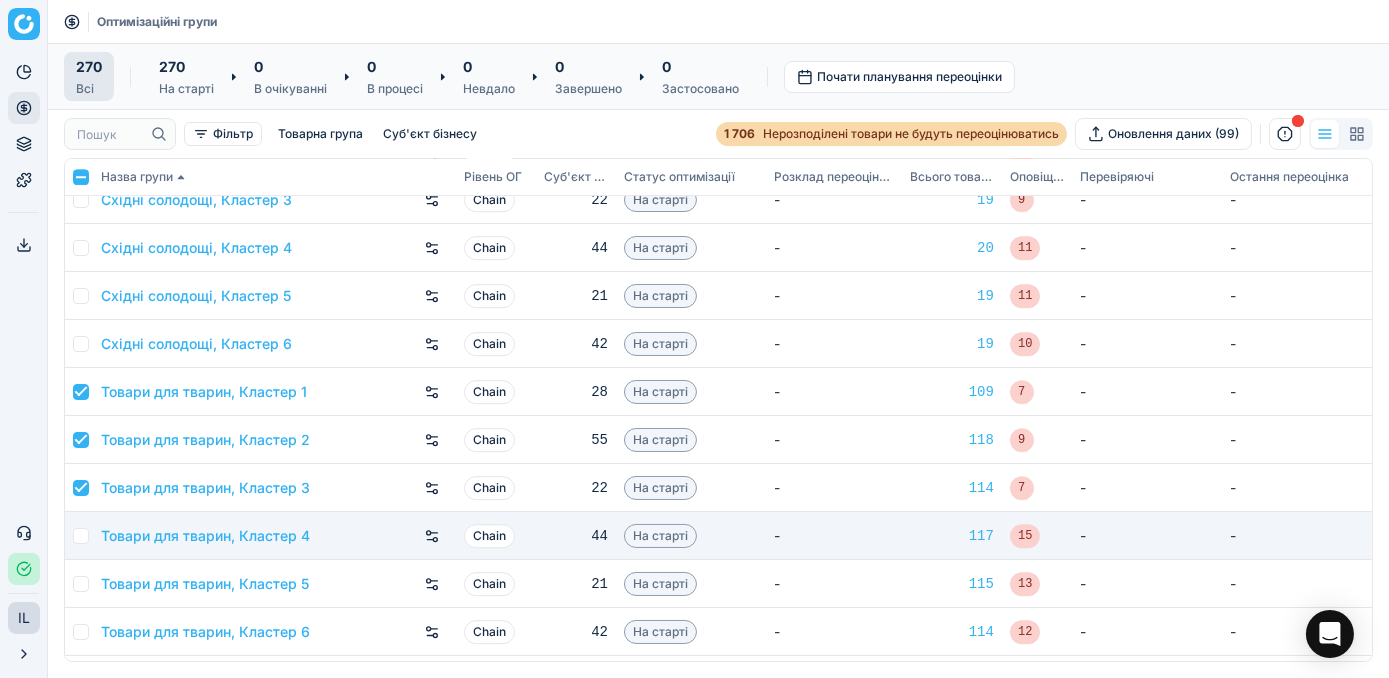 click at bounding box center (81, 536) 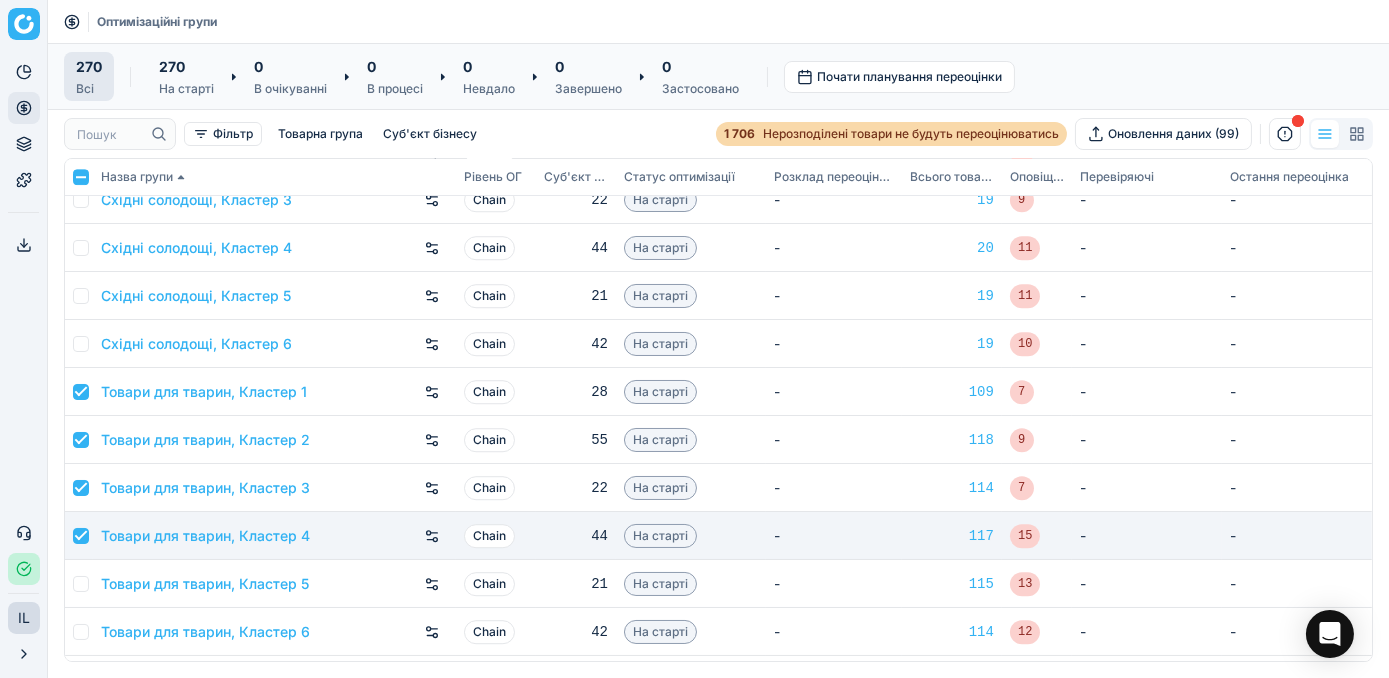 checkbox on "true" 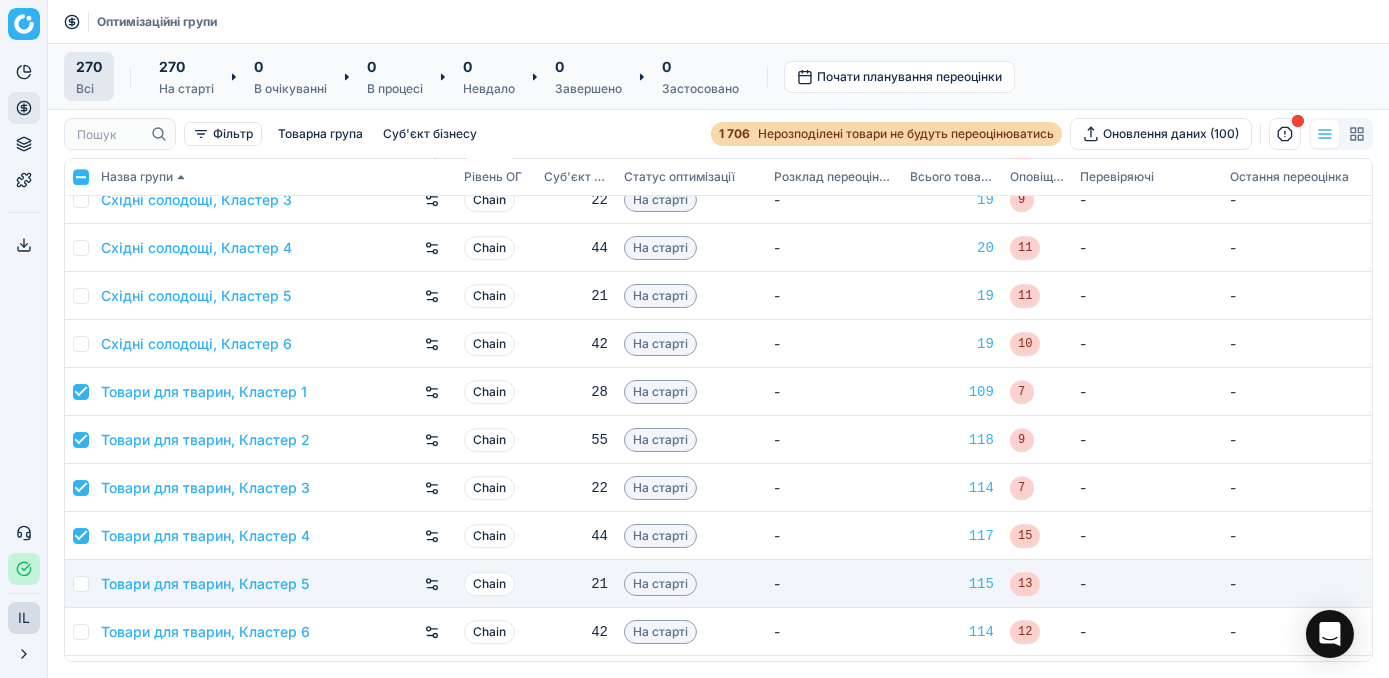 click at bounding box center [81, 584] 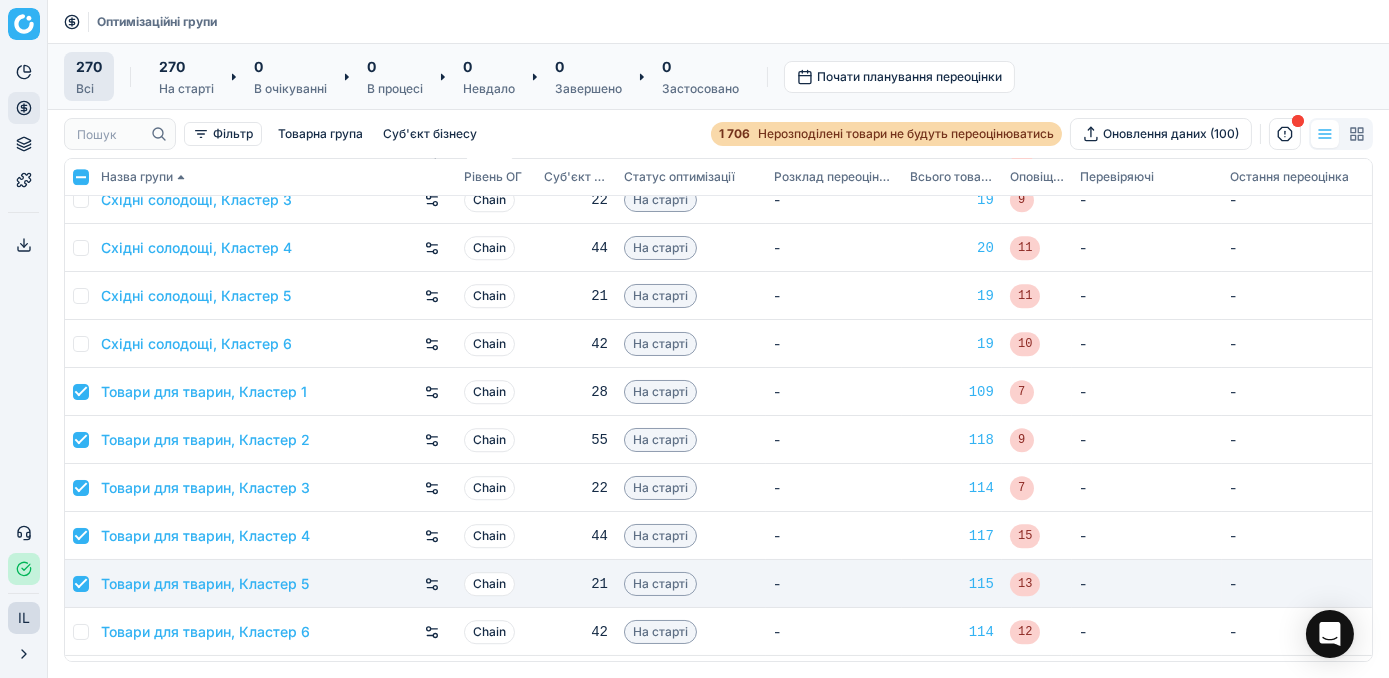 checkbox on "true" 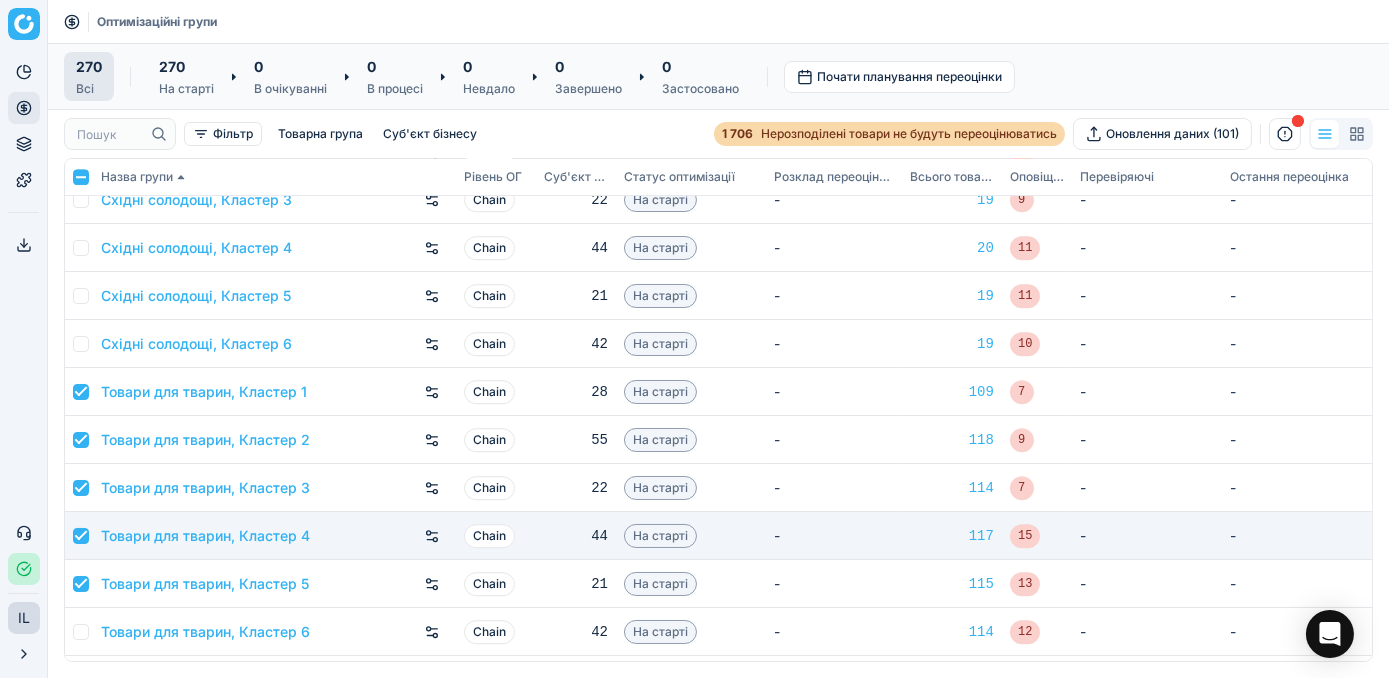 scroll, scrollTop: 11818, scrollLeft: 0, axis: vertical 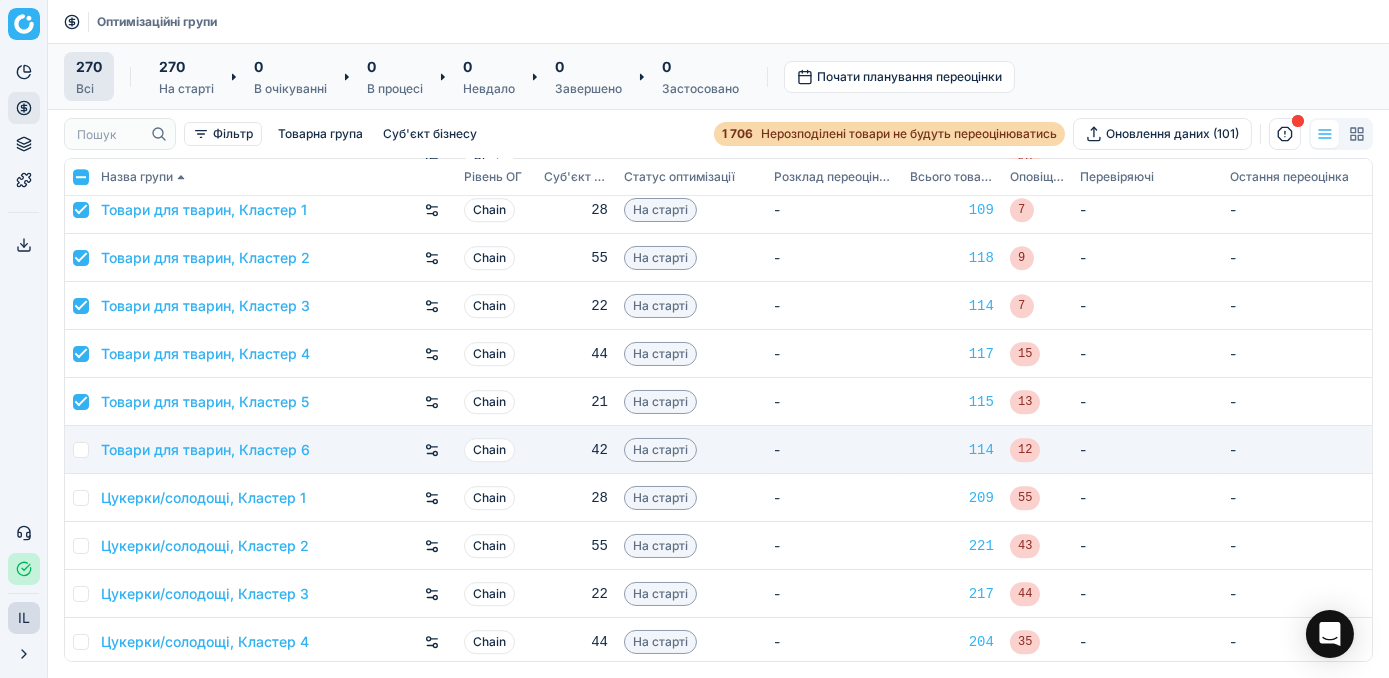 click at bounding box center (81, 450) 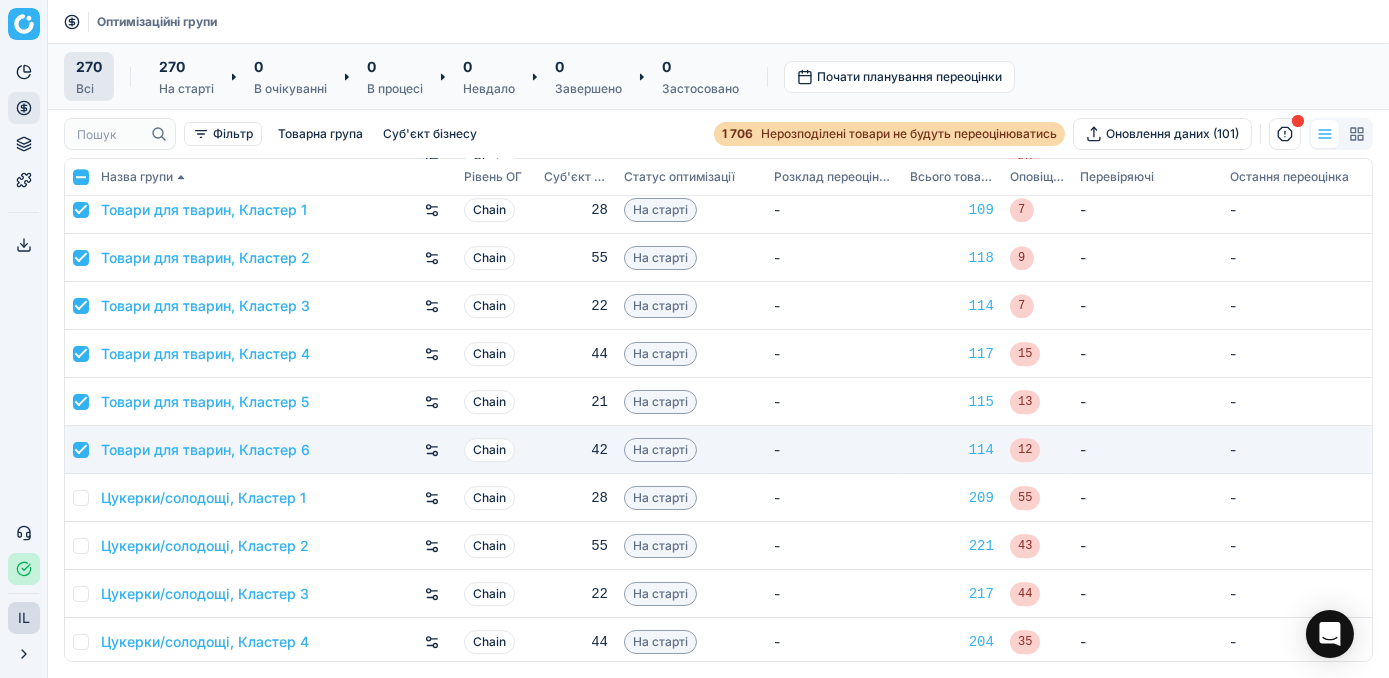 checkbox on "true" 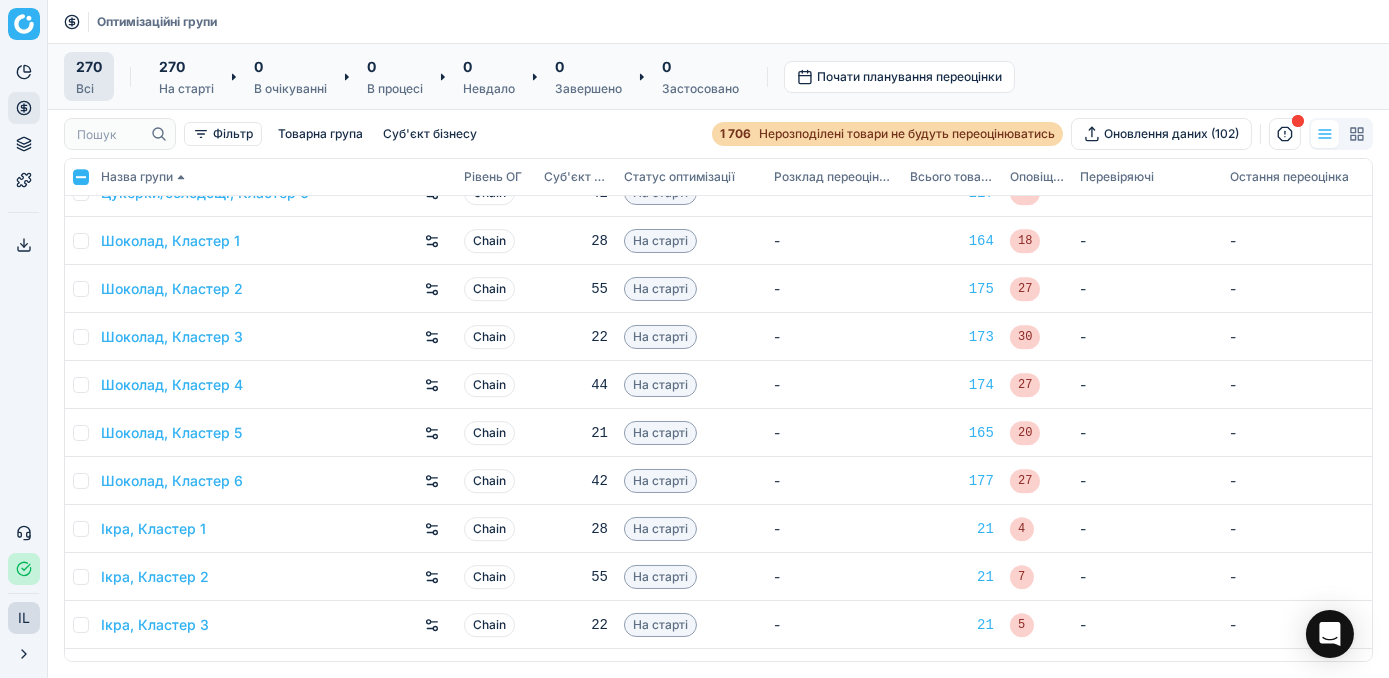 scroll, scrollTop: 12493, scrollLeft: 0, axis: vertical 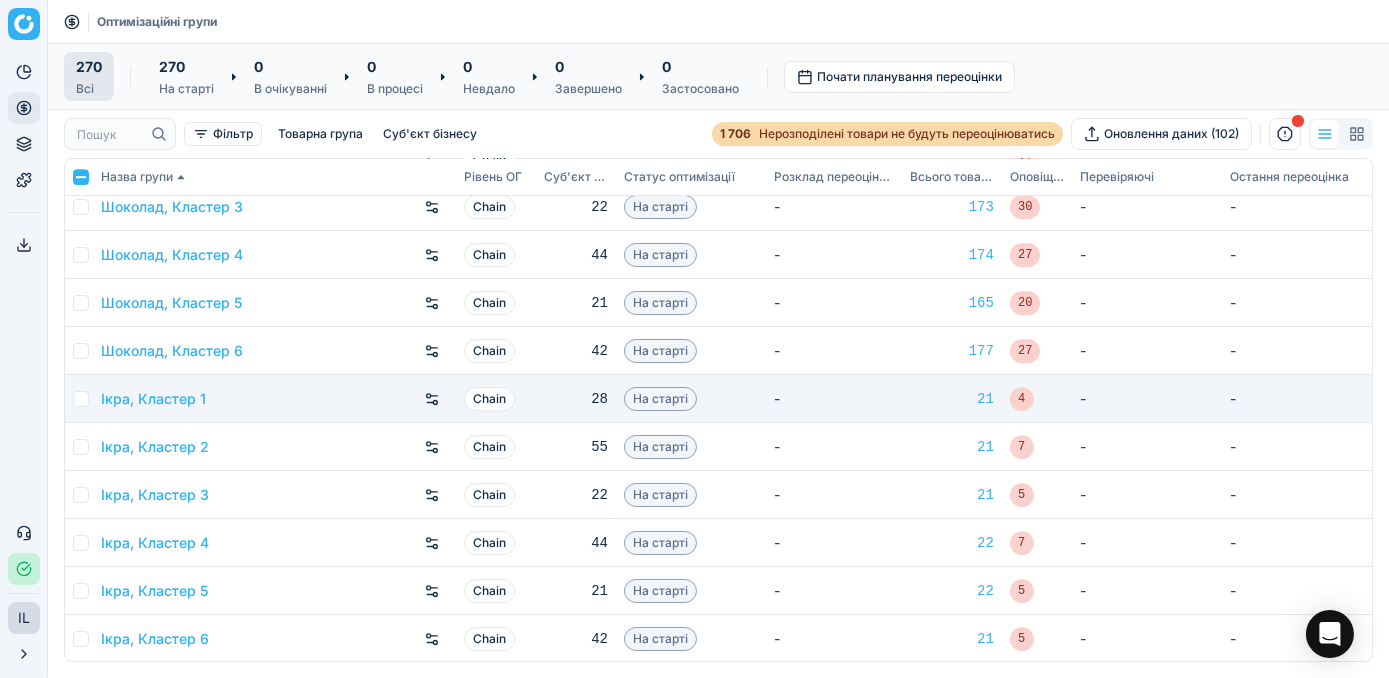 click at bounding box center [81, 399] 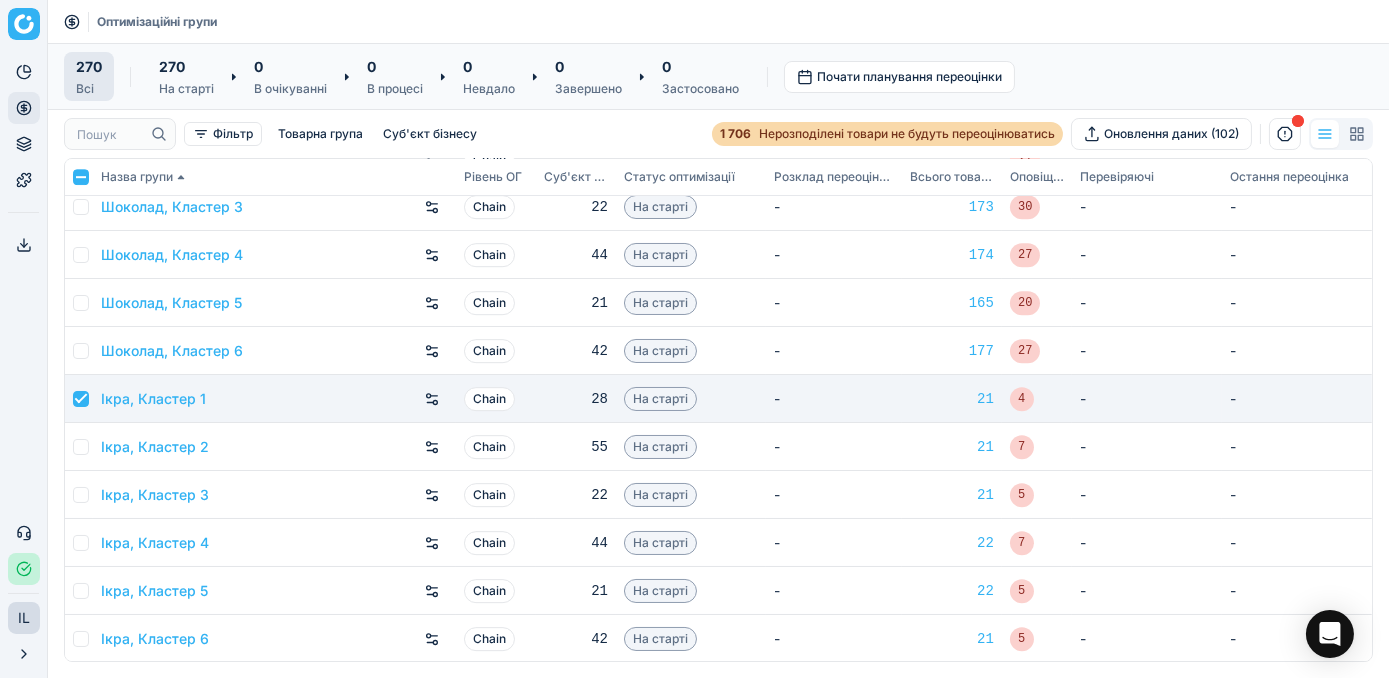 checkbox on "true" 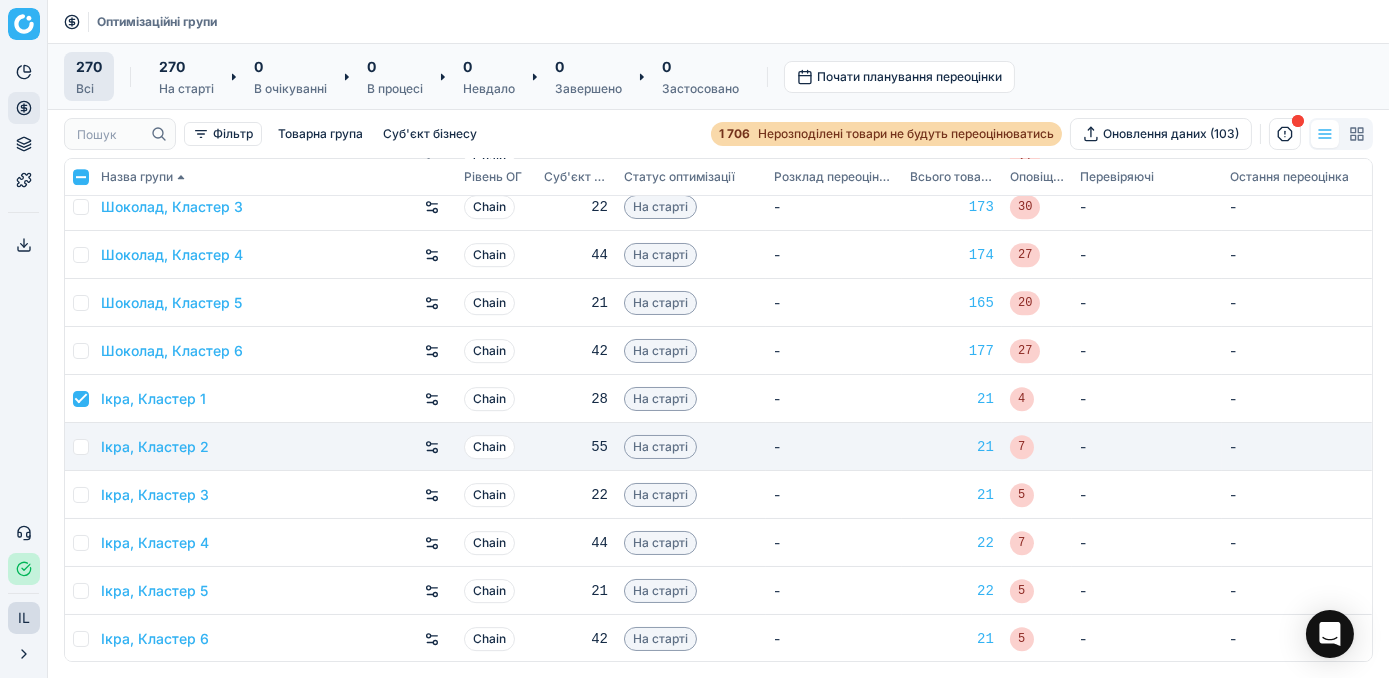 click at bounding box center (81, 447) 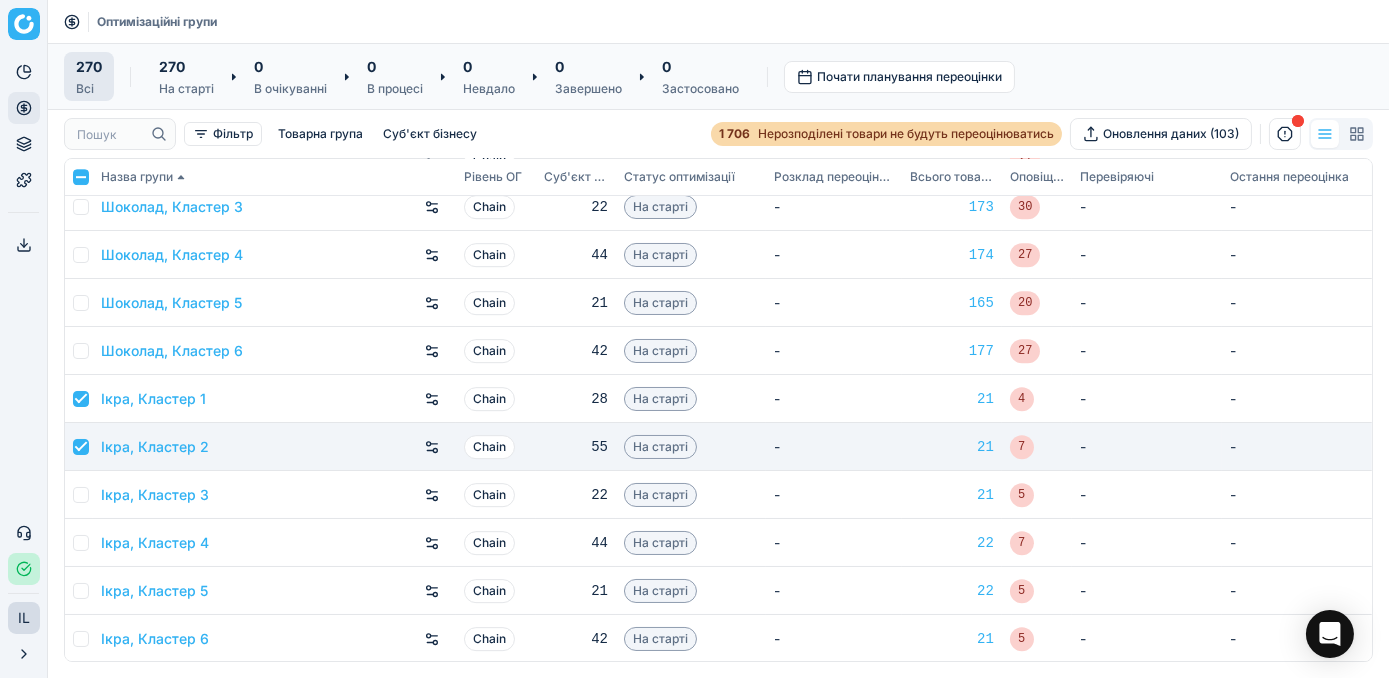 checkbox on "true" 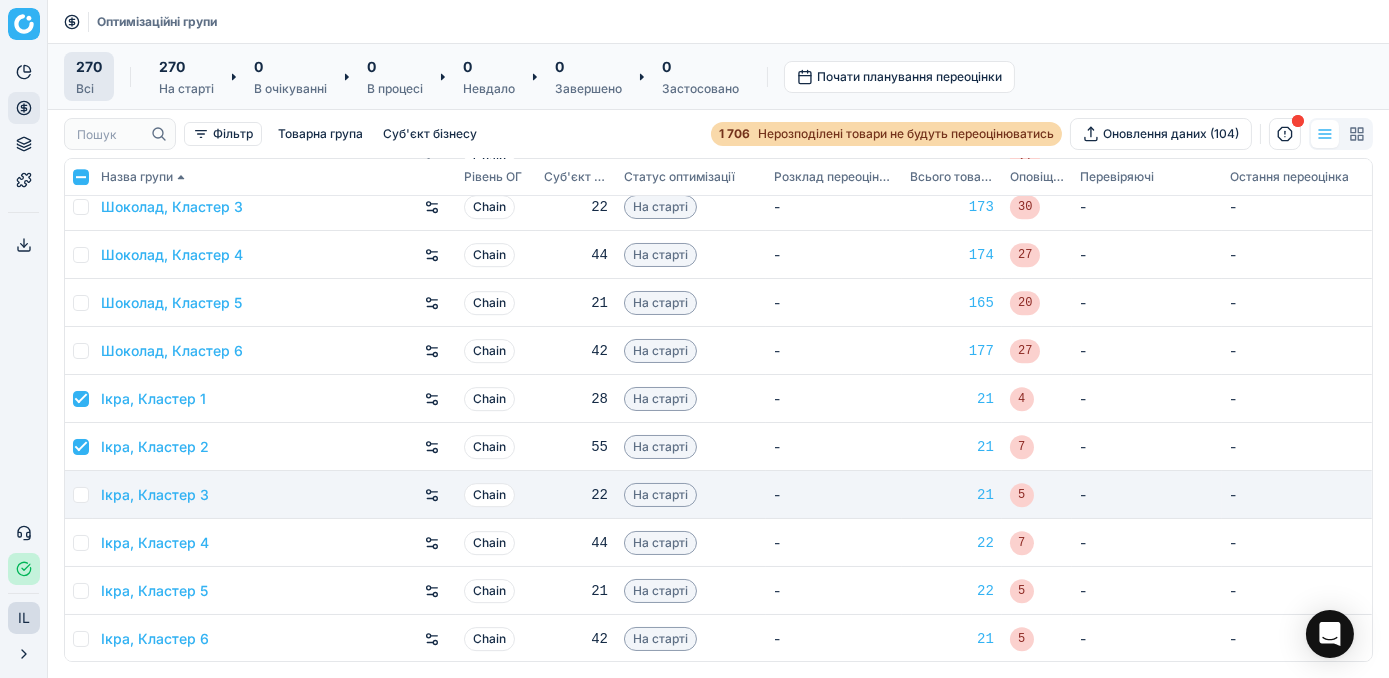 click at bounding box center [81, 495] 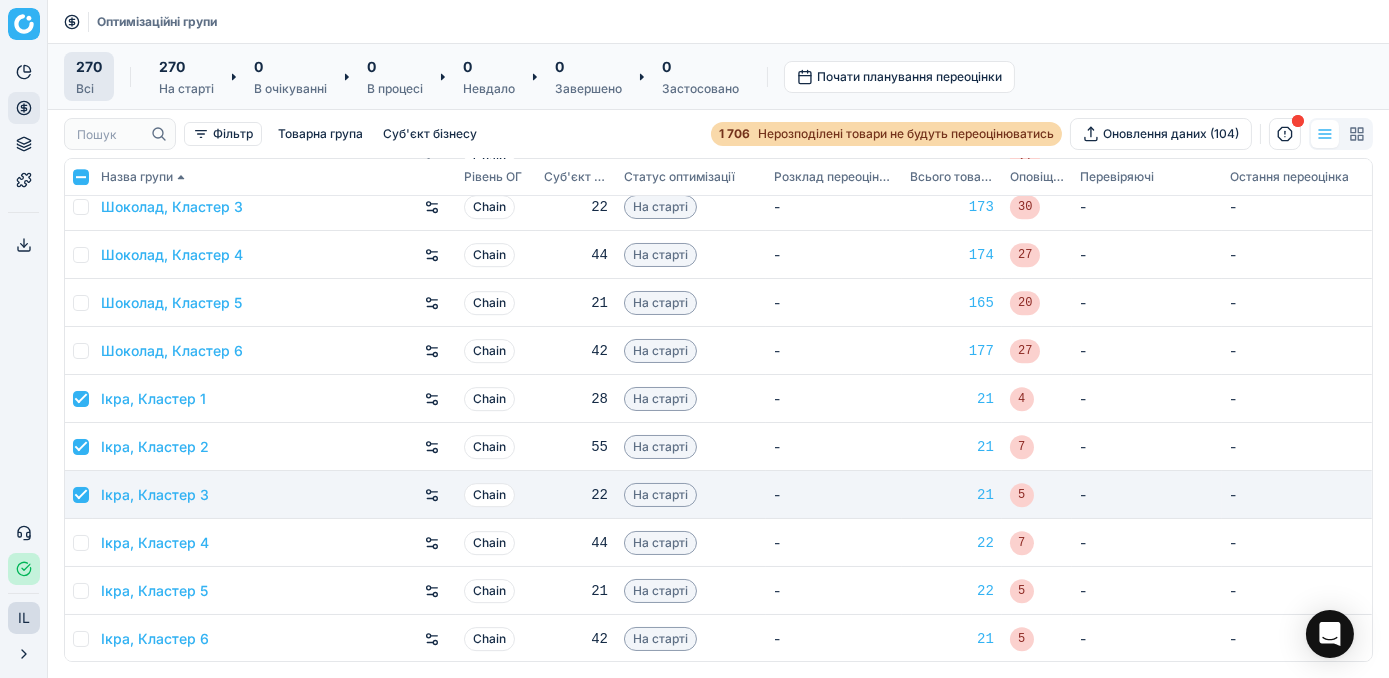 checkbox on "true" 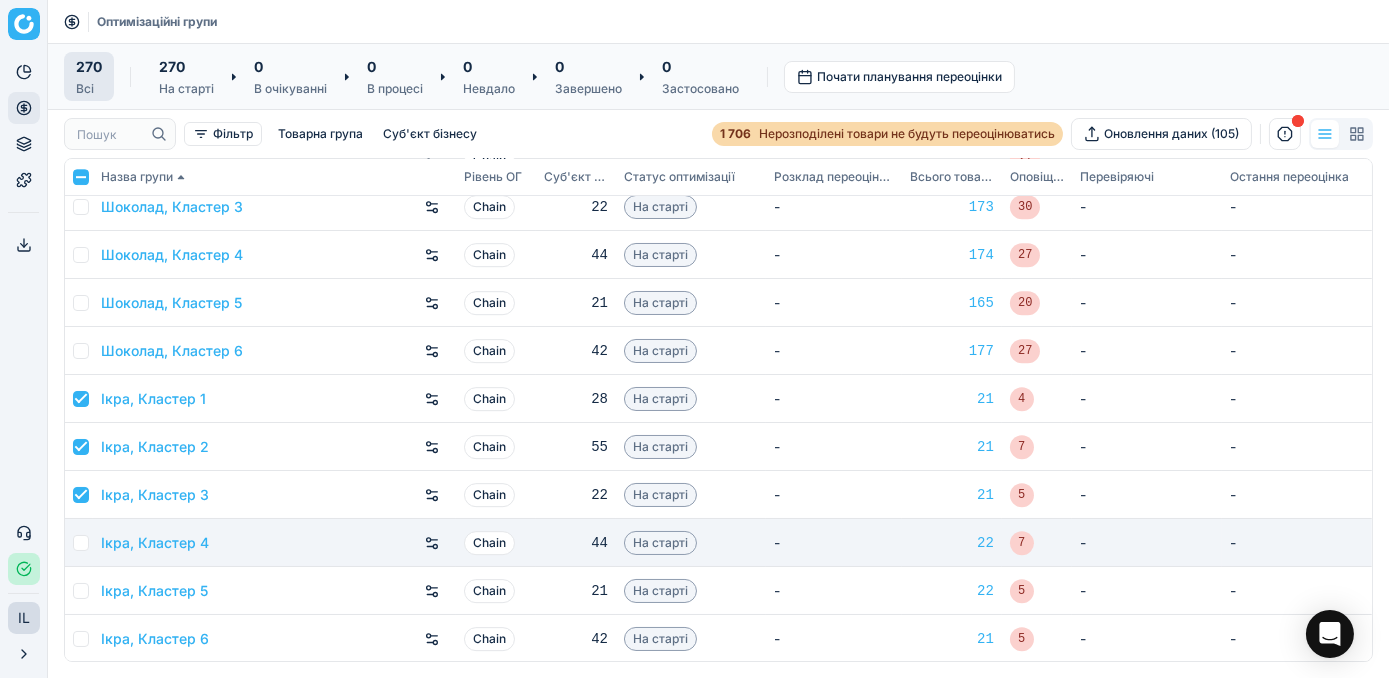 click at bounding box center (81, 543) 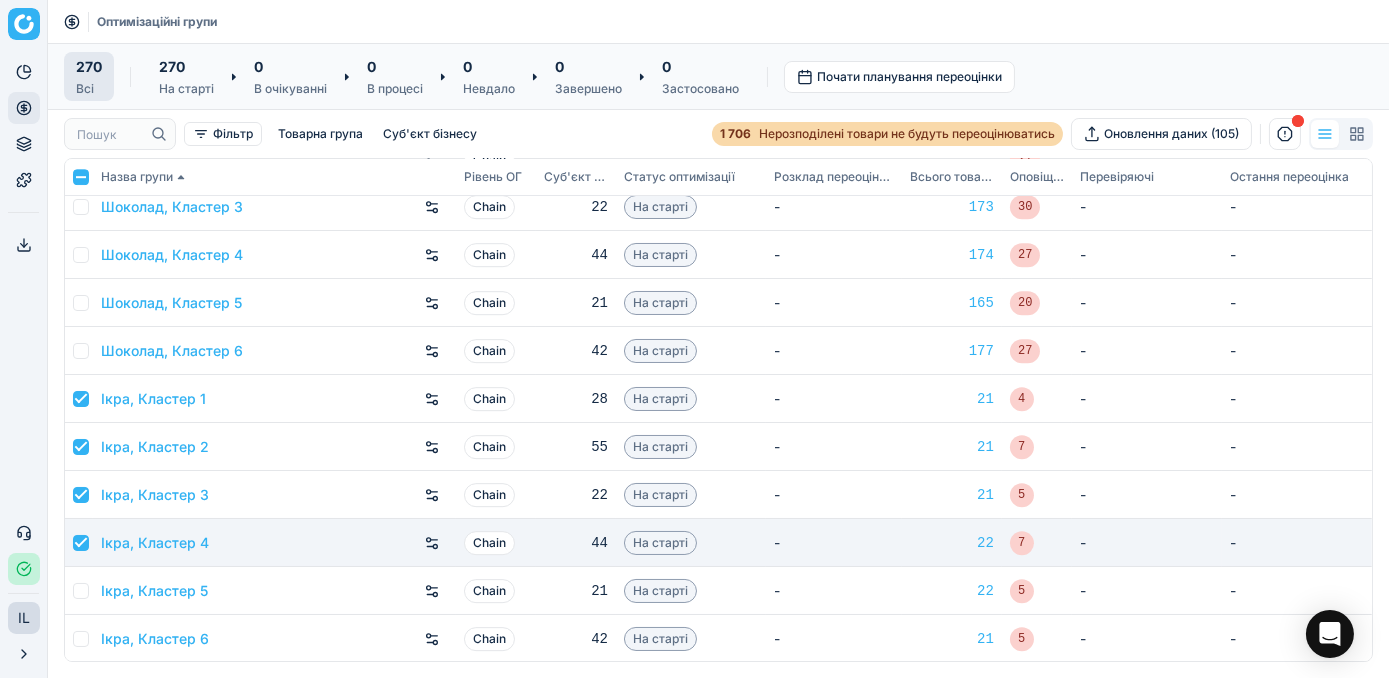 checkbox on "true" 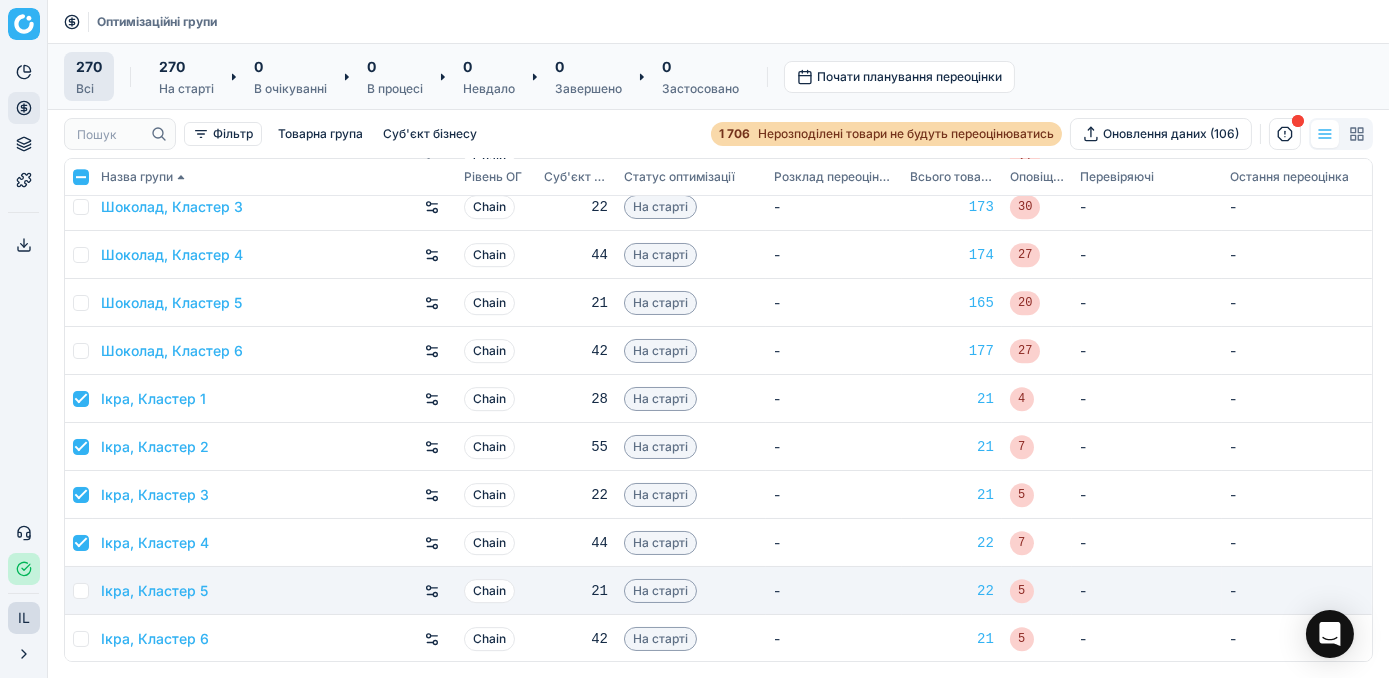 click at bounding box center (81, 591) 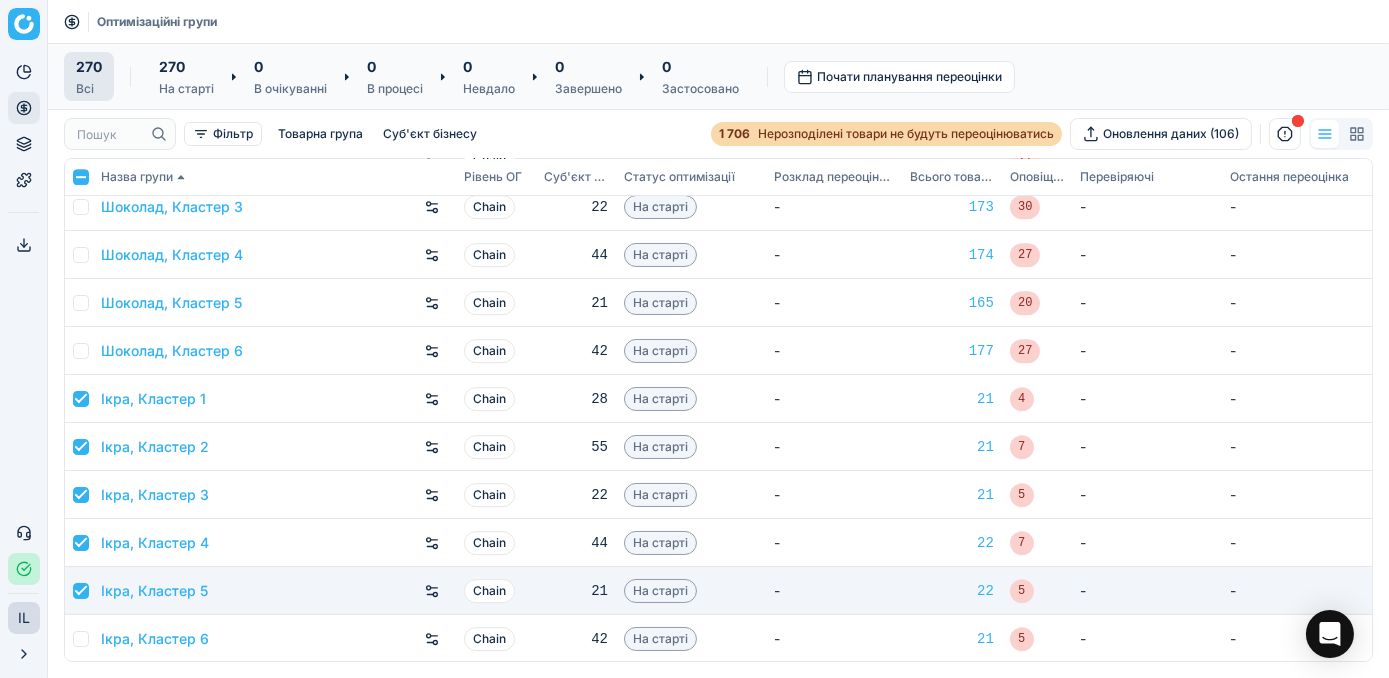 checkbox on "true" 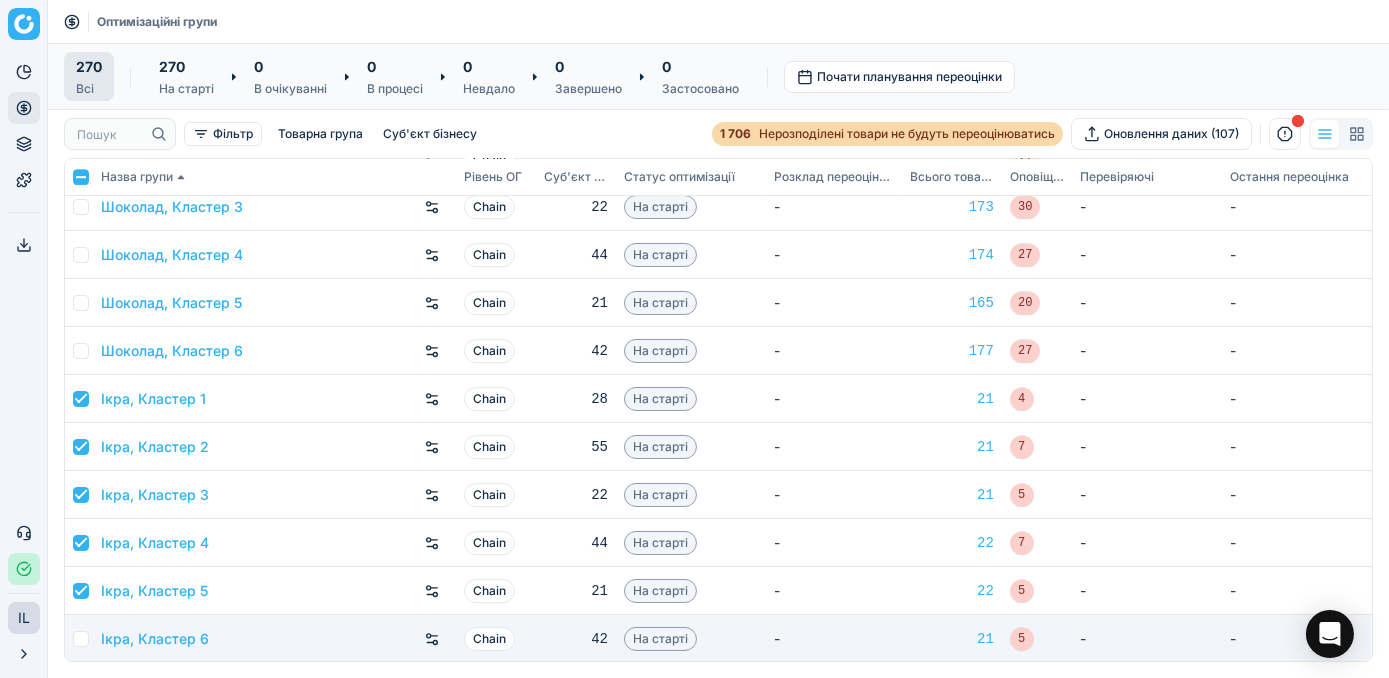 click at bounding box center (81, 639) 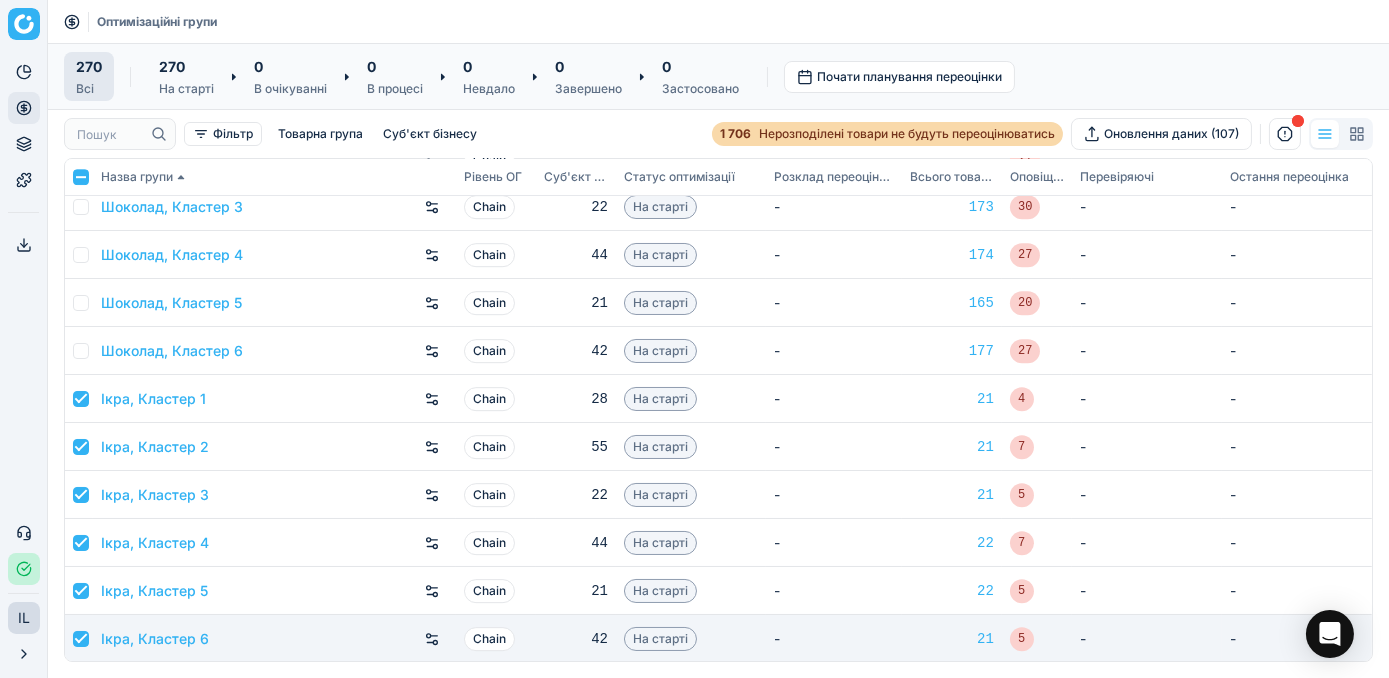 checkbox on "true" 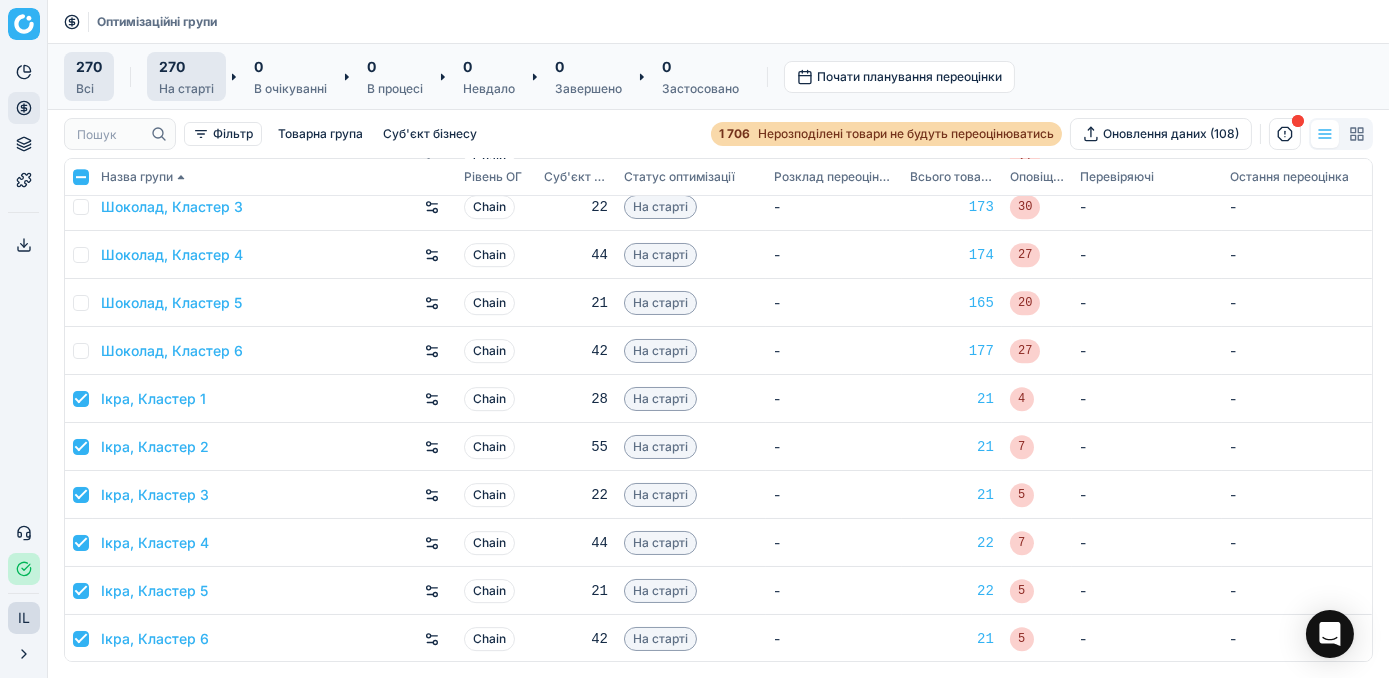 click on "270" at bounding box center (172, 66) 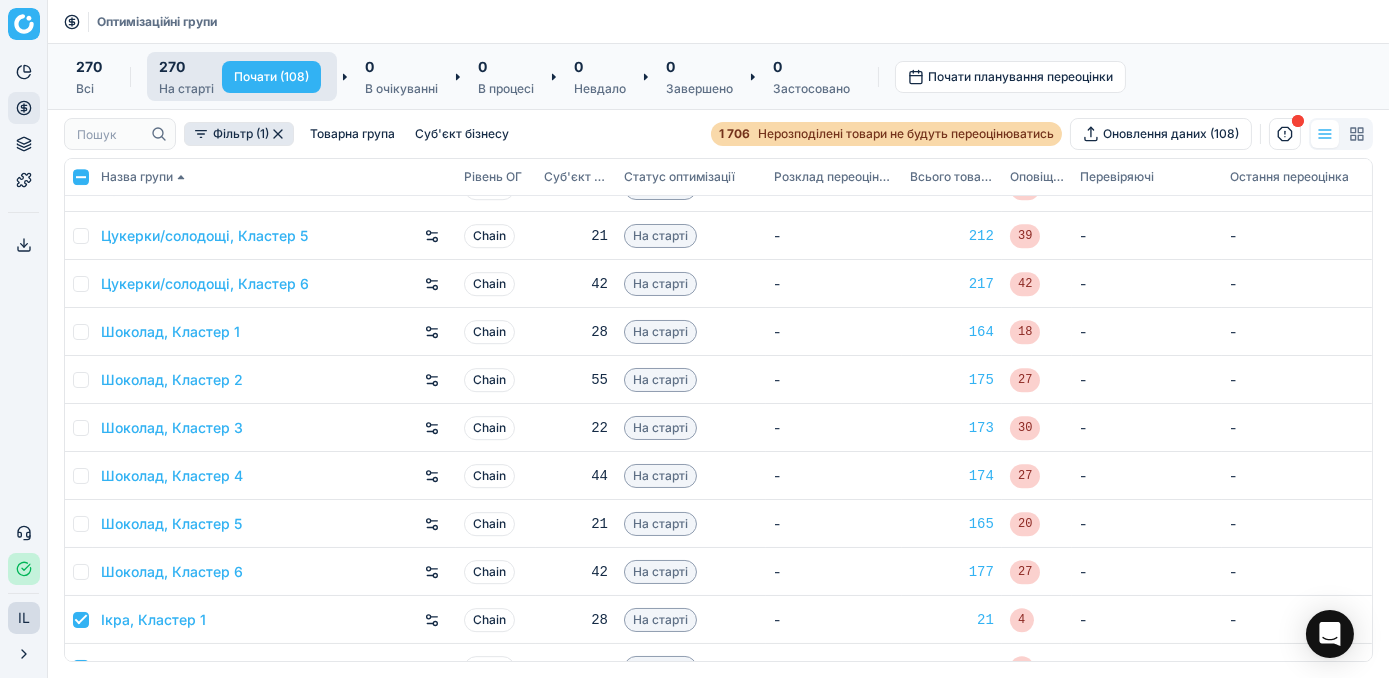 scroll, scrollTop: 12493, scrollLeft: 0, axis: vertical 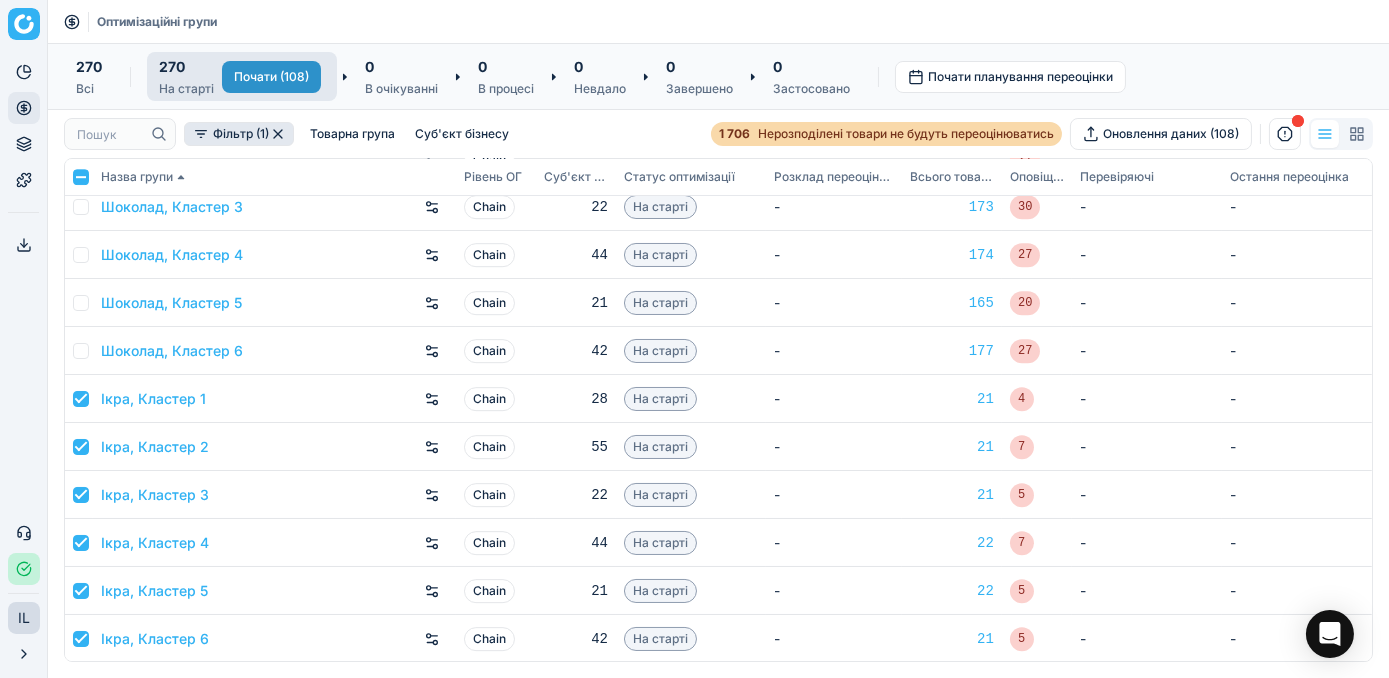 click on "Почати   (108)" at bounding box center (271, 77) 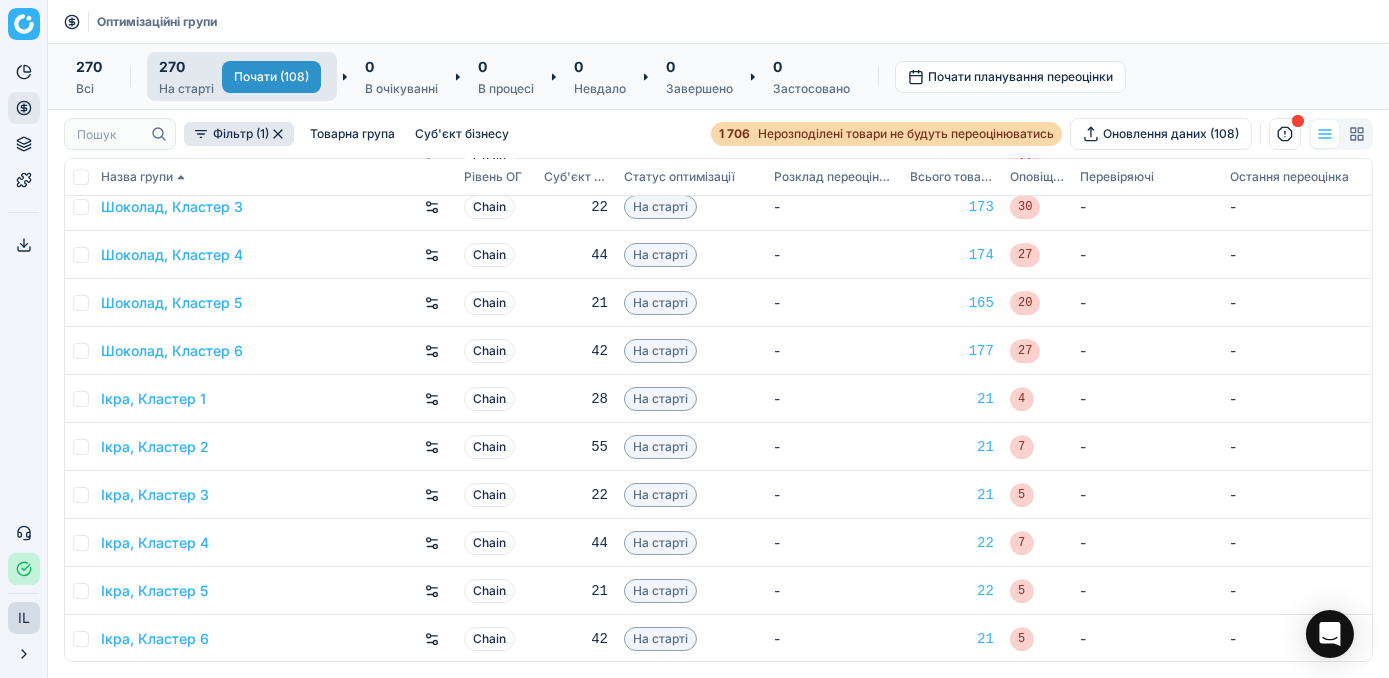 checkbox on "false" 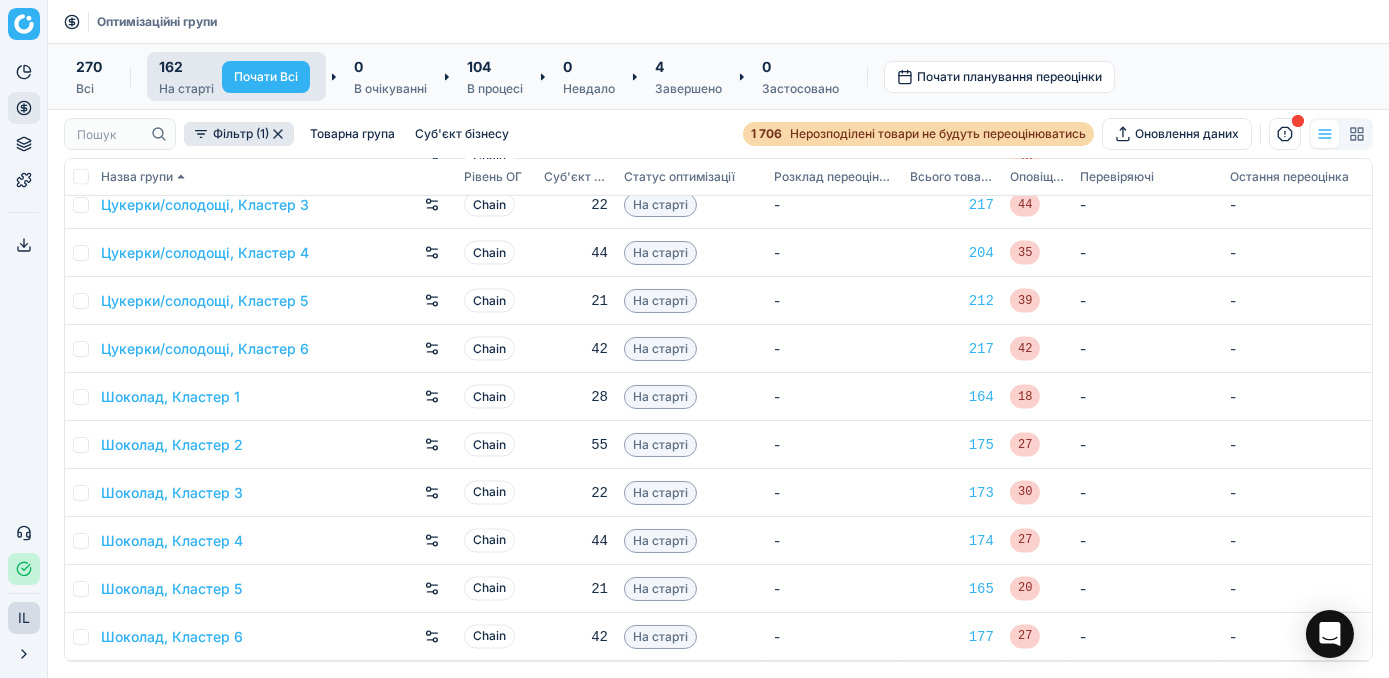 scroll, scrollTop: 7309, scrollLeft: 0, axis: vertical 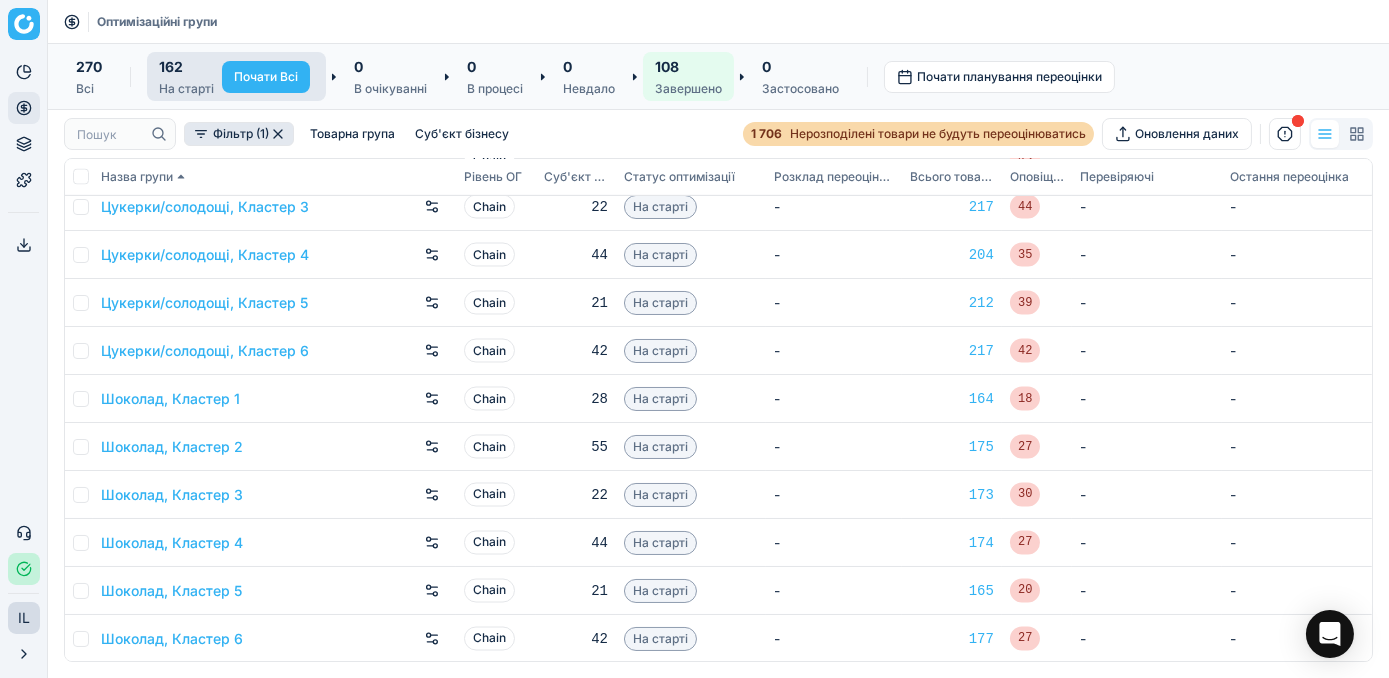 click on "108" at bounding box center (688, 66) 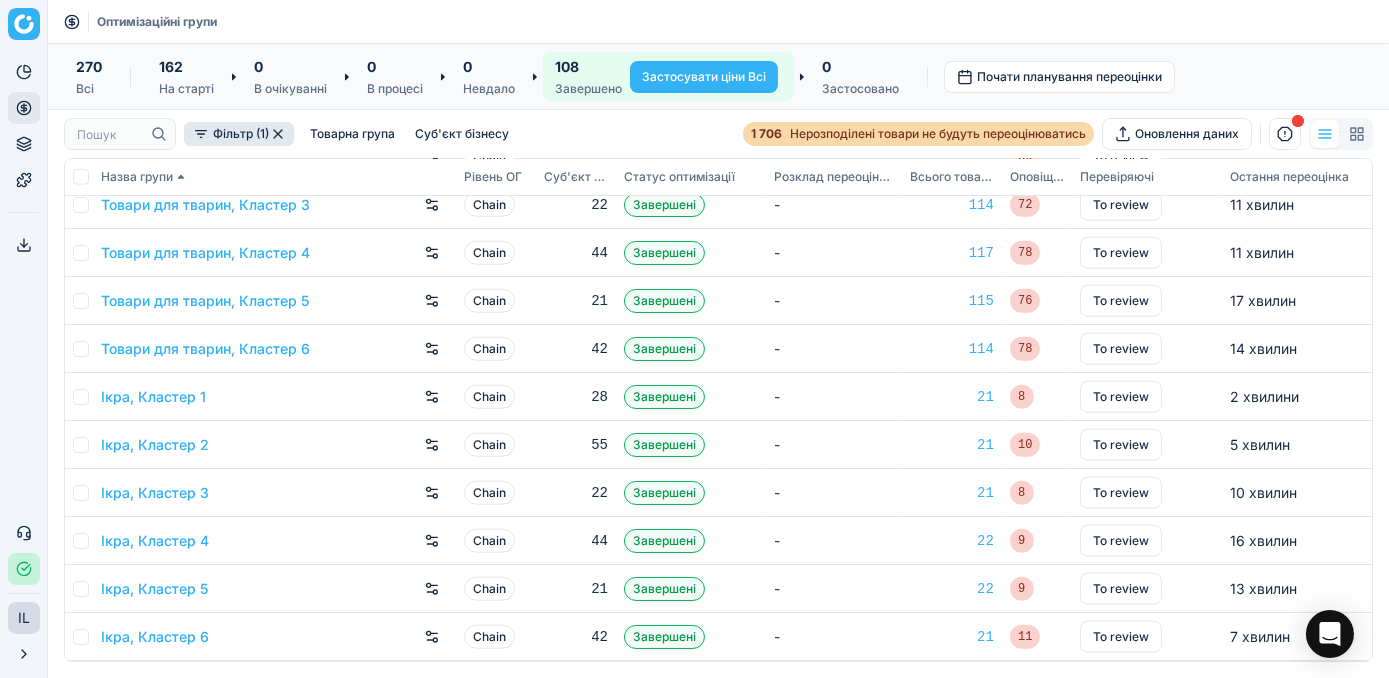scroll, scrollTop: 4717, scrollLeft: 0, axis: vertical 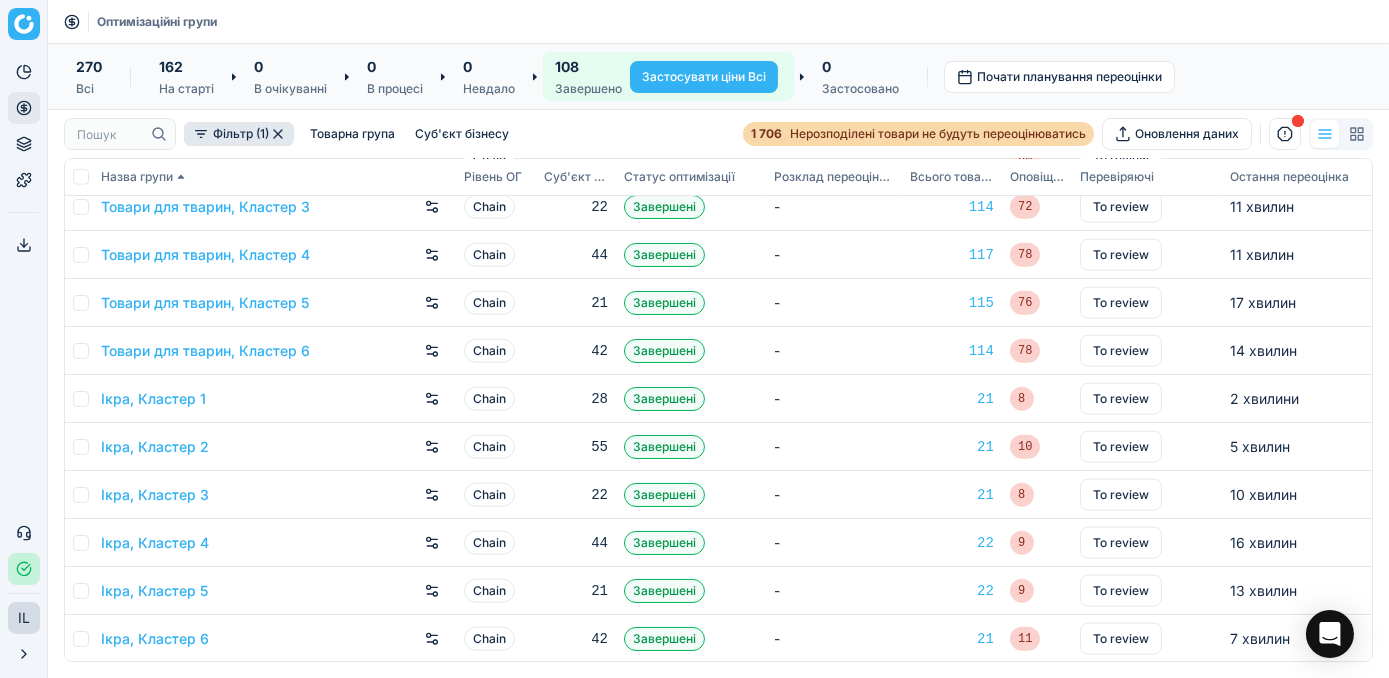 click on "Застосувати ціни   Всі" at bounding box center (704, 77) 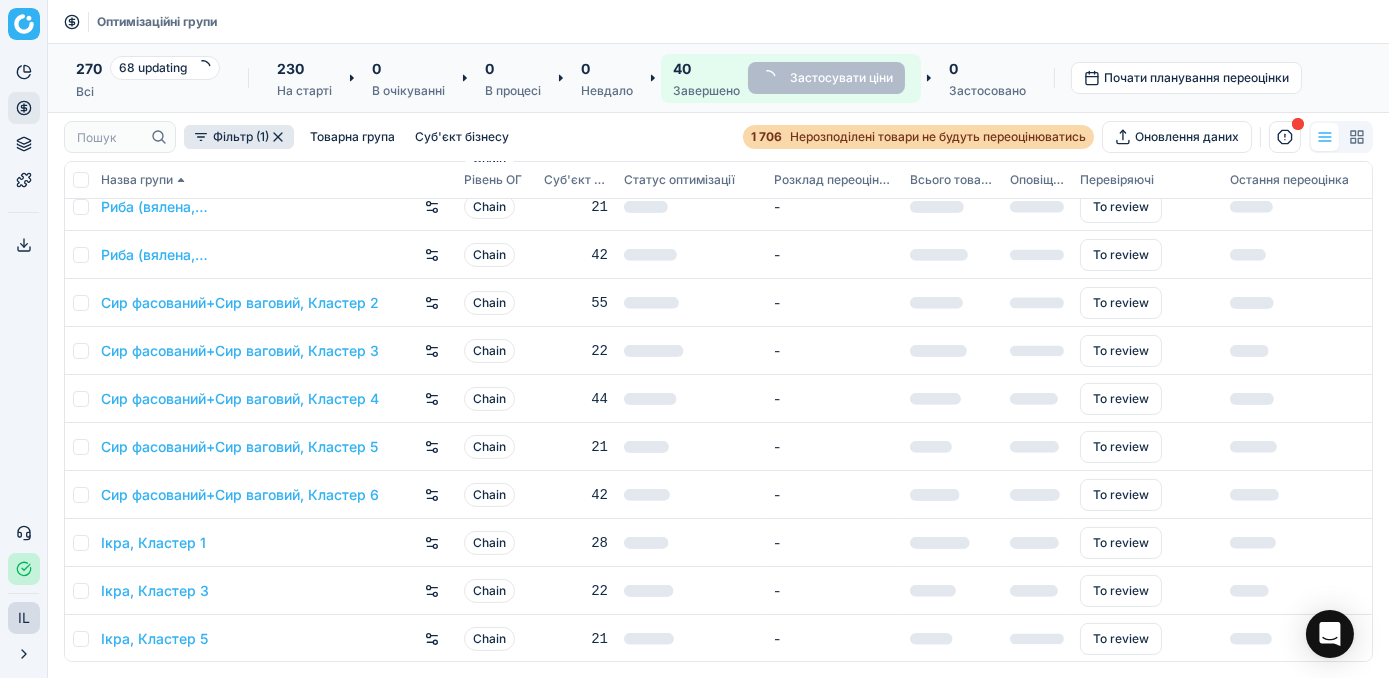 scroll, scrollTop: 112, scrollLeft: 0, axis: vertical 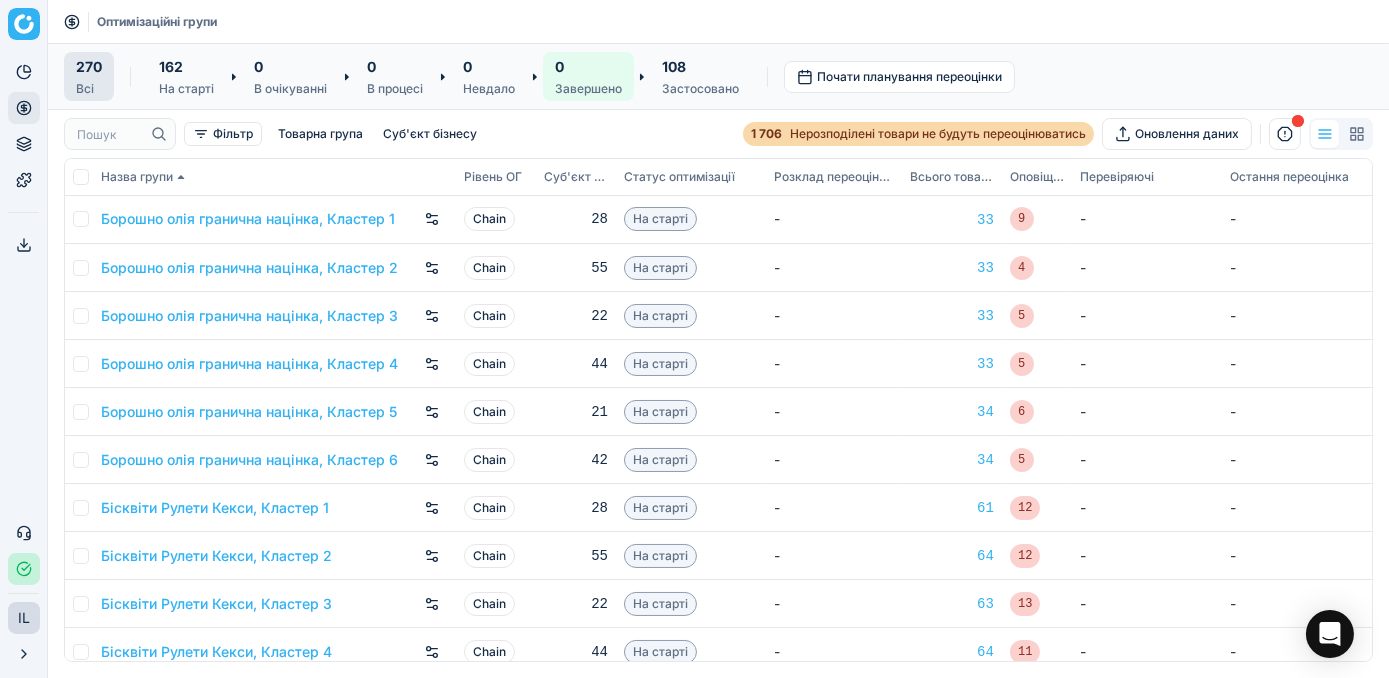 click on "108" at bounding box center (700, 66) 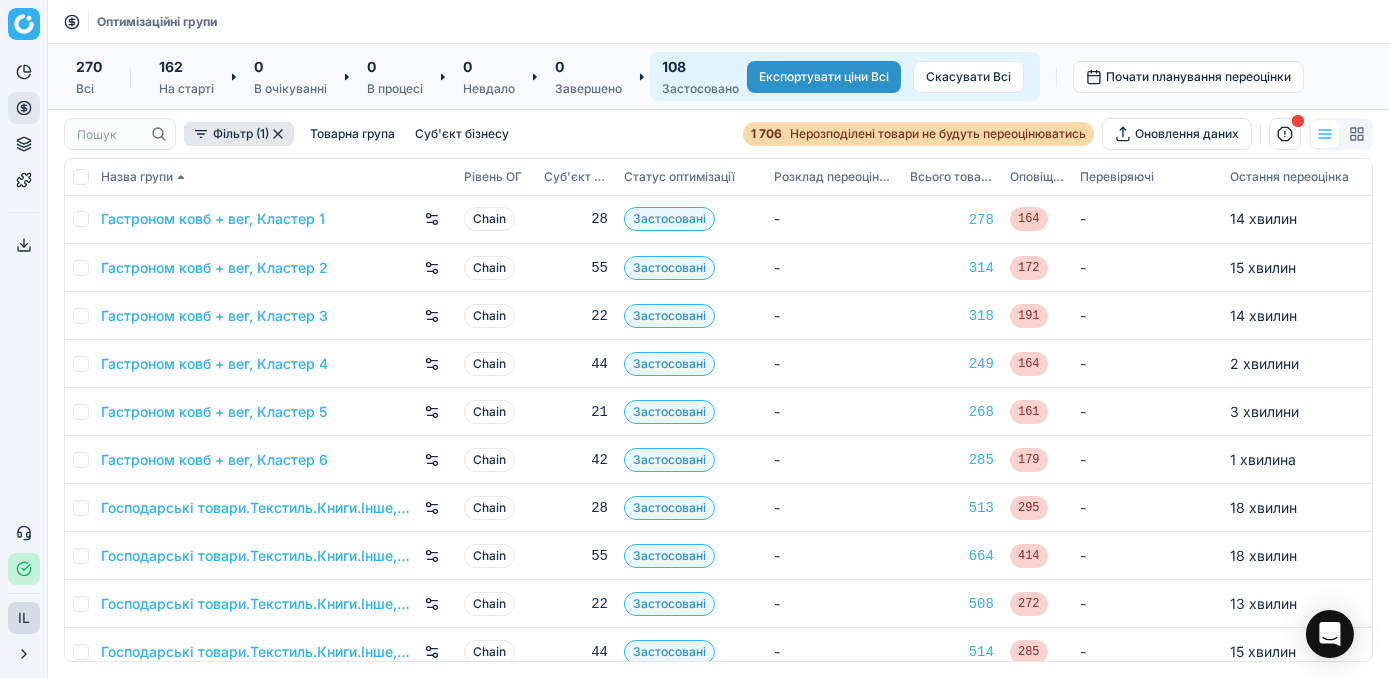 click on "Експортувати ціни   Всі" at bounding box center (824, 77) 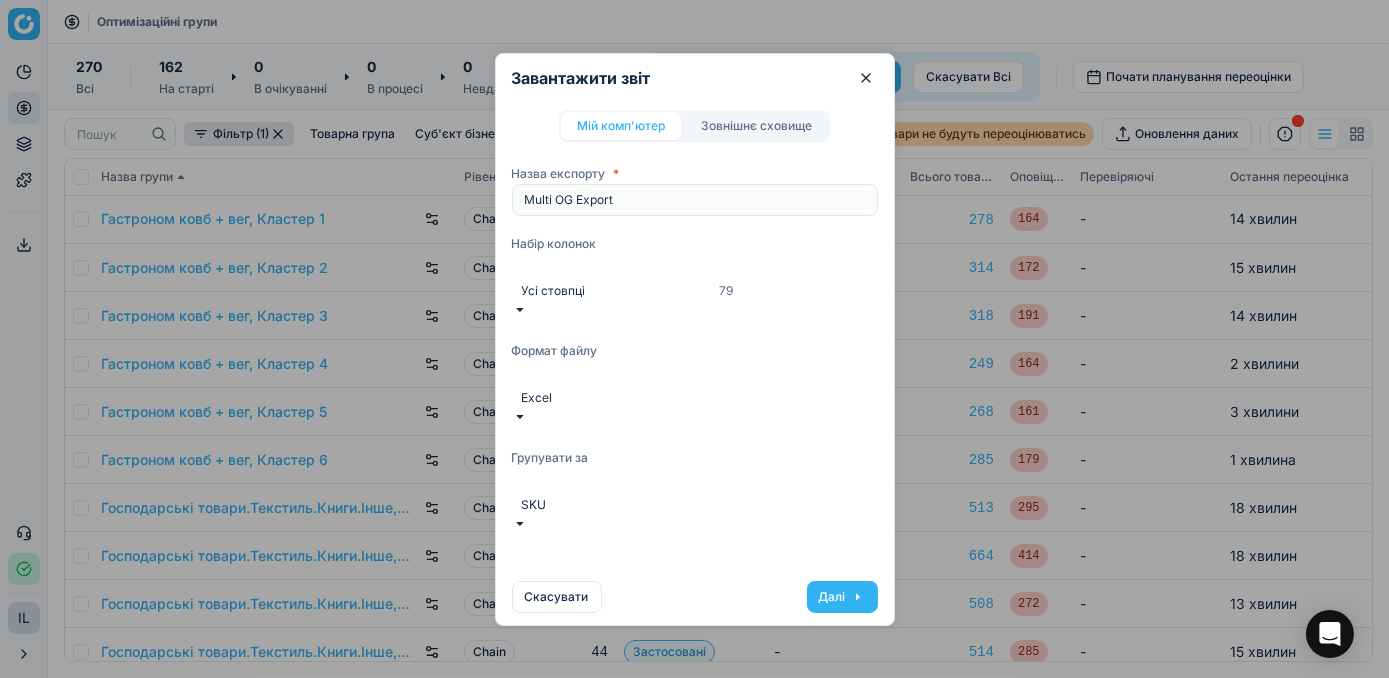 click 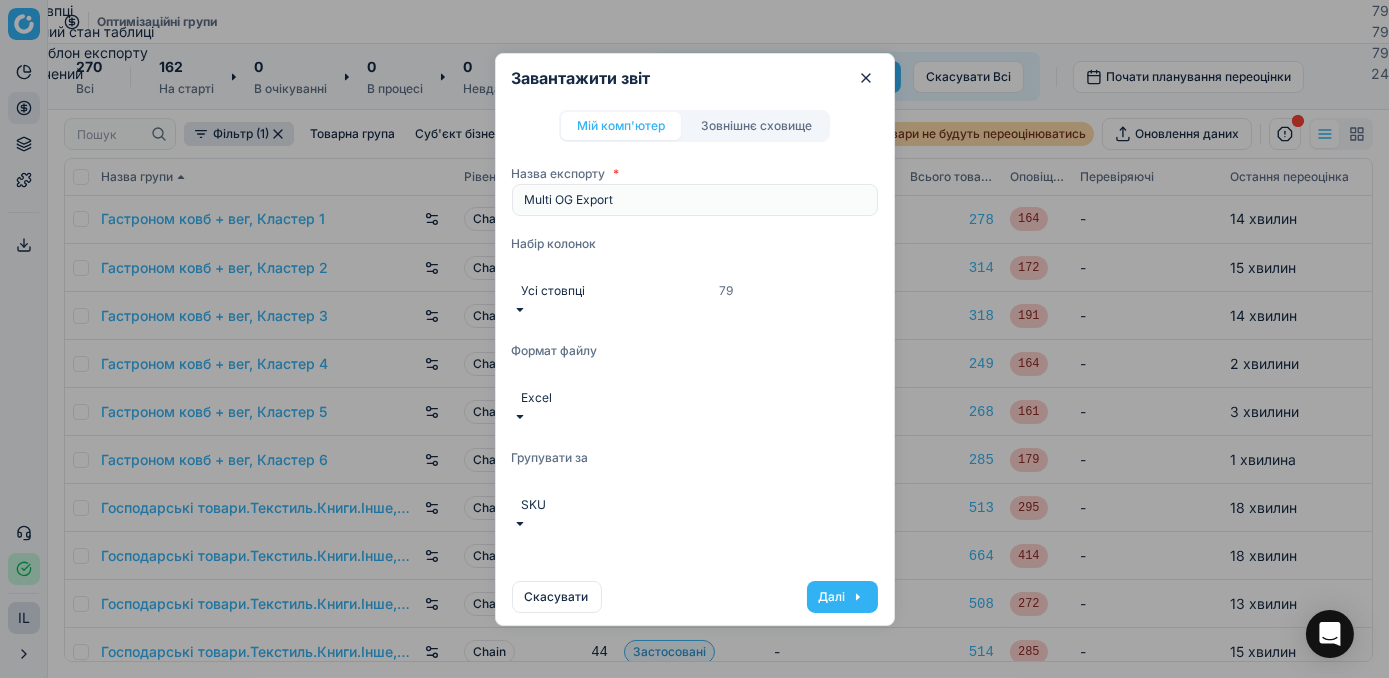 click on "Скорочений 24" at bounding box center [694, 73] 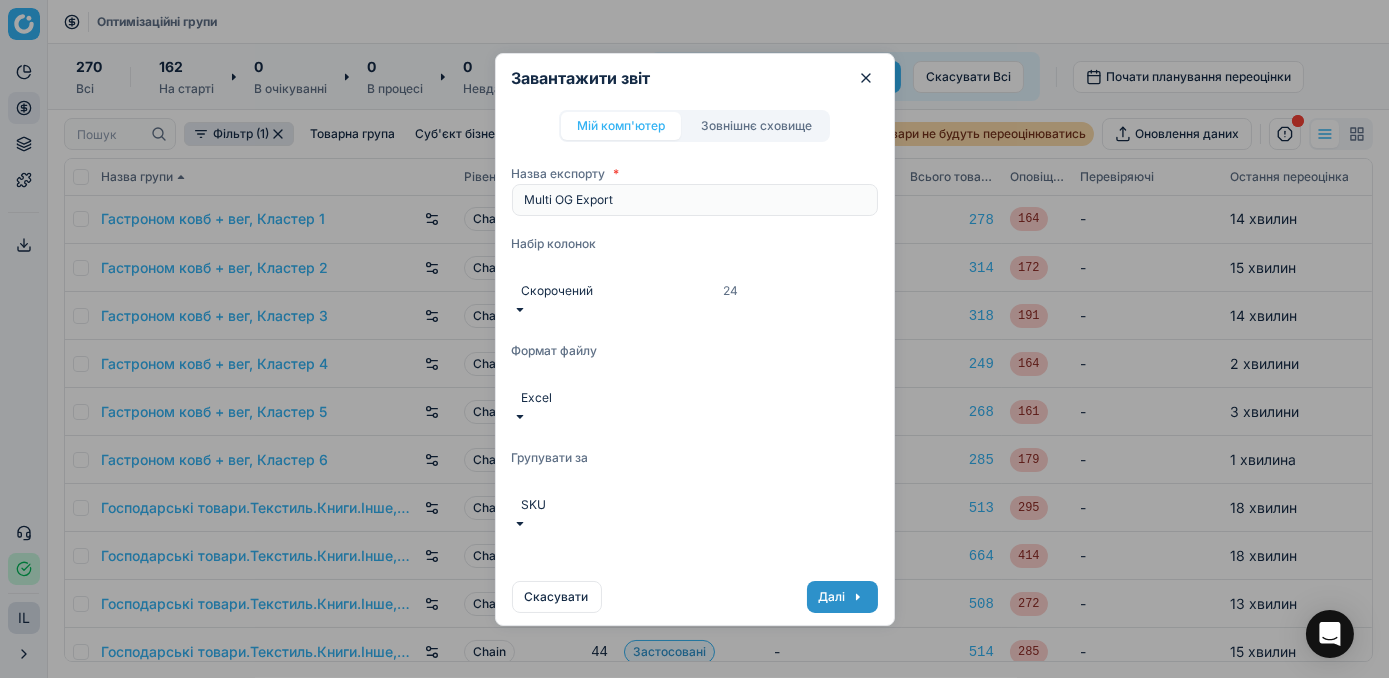 click on "Далі" at bounding box center [842, 597] 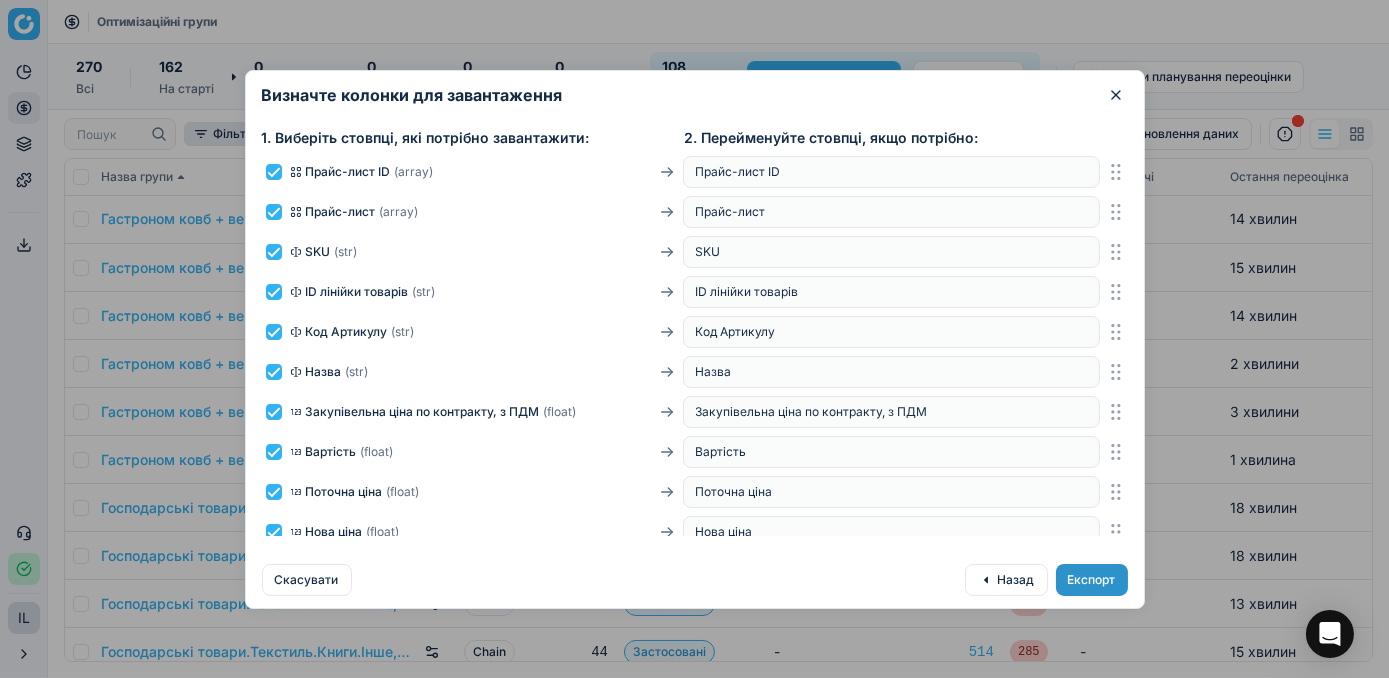 click on "Експорт" at bounding box center [1092, 580] 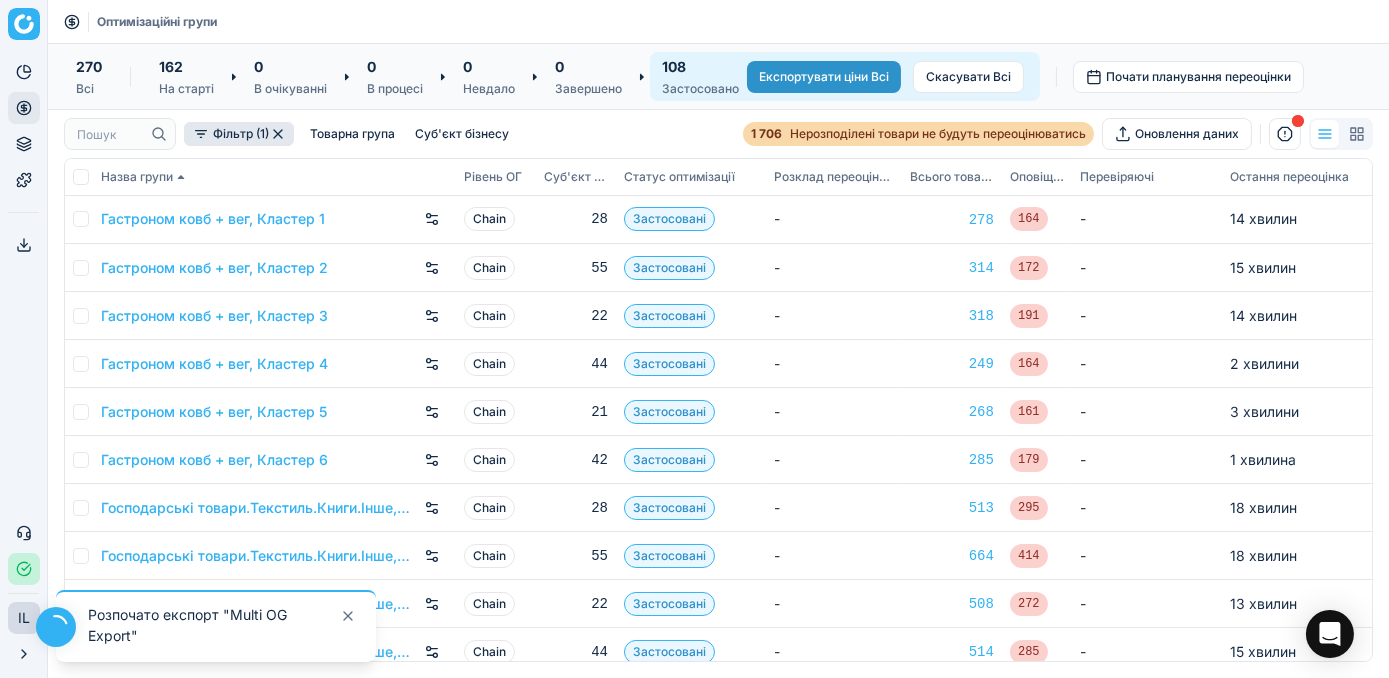 click on "Експортувати ціни   Всі" at bounding box center (824, 77) 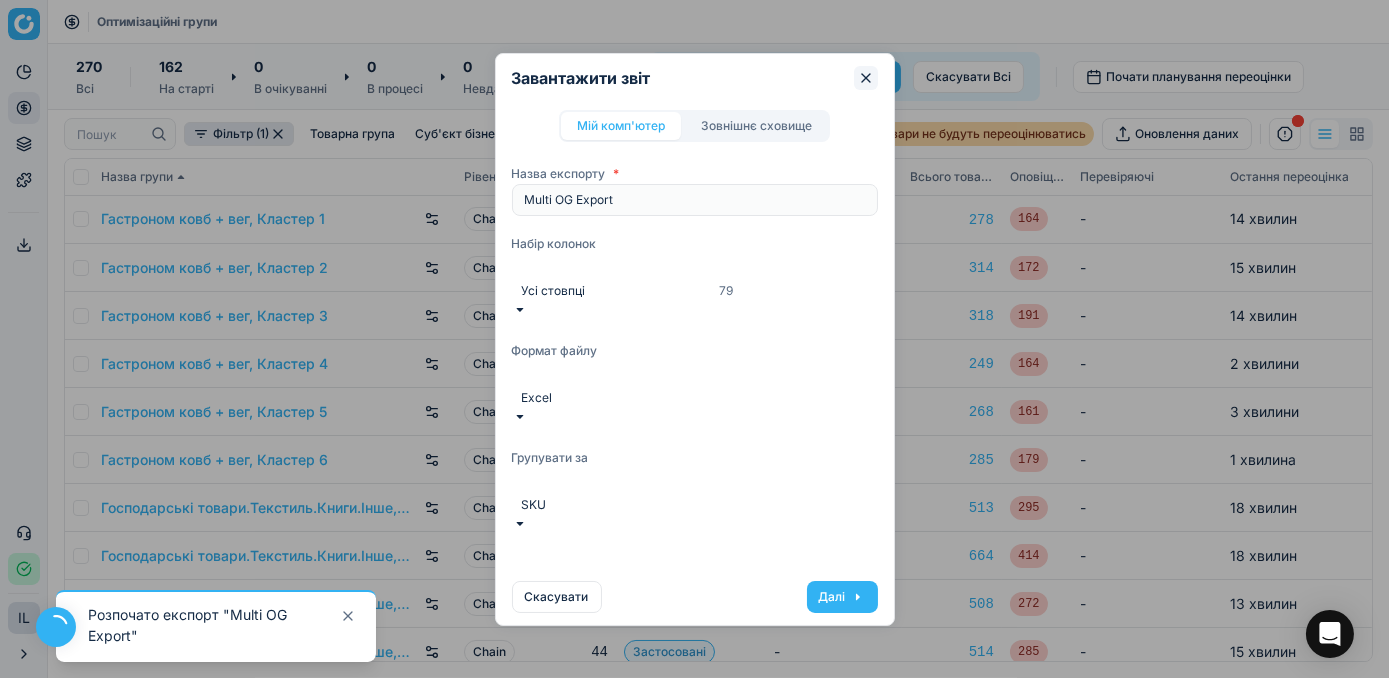 click 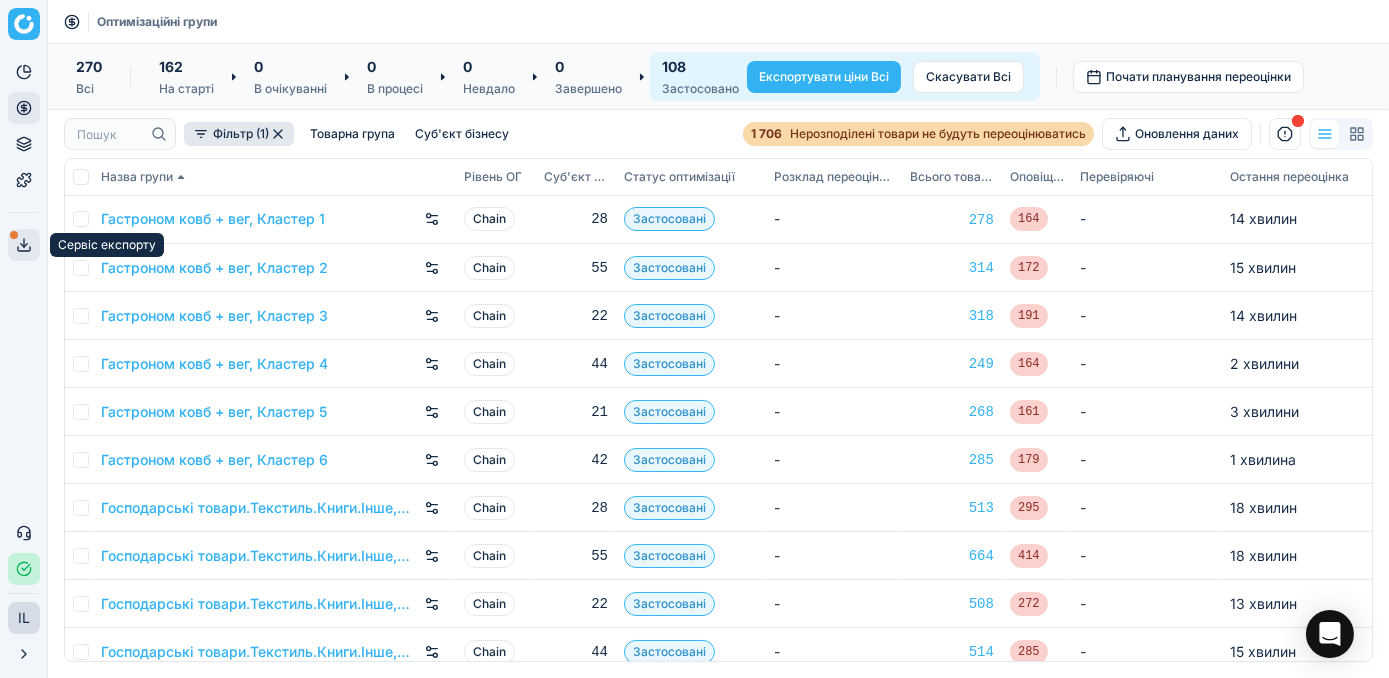 click 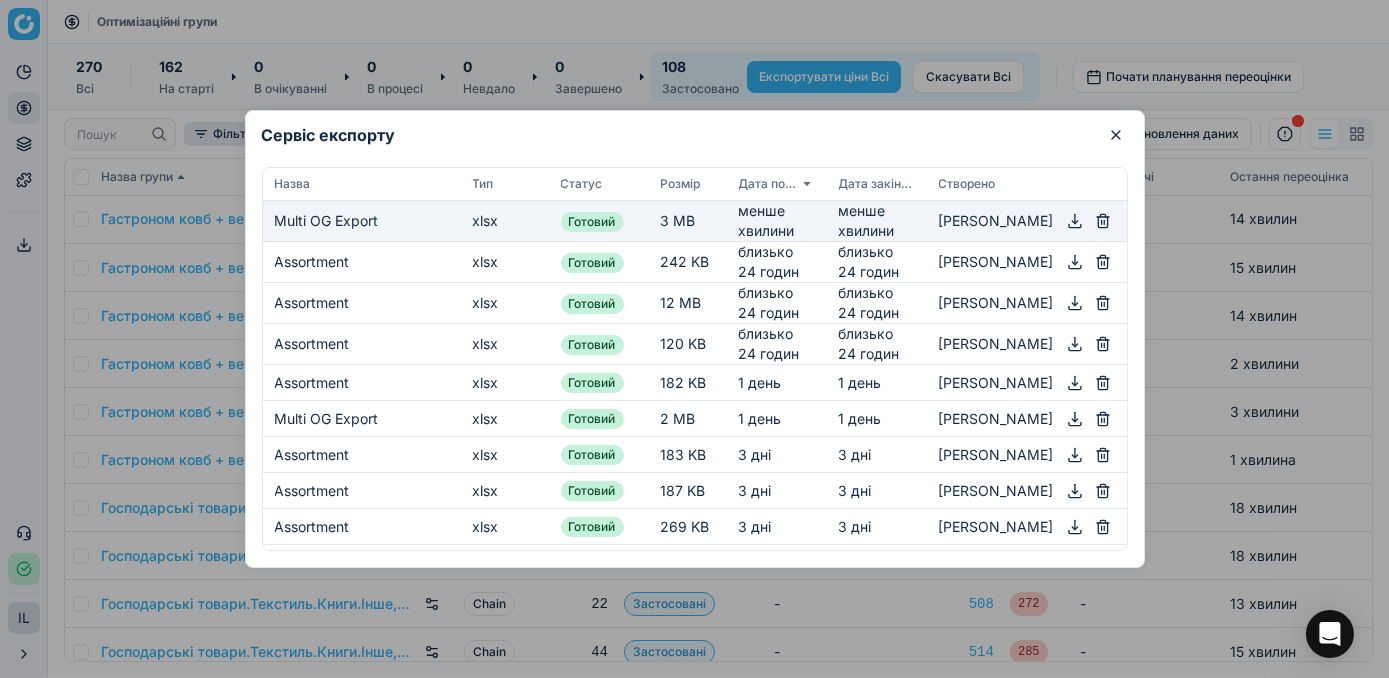 click 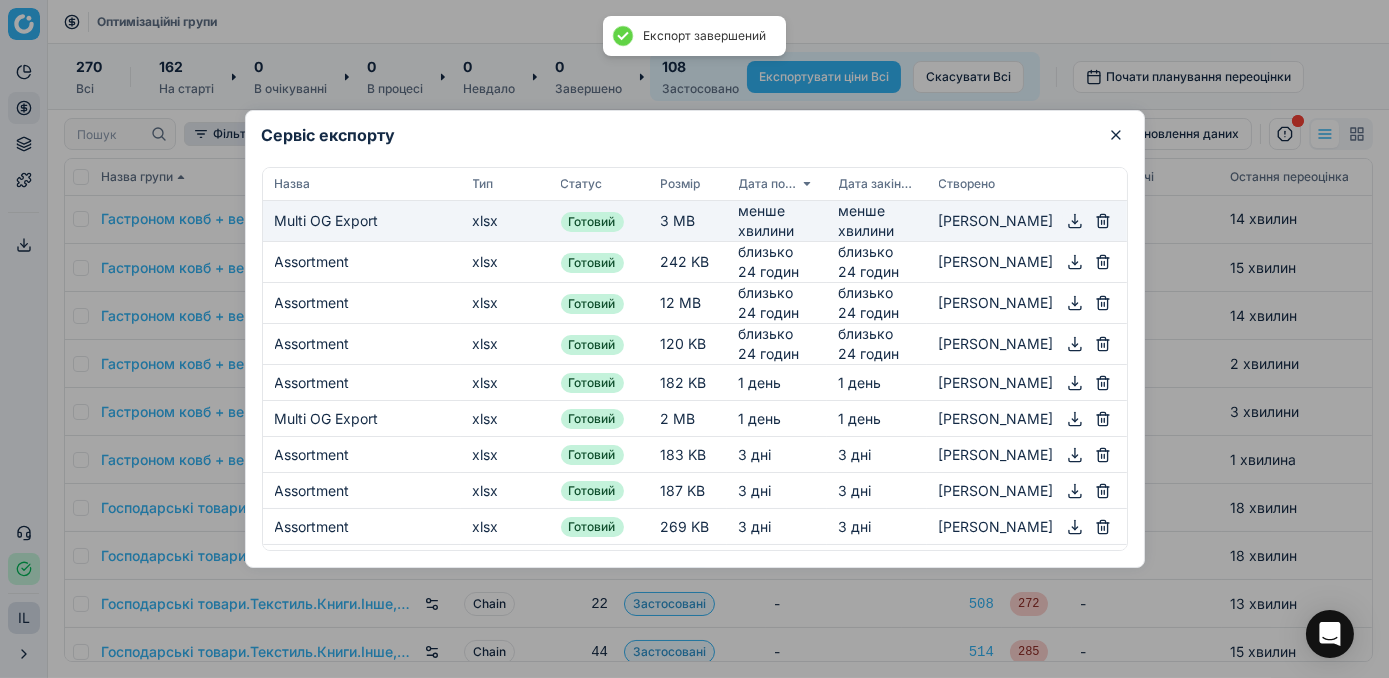 click 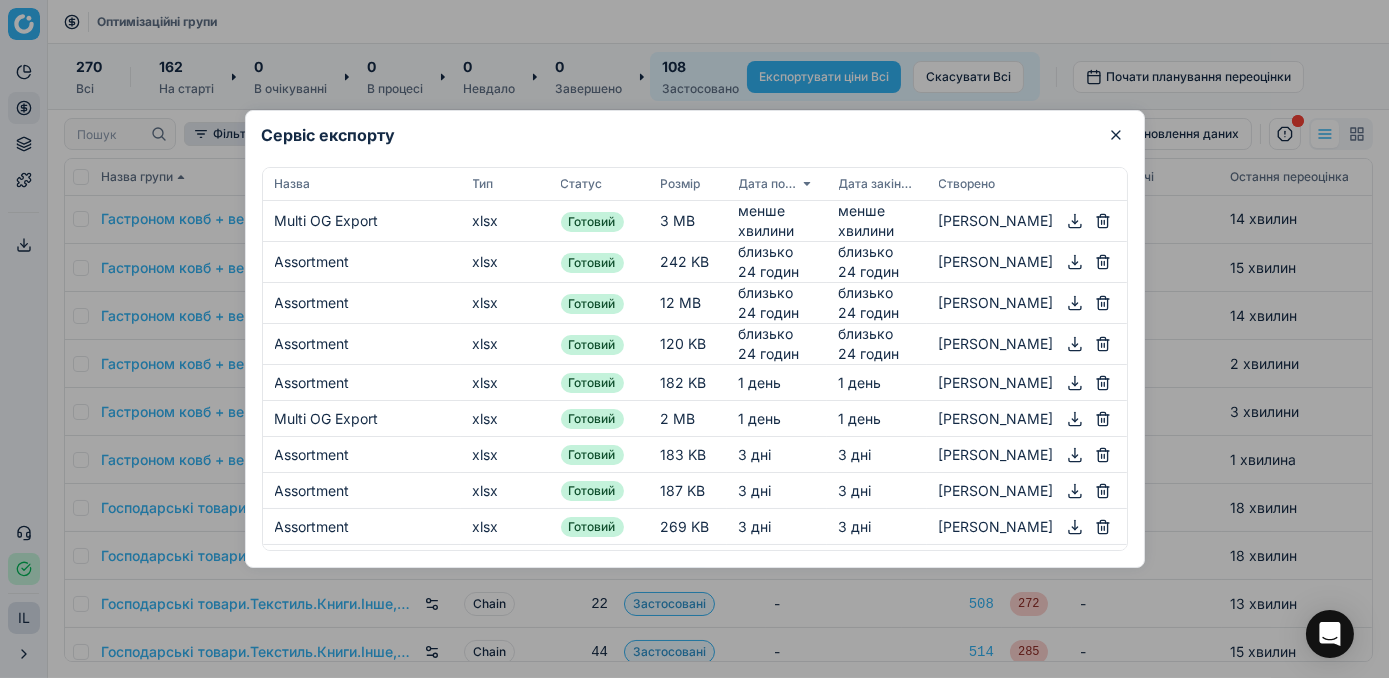 click at bounding box center (694, 339) 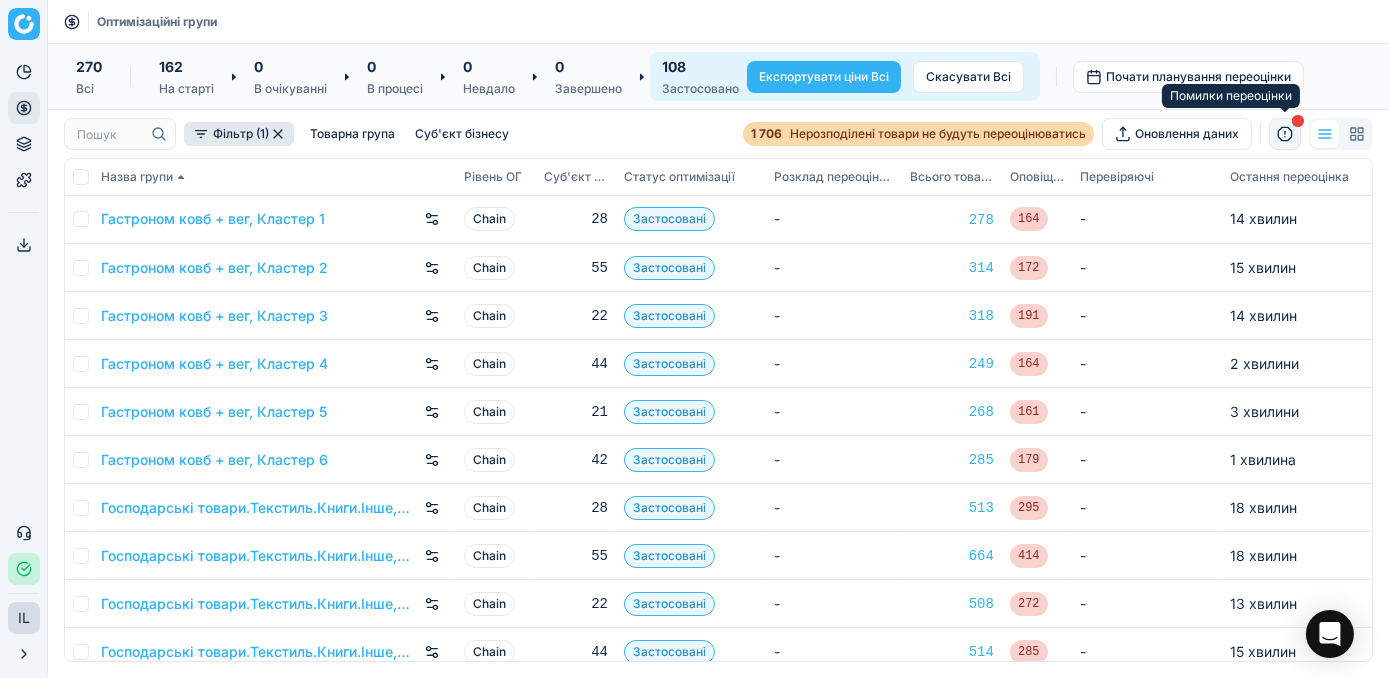 click 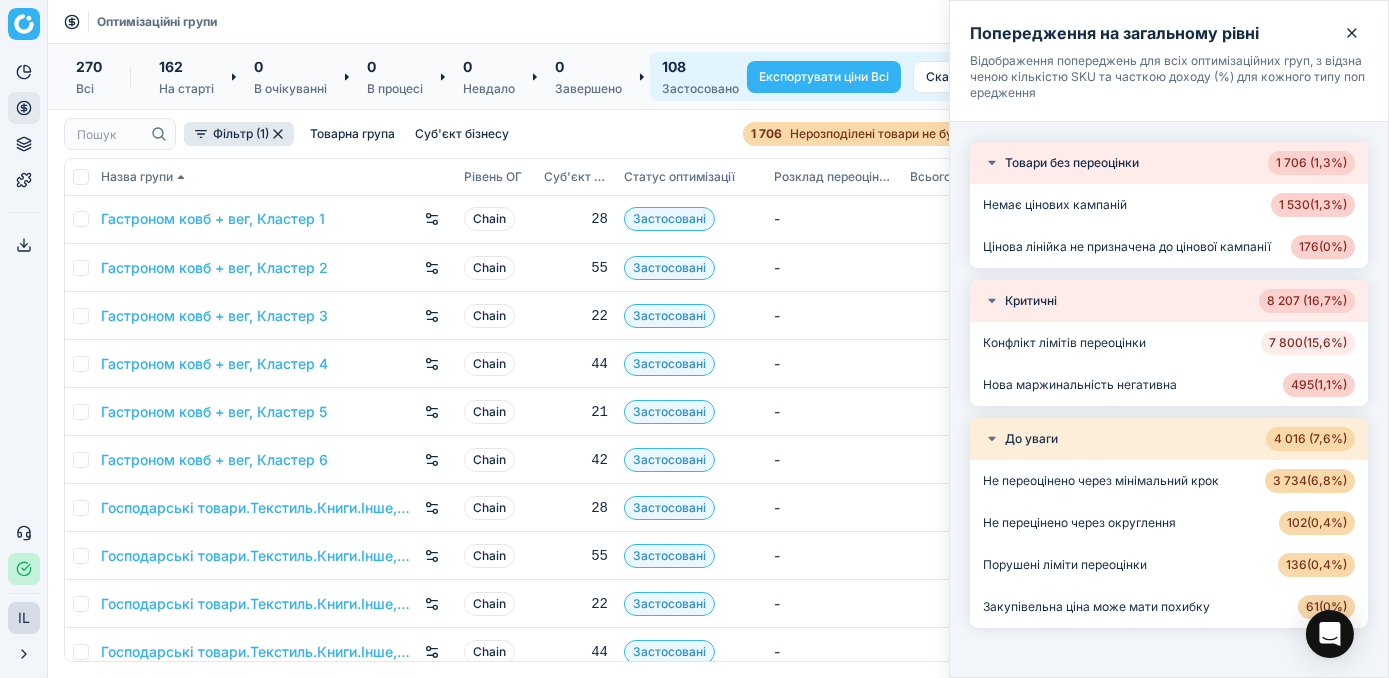 click on "7 800  ( 15,6% )" at bounding box center (1308, 343) 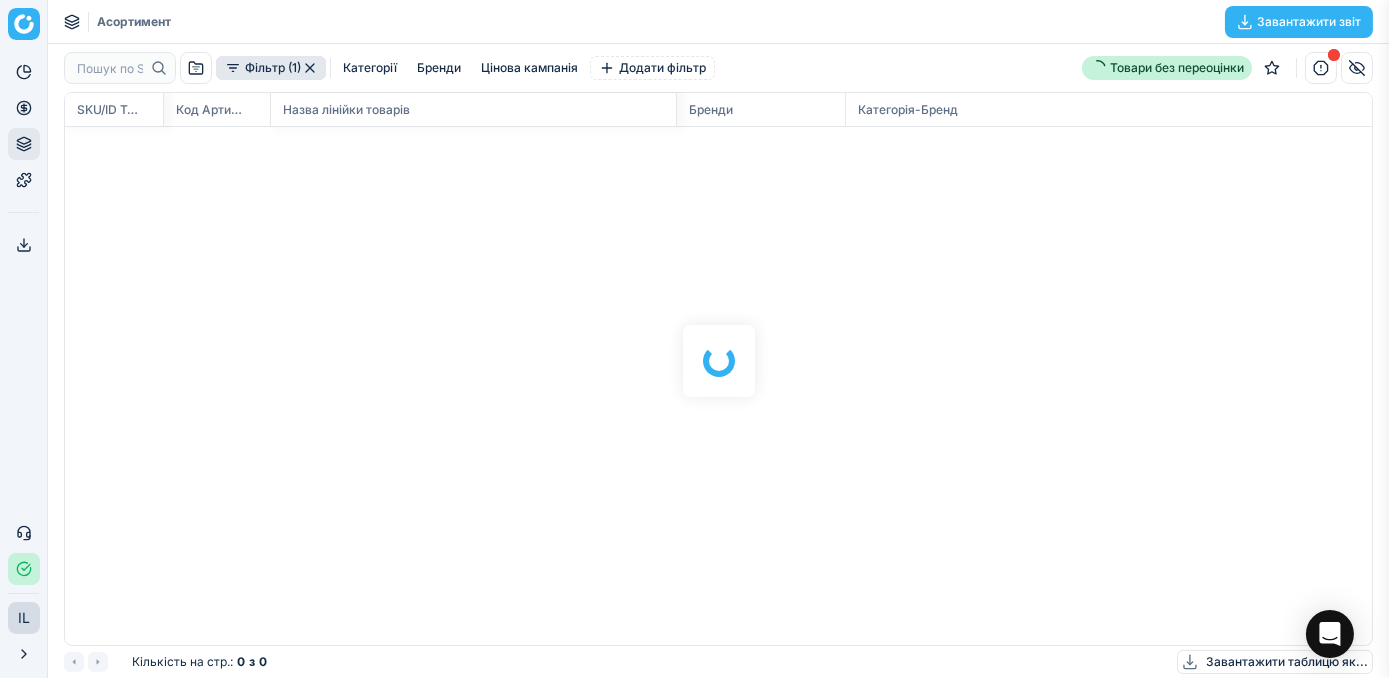 scroll, scrollTop: 2, scrollLeft: 2, axis: both 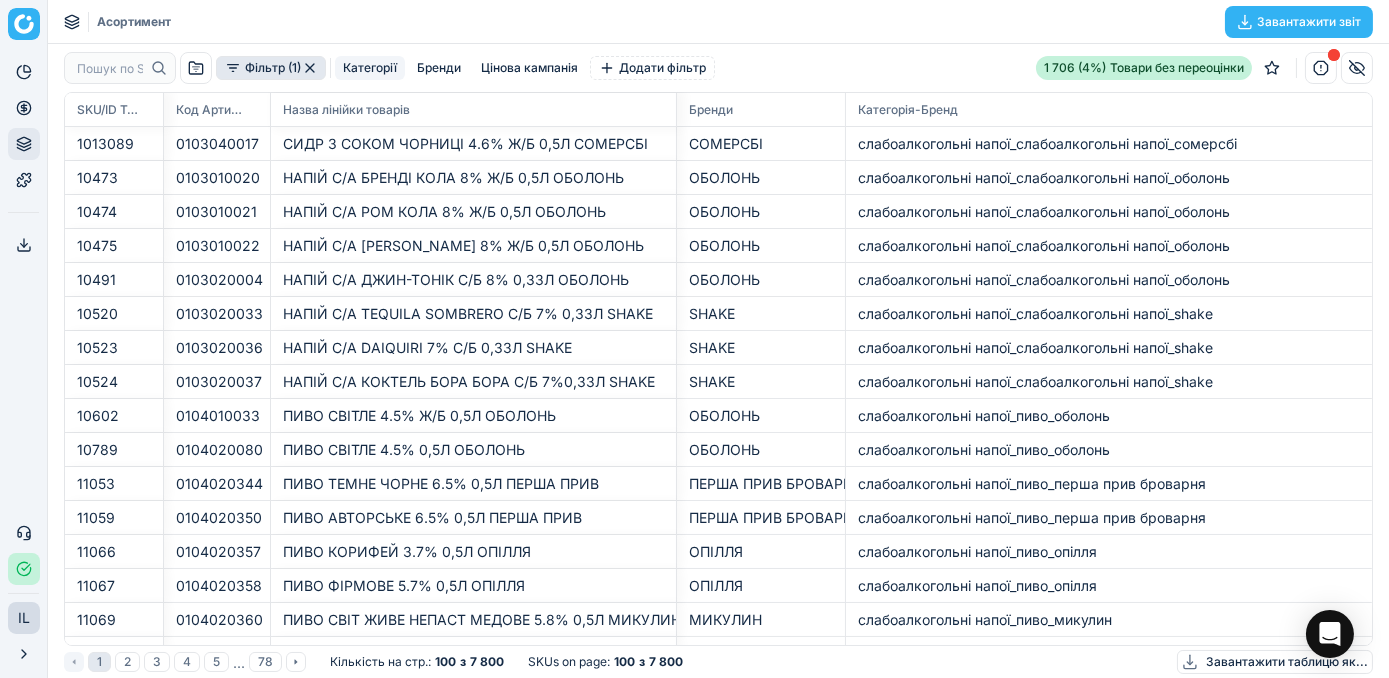 click on "Категорії" at bounding box center (370, 68) 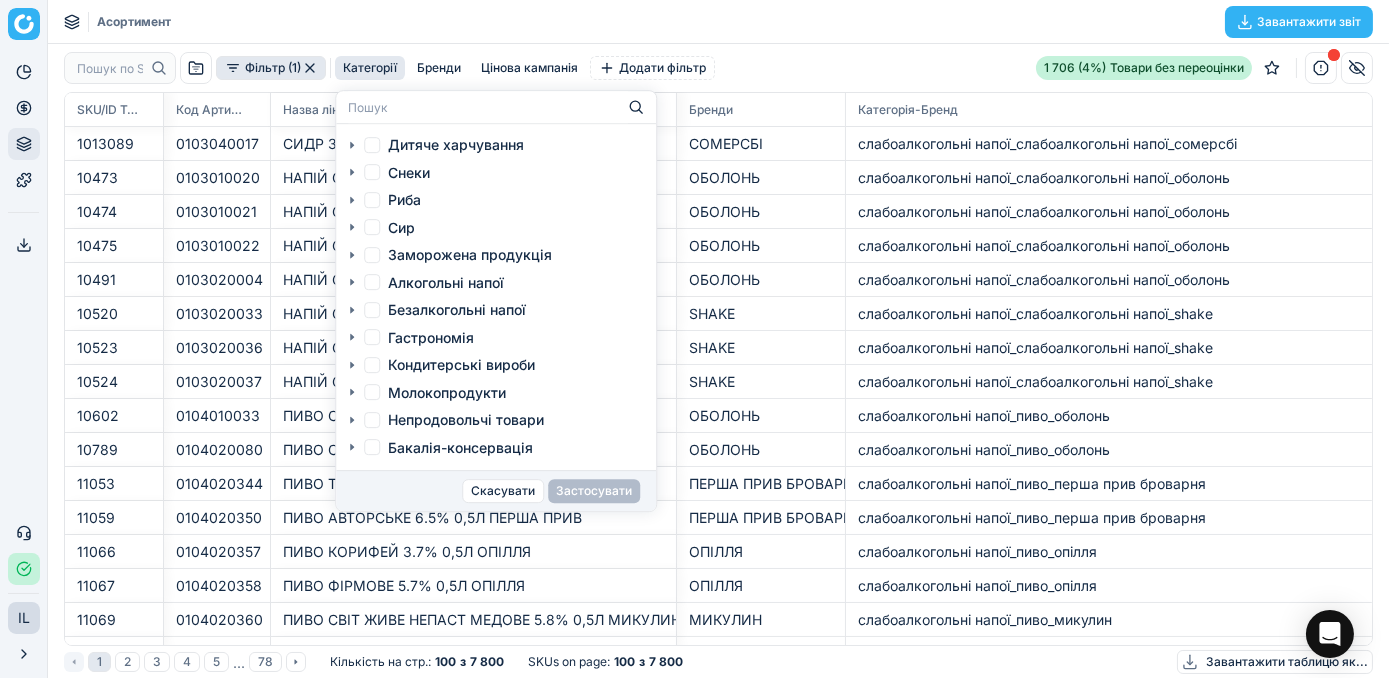 click on "Непродовольчі  товари" at bounding box center [372, 420] 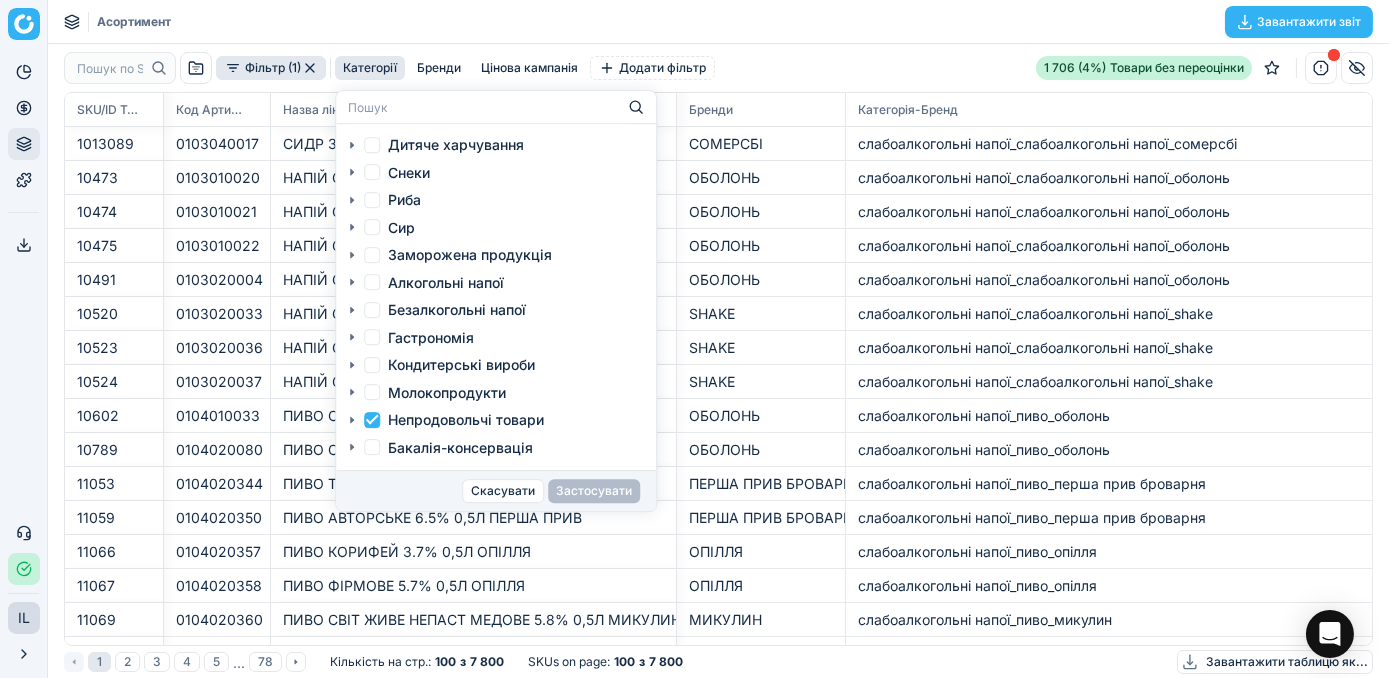 checkbox on "true" 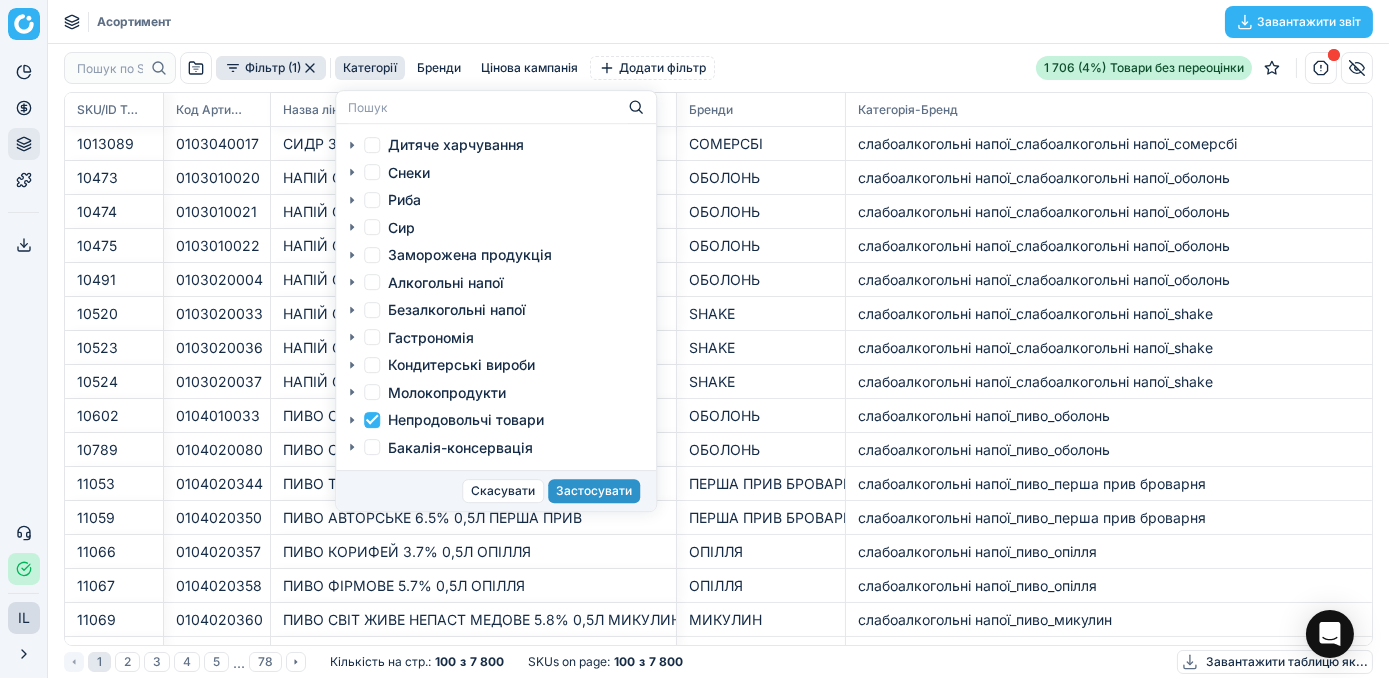 click on "Застосувати" at bounding box center (594, 491) 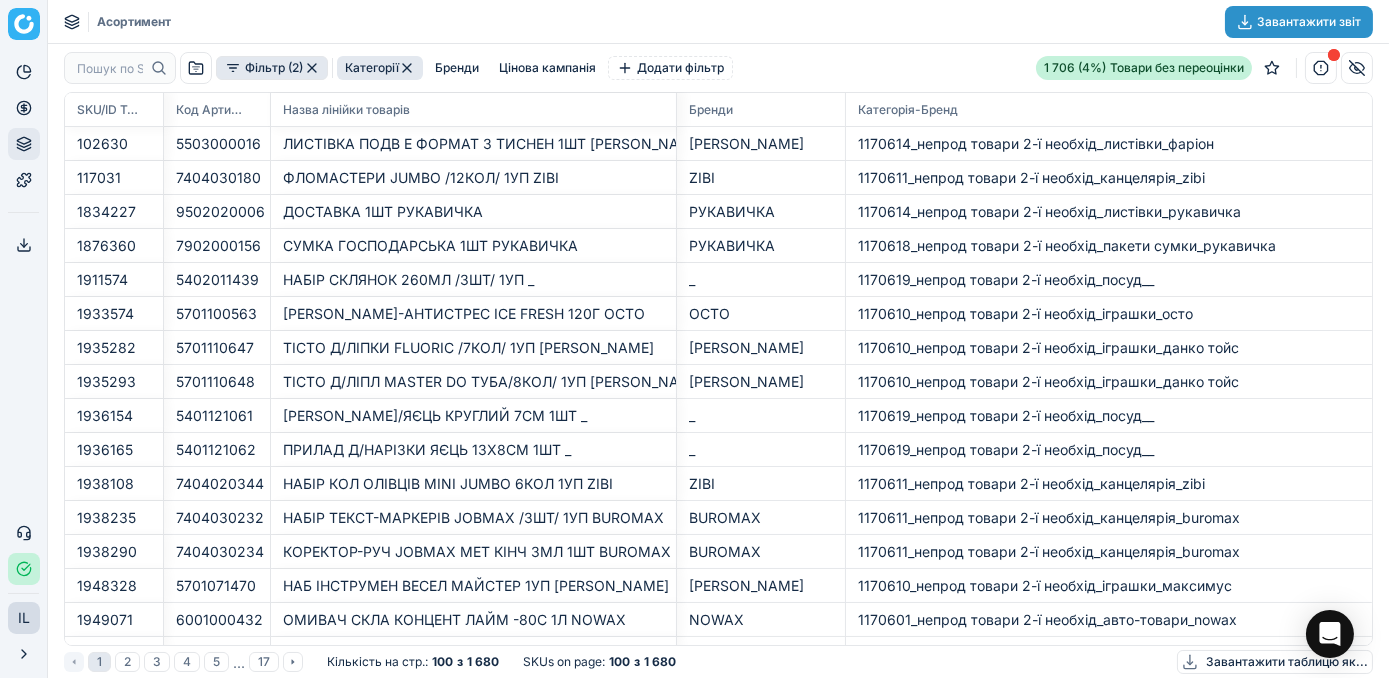 click 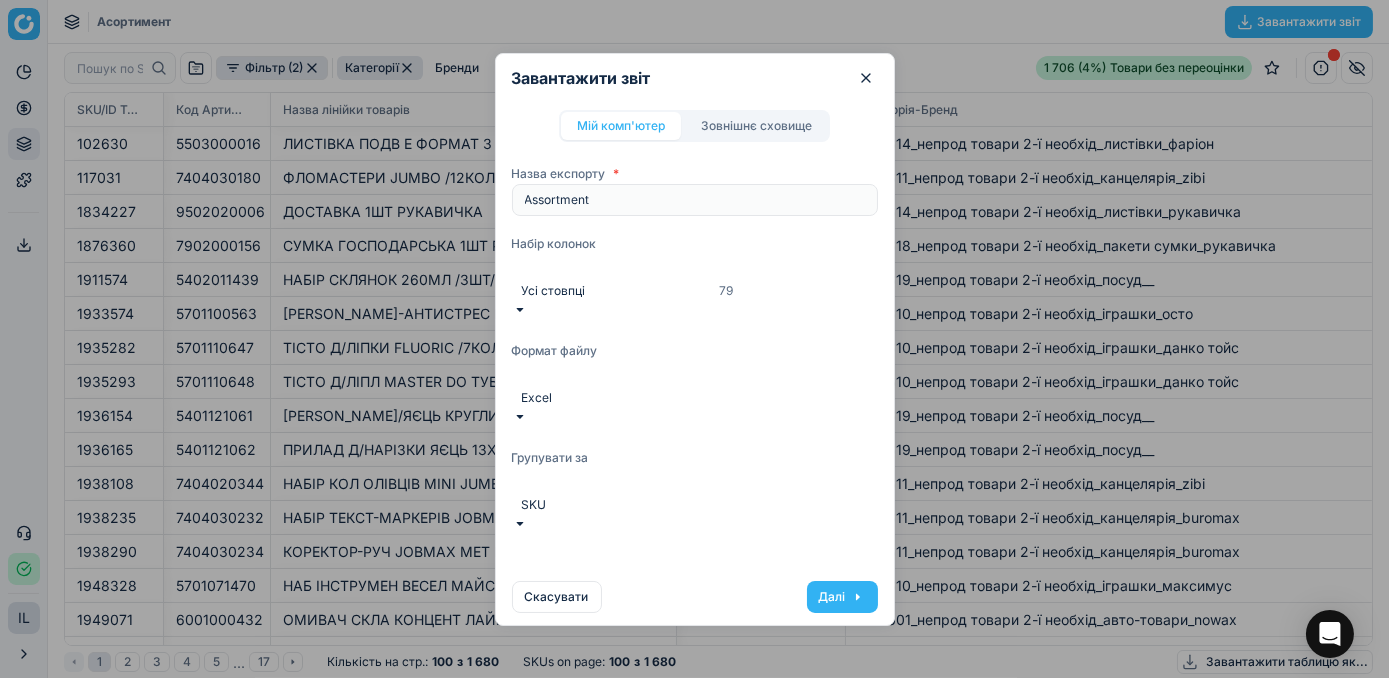click 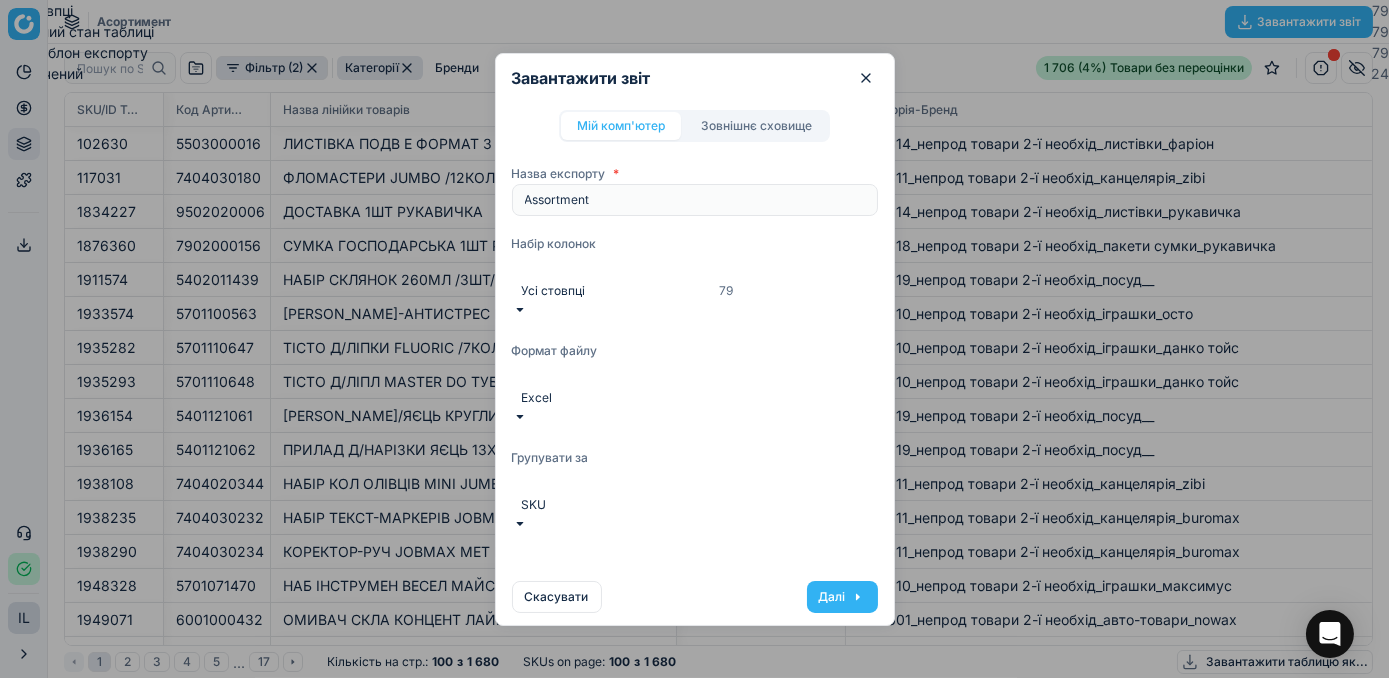 click on "Скорочений 24" at bounding box center [694, 73] 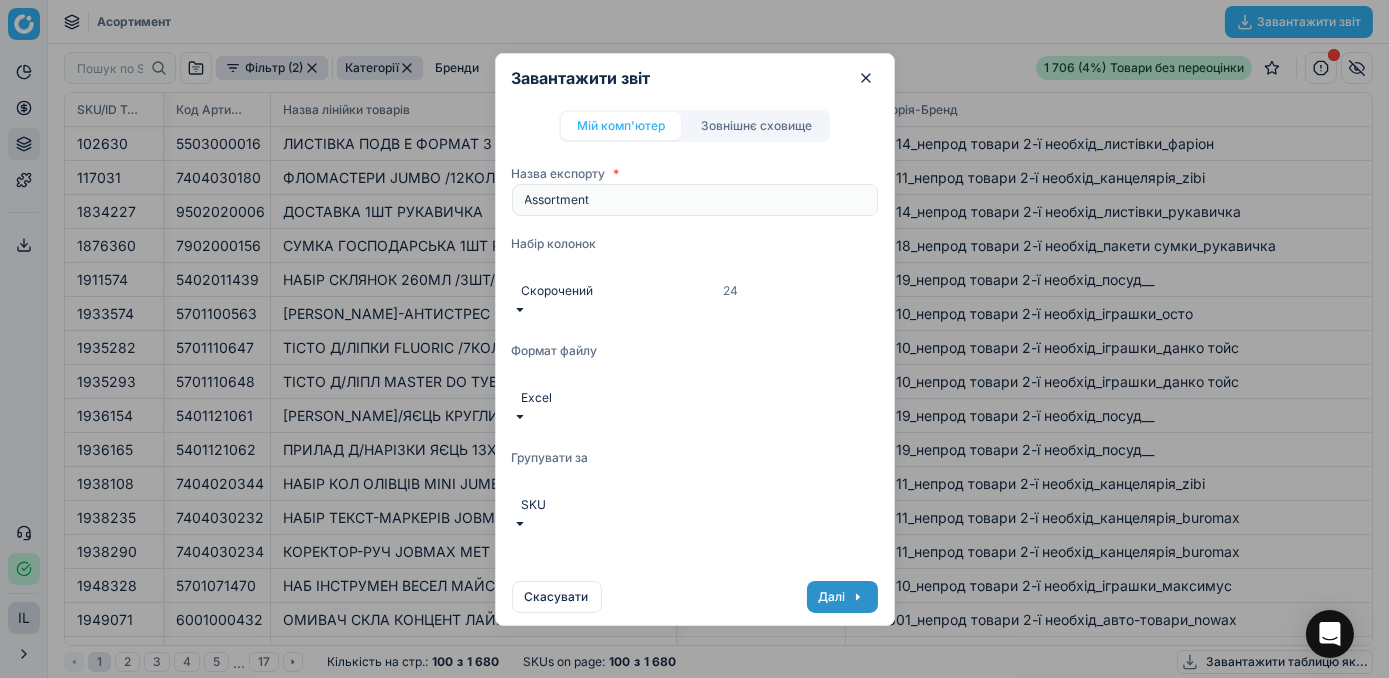 click on "Далі" at bounding box center (842, 597) 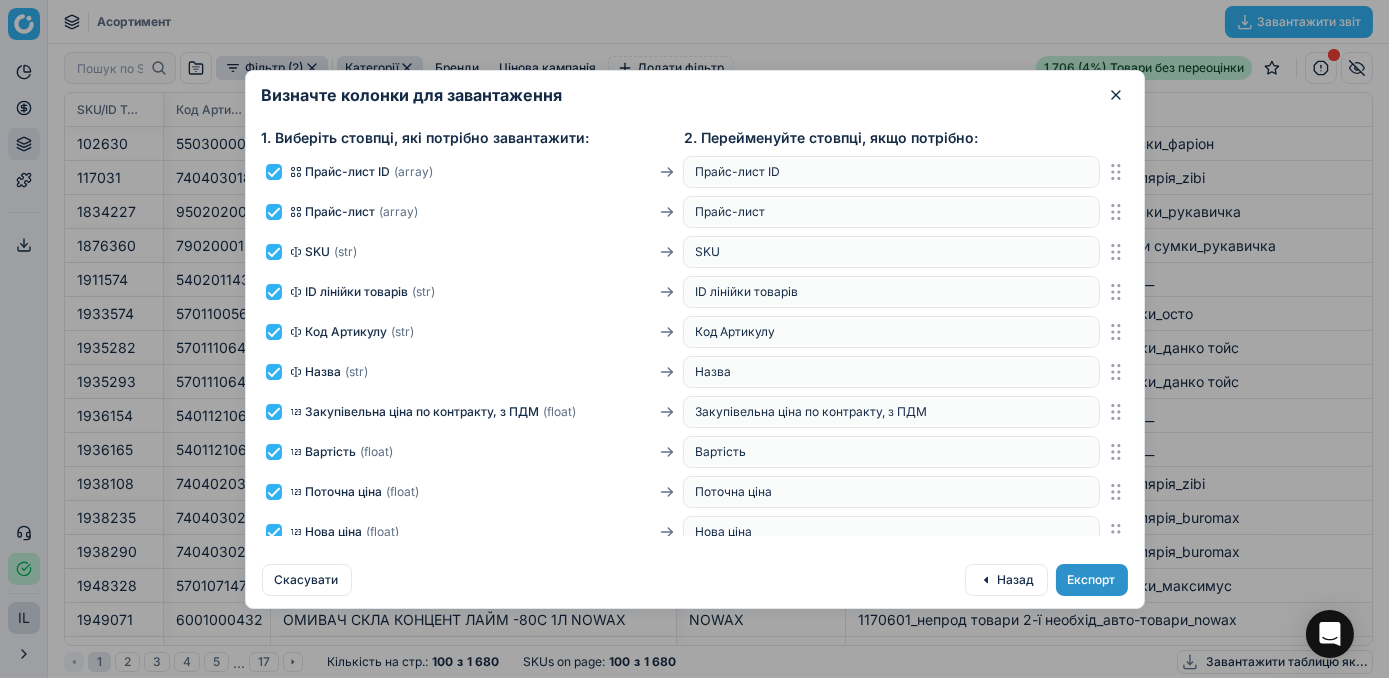 click on "Експорт" at bounding box center (1092, 580) 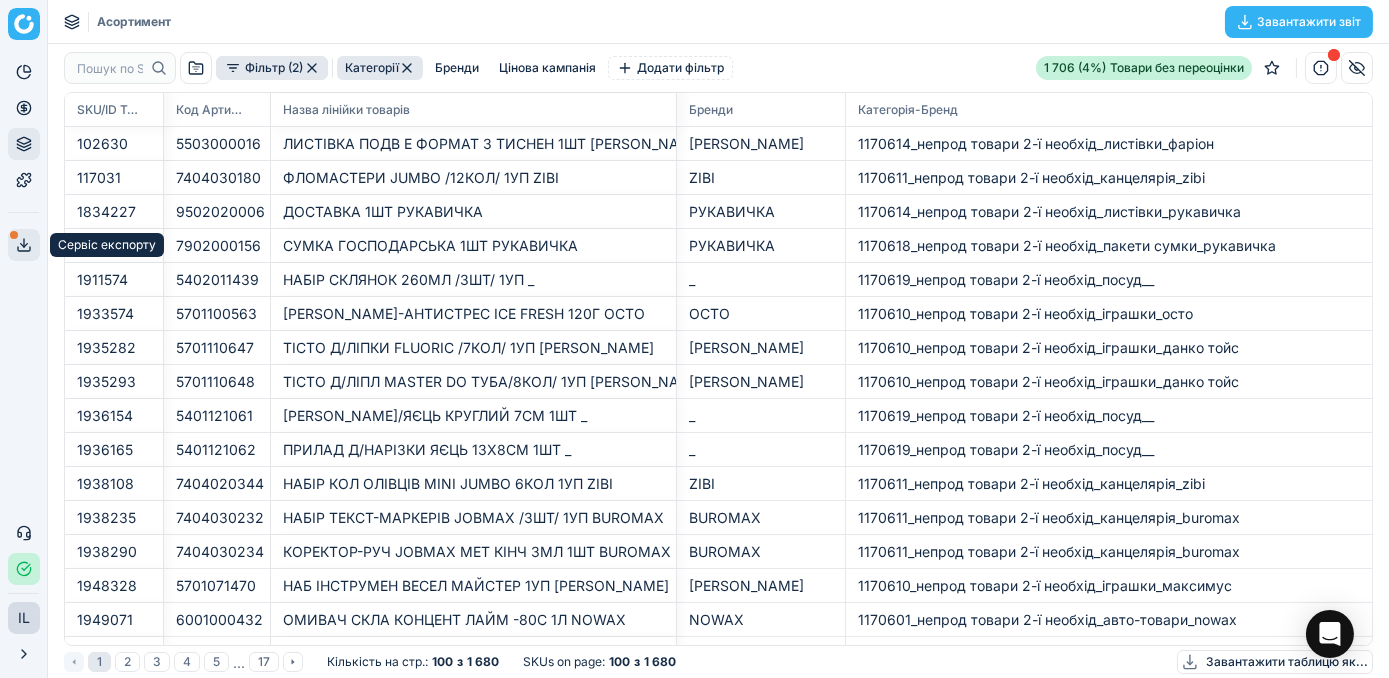 click 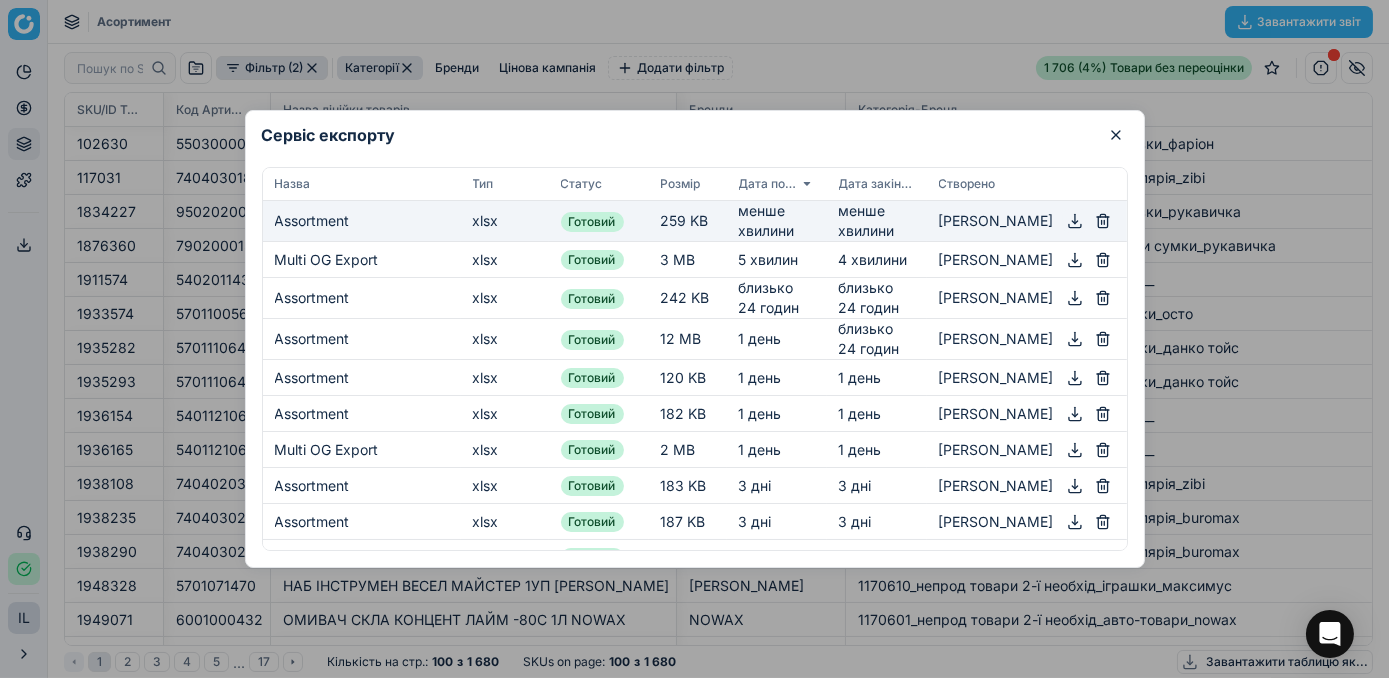 click 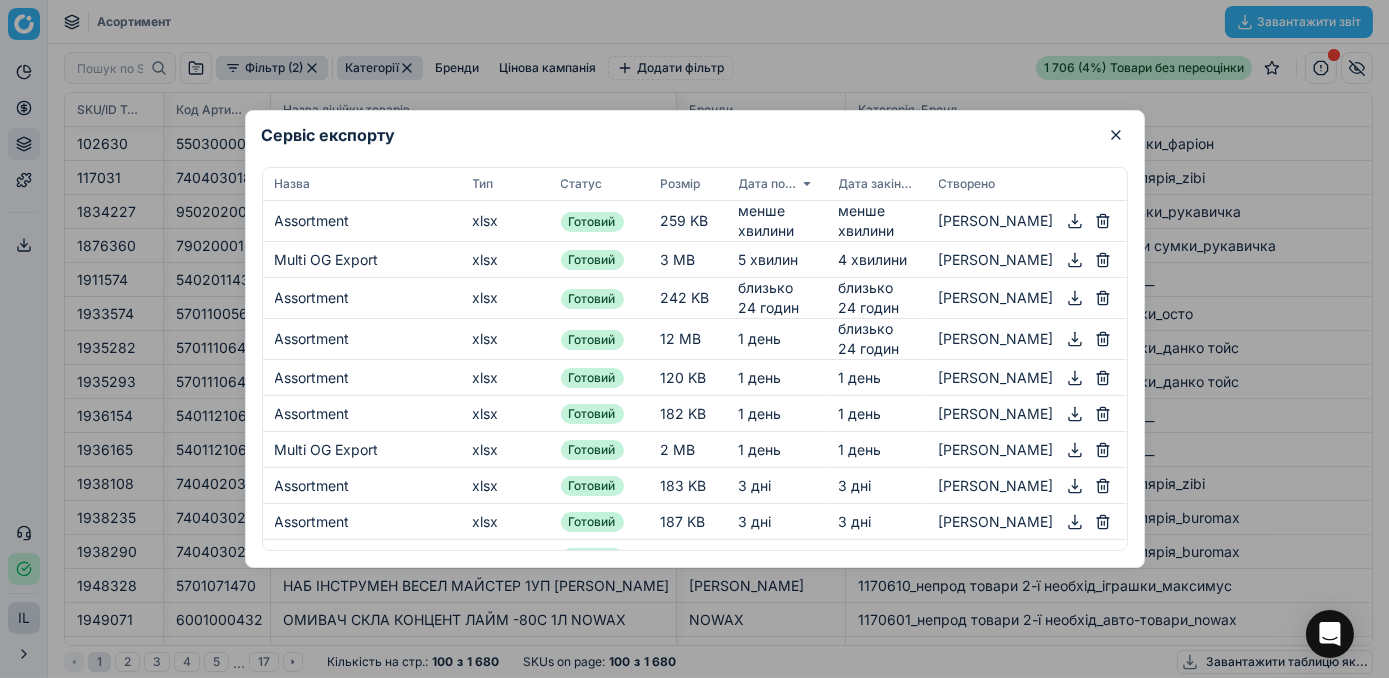 click at bounding box center (694, 339) 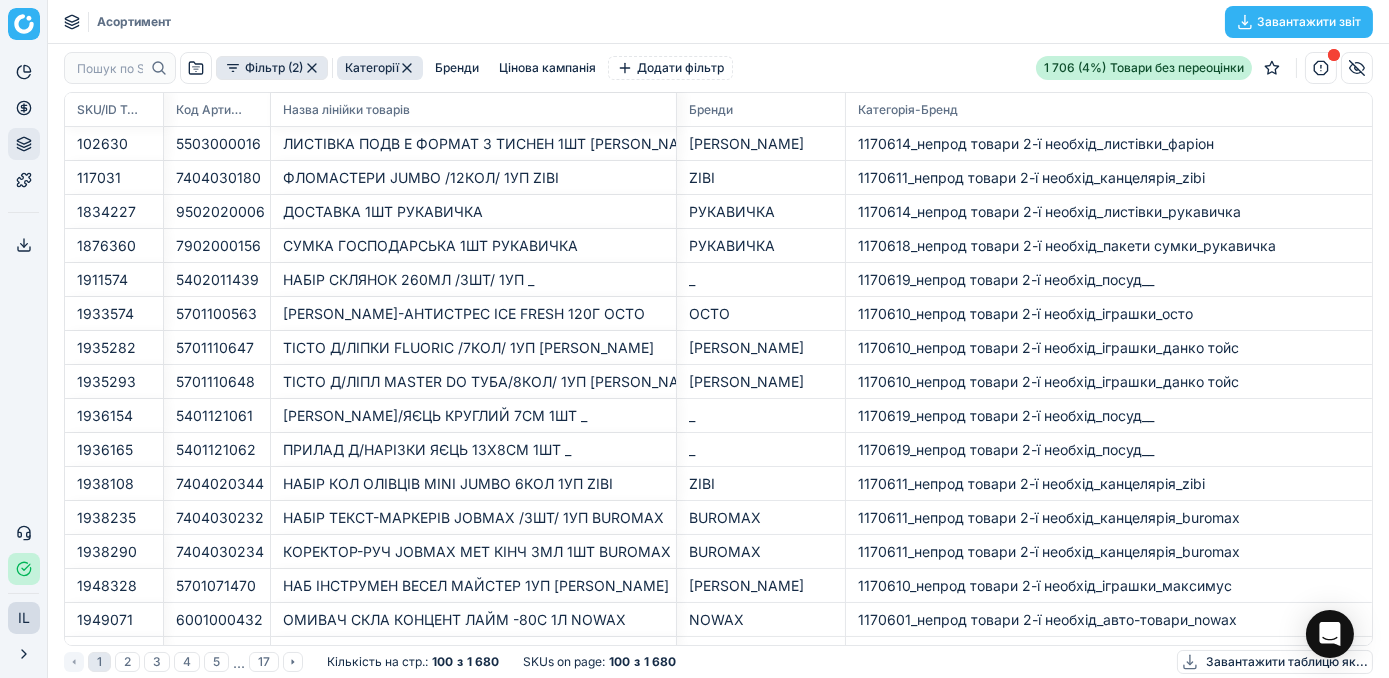 click on "Фільтр   (2)" at bounding box center (272, 68) 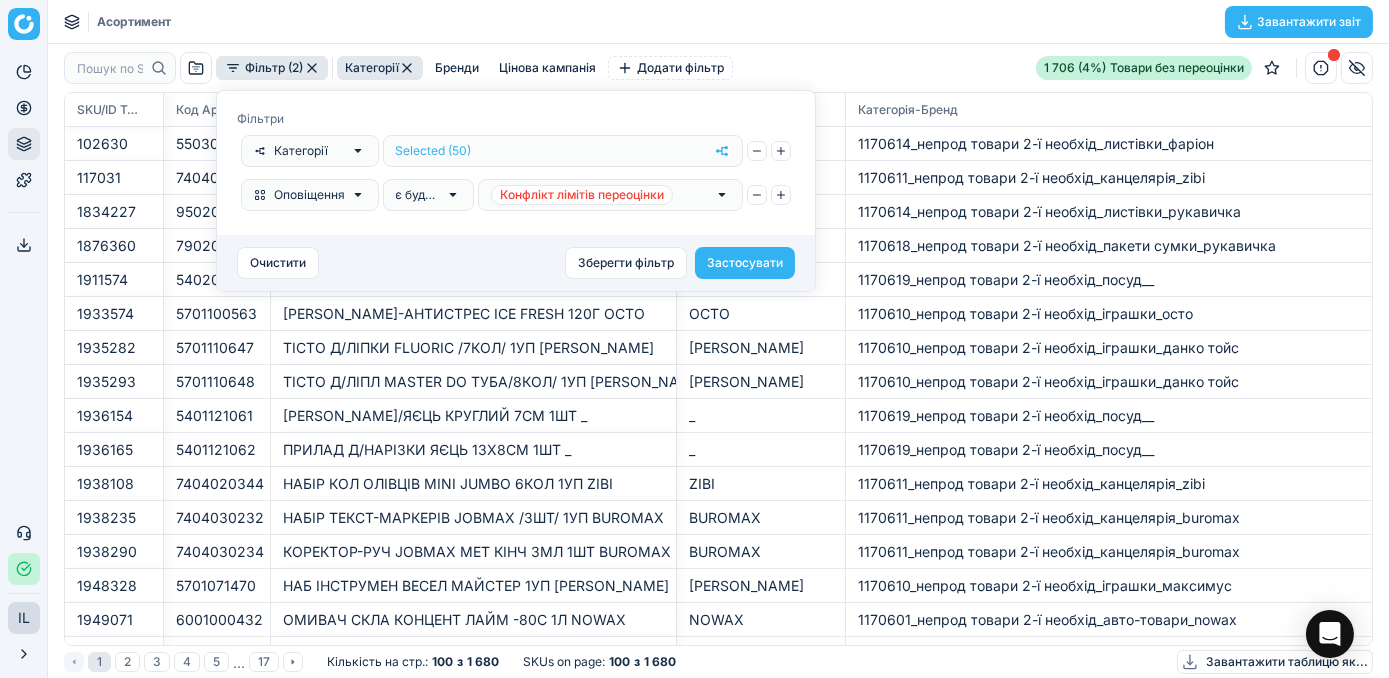 click 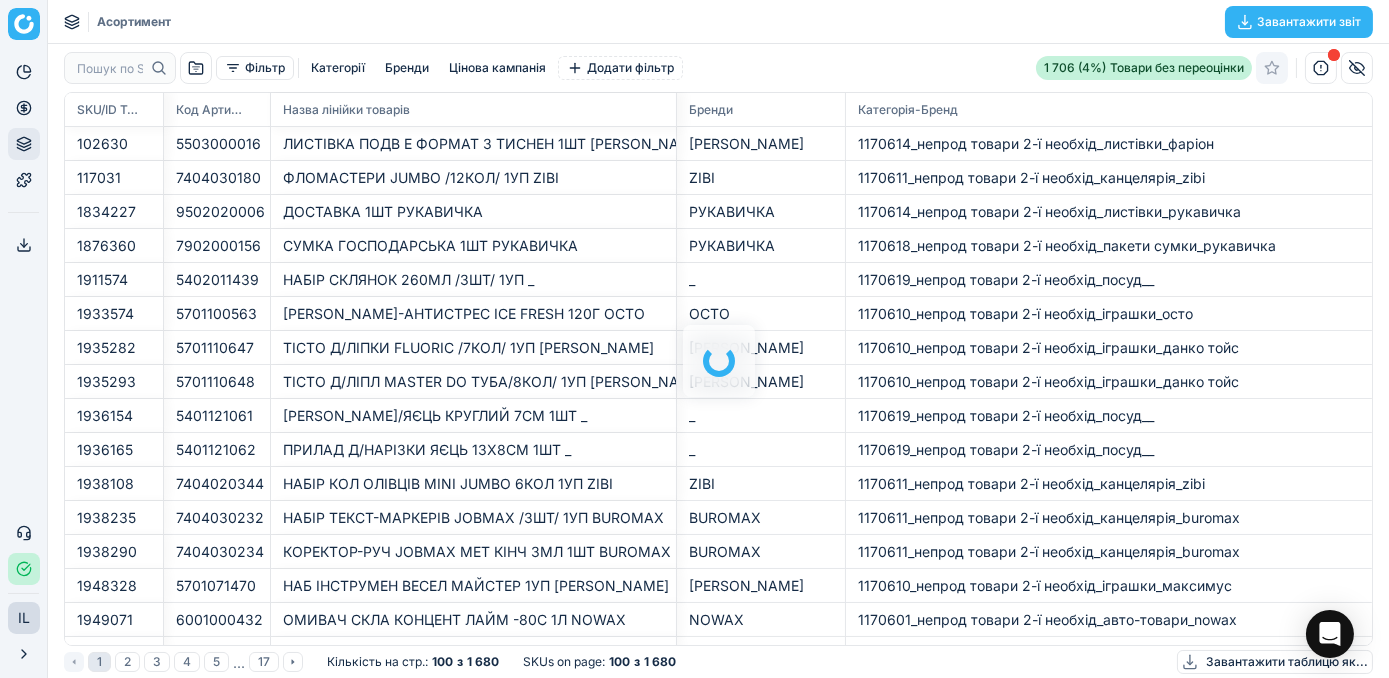 click at bounding box center (718, 361) 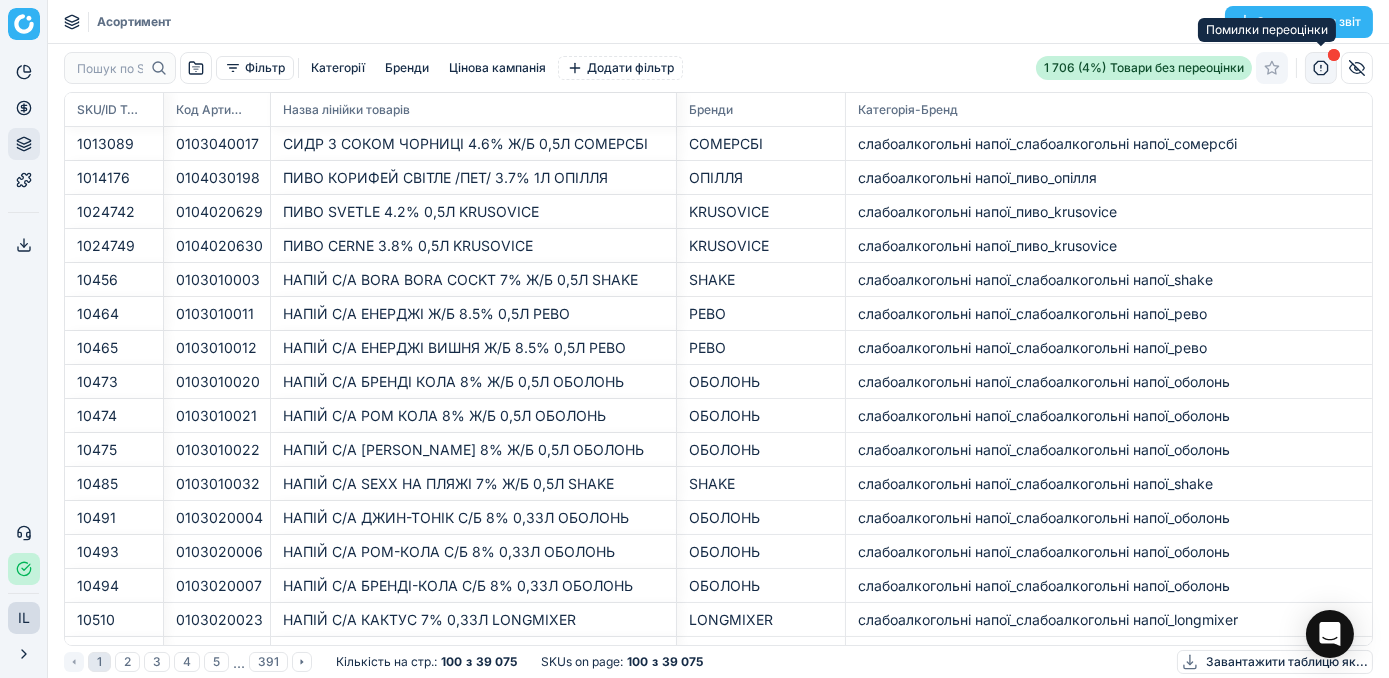 click at bounding box center (1321, 68) 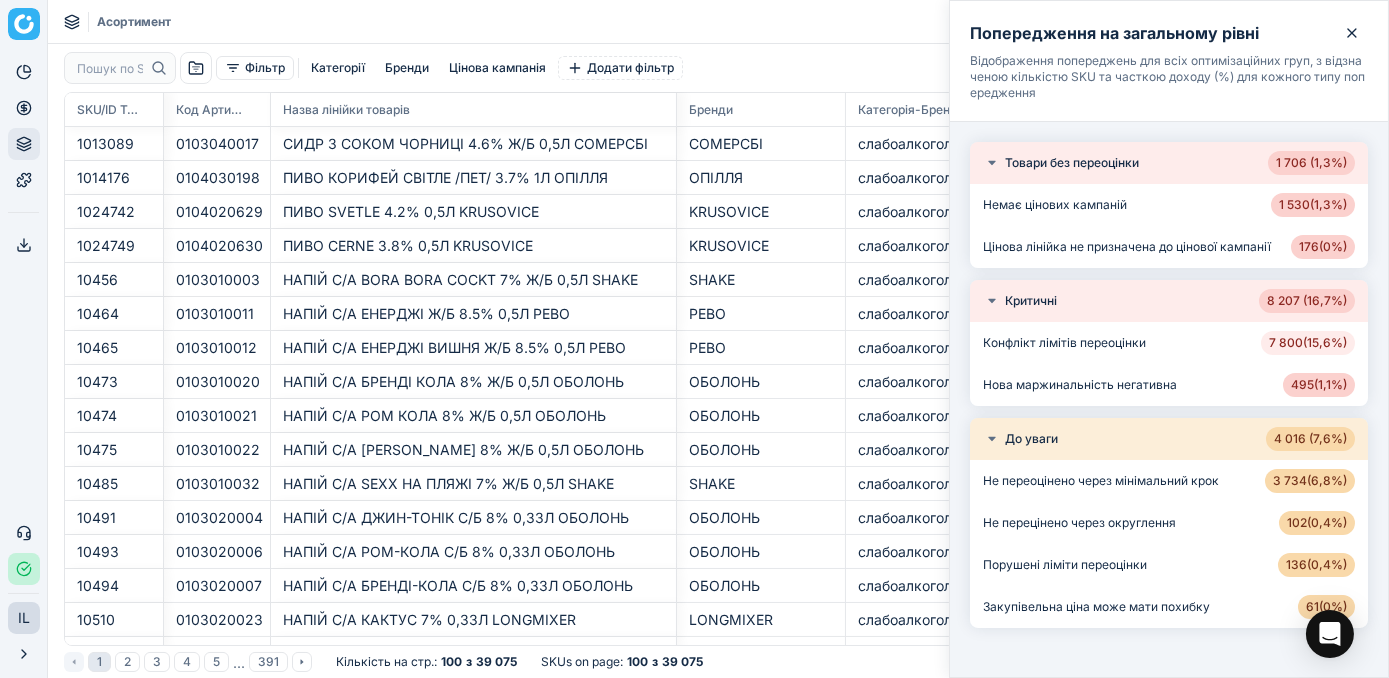 click on "7 800  ( 15,6% )" at bounding box center (1308, 343) 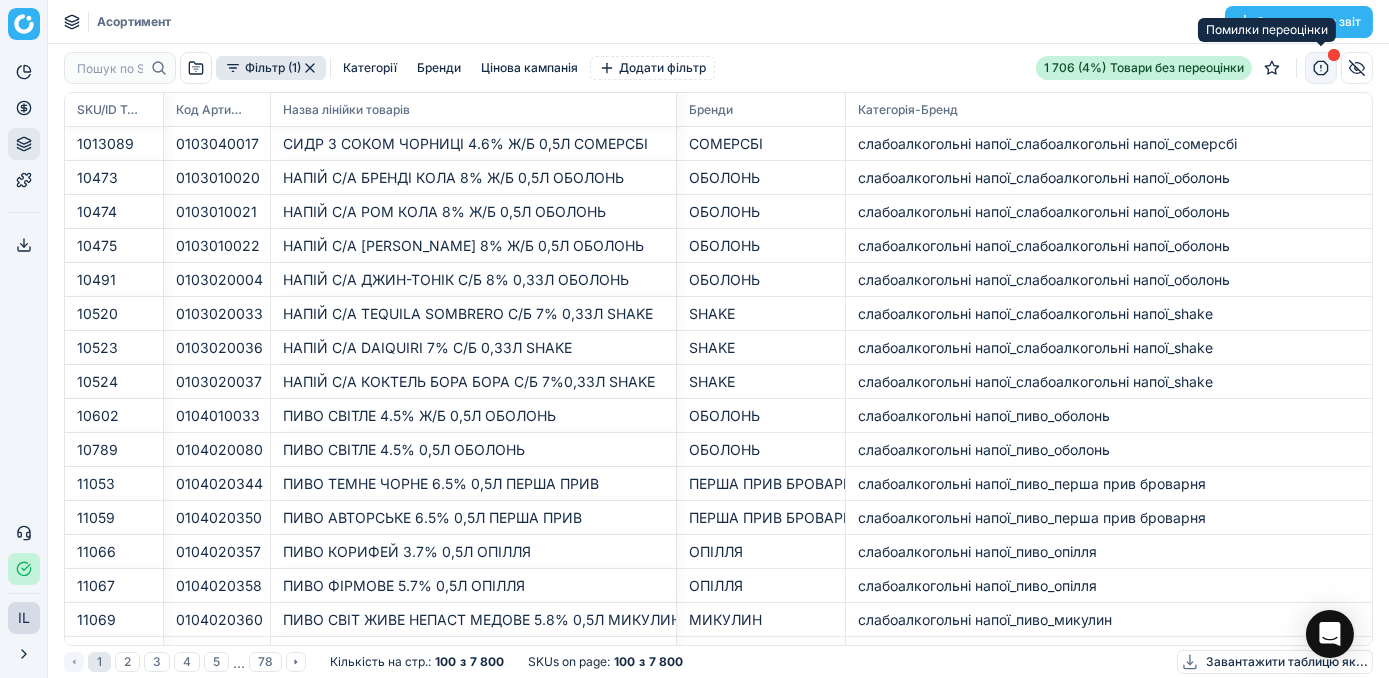 click 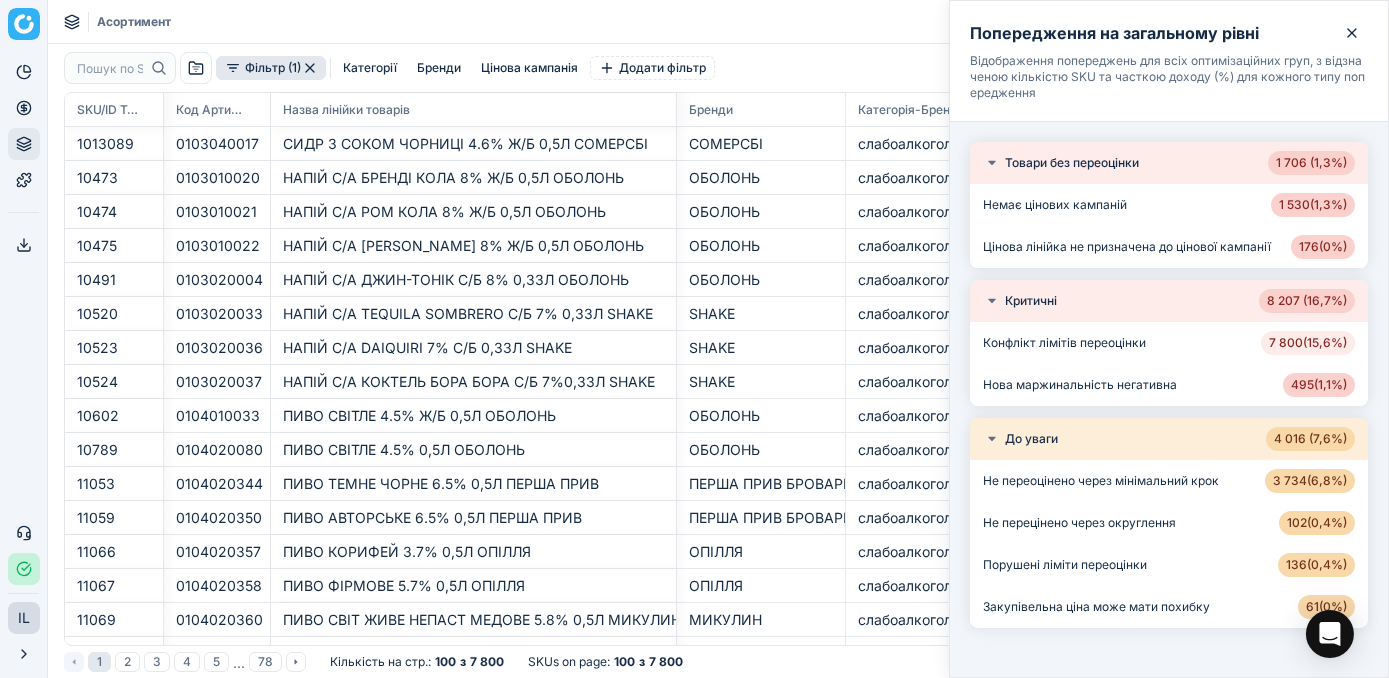 click on "7 800  ( 15,6% )" at bounding box center (1308, 343) 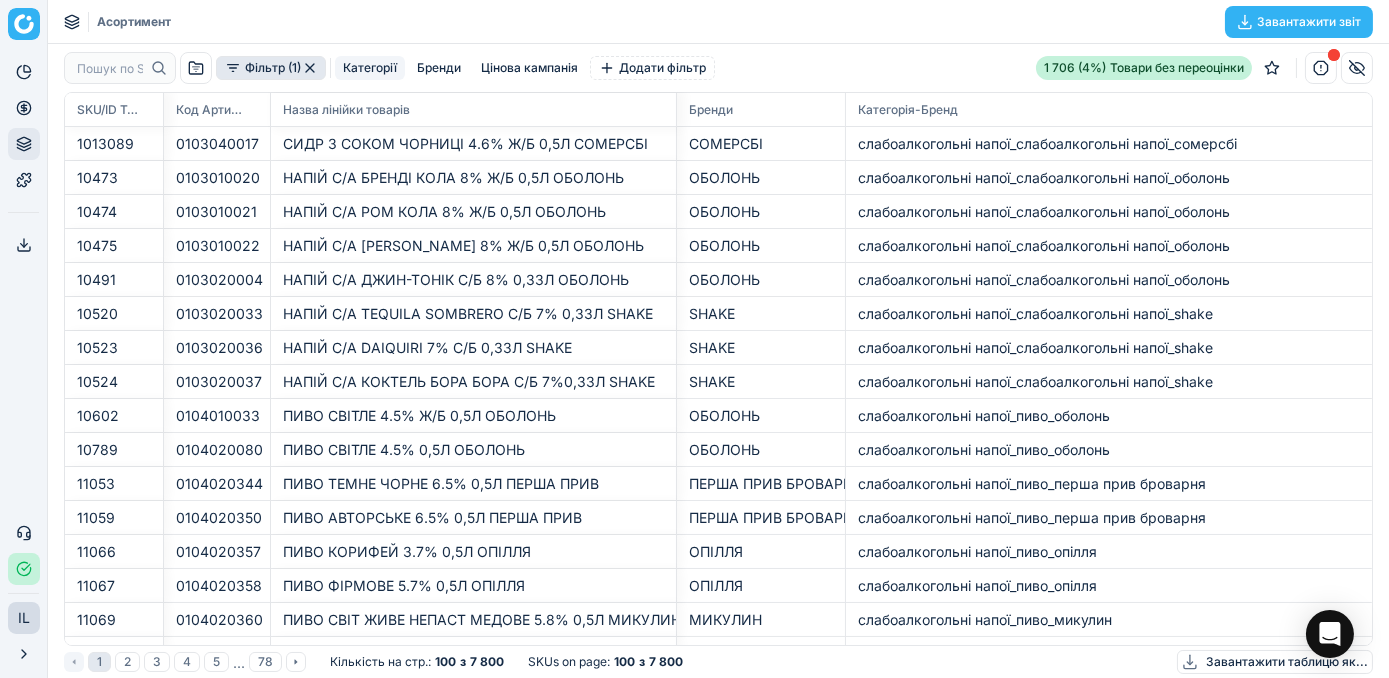 click on "Категорії" at bounding box center (370, 68) 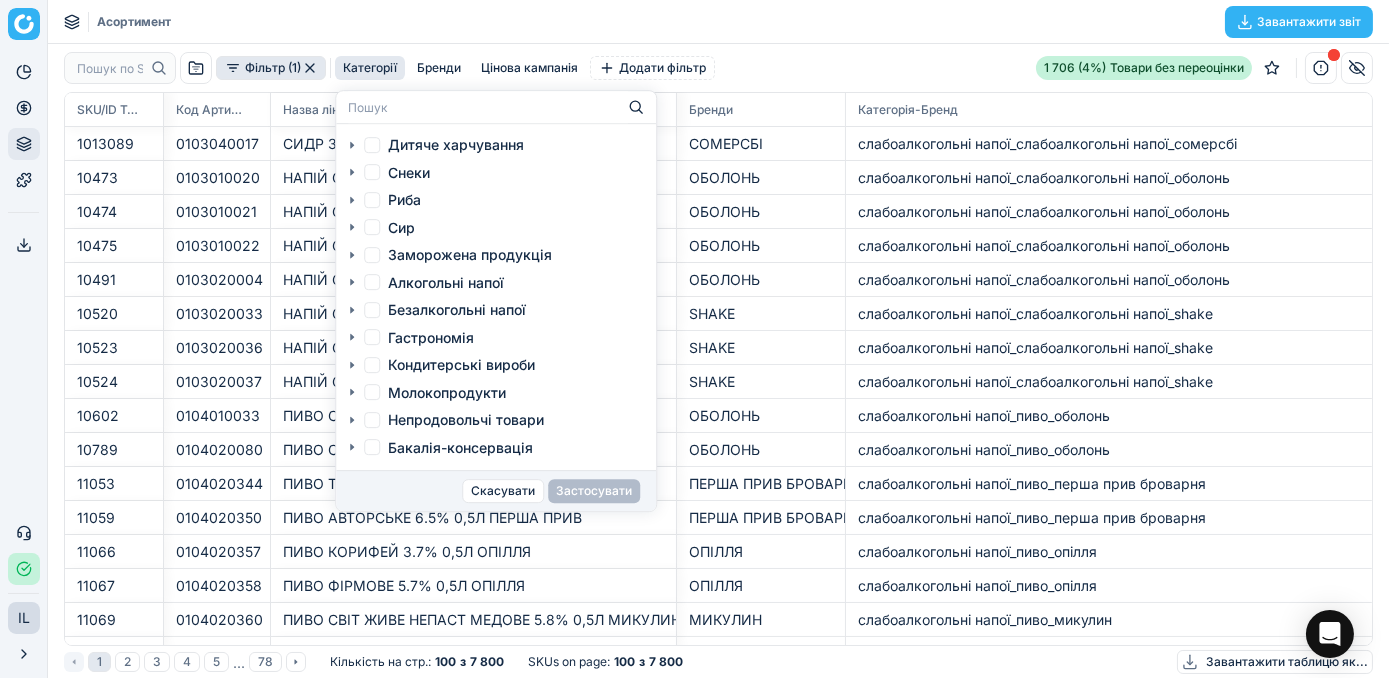 click on "Риба" at bounding box center [372, 200] 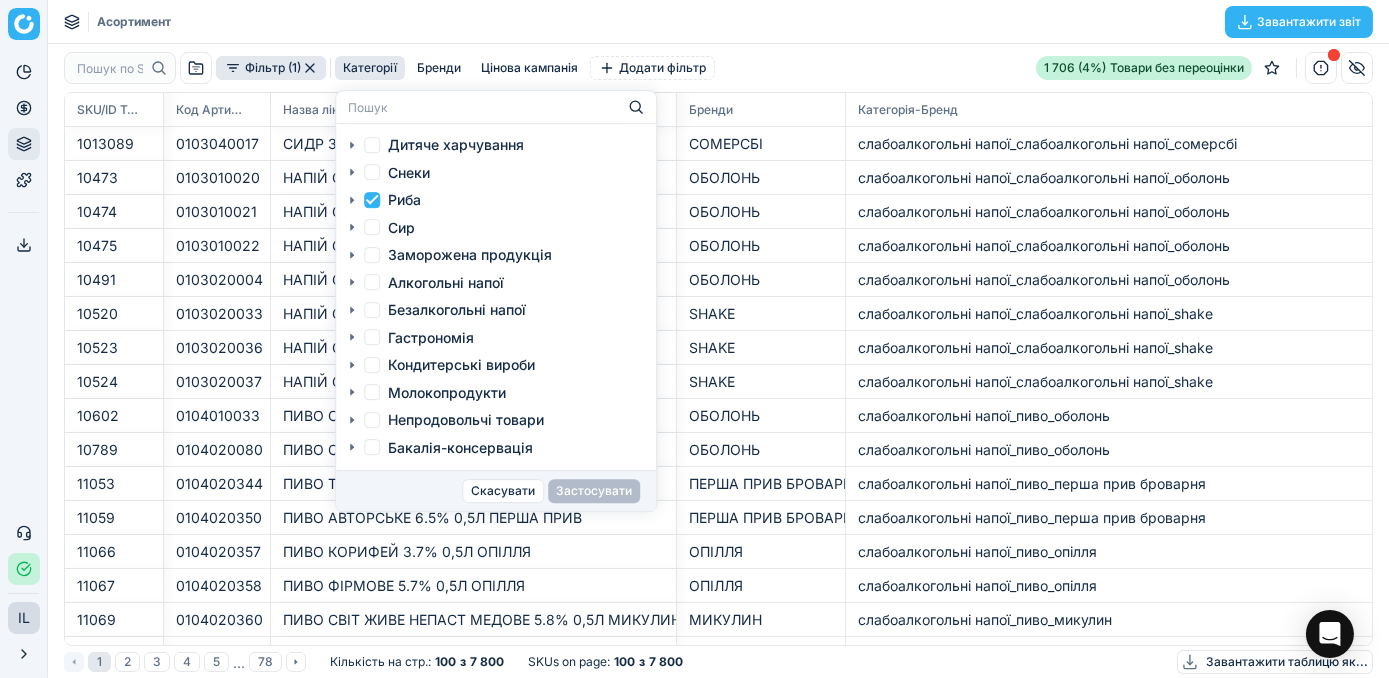 checkbox on "true" 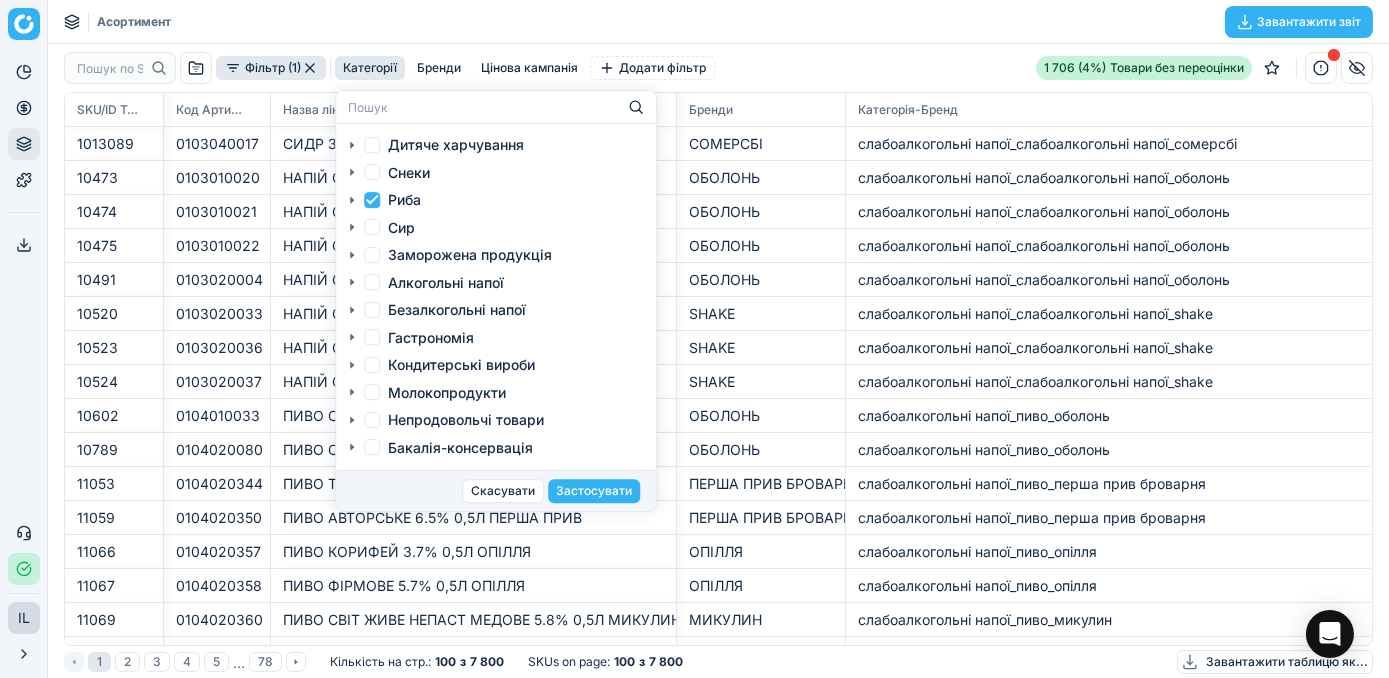 click on "Заморожена продукція" at bounding box center [372, 255] 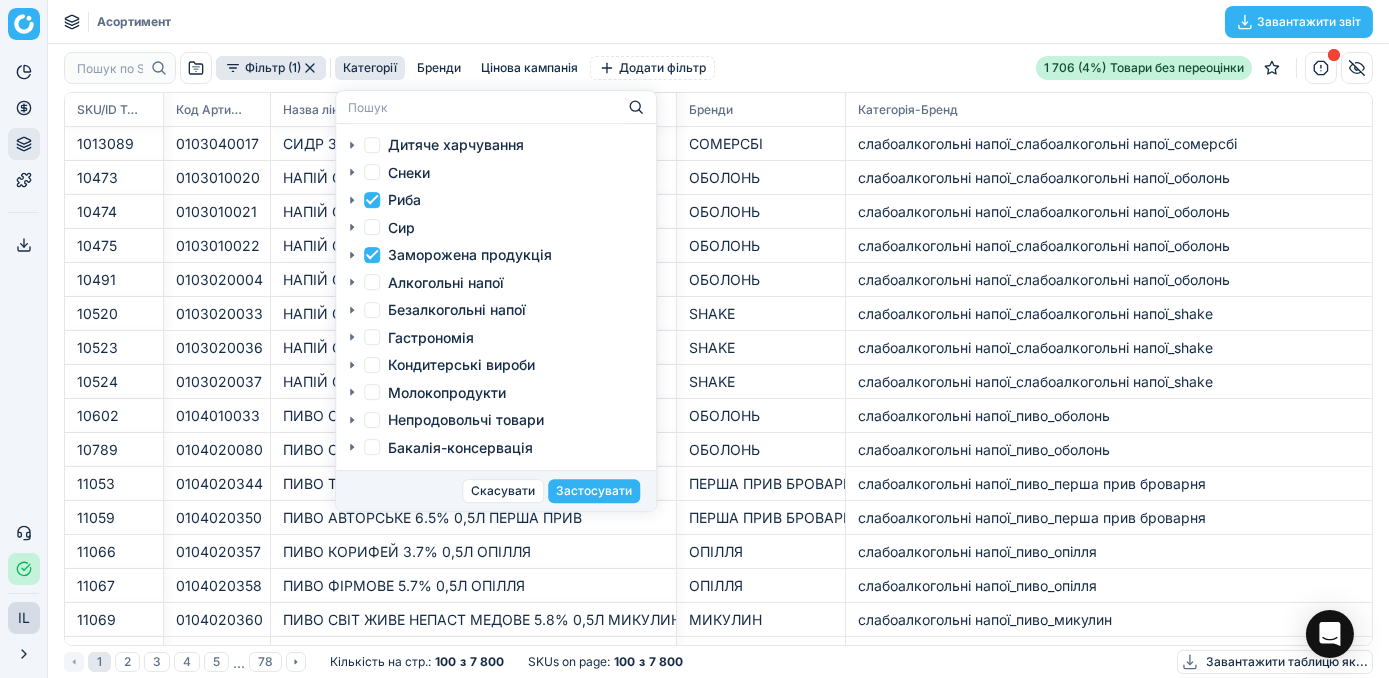 checkbox on "true" 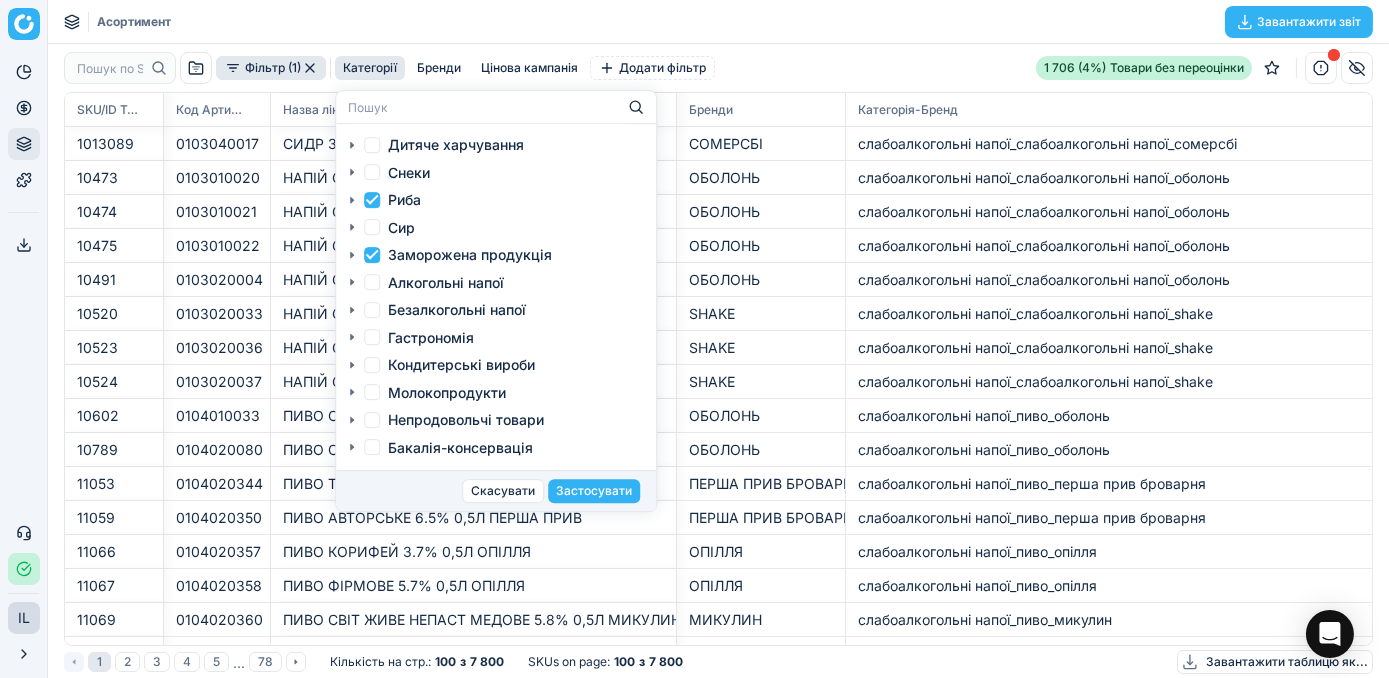 click on "Гастрономія" at bounding box center (372, 337) 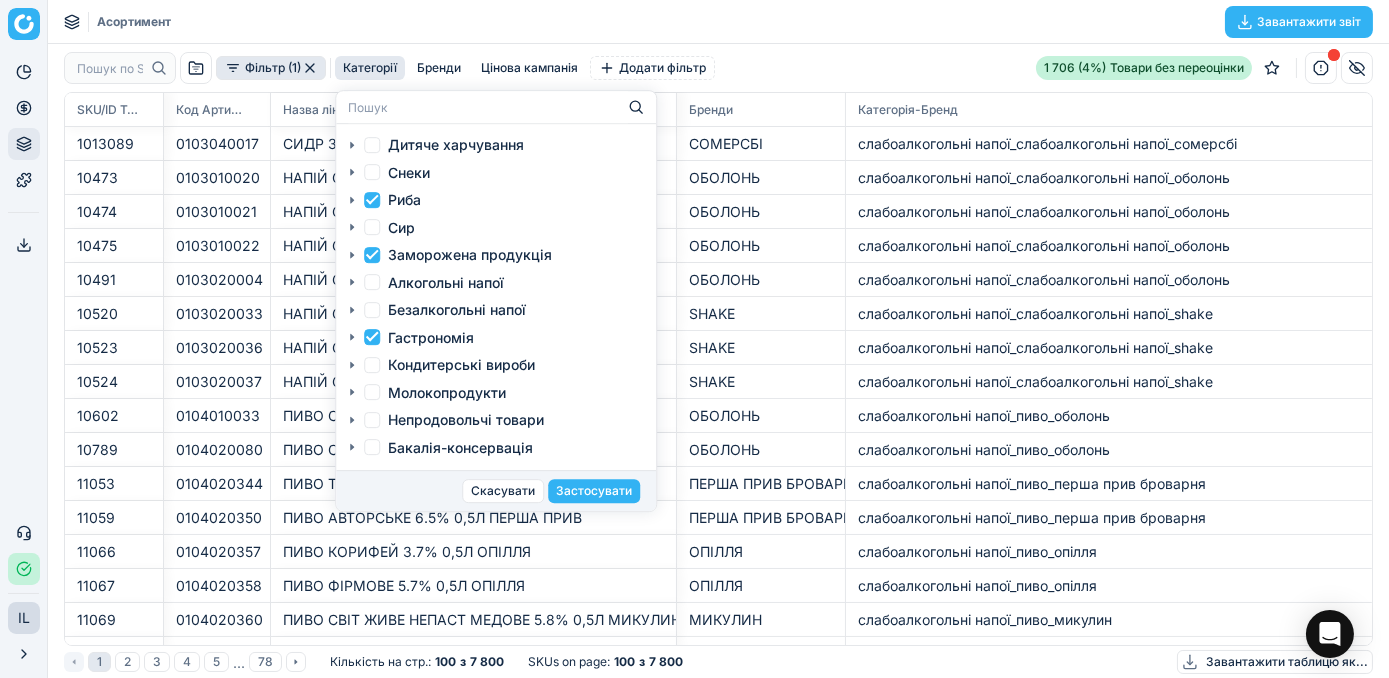 checkbox on "true" 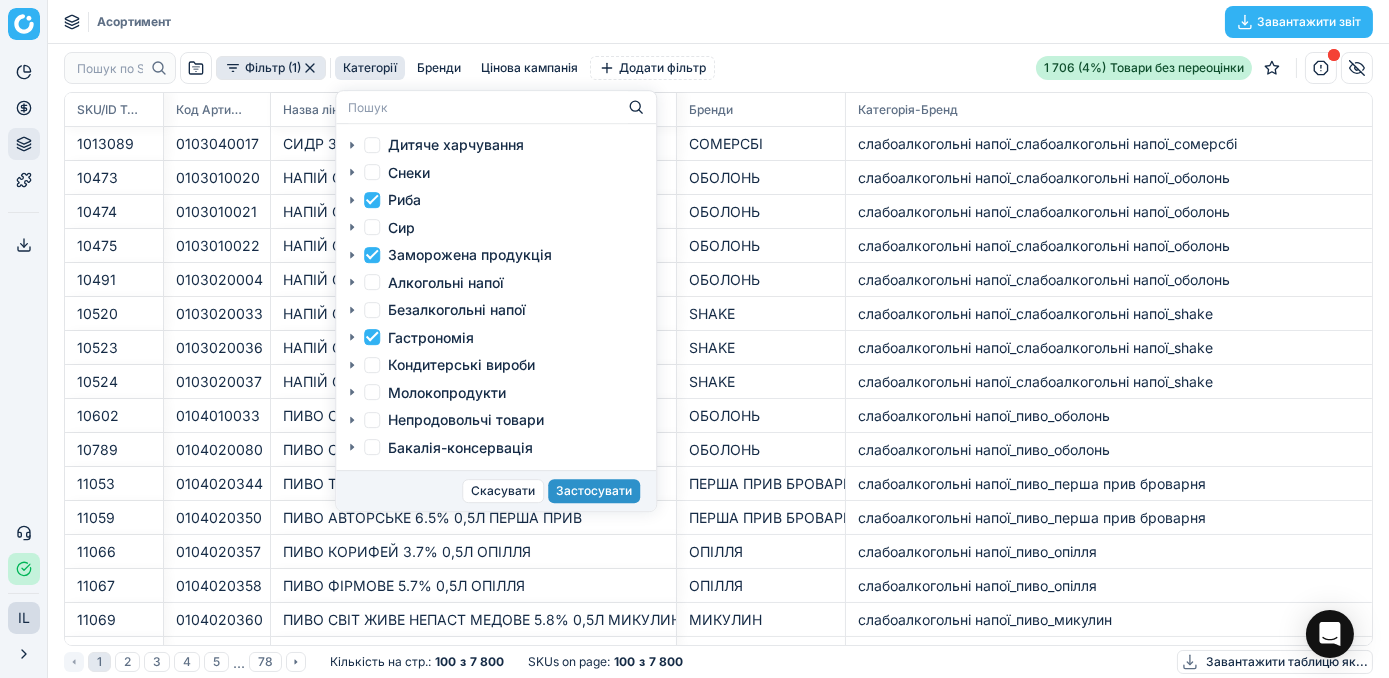 click on "Застосувати" at bounding box center [594, 491] 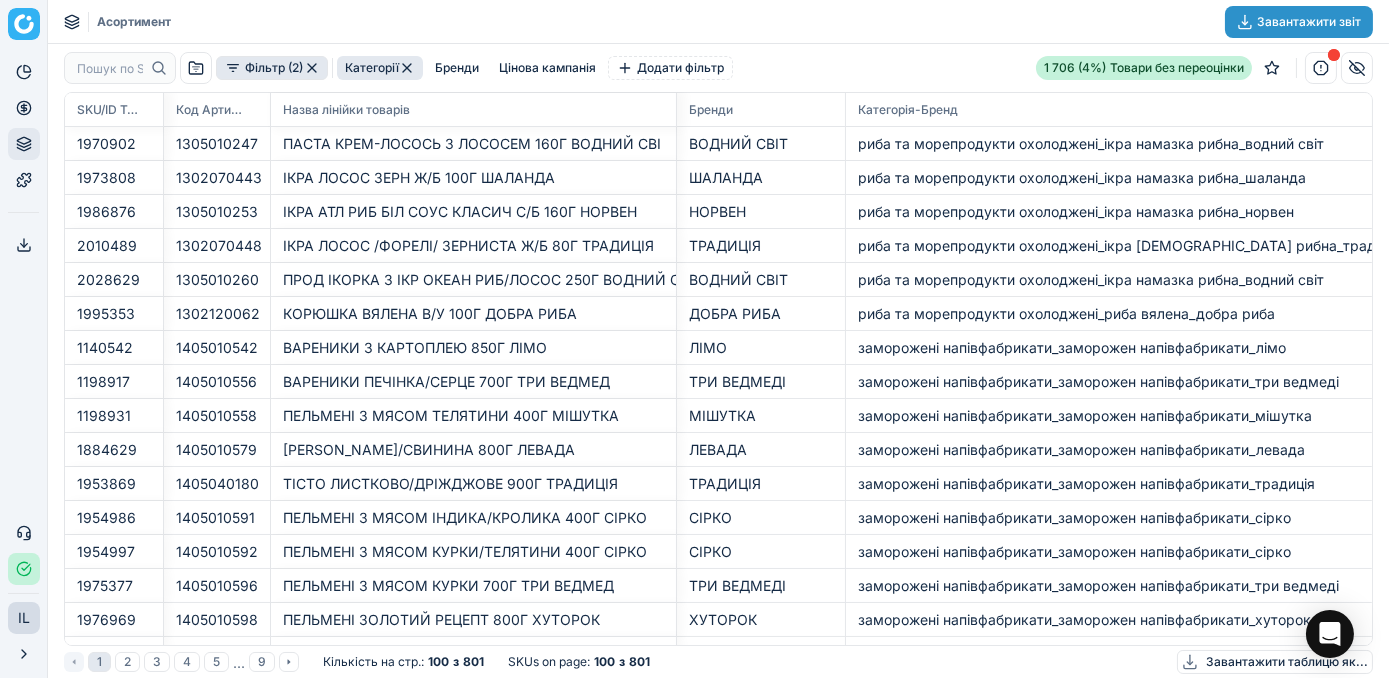 click 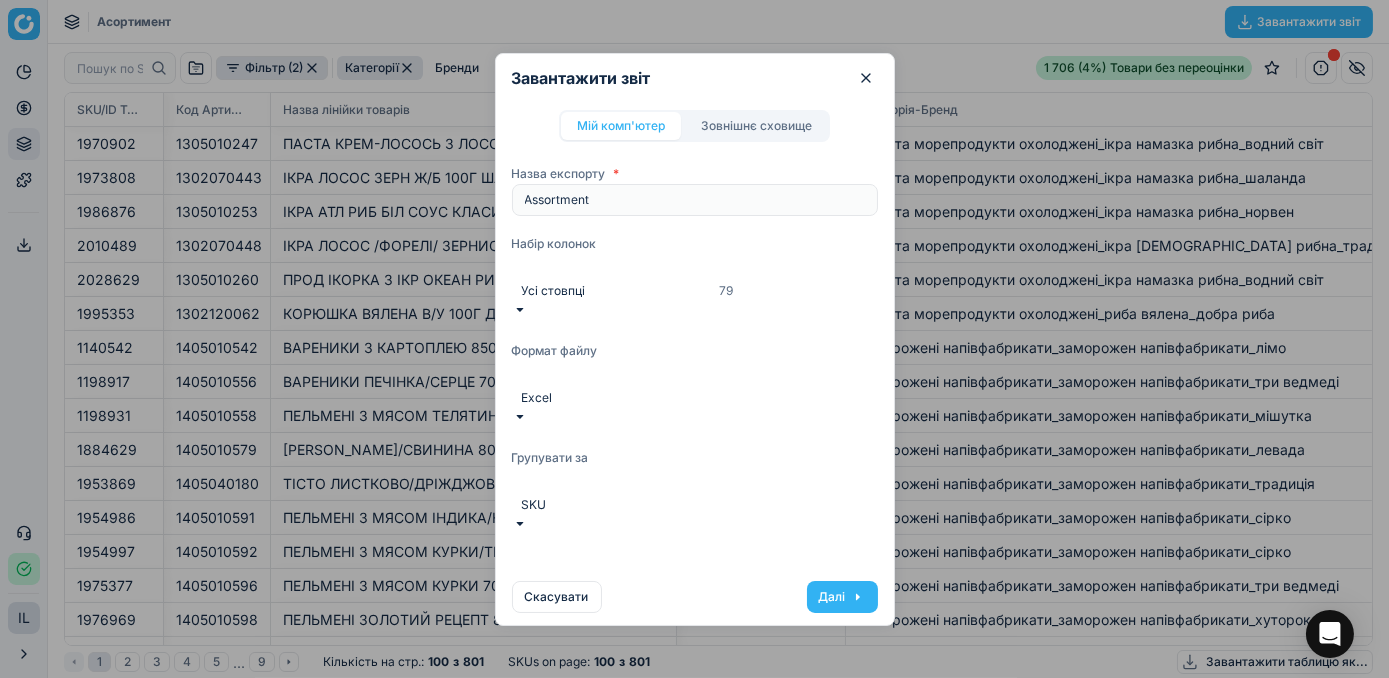 click 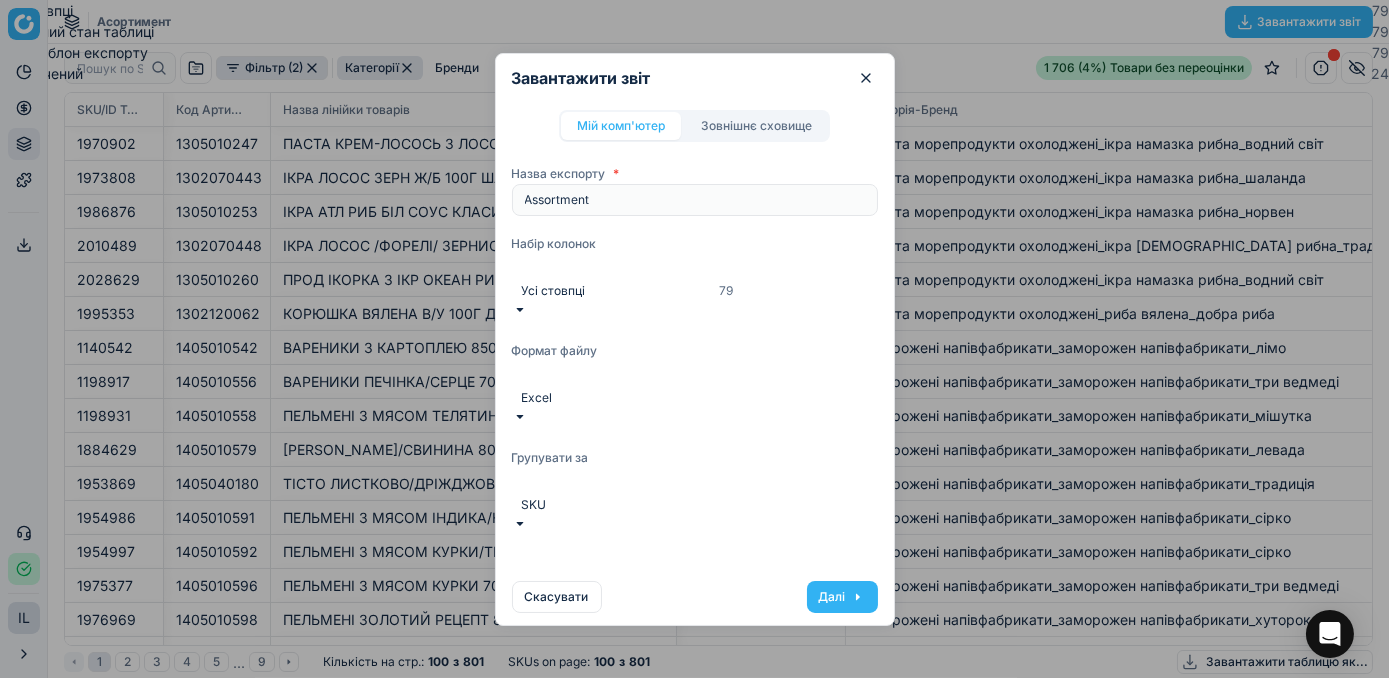 click on "Скорочений 24" at bounding box center (694, 73) 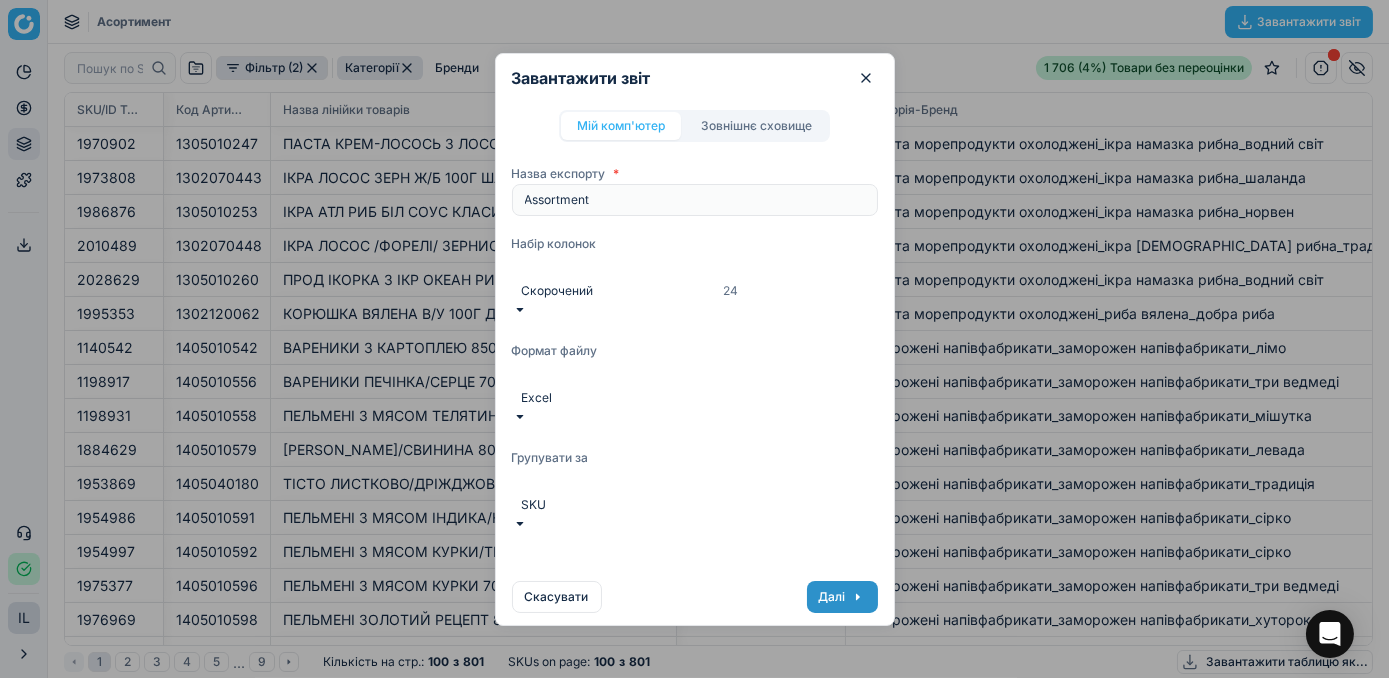 click on "Далі" at bounding box center (842, 597) 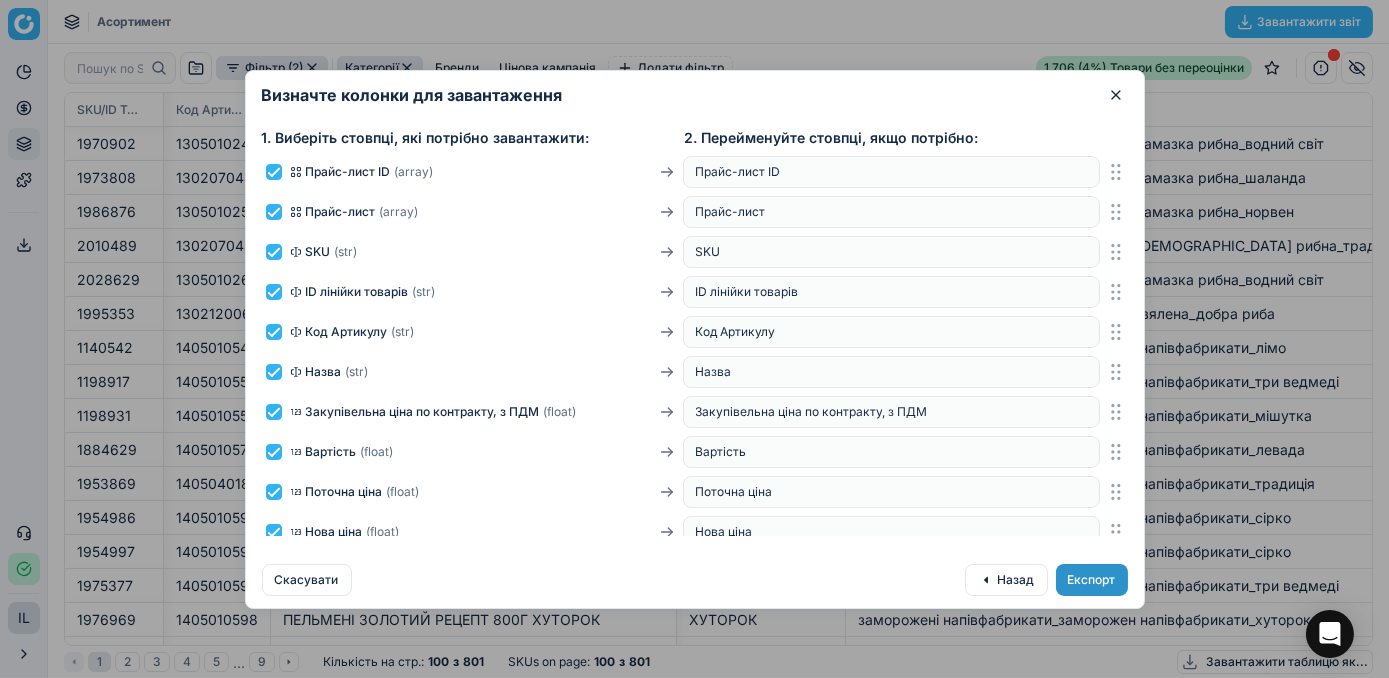 click on "Експорт" at bounding box center (1092, 580) 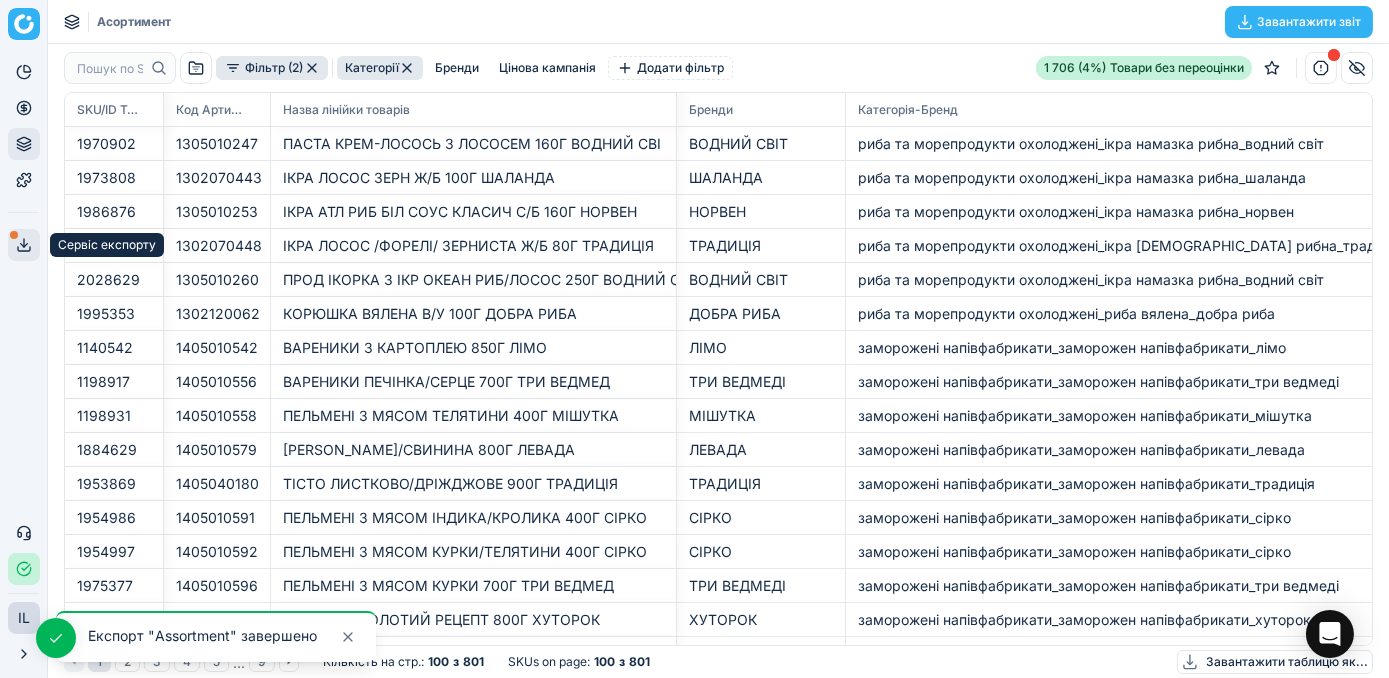 click 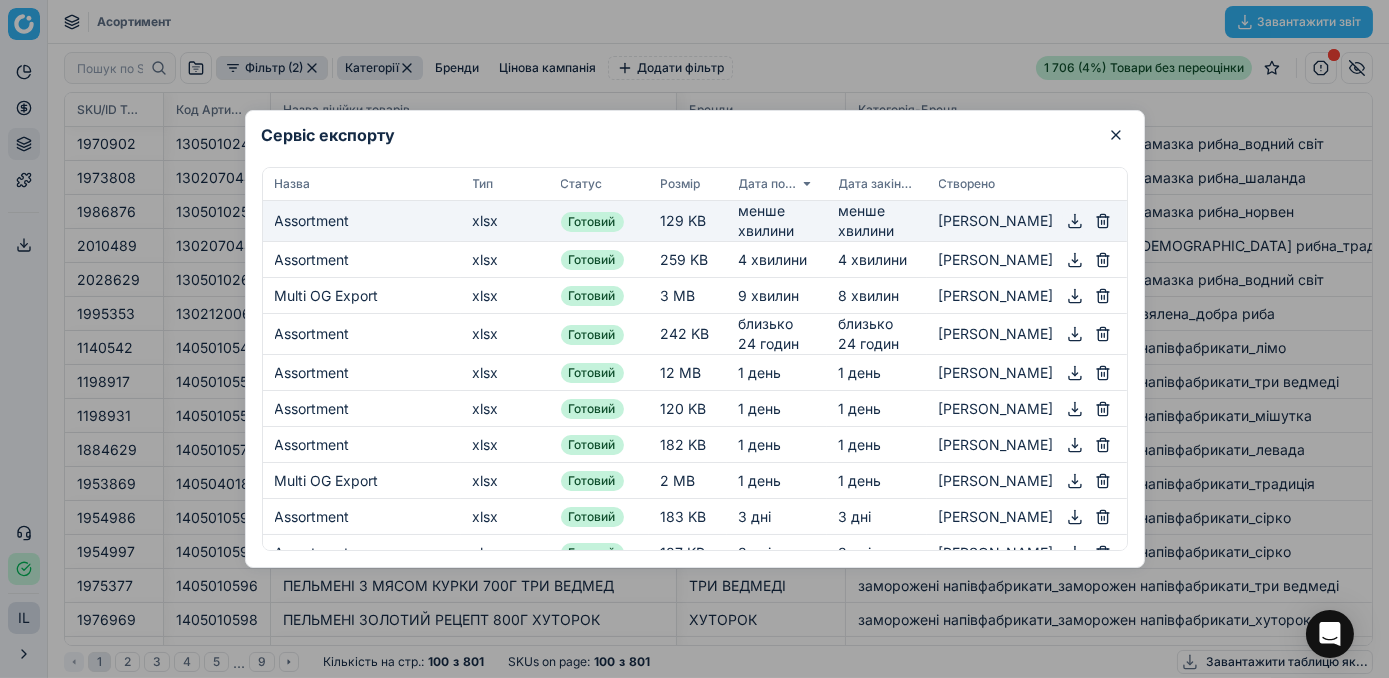click 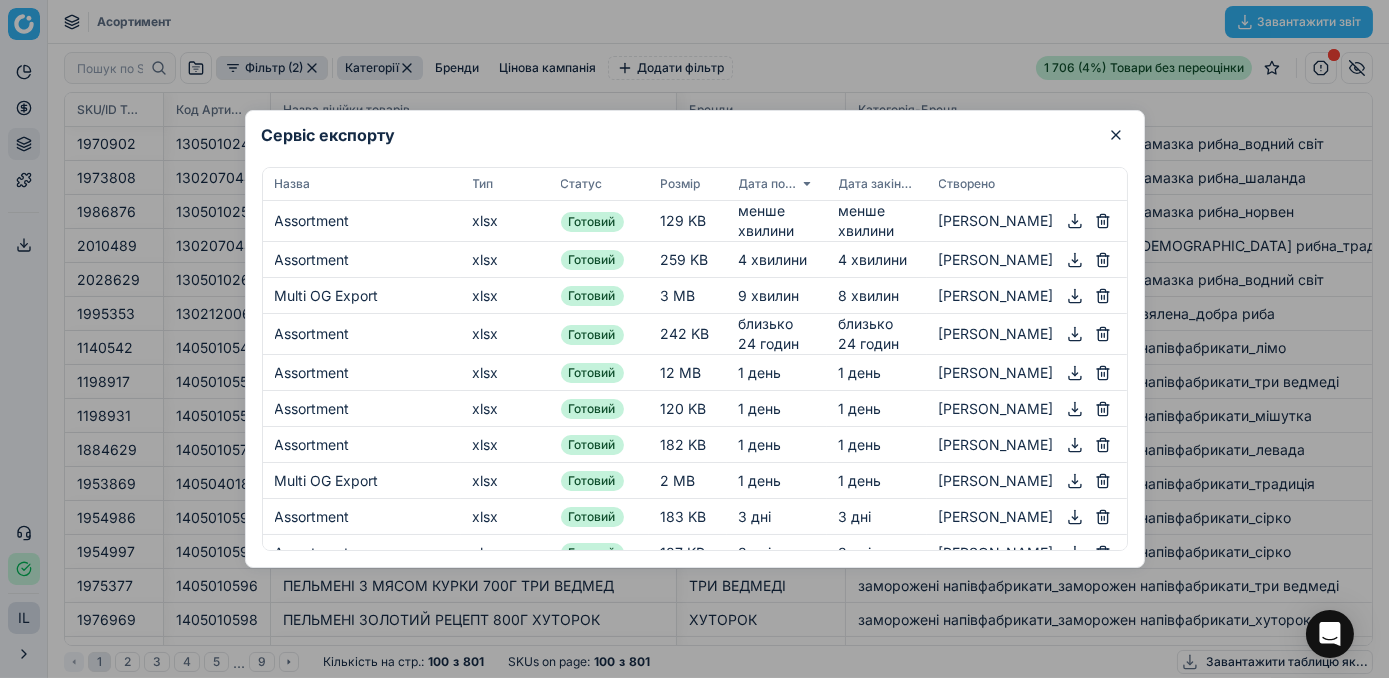 click at bounding box center [694, 339] 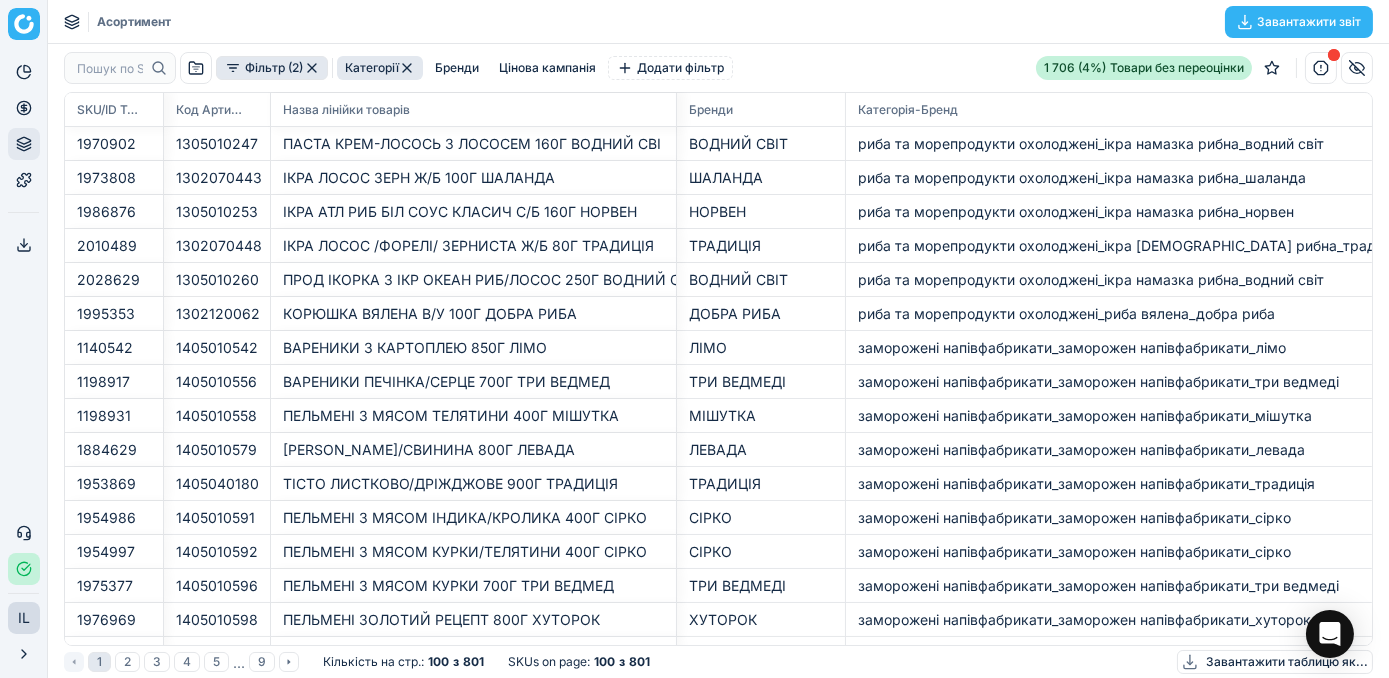 click 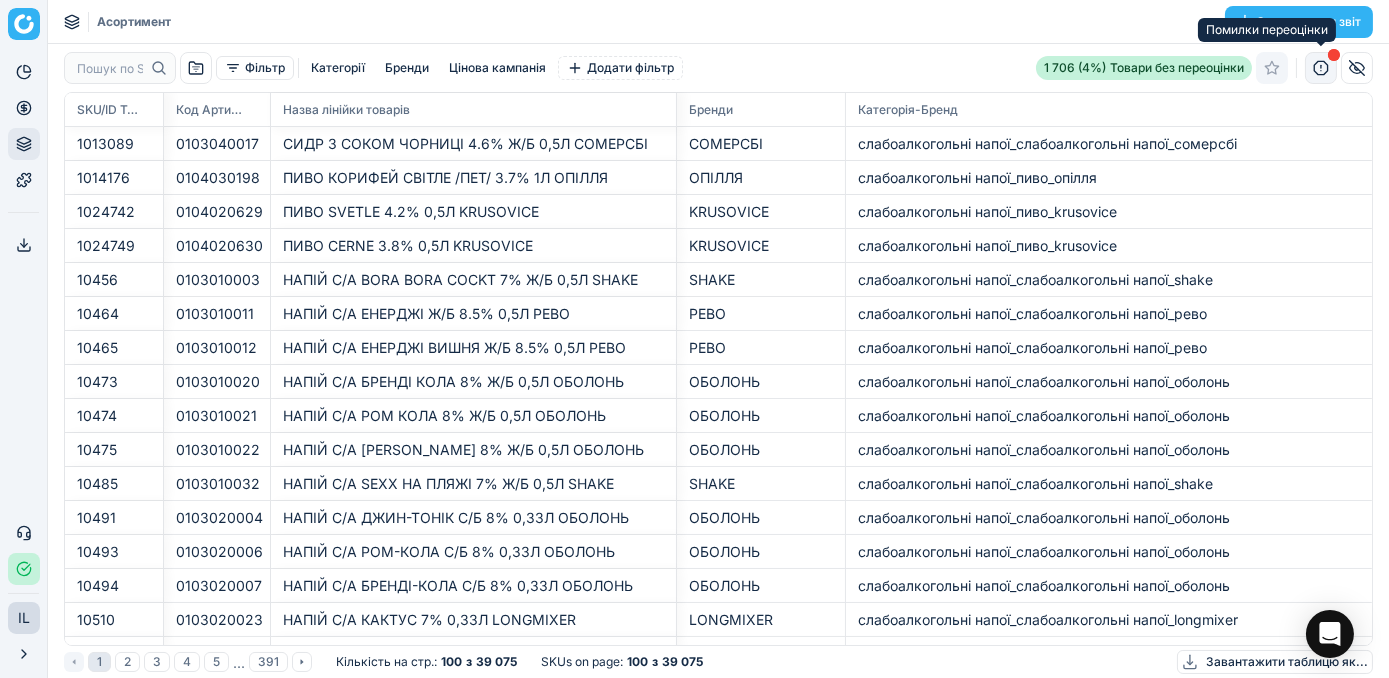 click 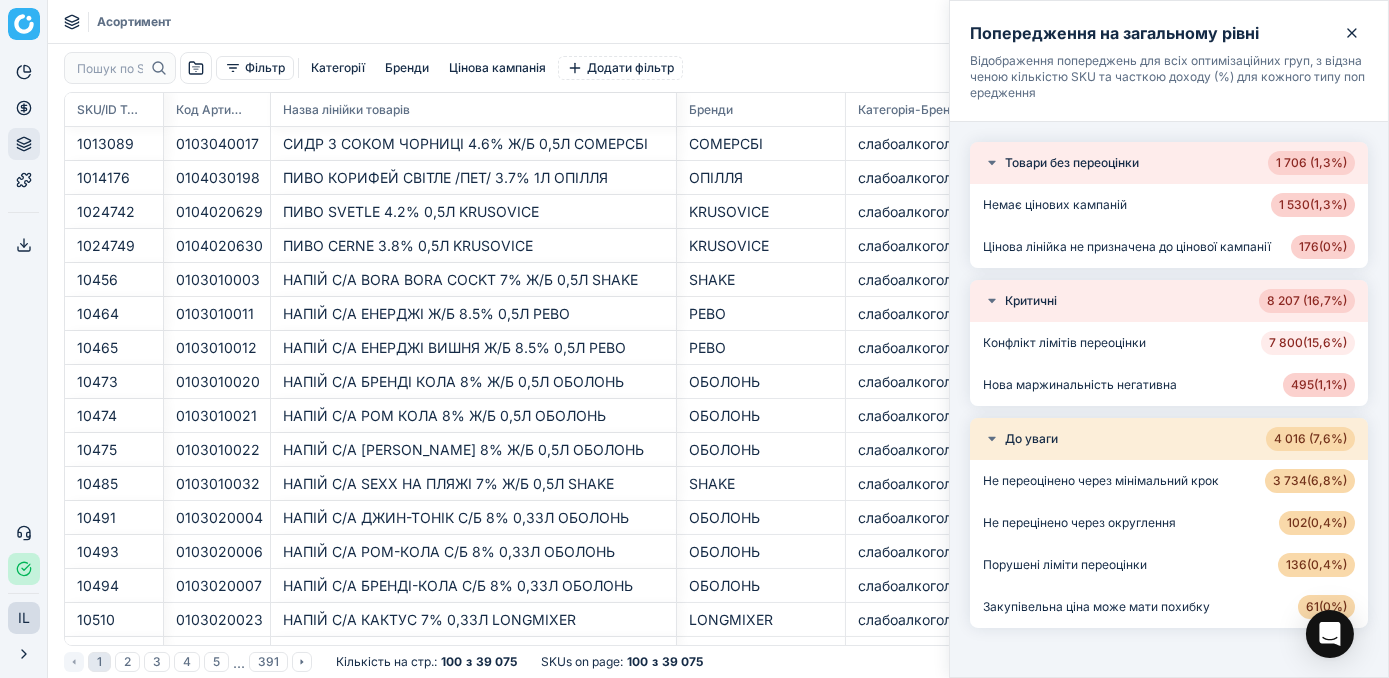 click on "7 800  ( 15,6% )" at bounding box center [1308, 343] 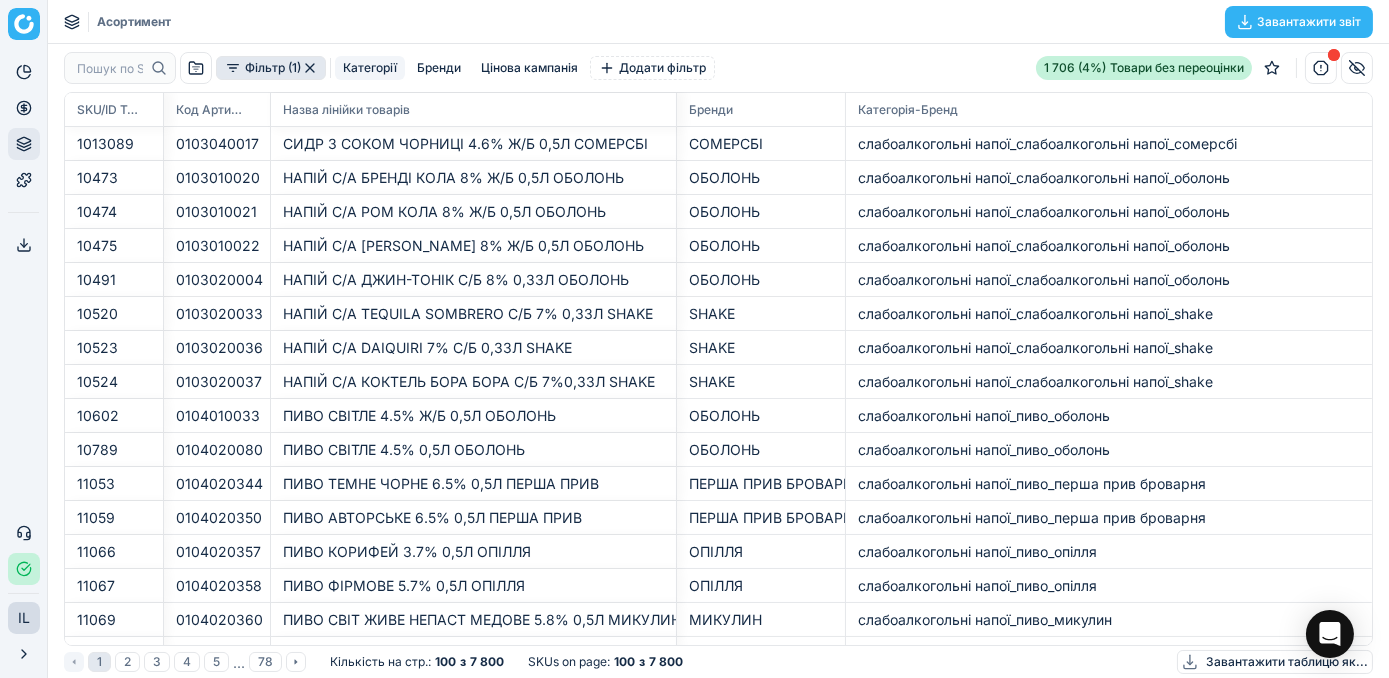 click on "Категорії" at bounding box center [370, 68] 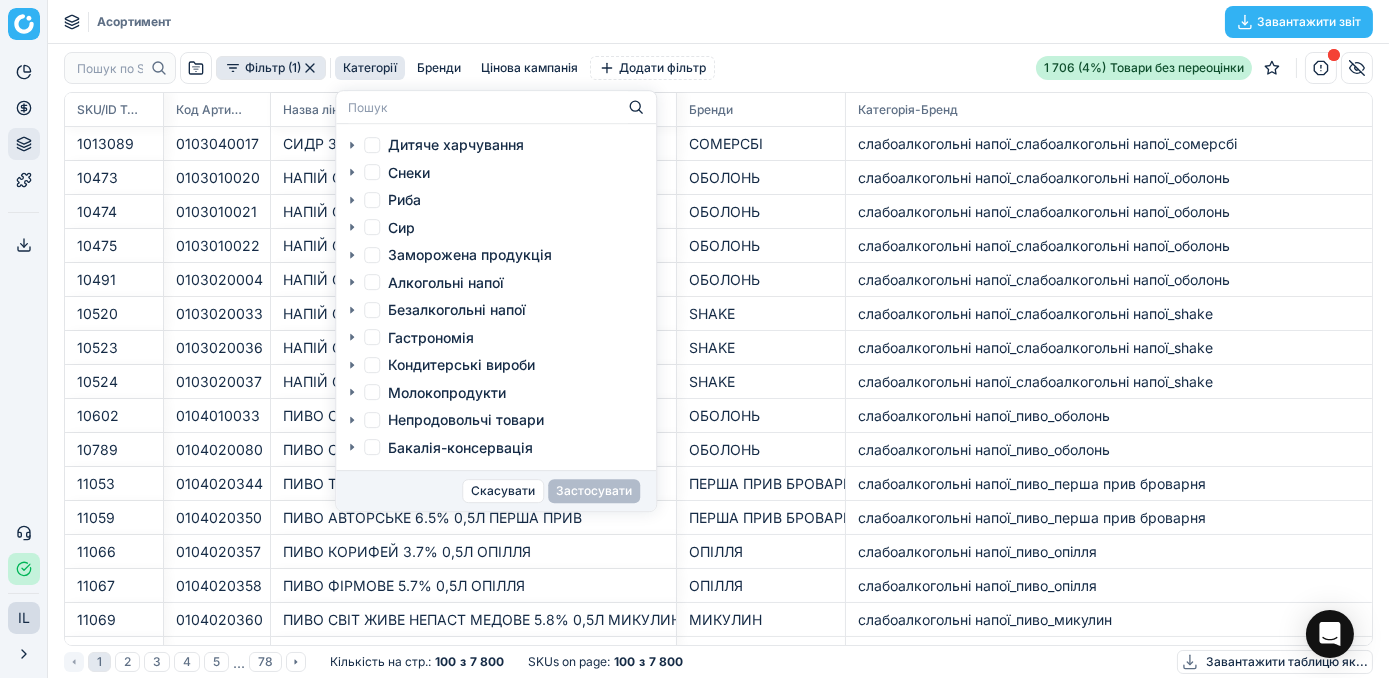 click on "Сир" at bounding box center (372, 227) 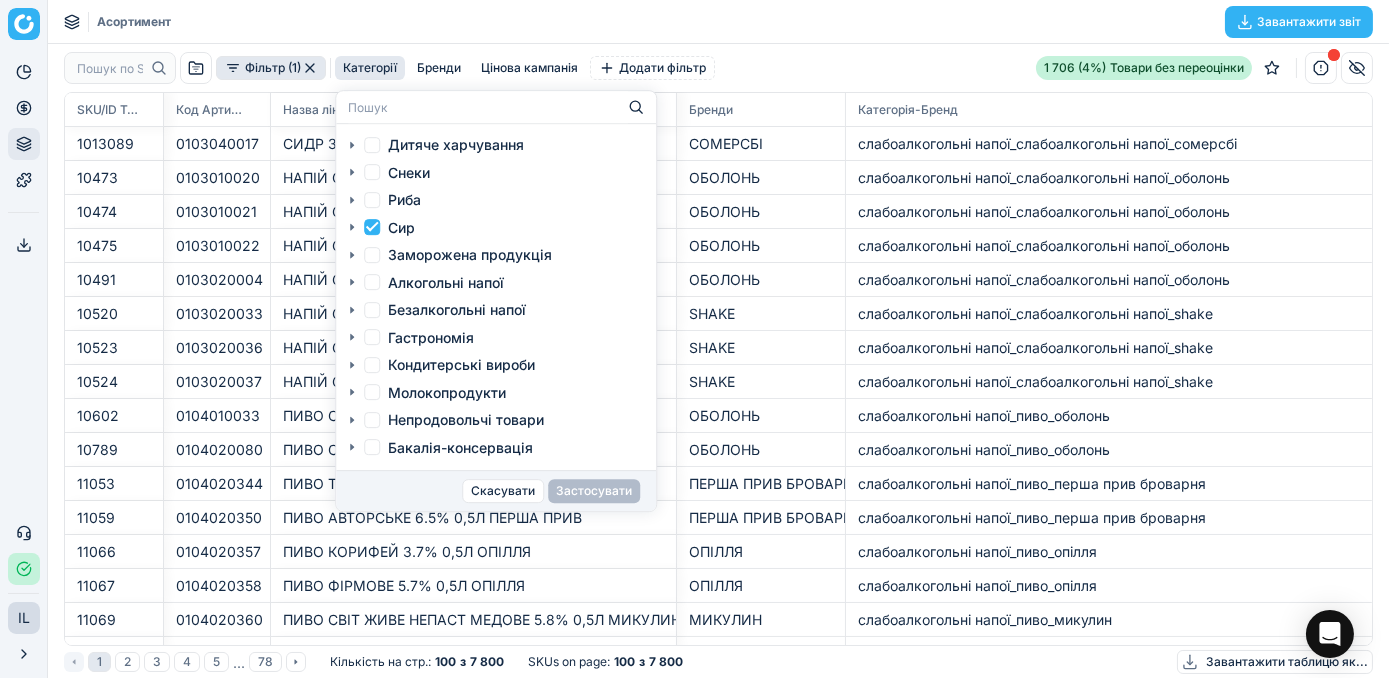 checkbox on "true" 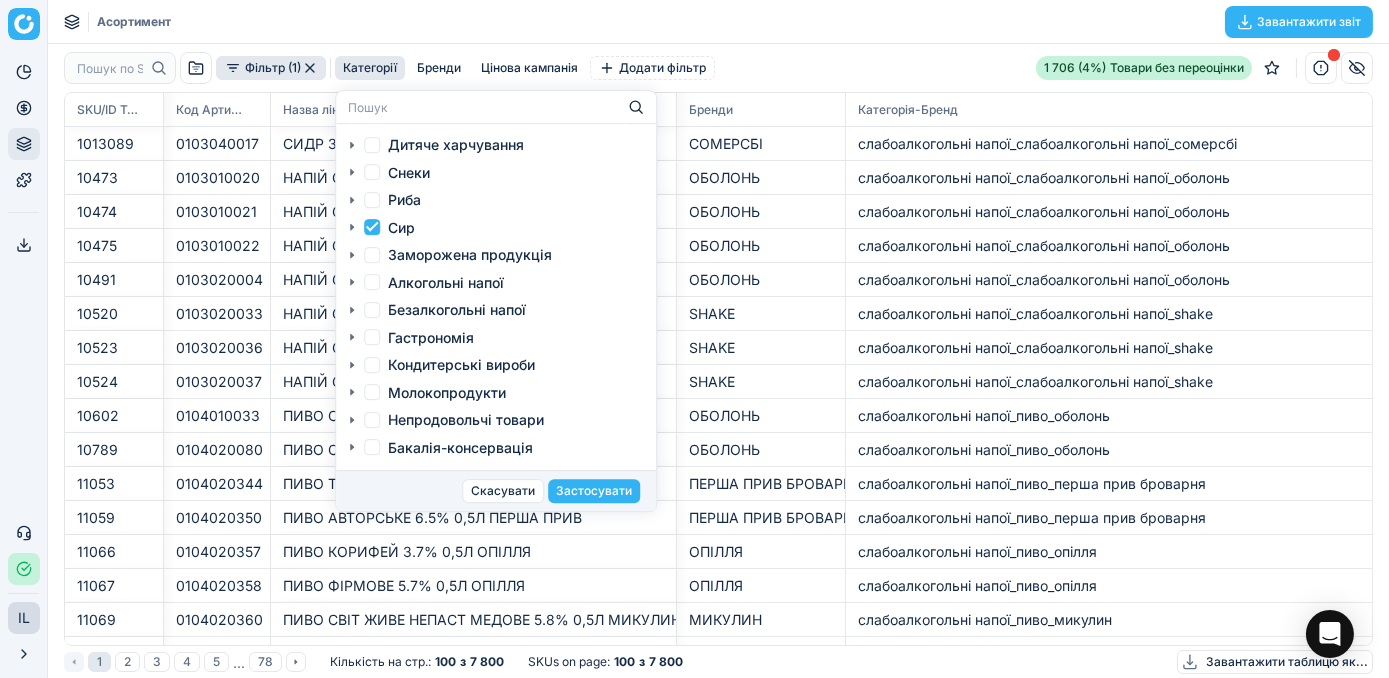 click on "Молокопродукти" at bounding box center (372, 392) 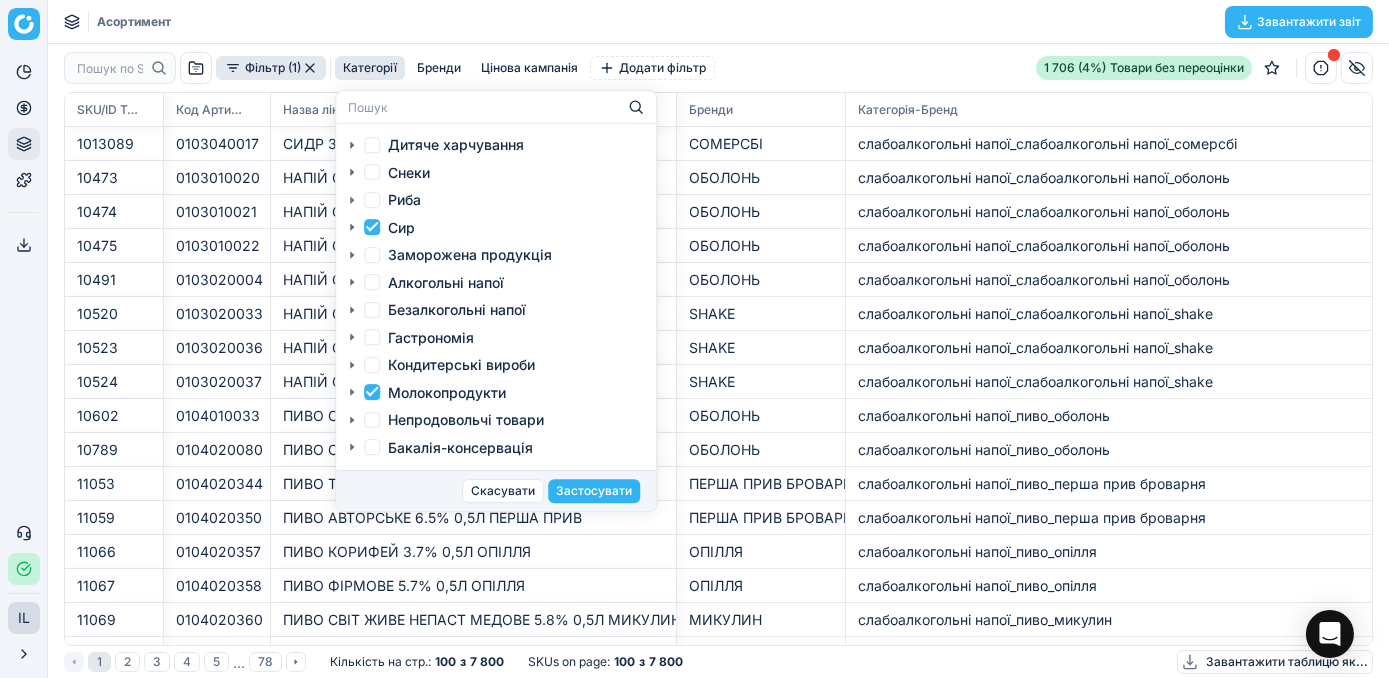 checkbox on "true" 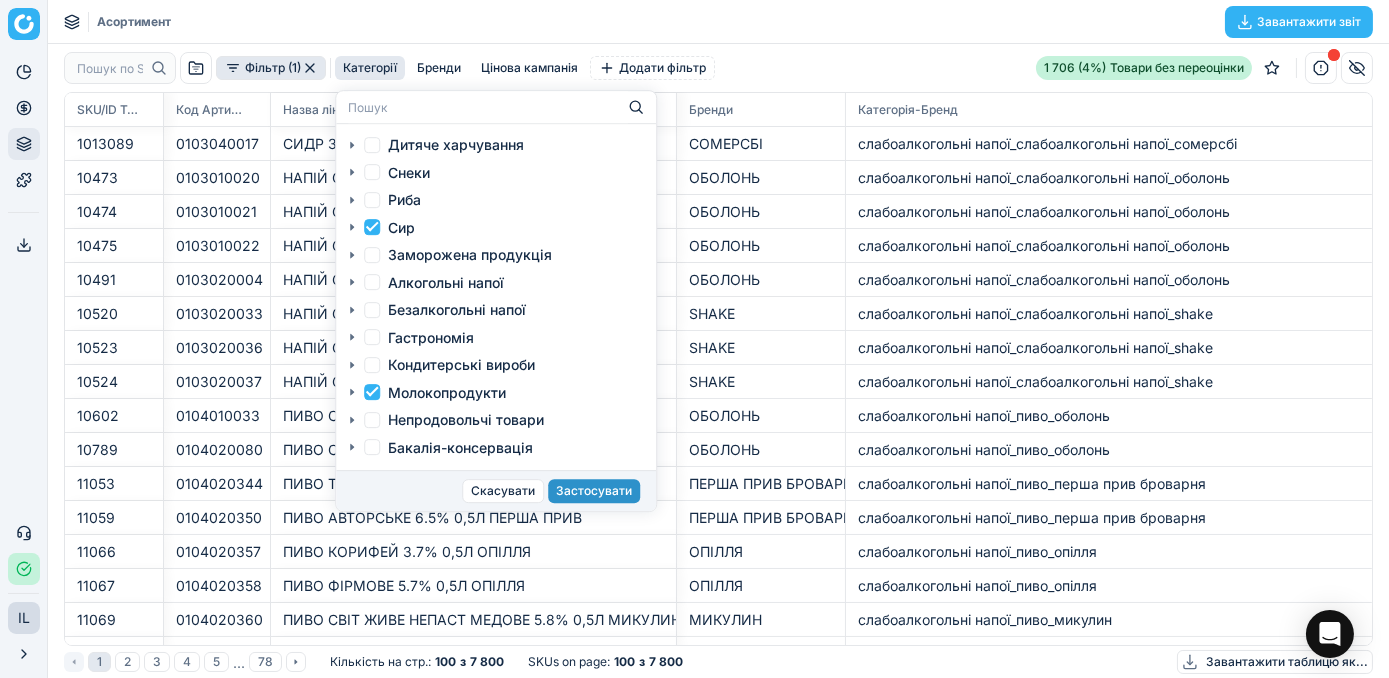click on "Застосувати" at bounding box center (594, 491) 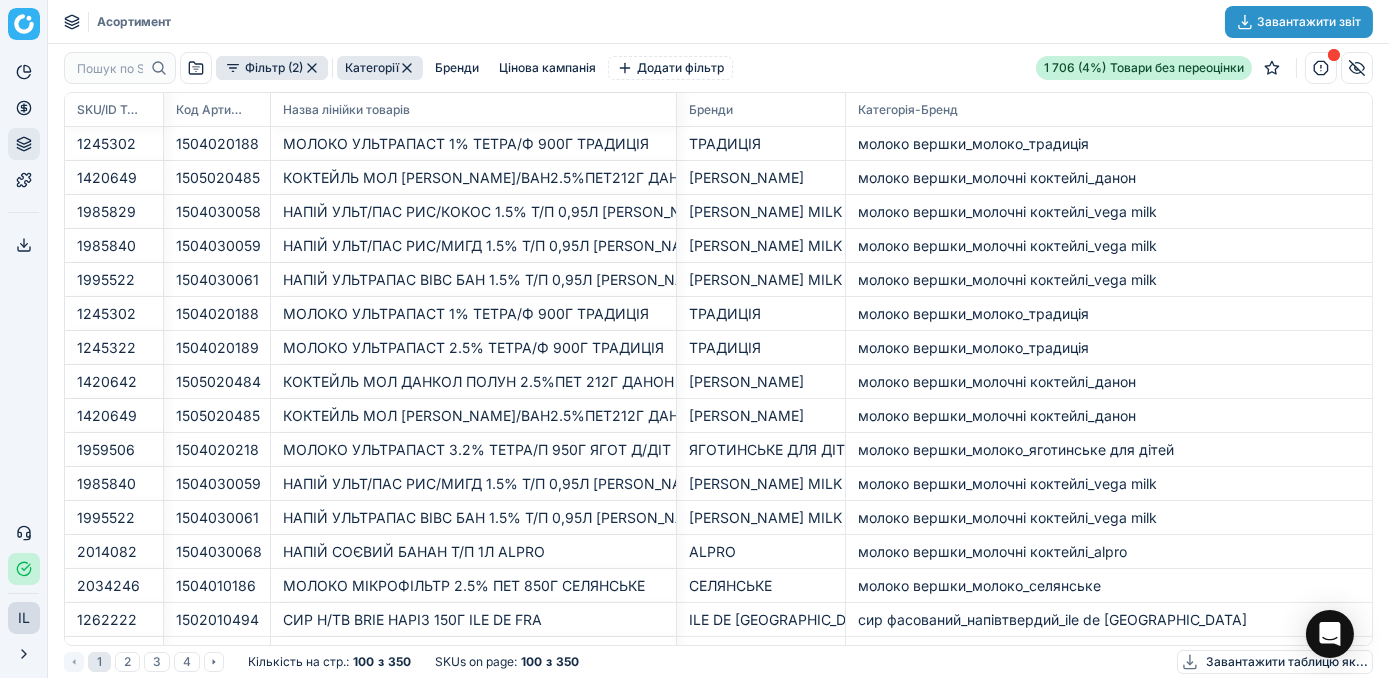 click 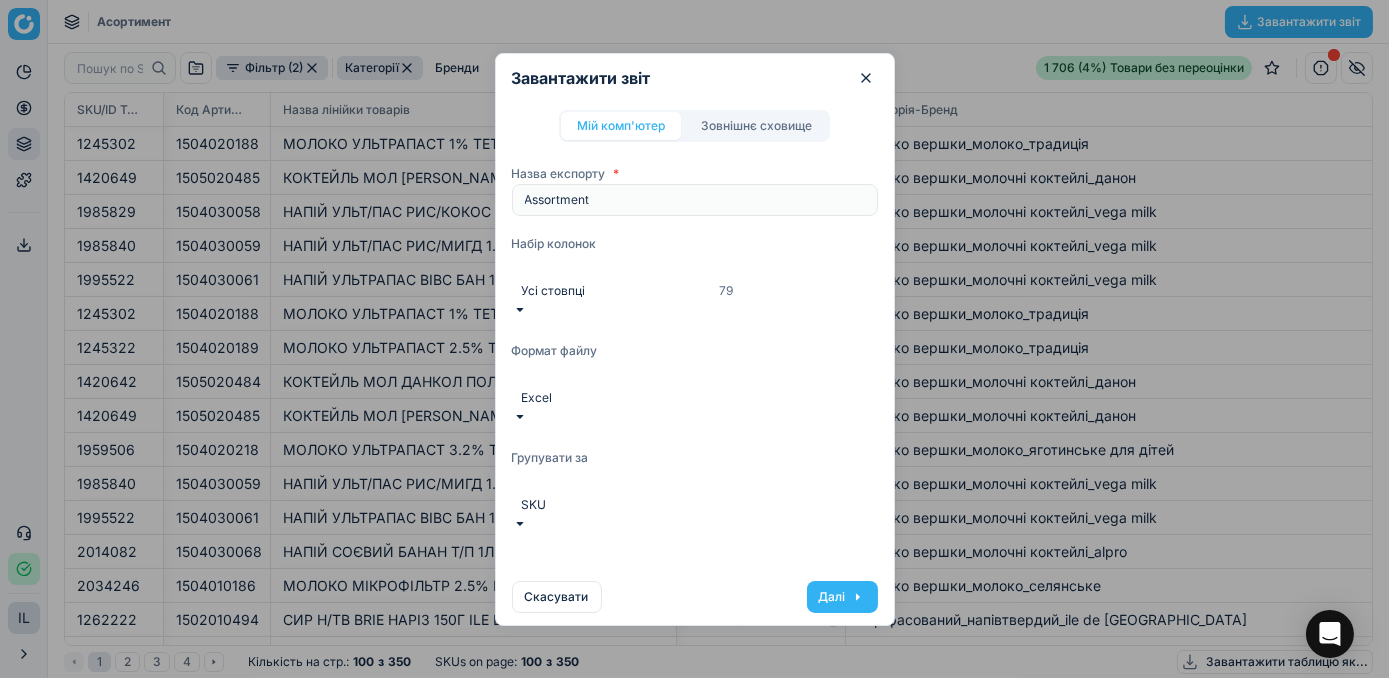 click 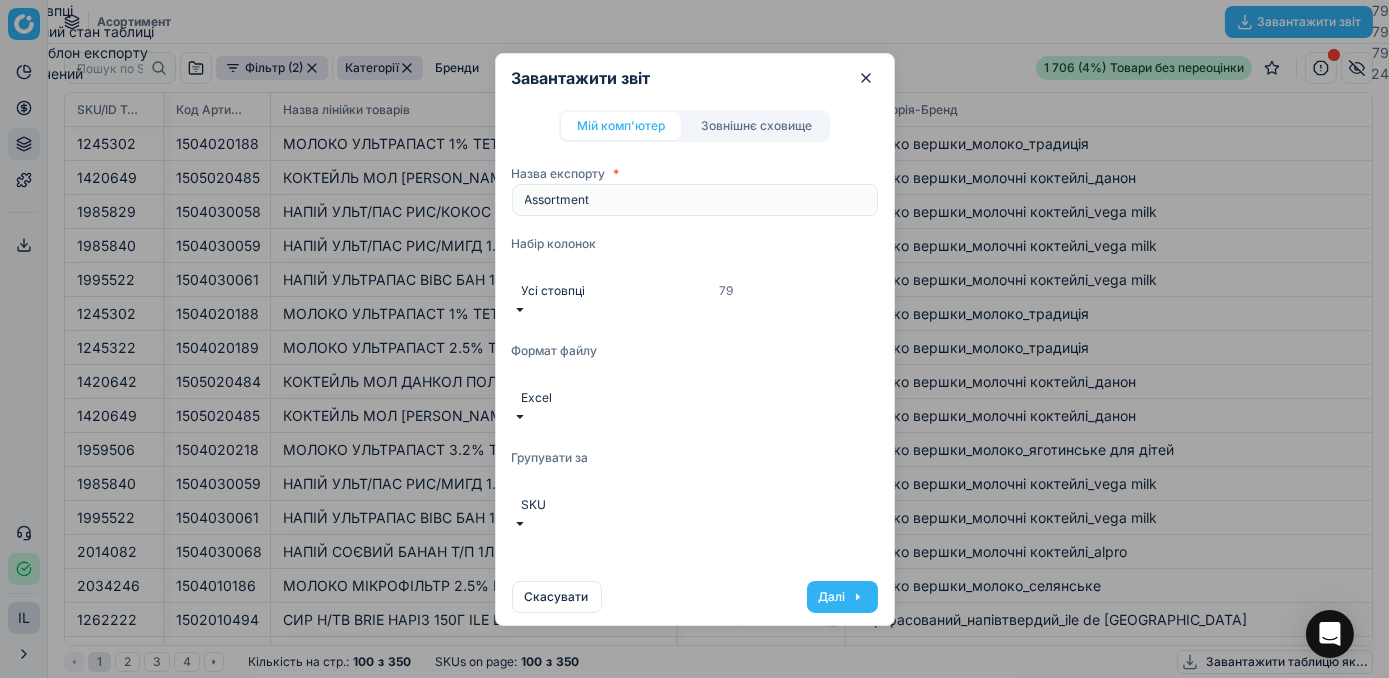 click on "Скорочений 24" at bounding box center (694, 73) 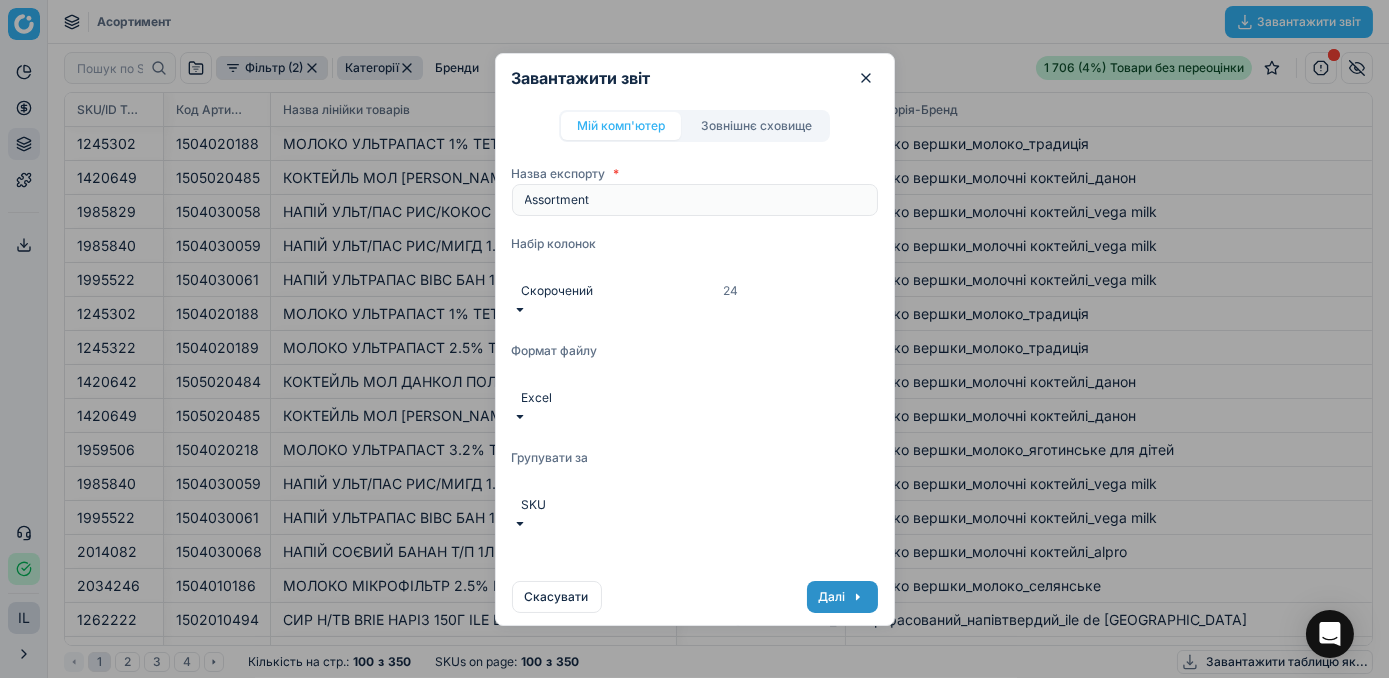 click on "Далі" at bounding box center (842, 597) 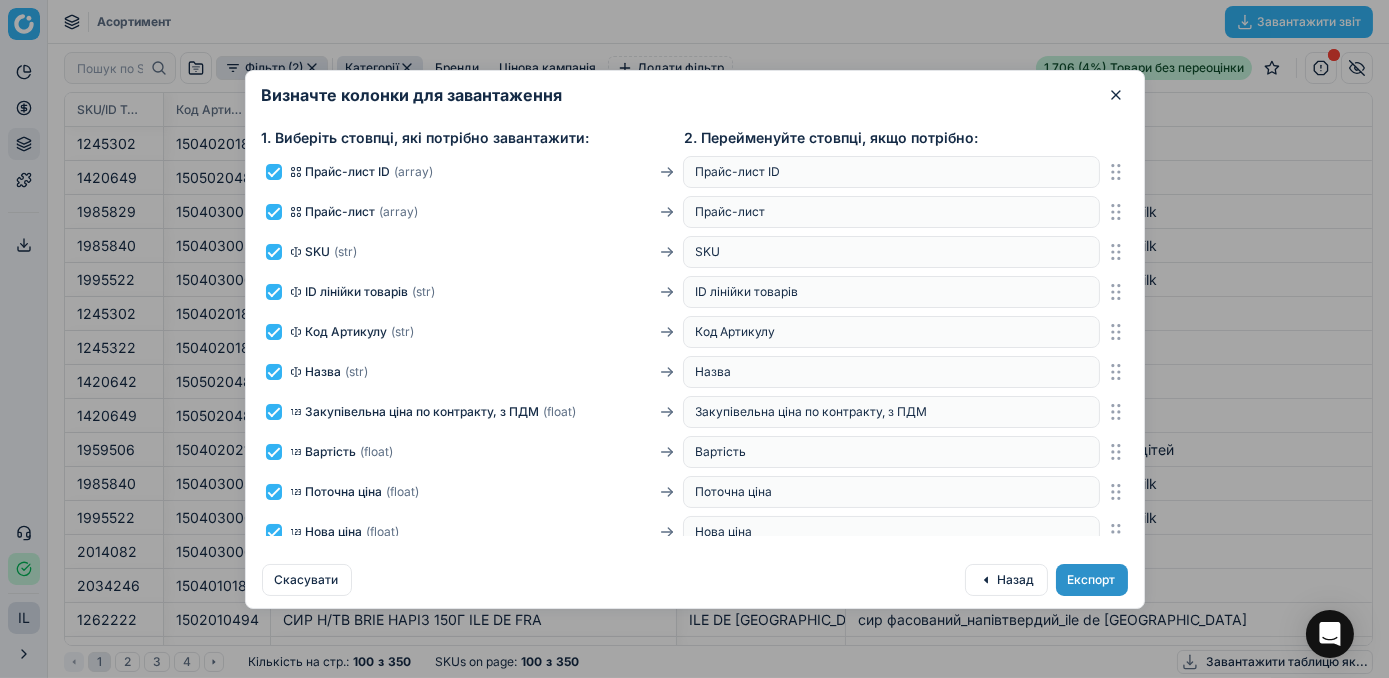 click on "Експорт" at bounding box center [1092, 580] 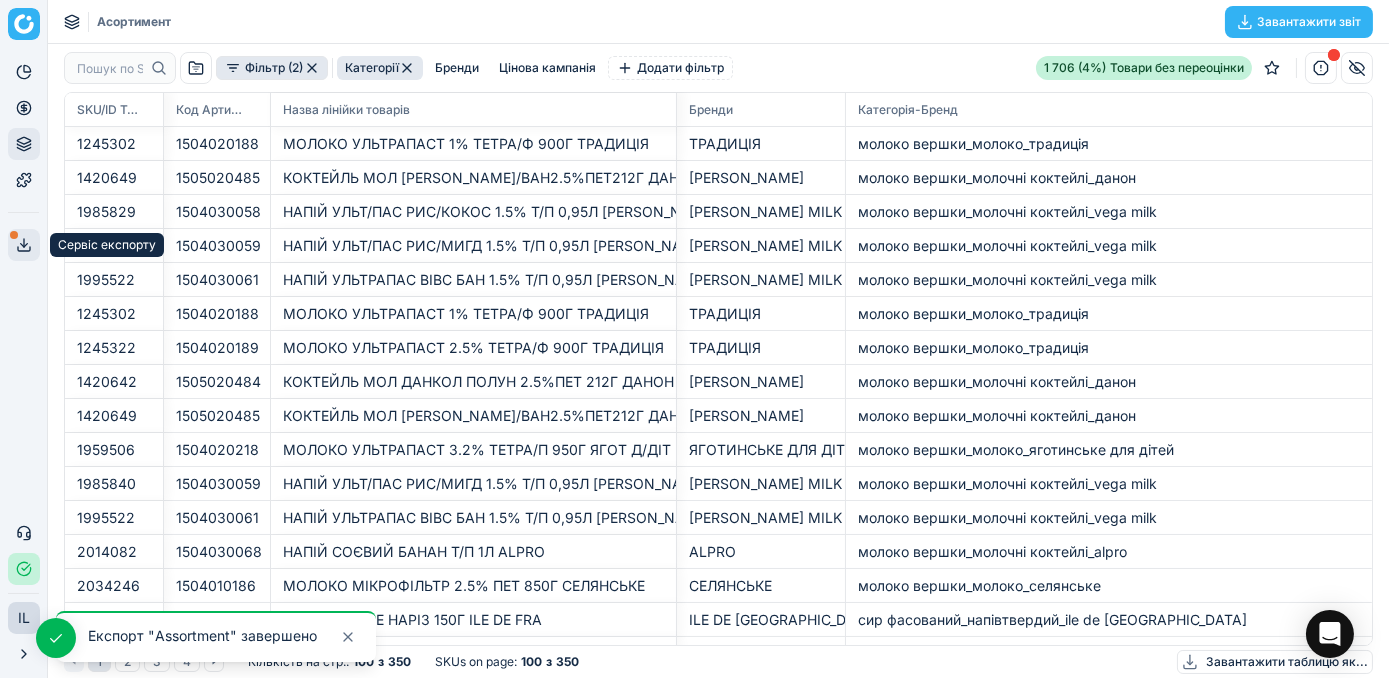 click 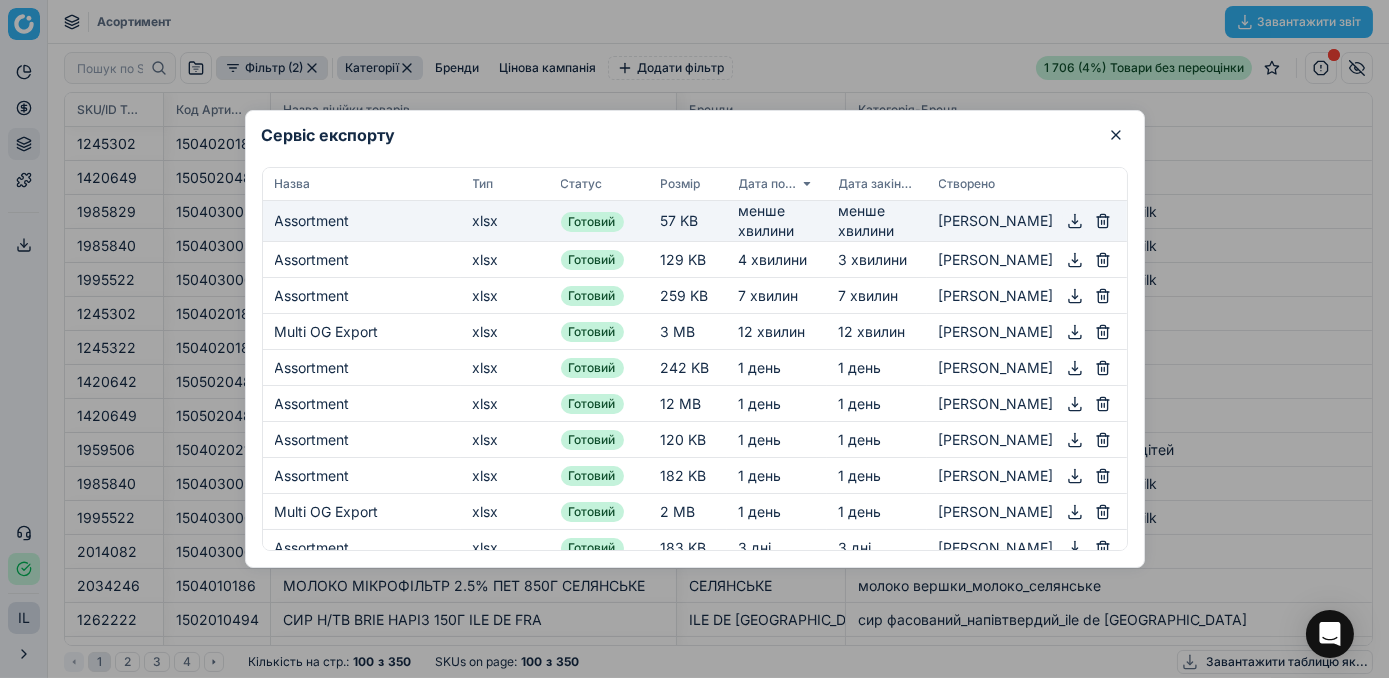 click 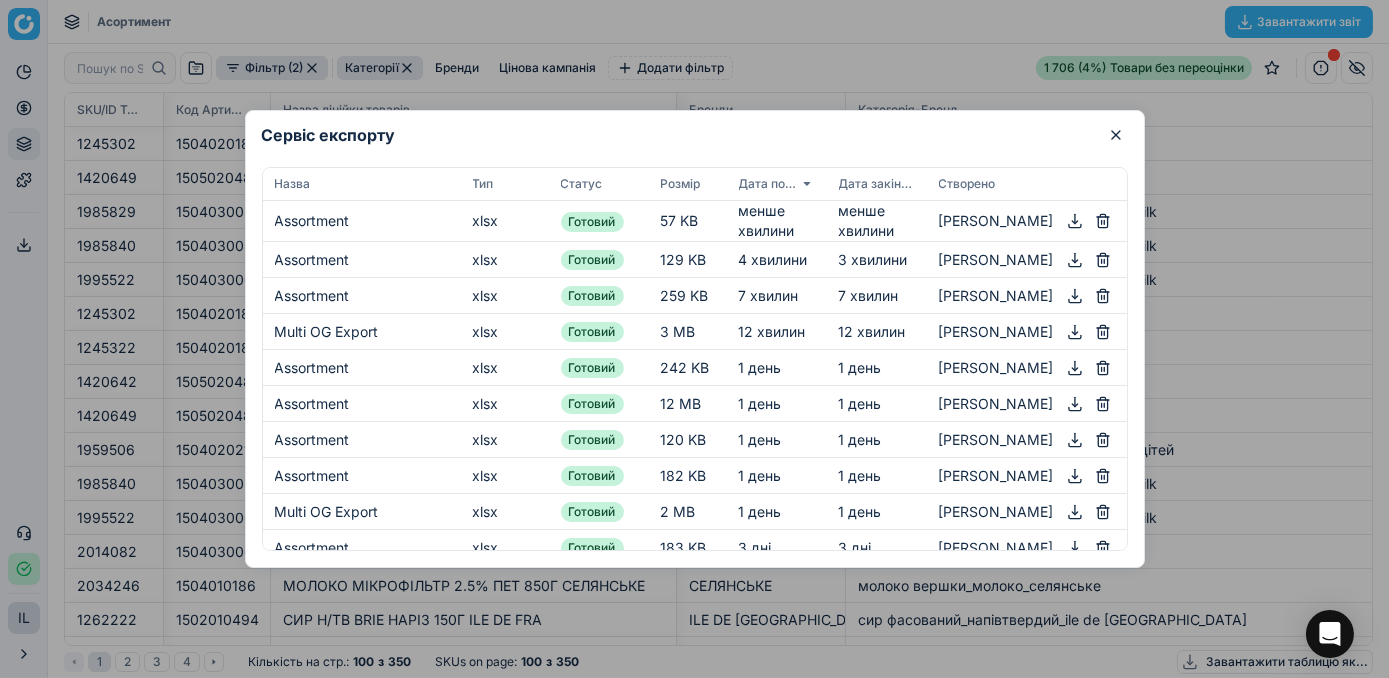 click at bounding box center [694, 339] 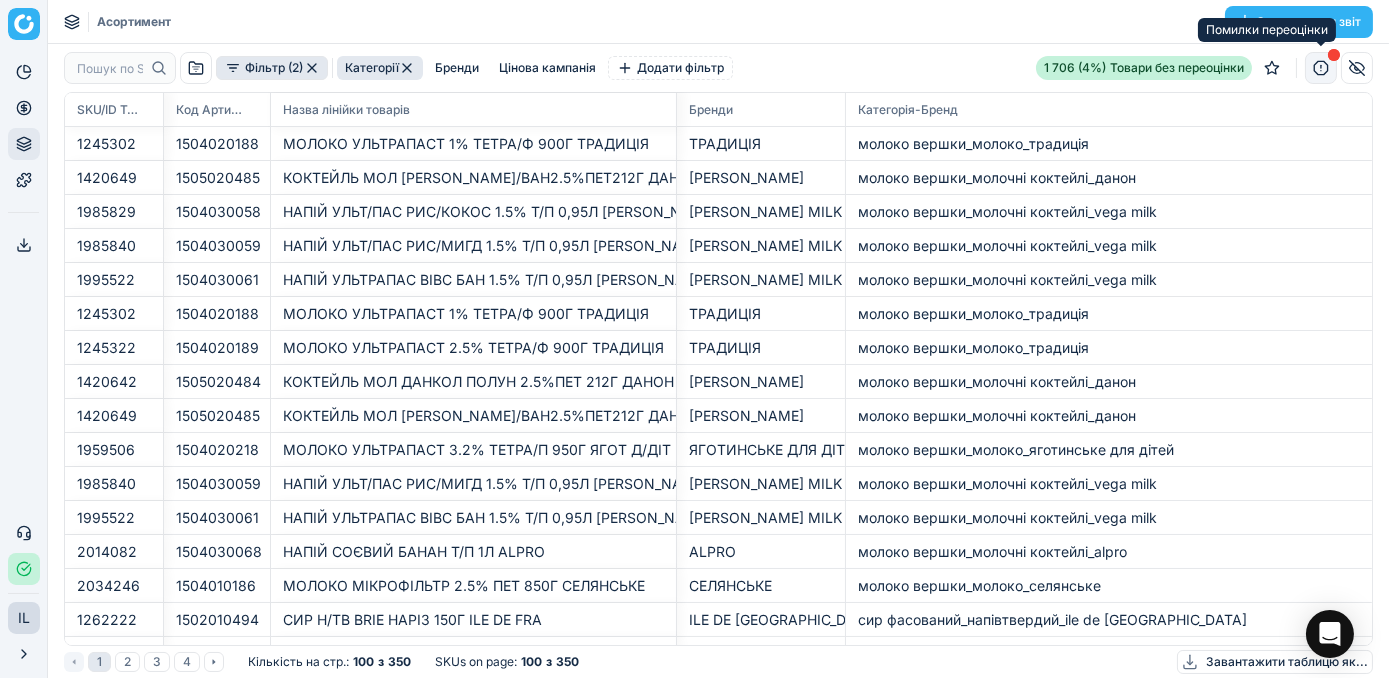 click at bounding box center (1321, 68) 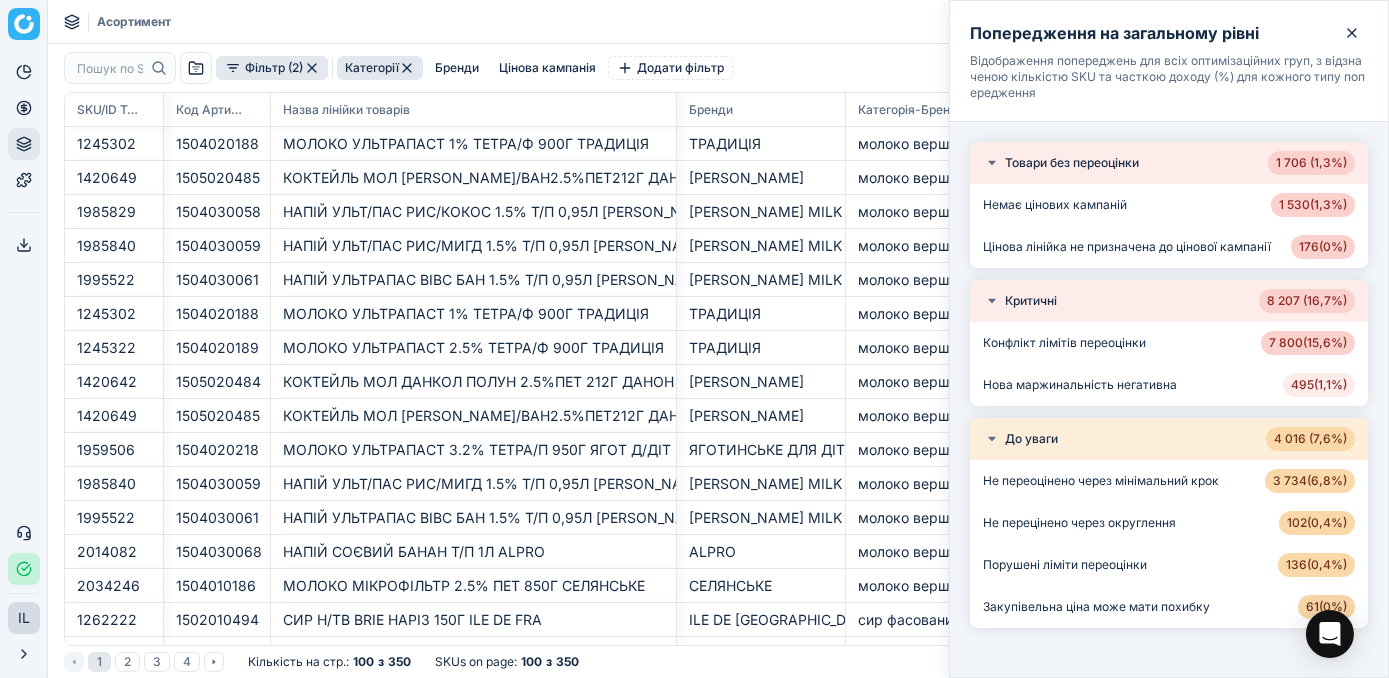 click on "495  ( 1,1% )" at bounding box center [1319, 385] 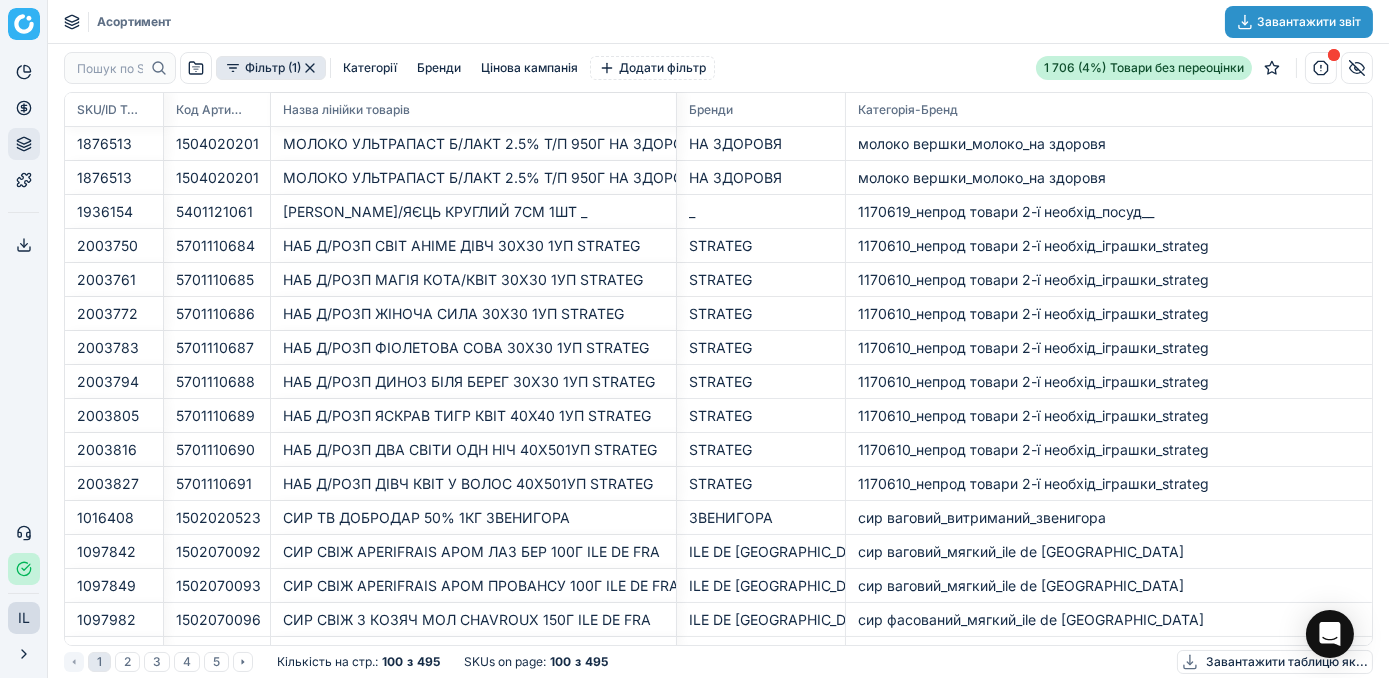 click 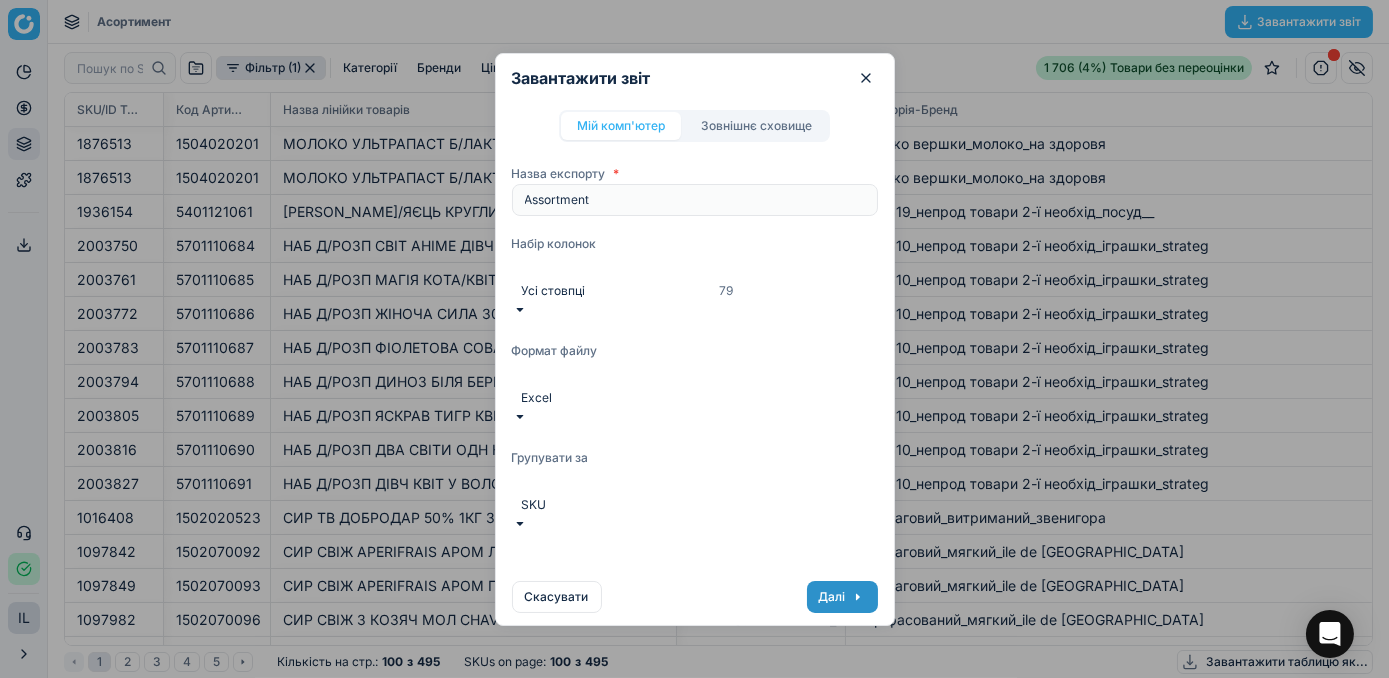 click 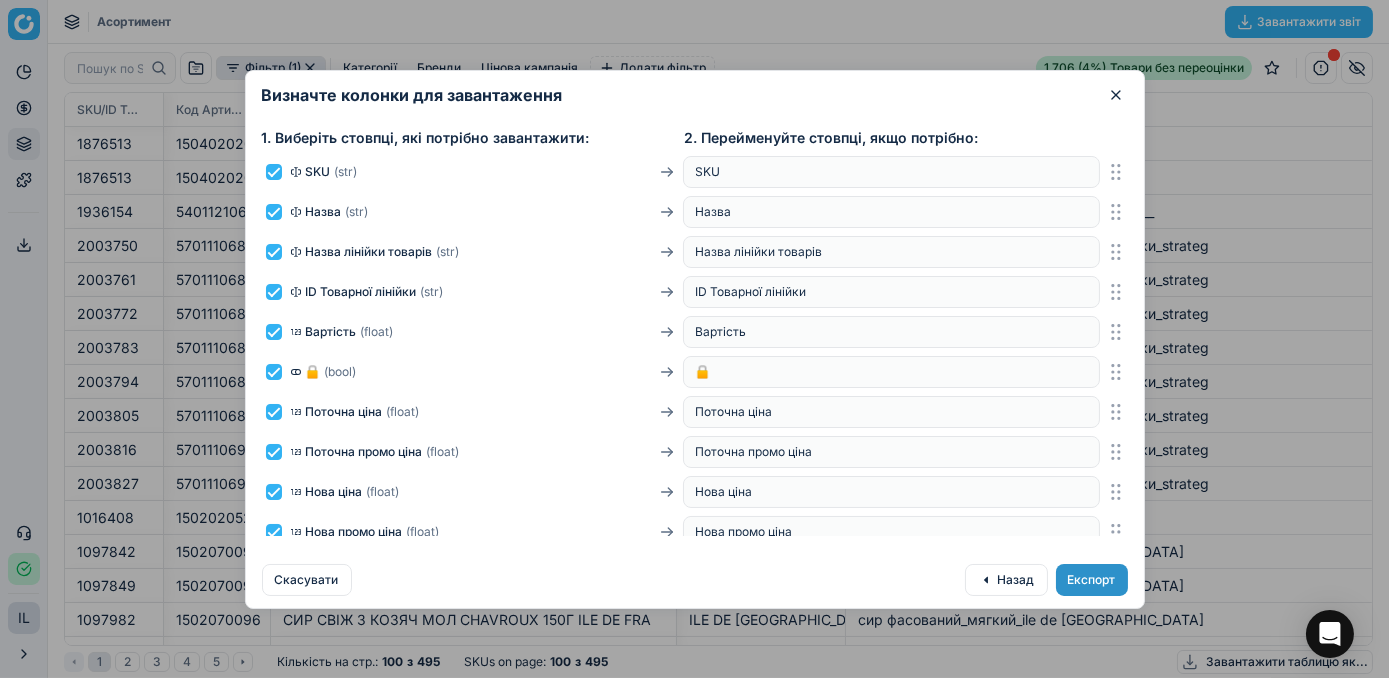 click on "Експорт" at bounding box center (1092, 580) 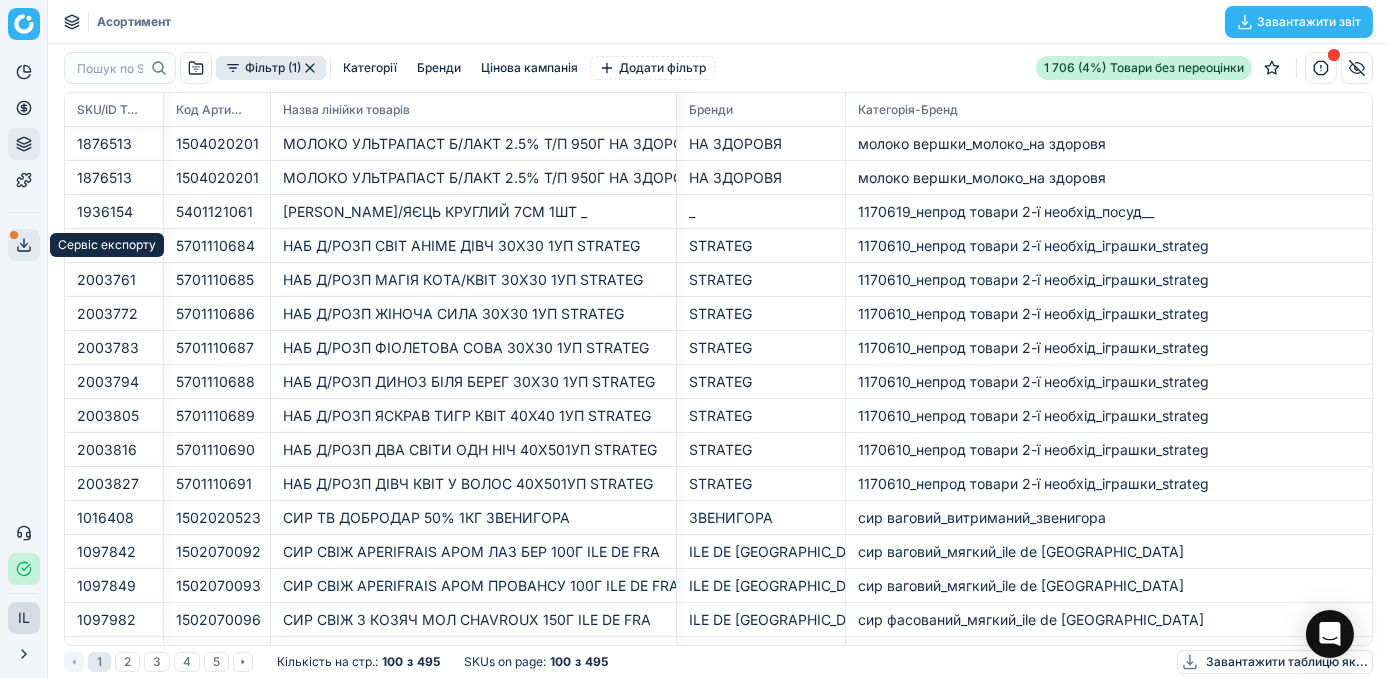 click 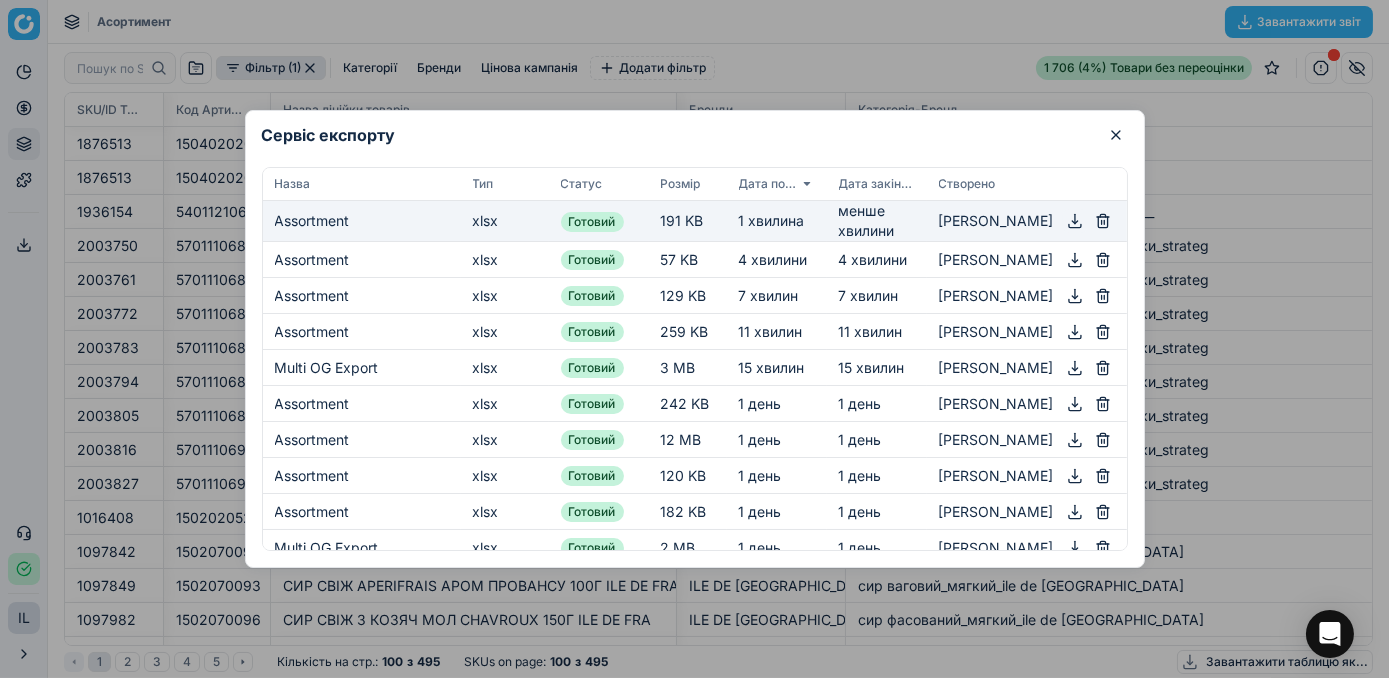 click 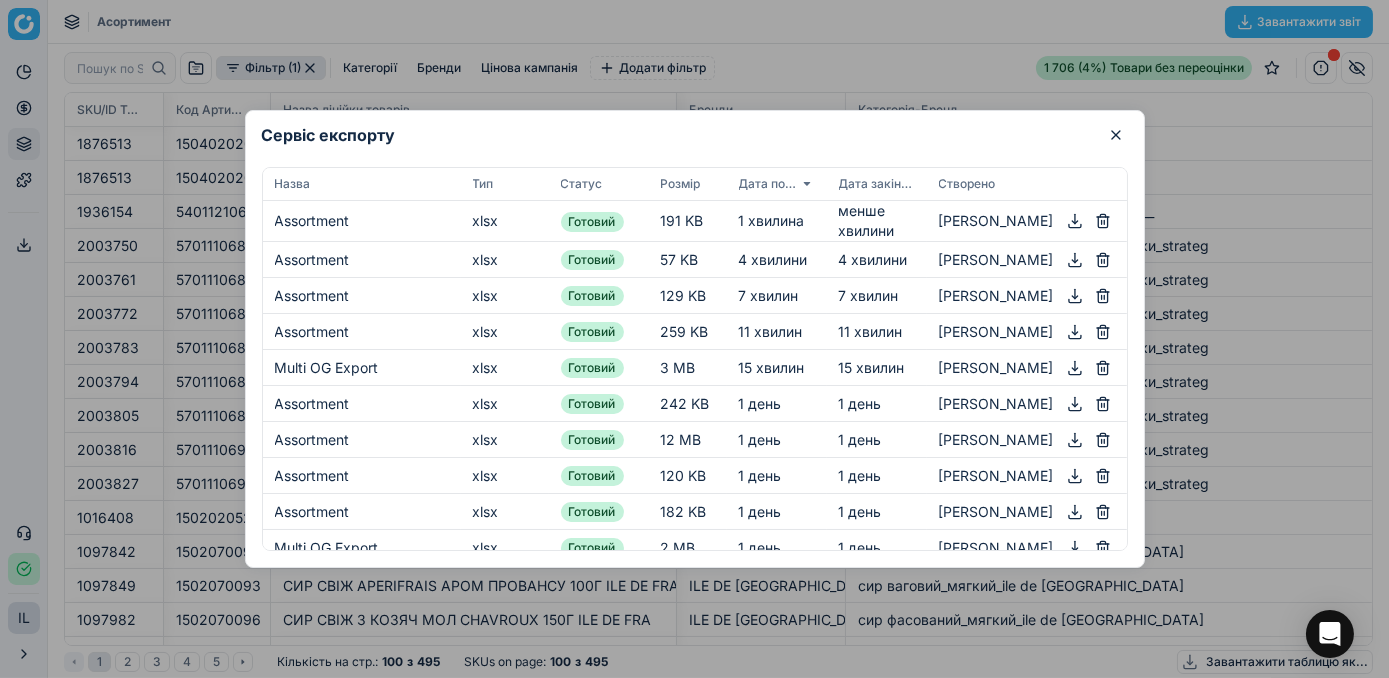 click at bounding box center [694, 339] 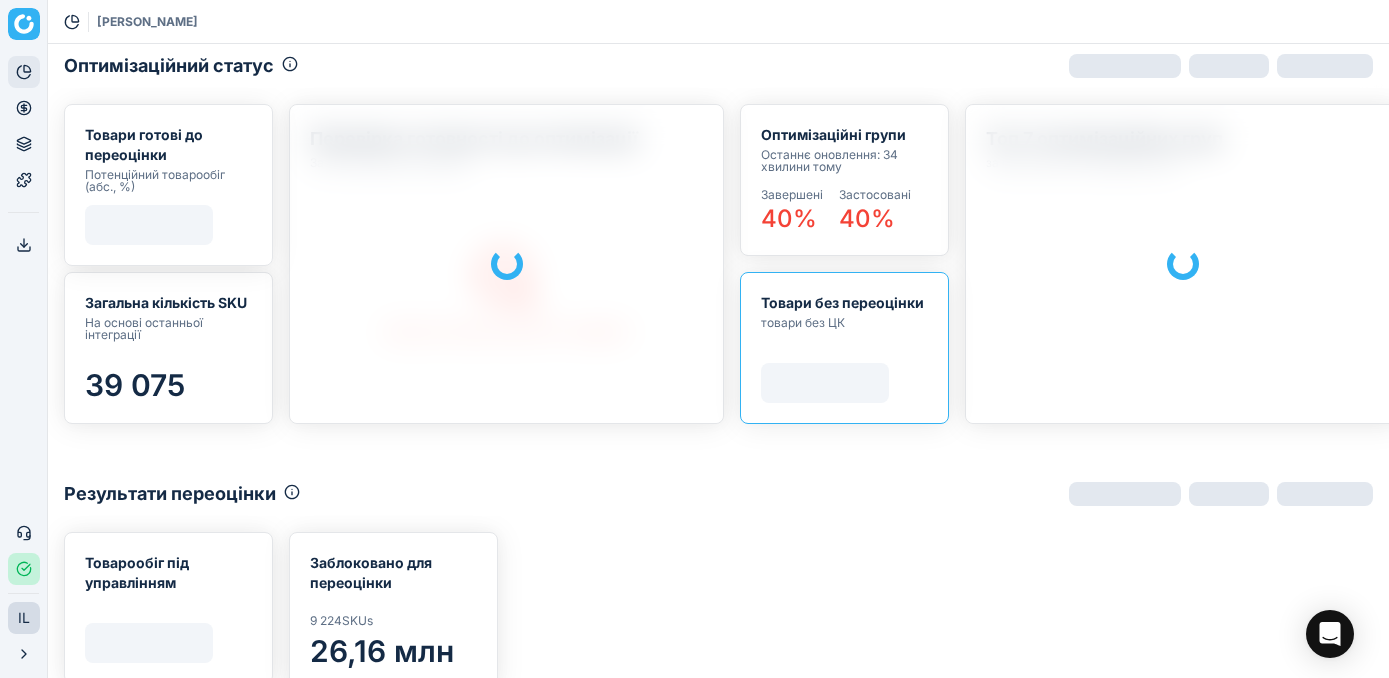 scroll, scrollTop: 0, scrollLeft: 0, axis: both 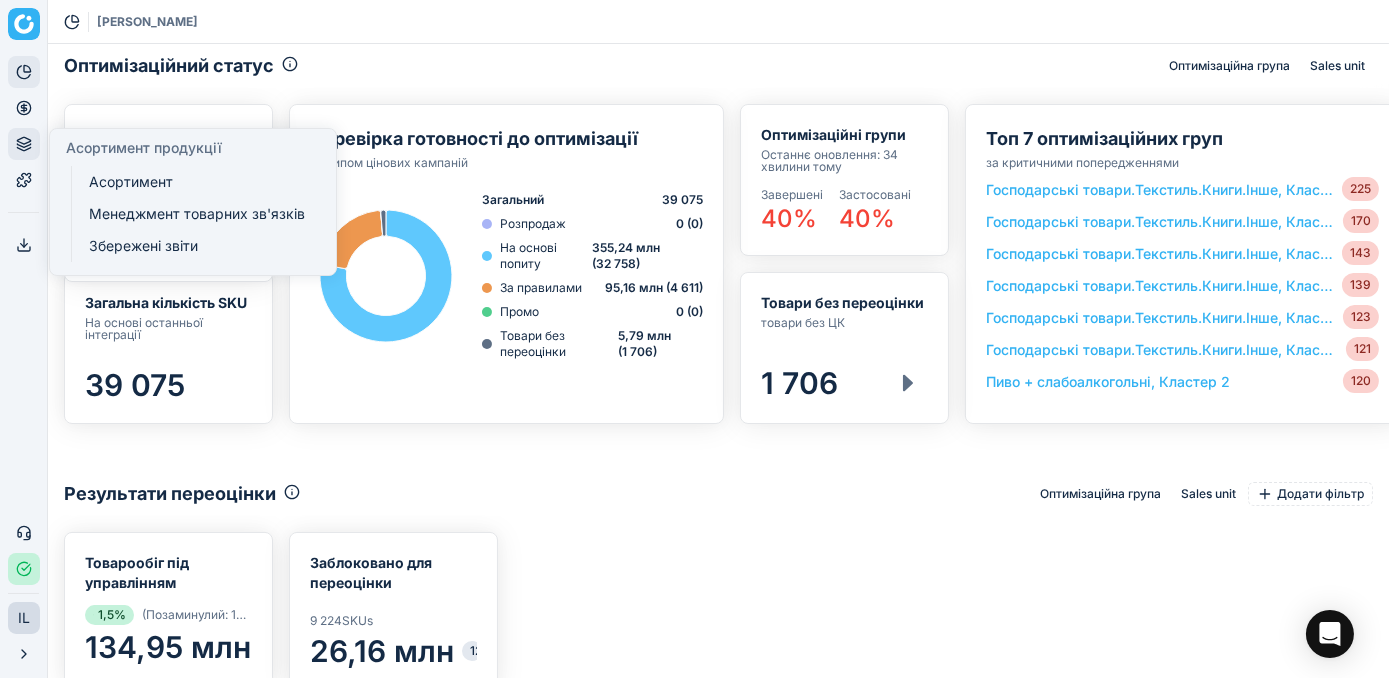 click 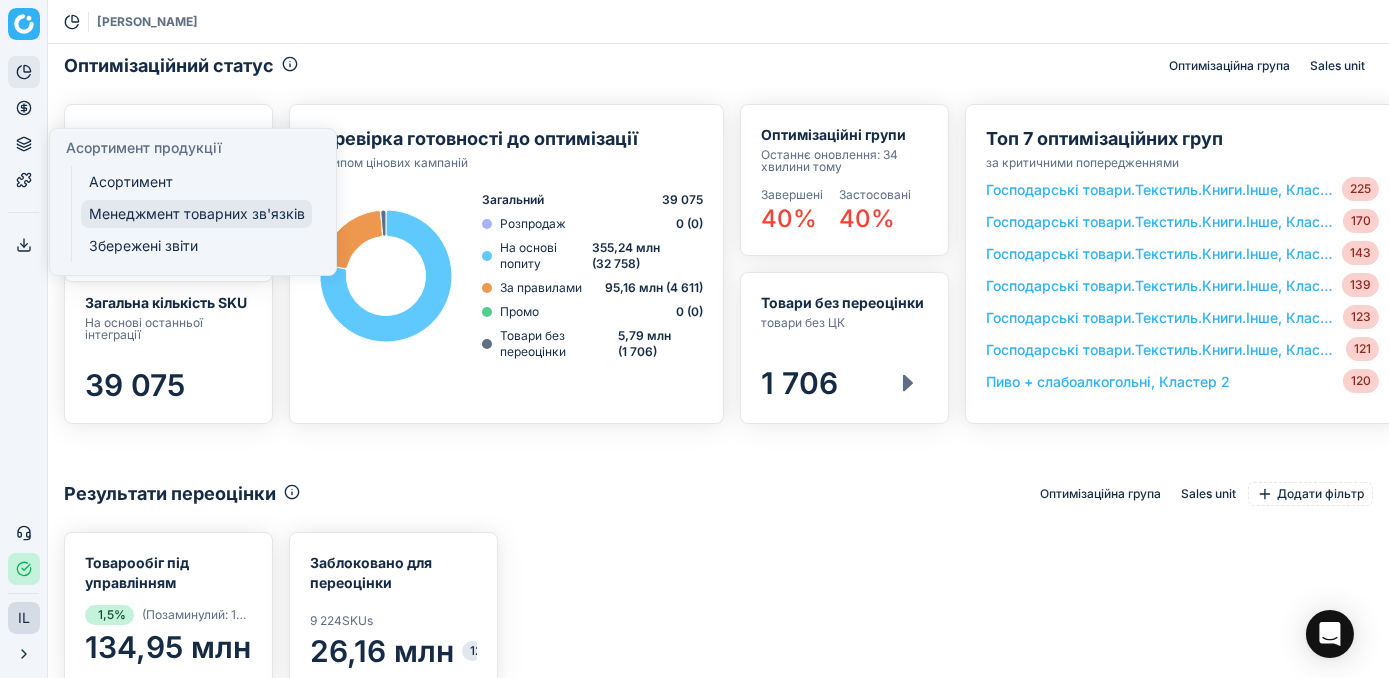 click on "Менеджмент товарних зв'язків" at bounding box center (196, 214) 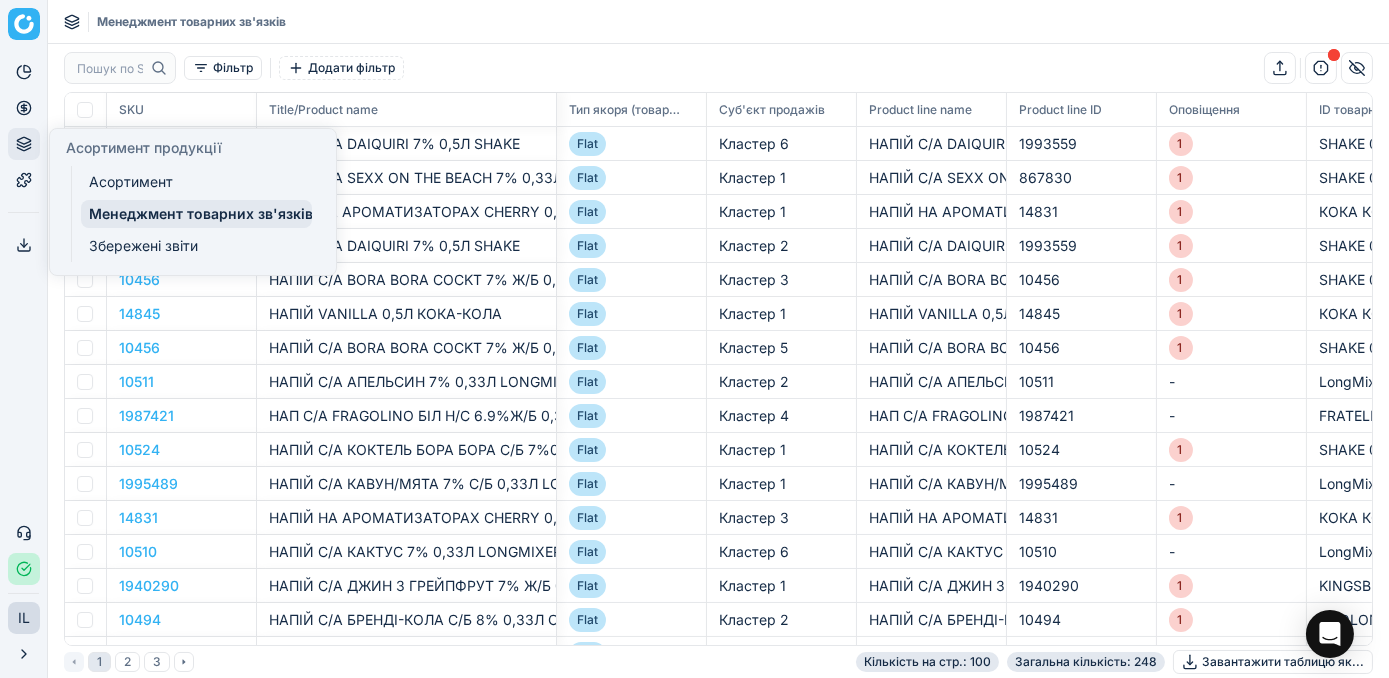 scroll, scrollTop: 2, scrollLeft: 2, axis: both 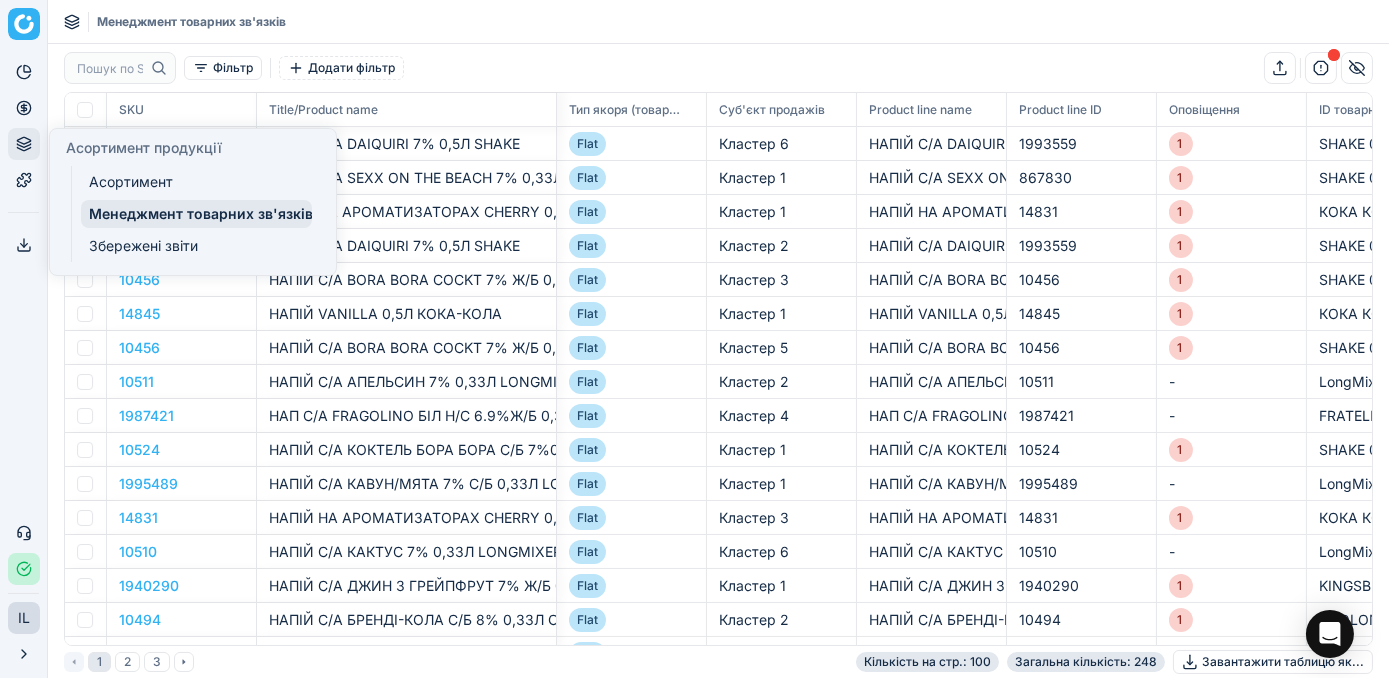 click on "Менеджмент товарних зв'язків" at bounding box center (196, 214) 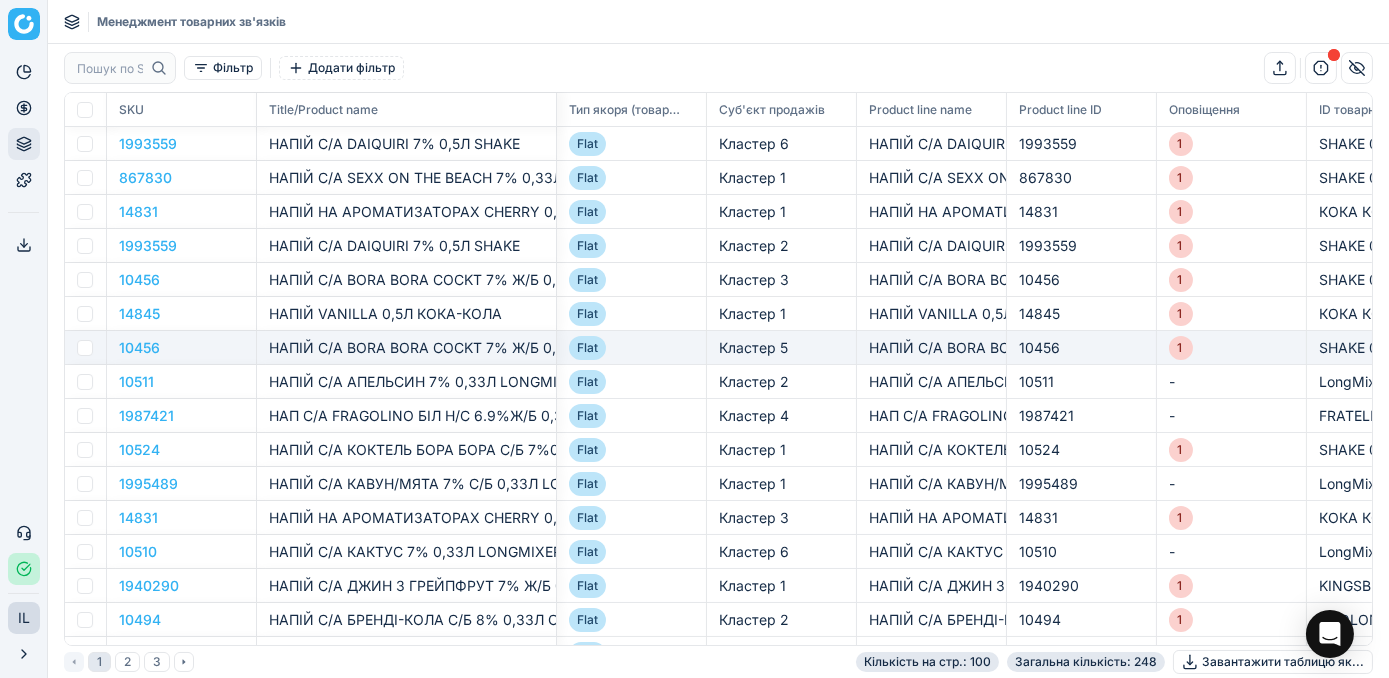 click on "Flat" at bounding box center [632, 348] 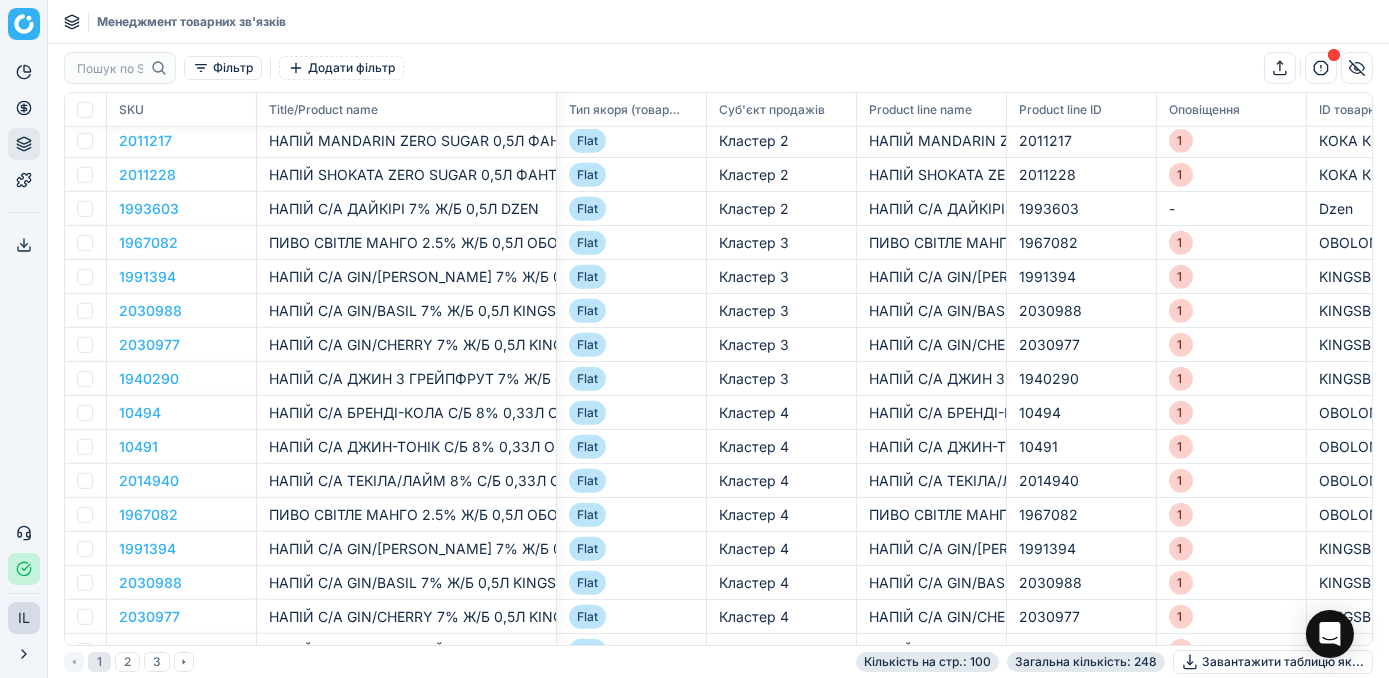 scroll, scrollTop: 2621, scrollLeft: 0, axis: vertical 